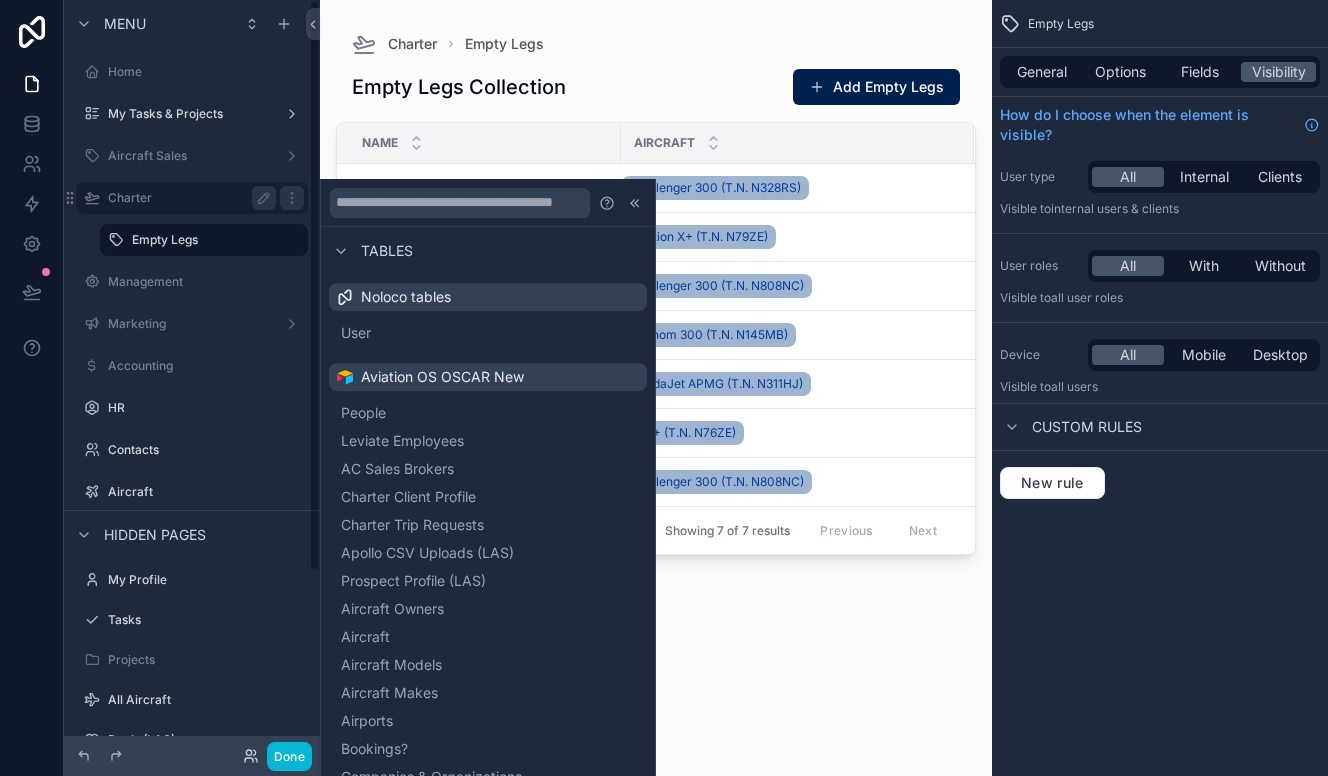 scroll, scrollTop: 0, scrollLeft: 0, axis: both 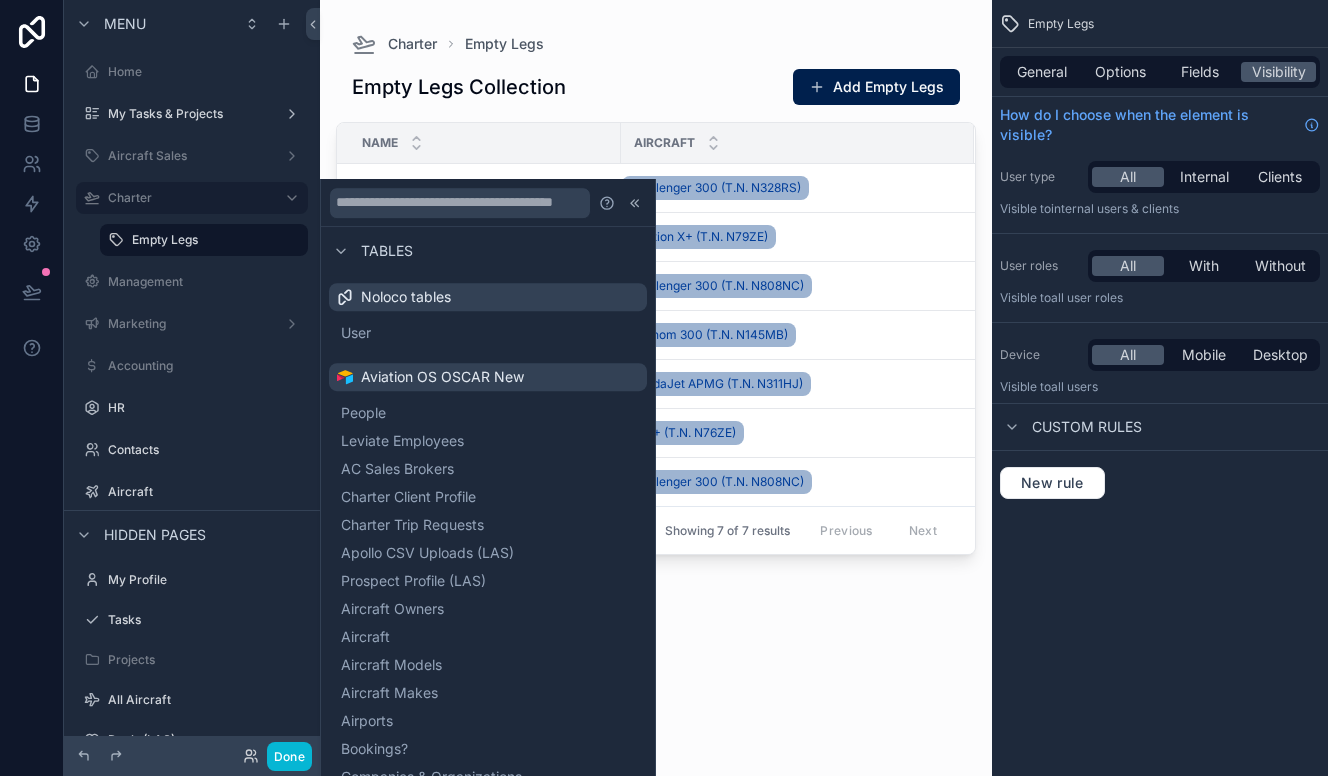 drag, startPoint x: 95, startPoint y: 243, endPoint x: 84, endPoint y: 243, distance: 11 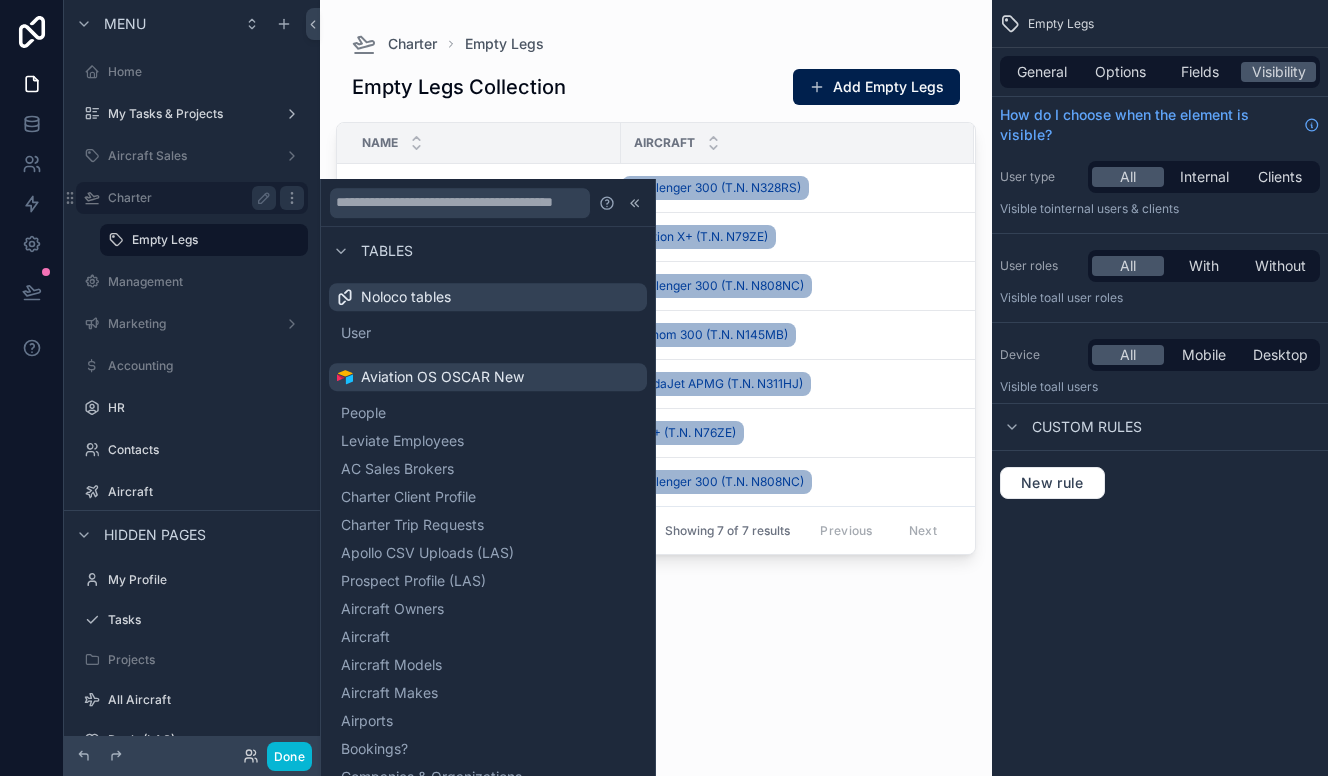 click 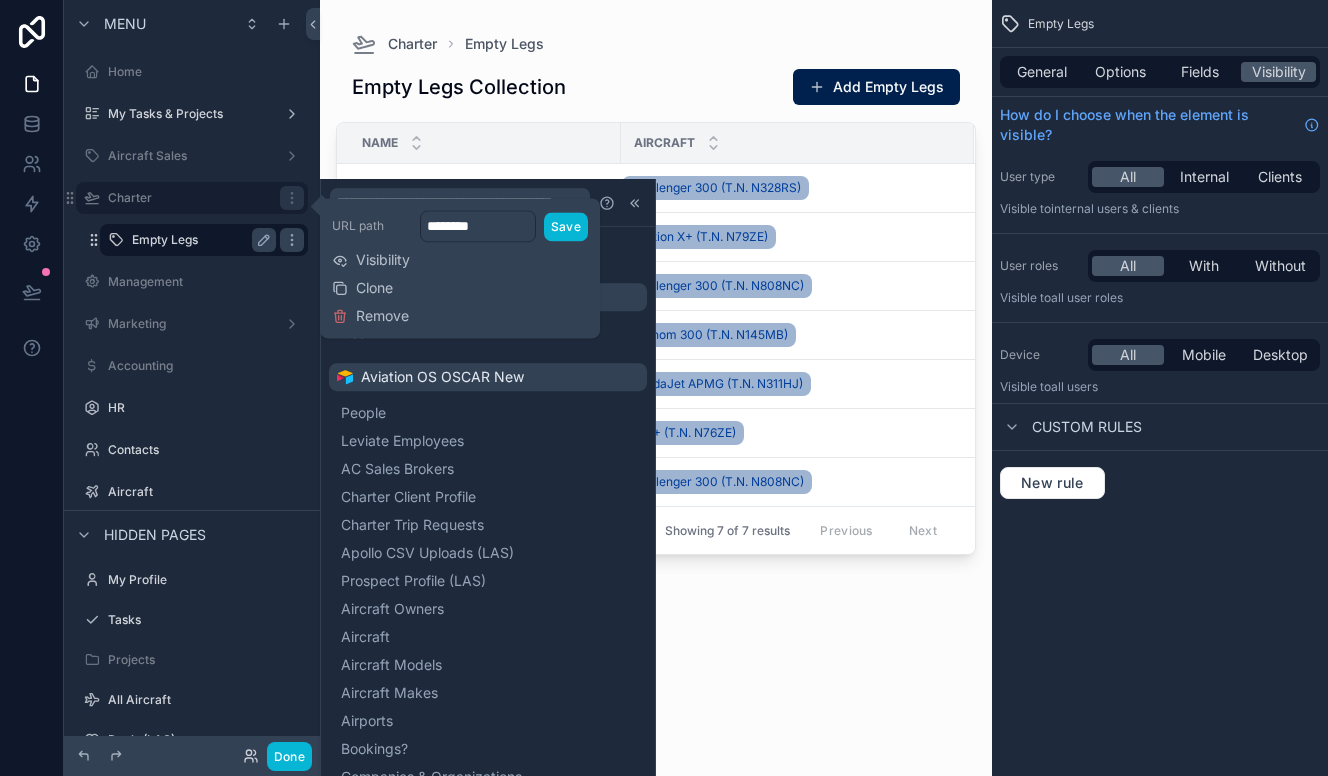 click on "Empty Legs" at bounding box center (200, 240) 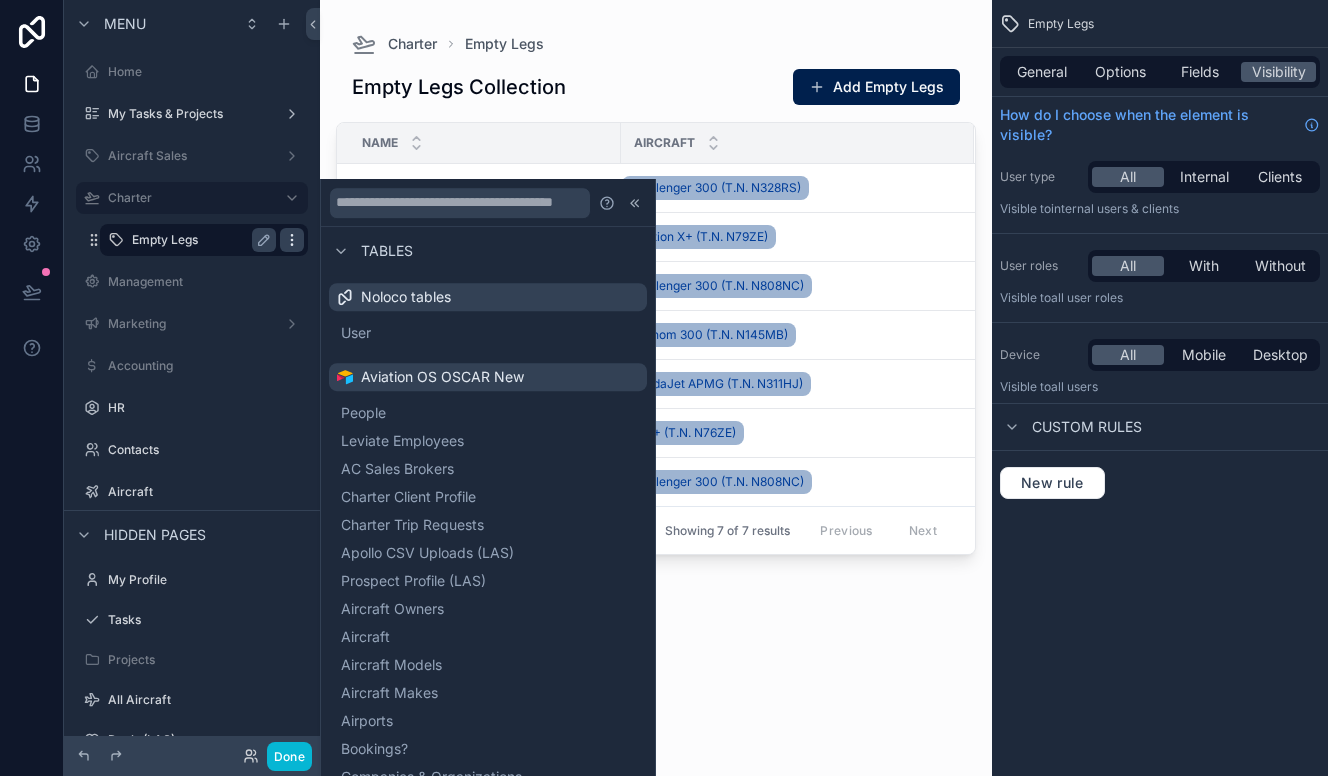 click 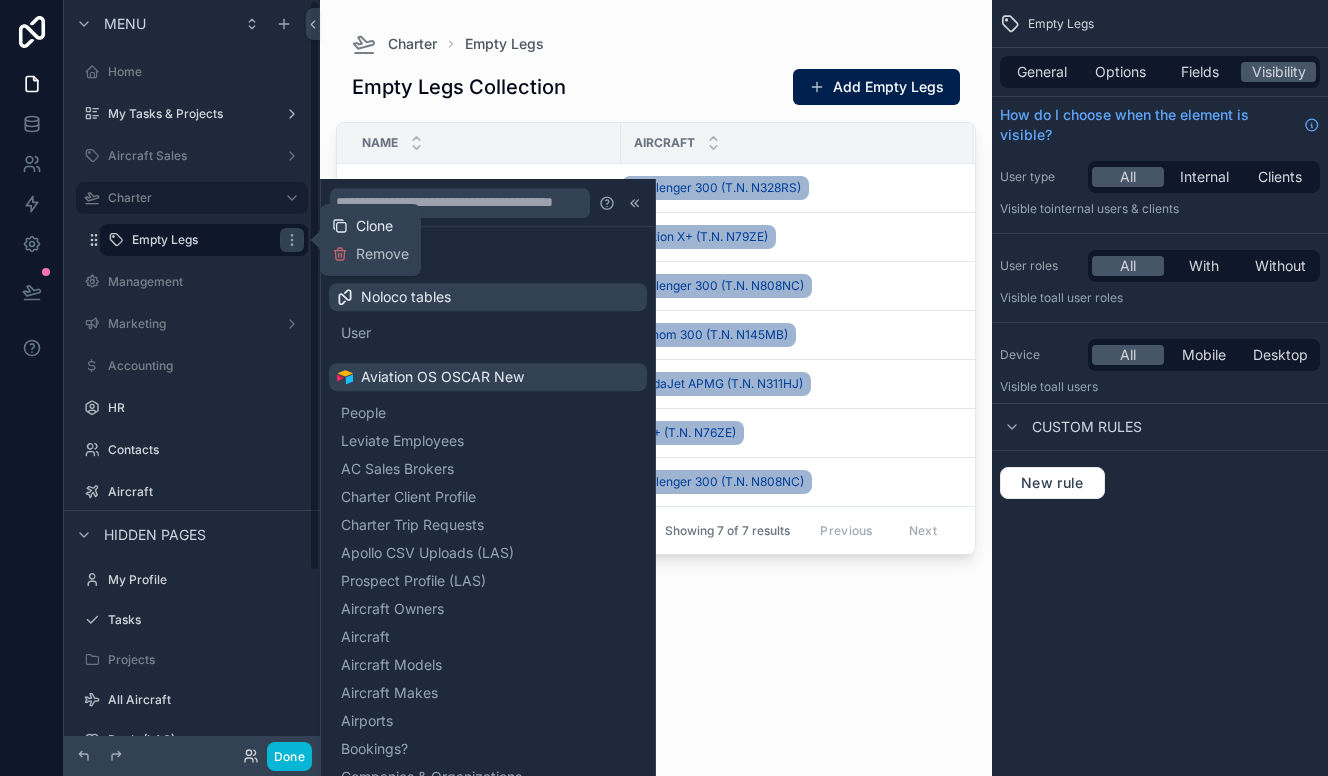 click on "Clone" at bounding box center (374, 226) 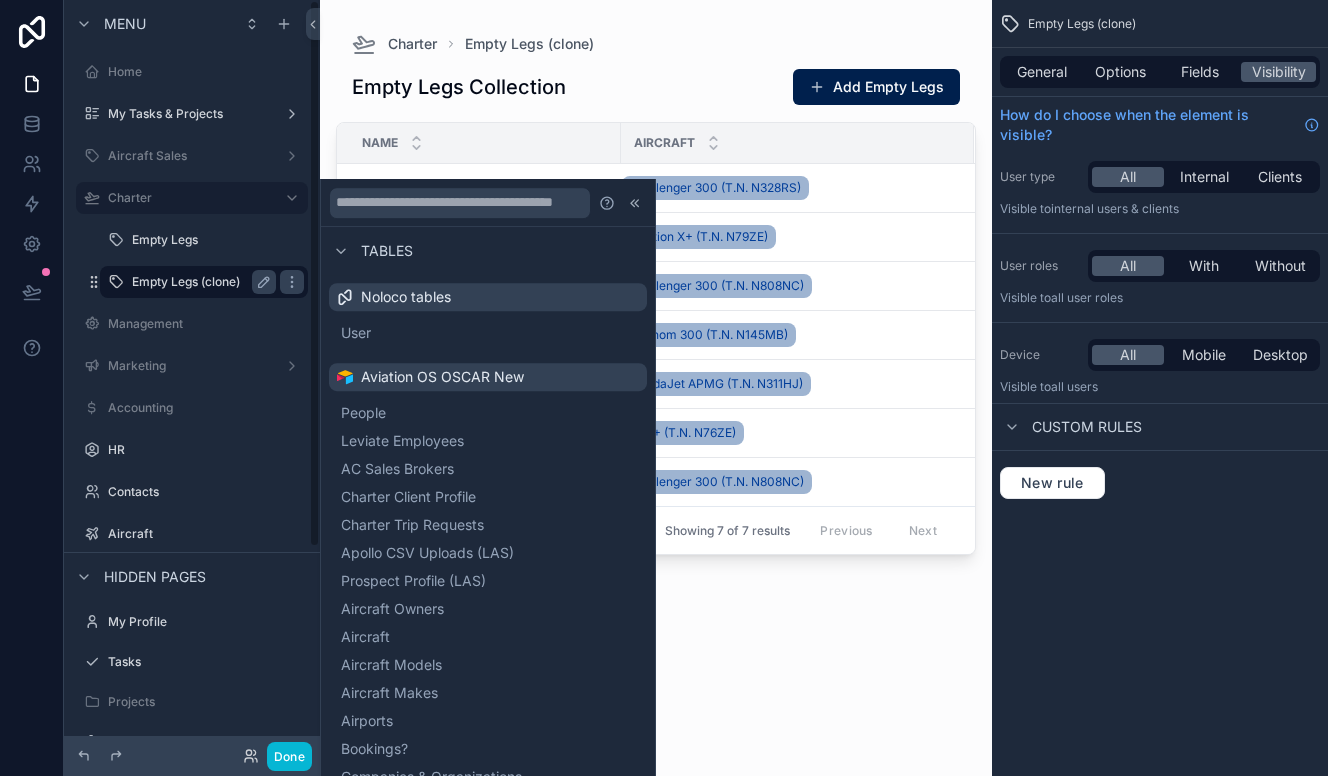 click on "Empty Legs (clone)" at bounding box center (200, 282) 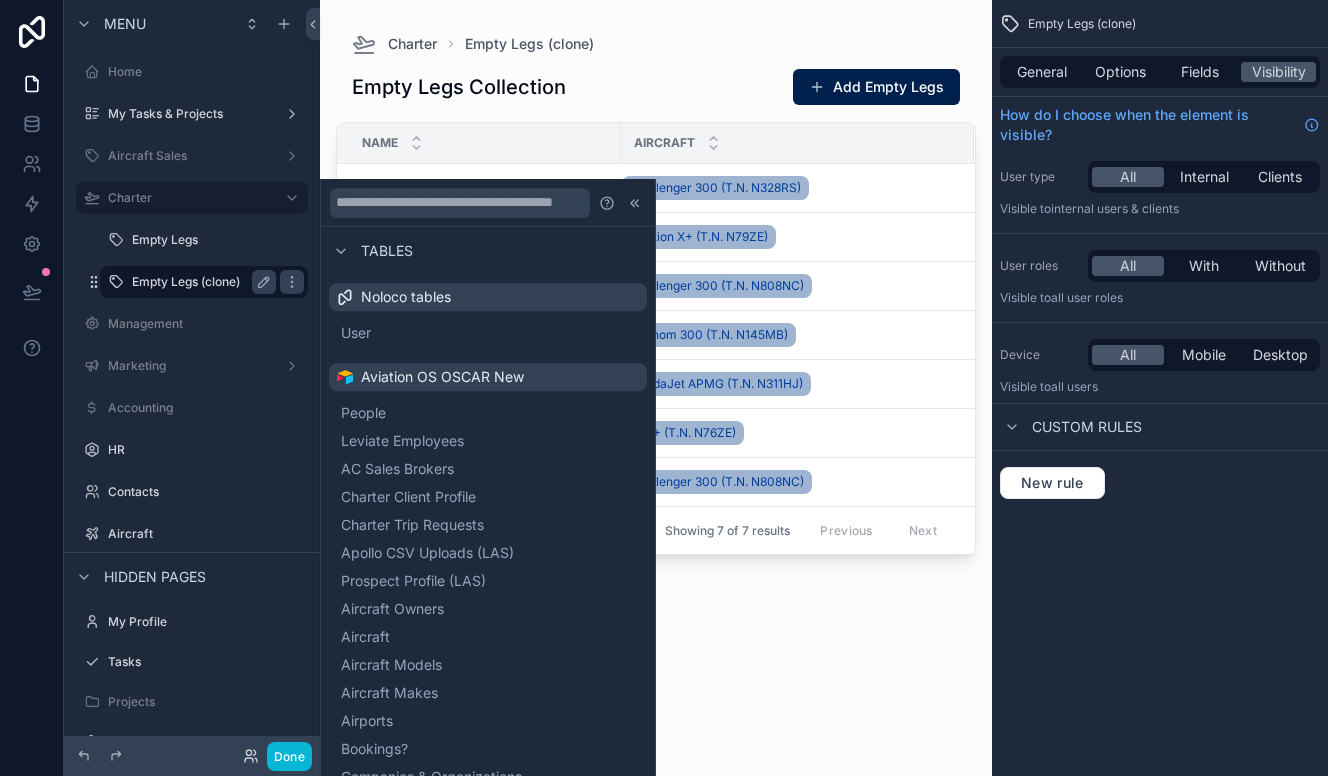 click on "Empty Legs (clone)" at bounding box center (200, 282) 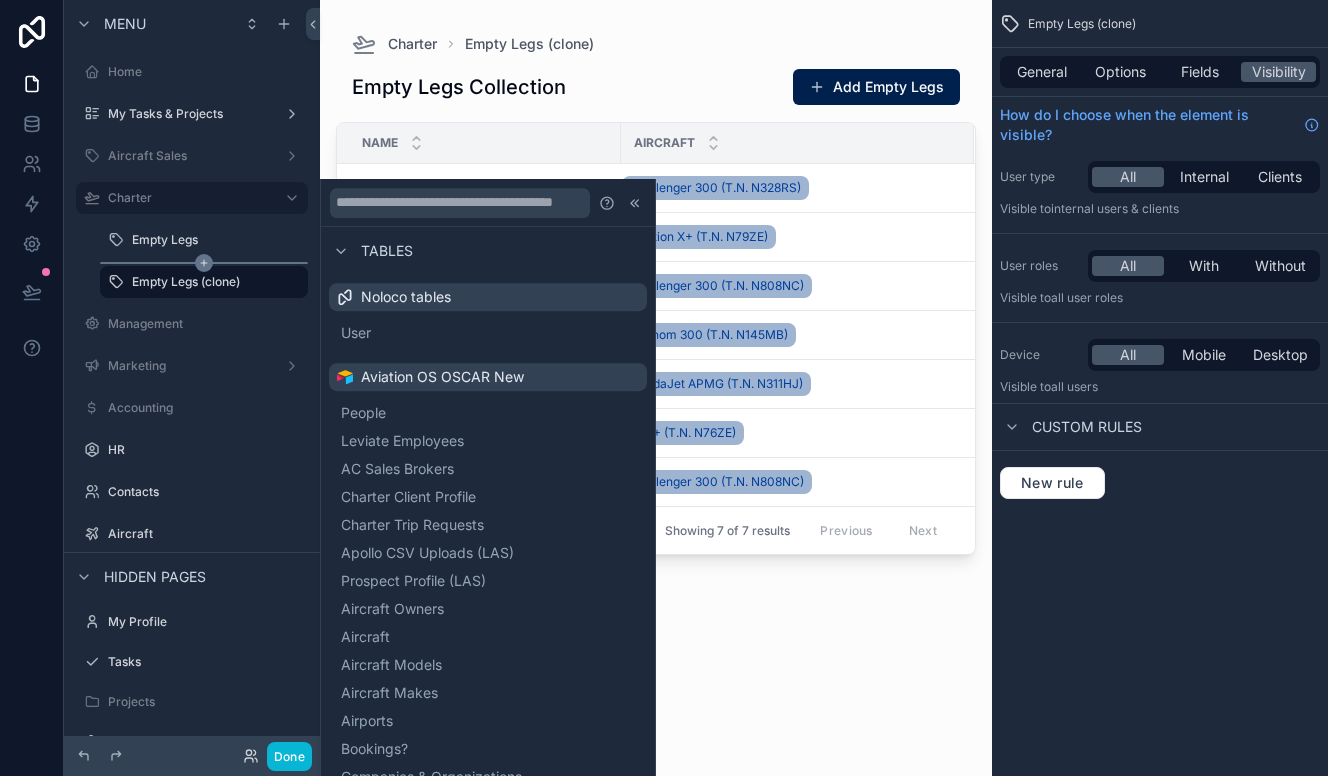 click on "Empty Legs (clone)" at bounding box center (214, 282) 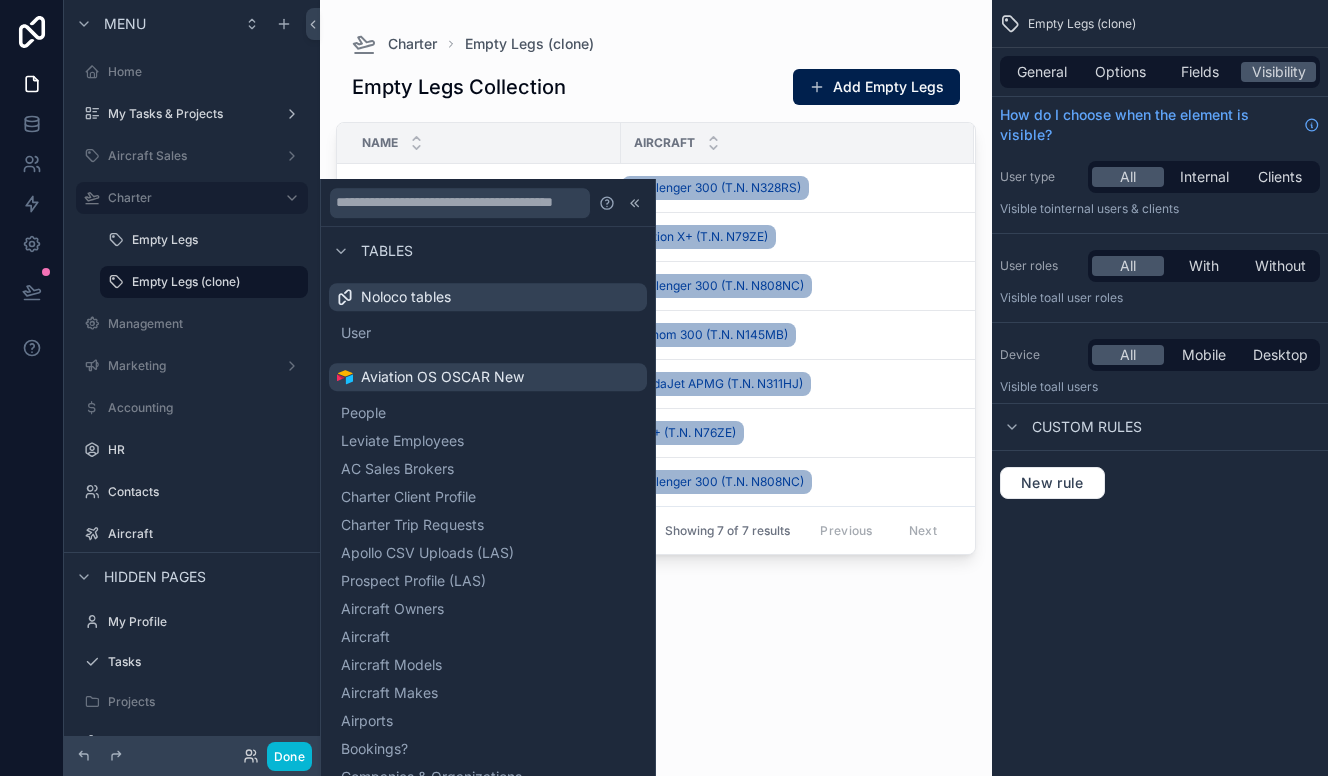 click on "Name" at bounding box center (479, 143) 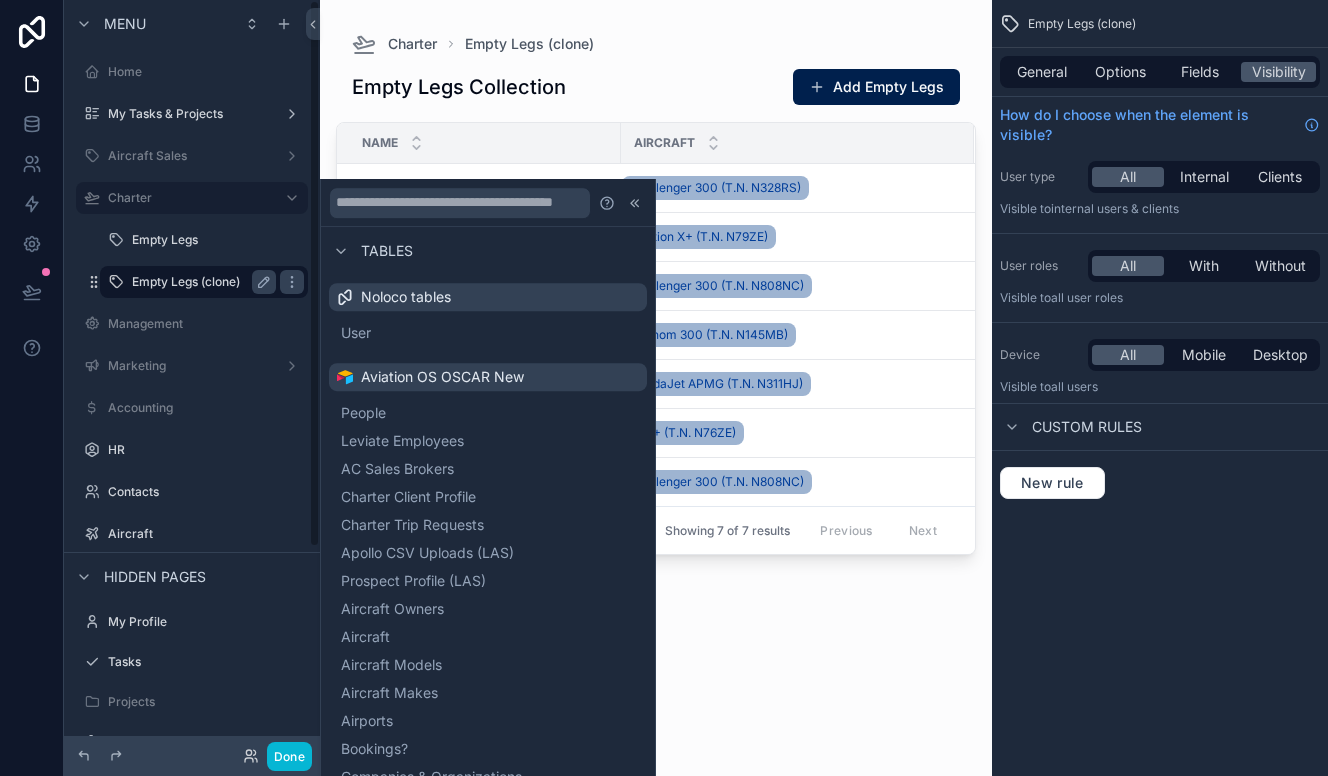 click on "Empty Legs (clone)" at bounding box center (200, 282) 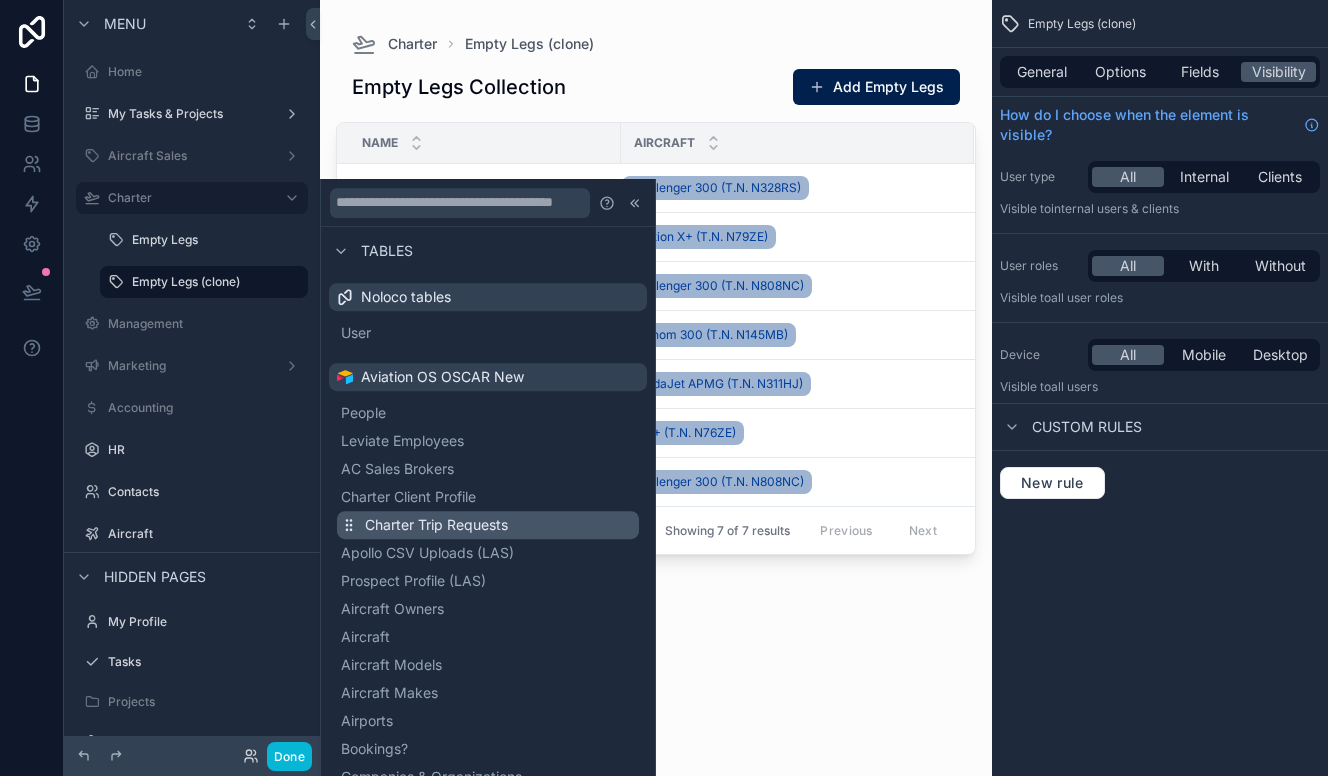click on "Charter Trip Requests" at bounding box center (488, 525) 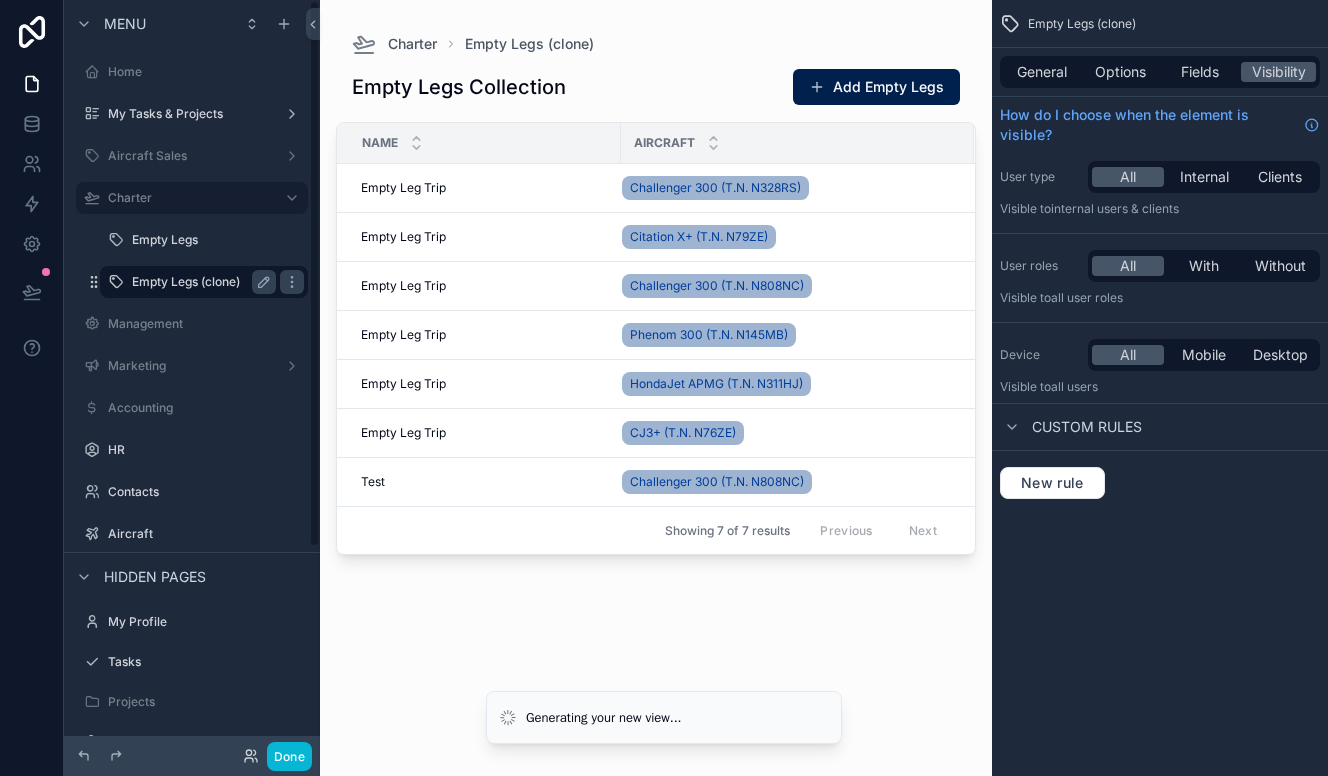 click on "Empty Legs (clone)" at bounding box center [200, 282] 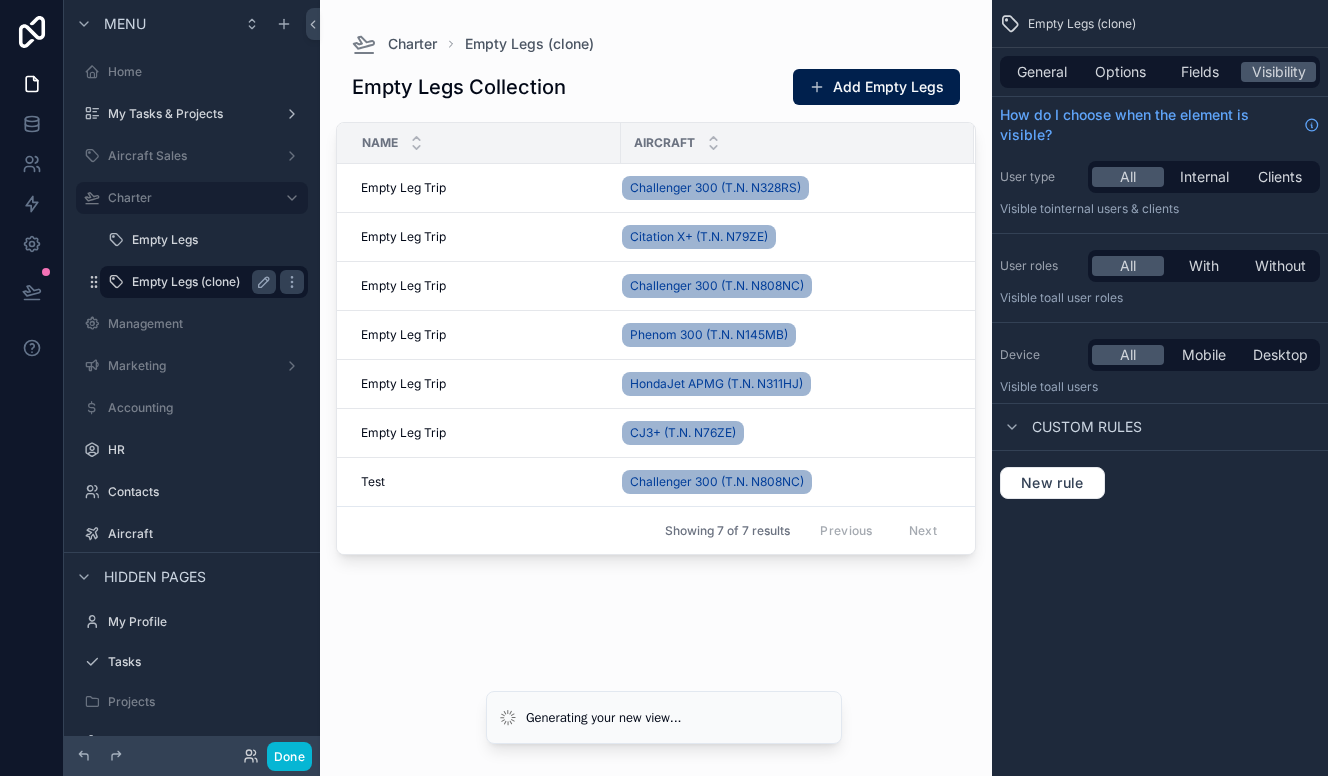 click on "Empty Legs" at bounding box center [218, 240] 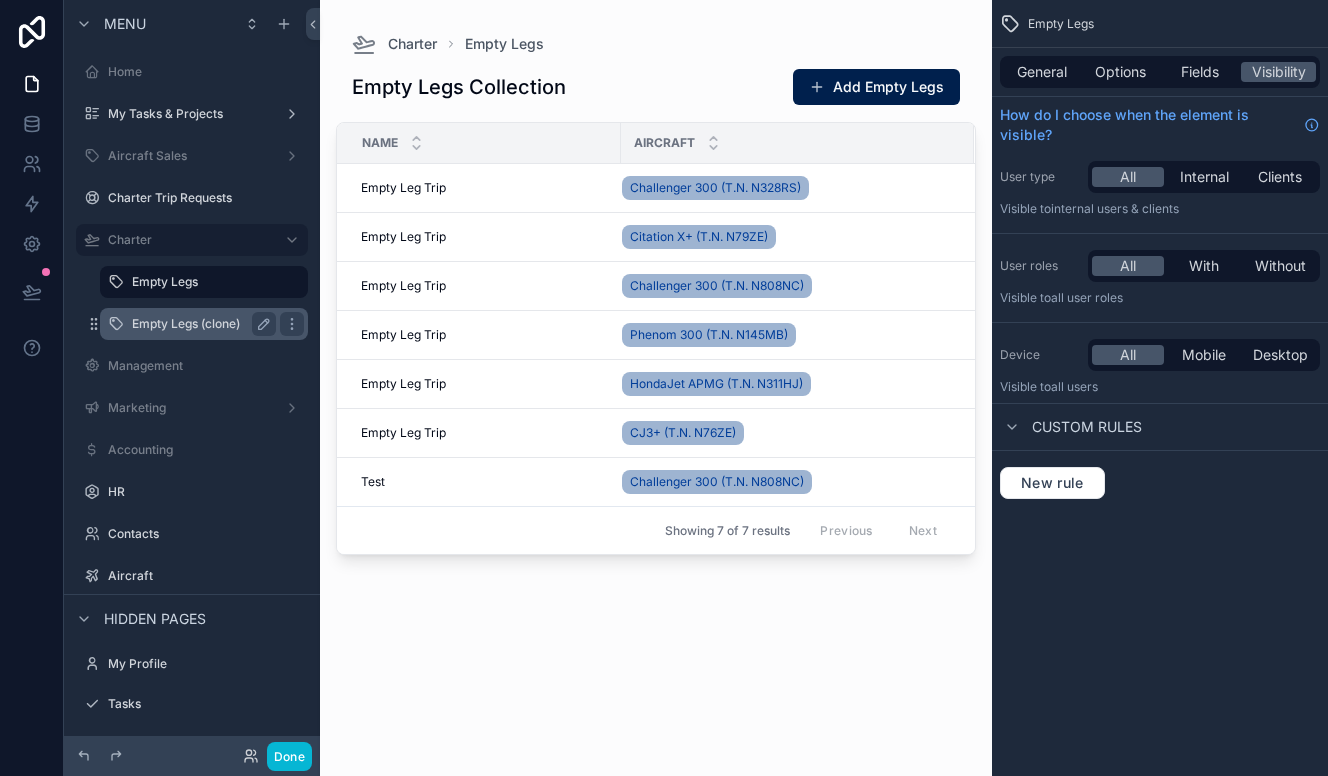 click on "Empty Legs" at bounding box center [214, 282] 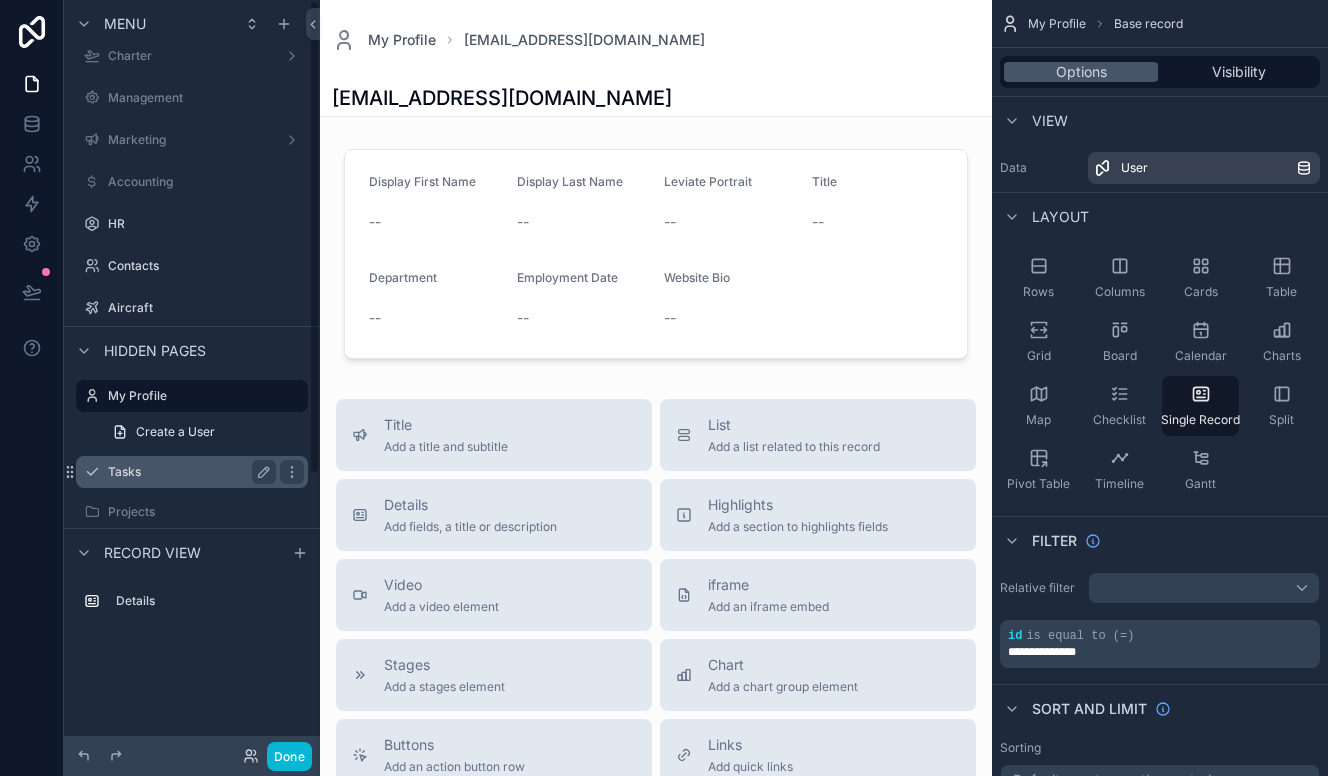 scroll, scrollTop: 0, scrollLeft: 0, axis: both 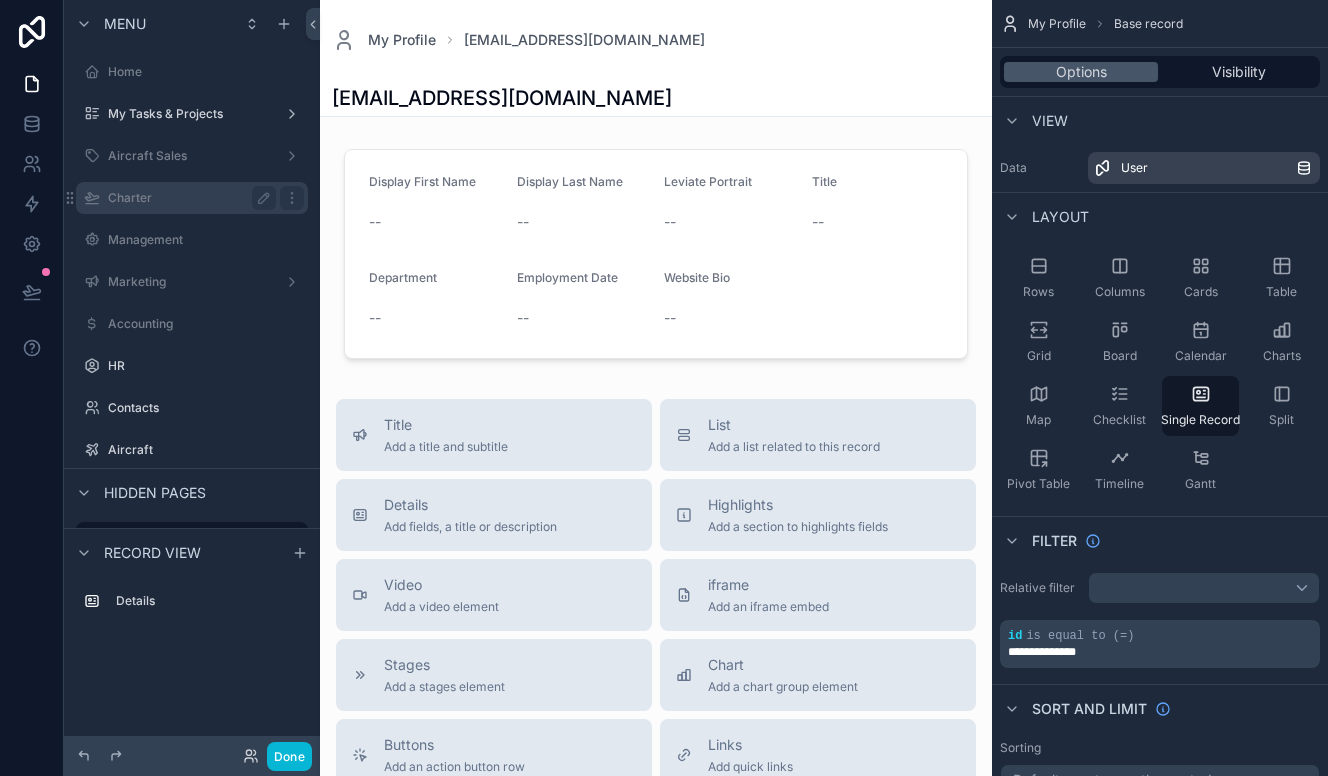 click on "Charter" at bounding box center [188, 198] 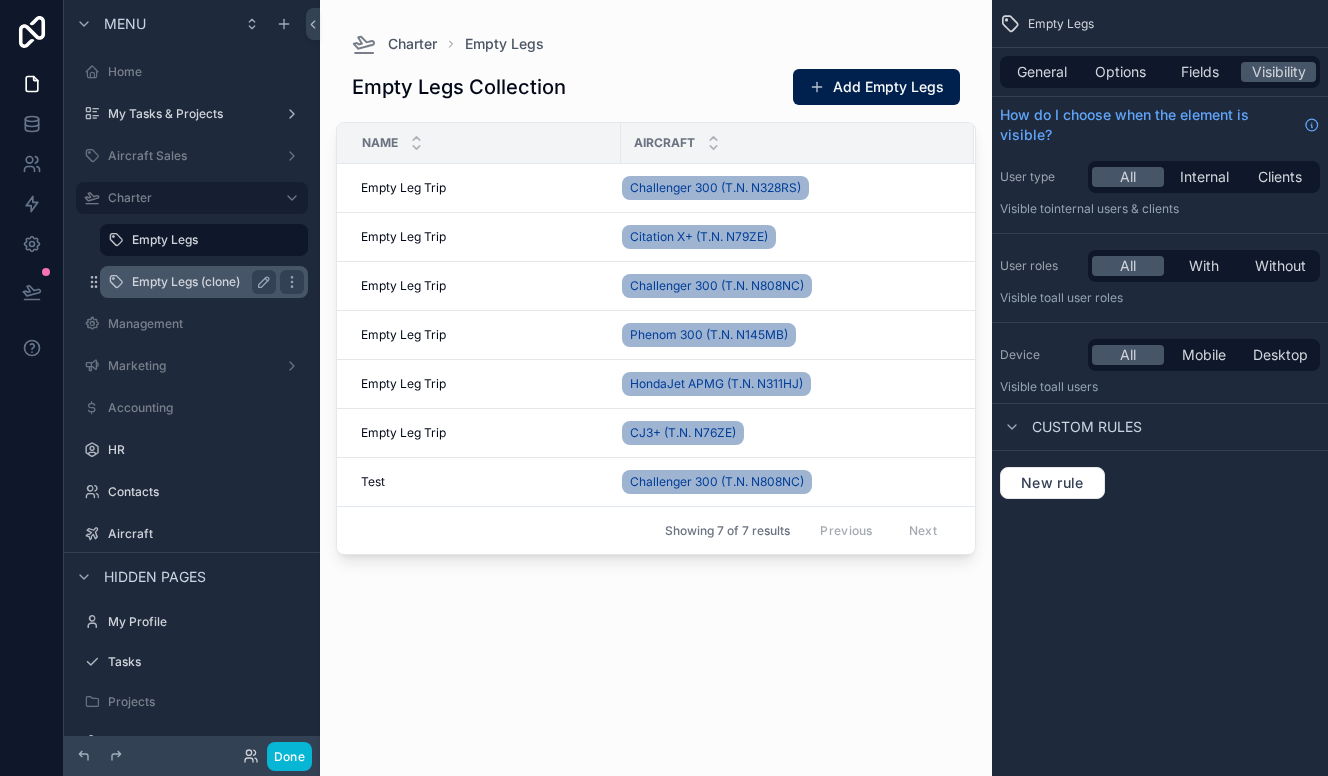 click on "Empty Legs (clone)" at bounding box center (200, 282) 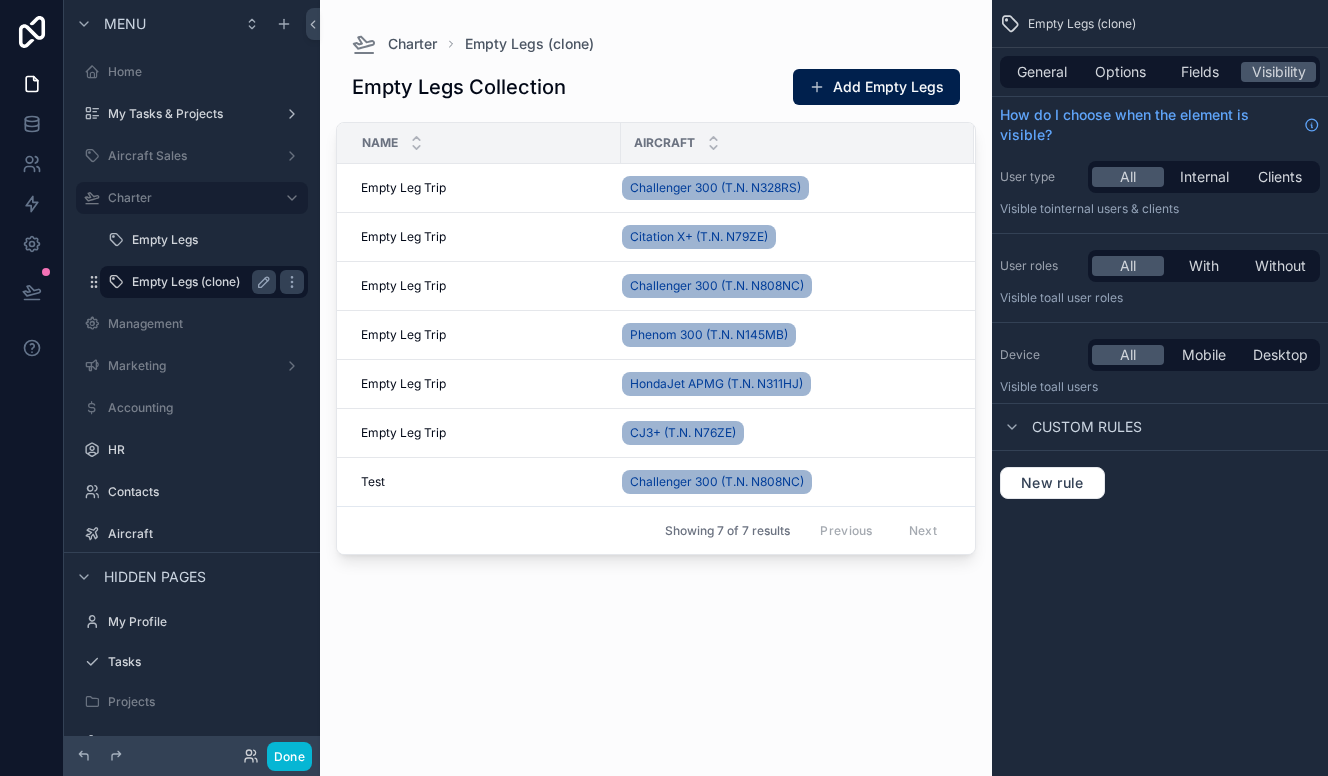 click on "Empty Legs (clone)" at bounding box center (200, 282) 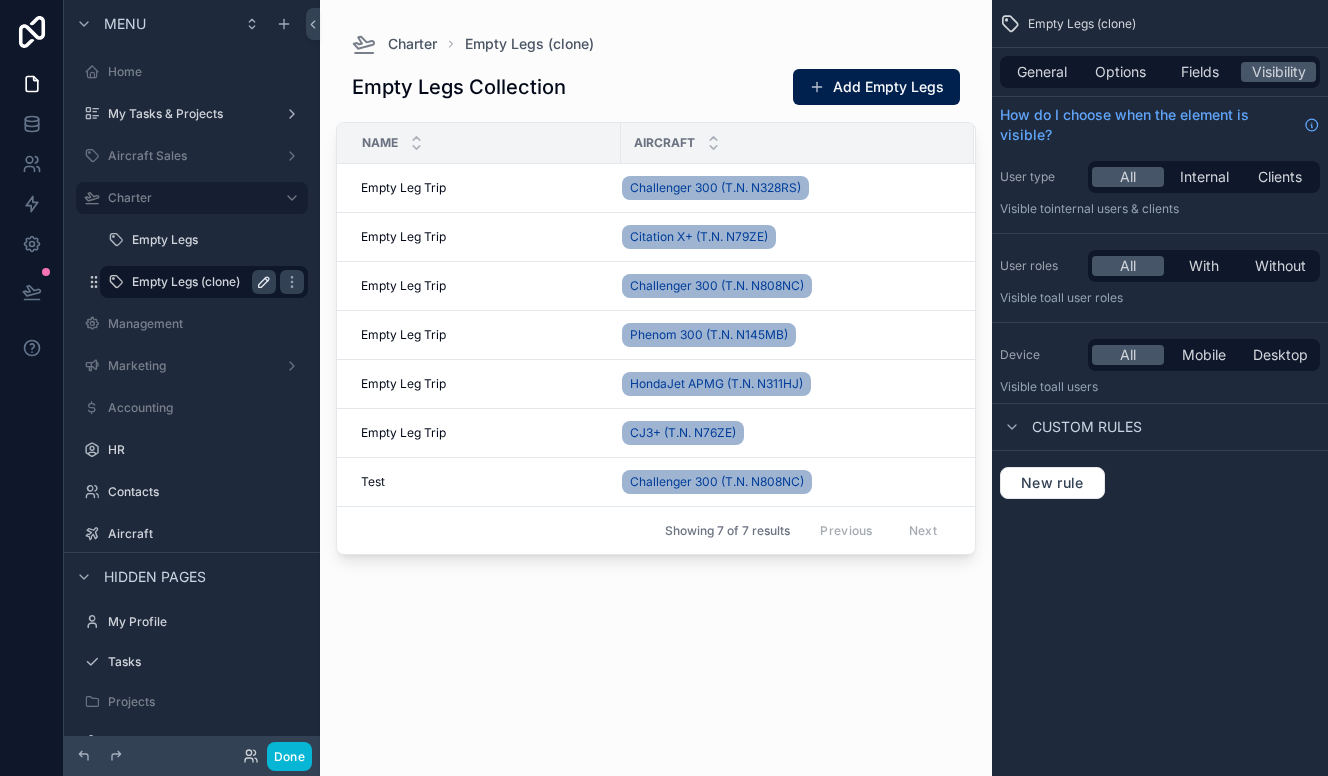 click 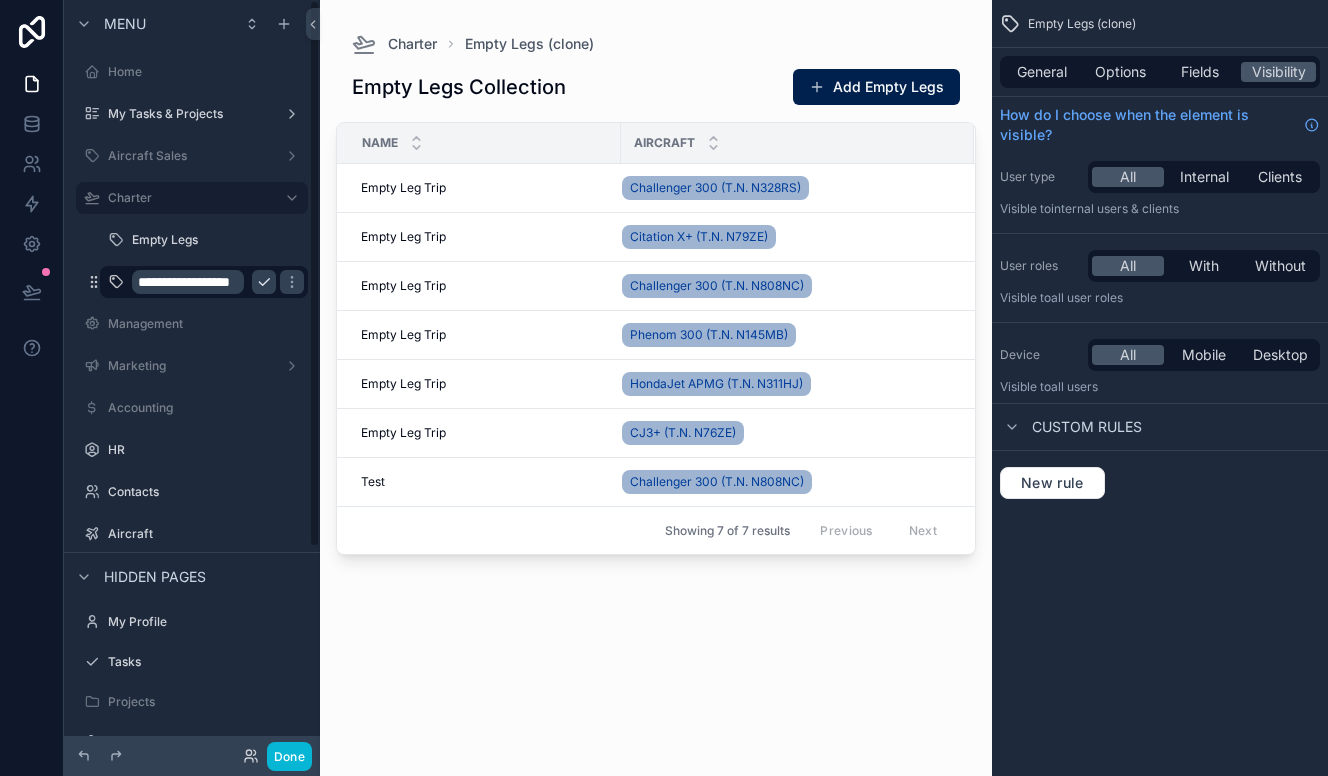 click on "**********" at bounding box center (188, 282) 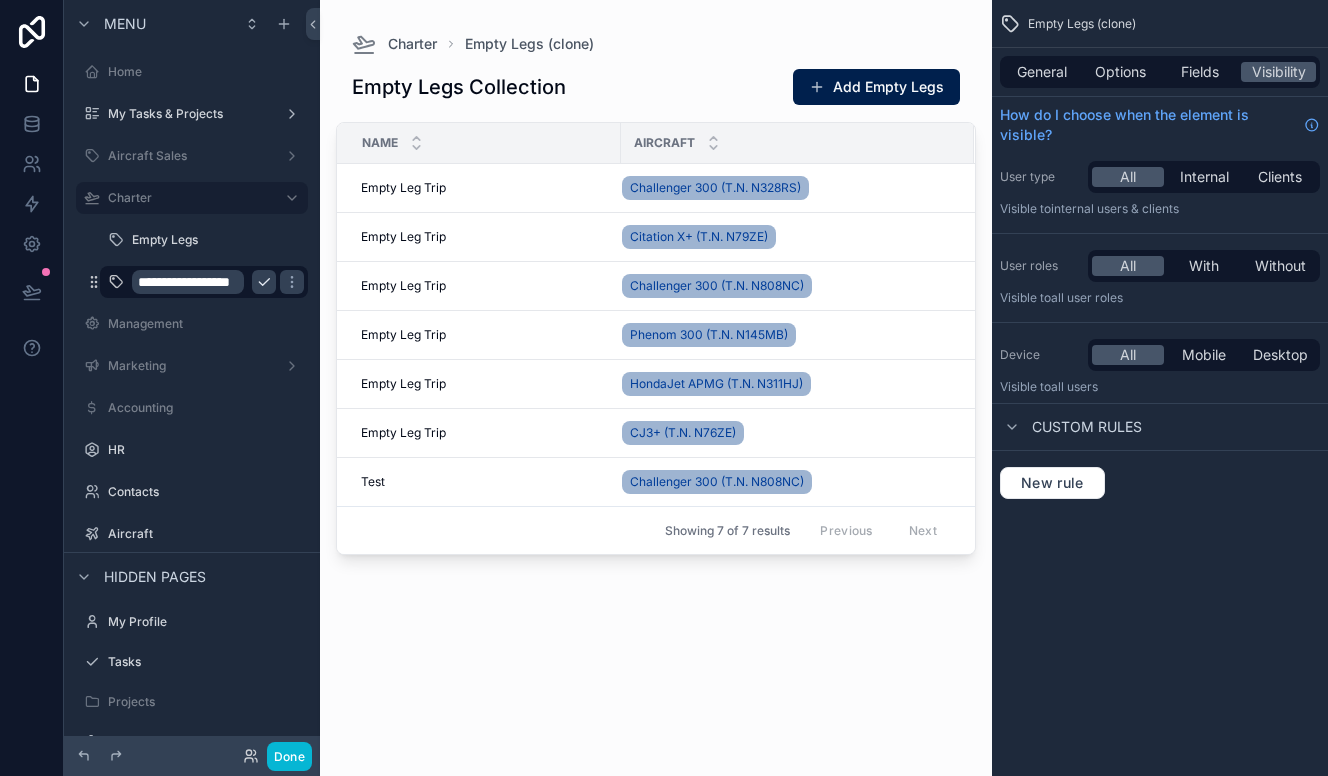 type on "*" 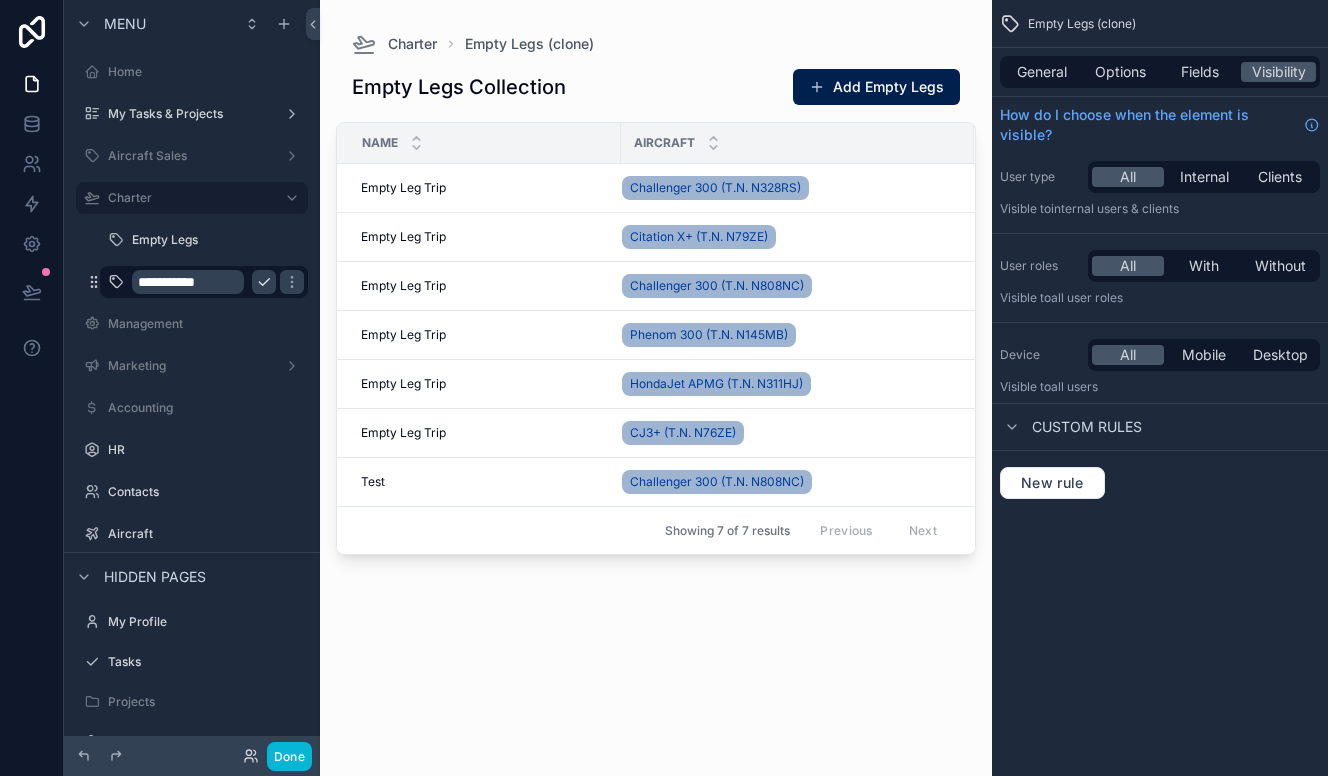 scroll, scrollTop: 0, scrollLeft: 0, axis: both 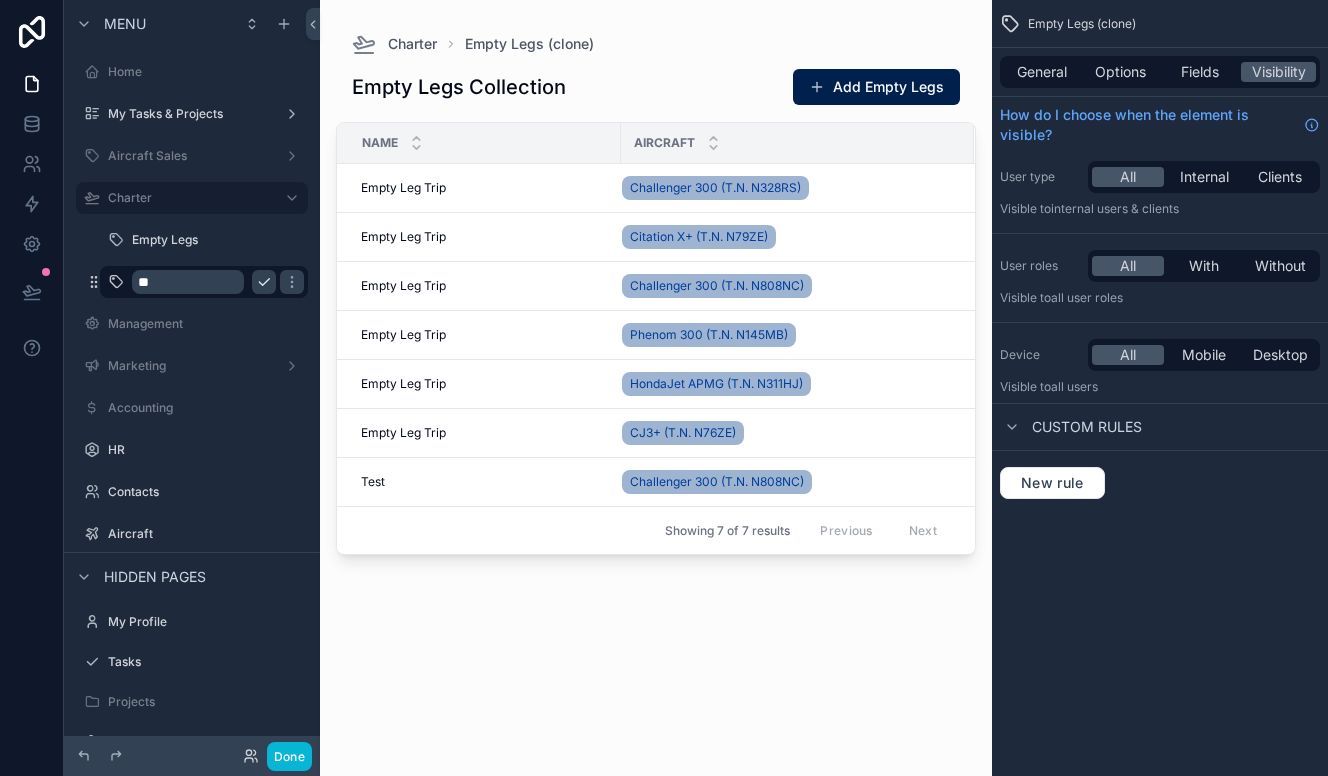 type on "*" 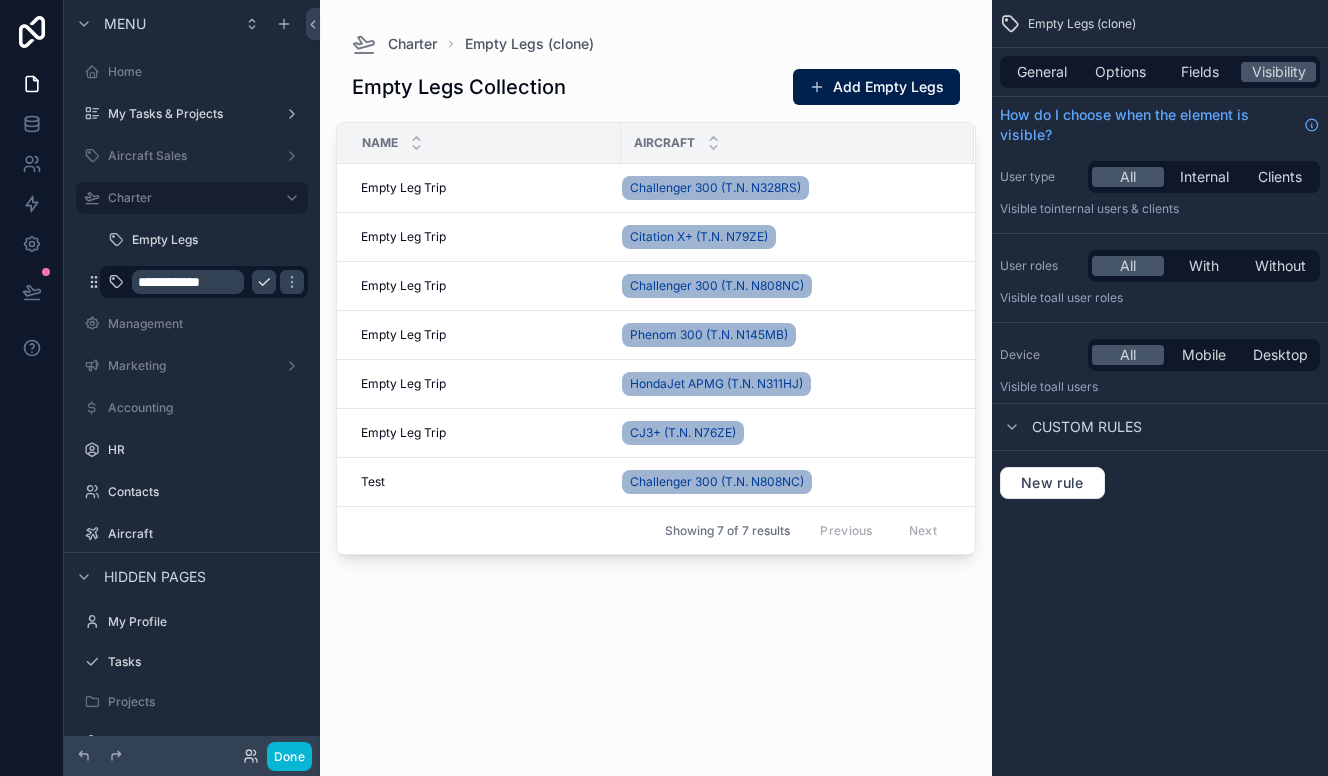 type on "**********" 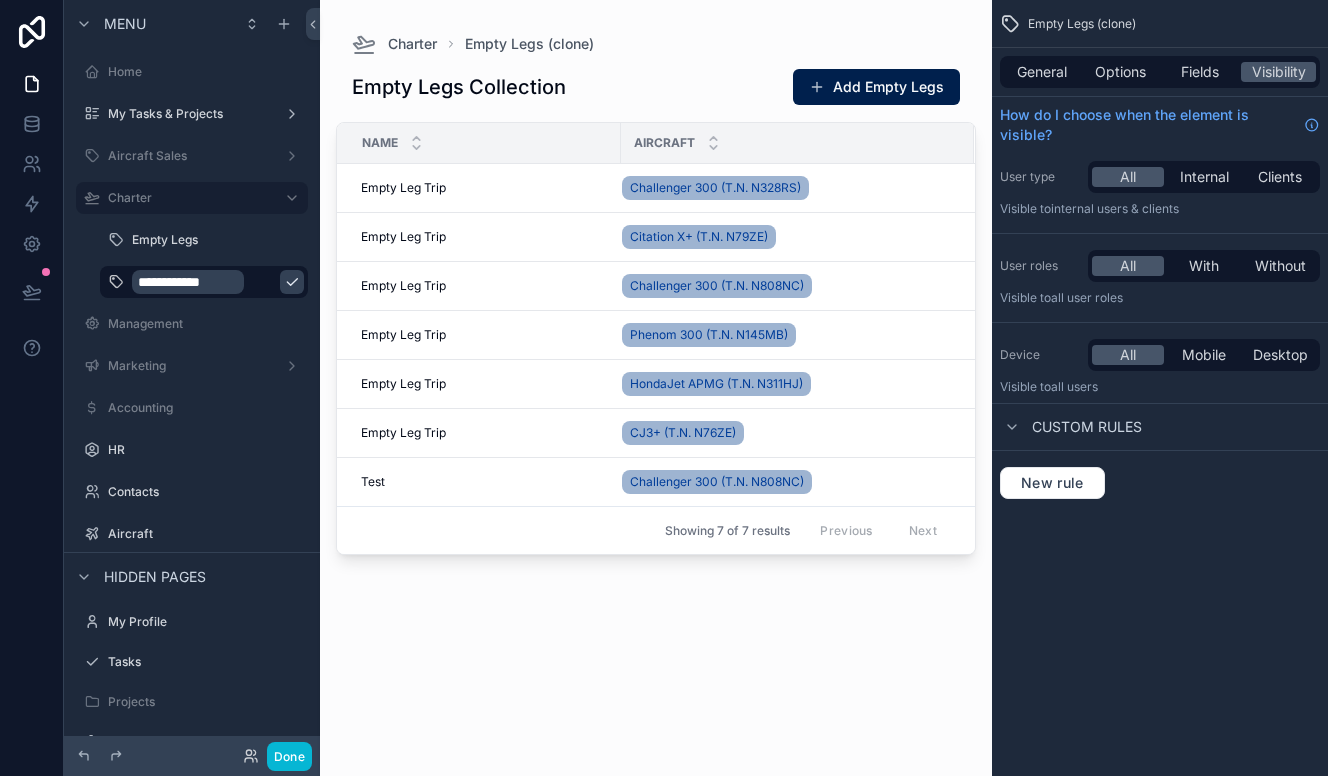 click 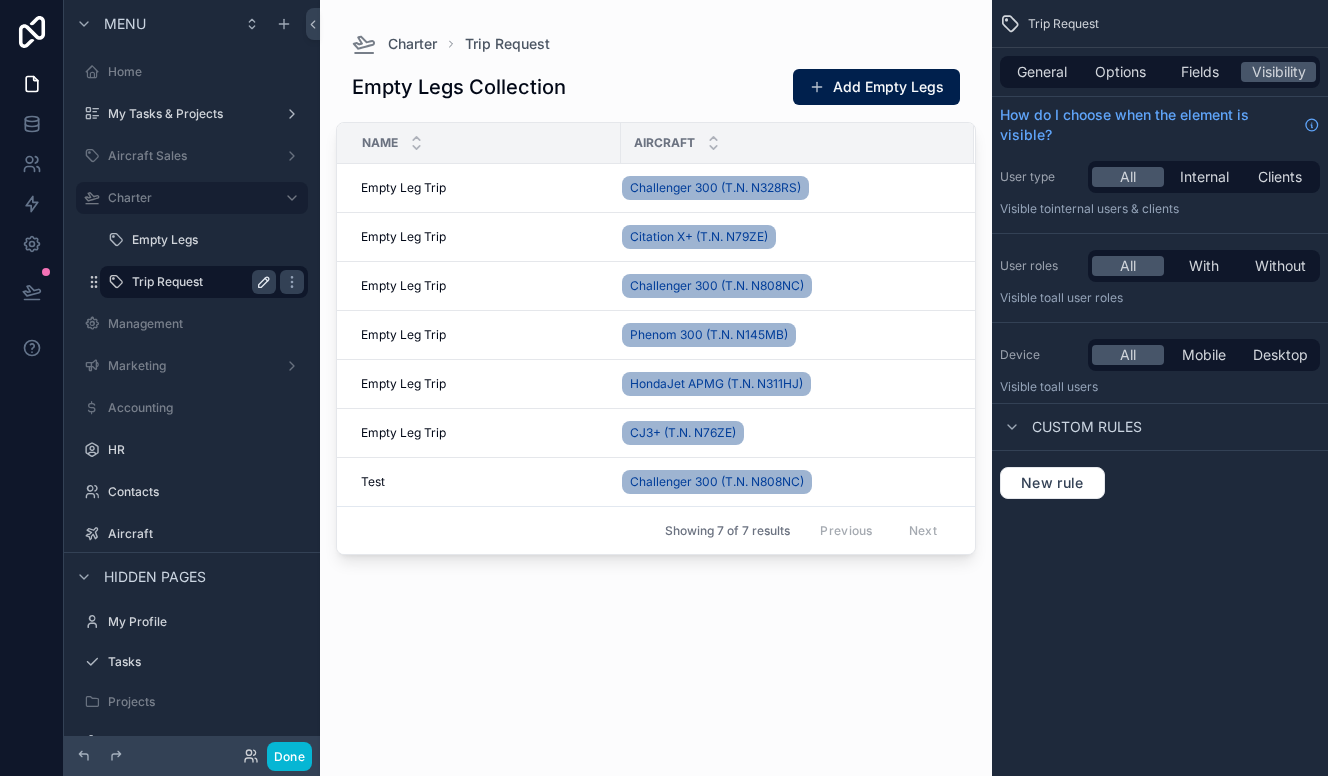 click on "Trip Request" at bounding box center [200, 282] 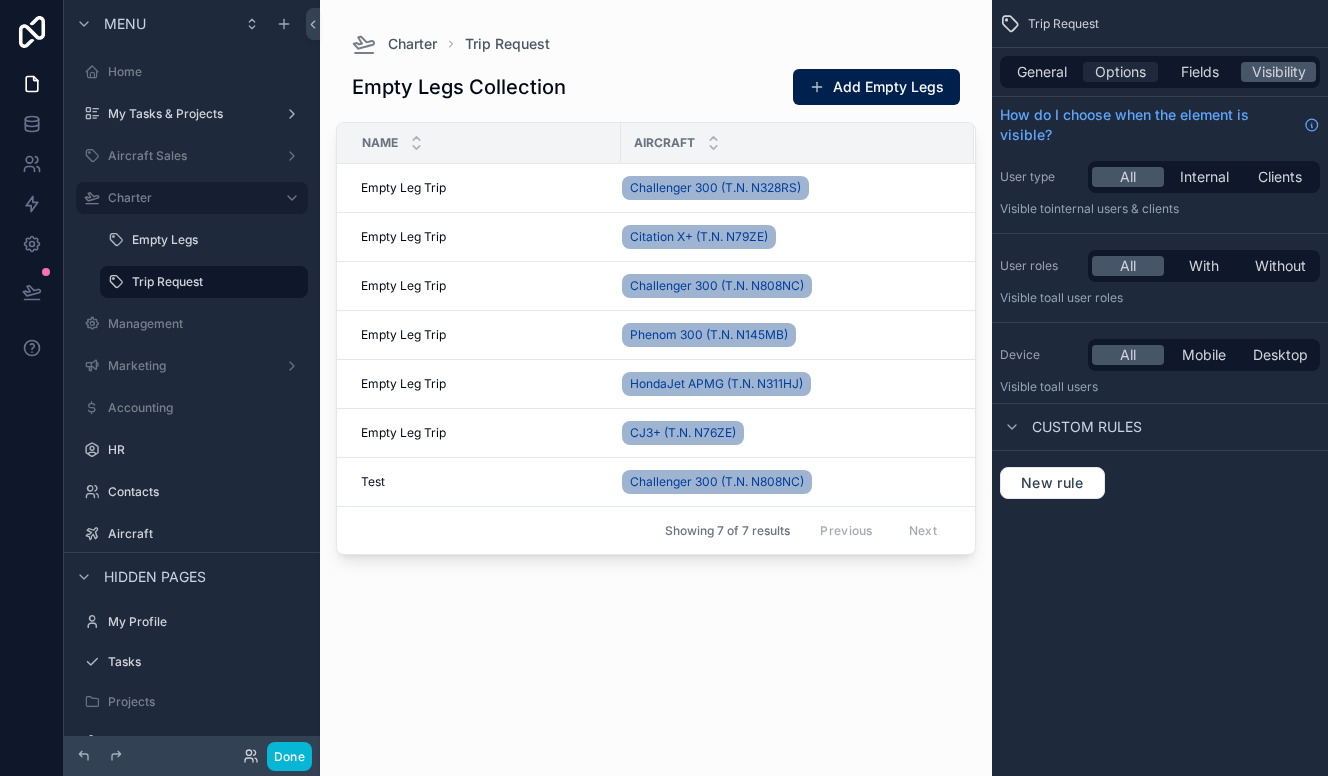 click on "Options" at bounding box center [1120, 72] 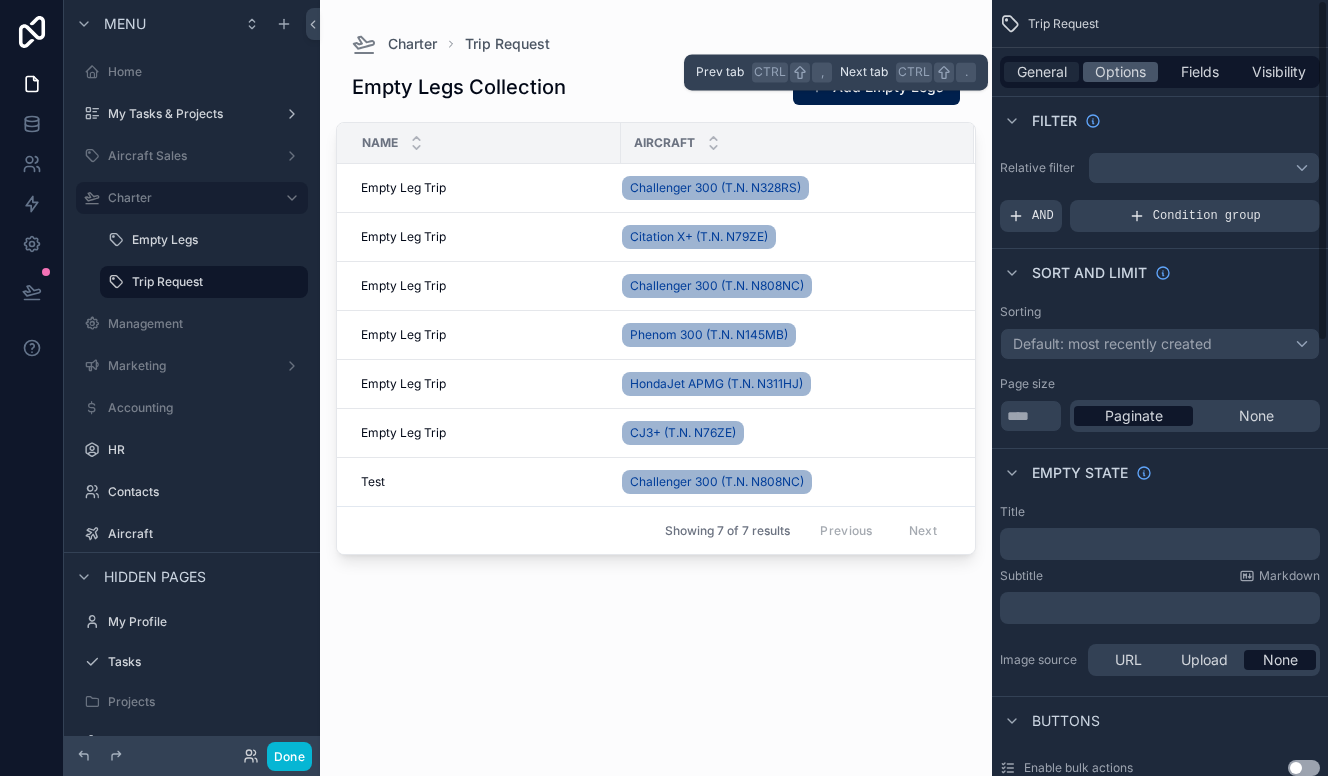 click on "General" at bounding box center (1042, 72) 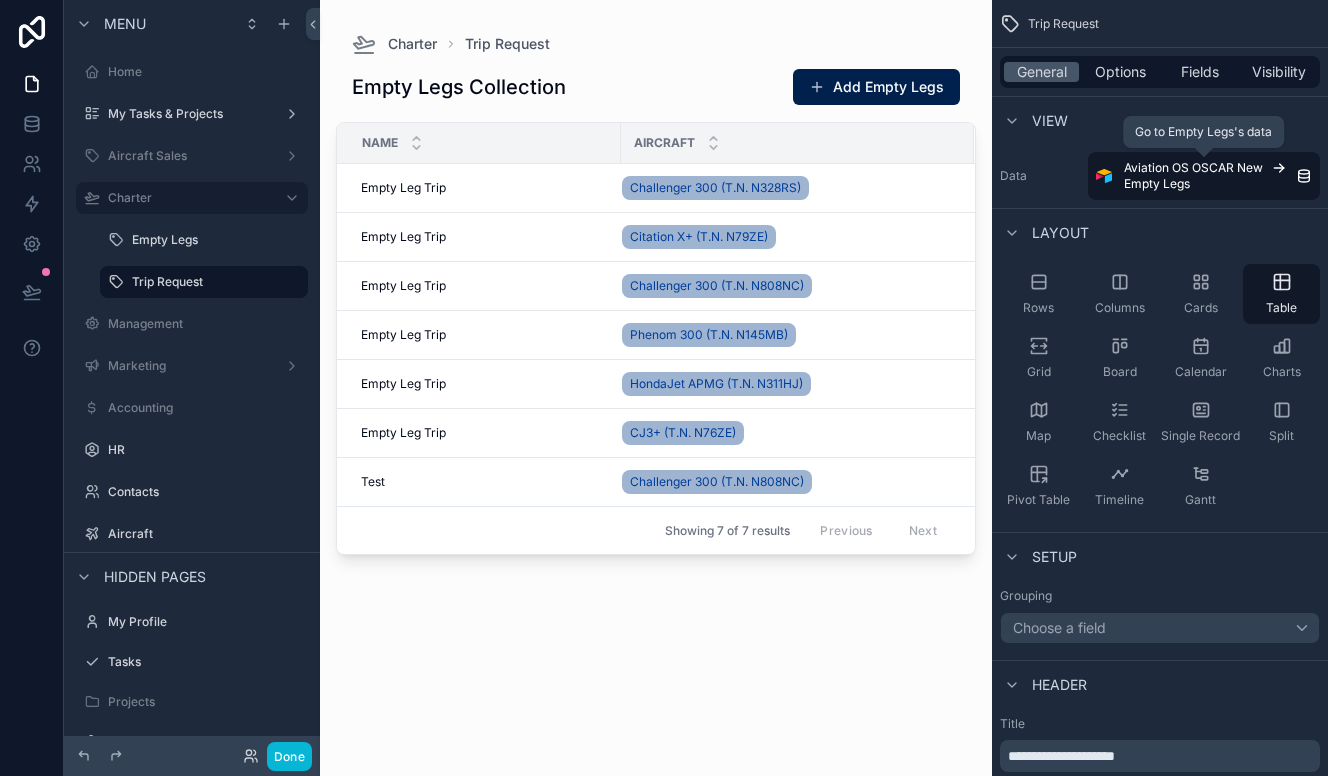 click on "Aviation OS OSCAR New Empty Legs" at bounding box center [1204, 176] 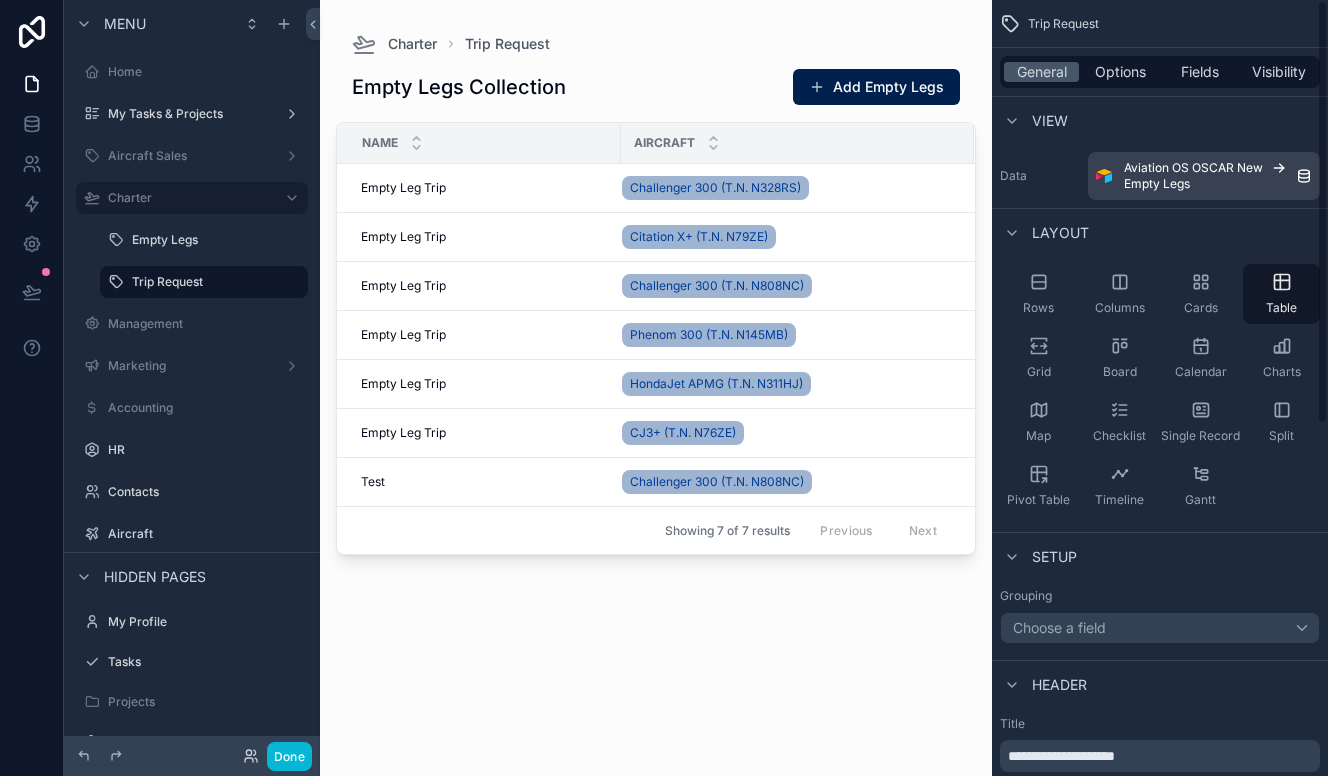 click on "Data" at bounding box center [1040, 176] 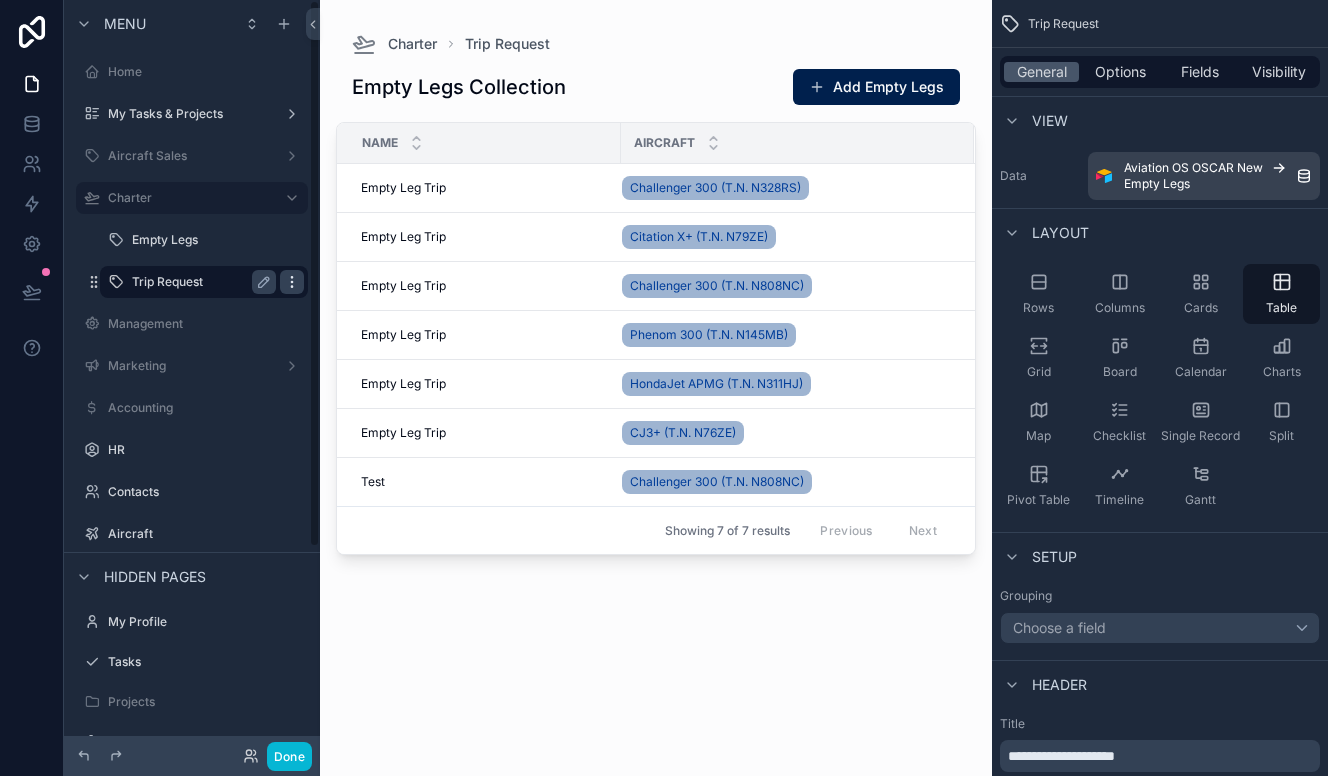 click 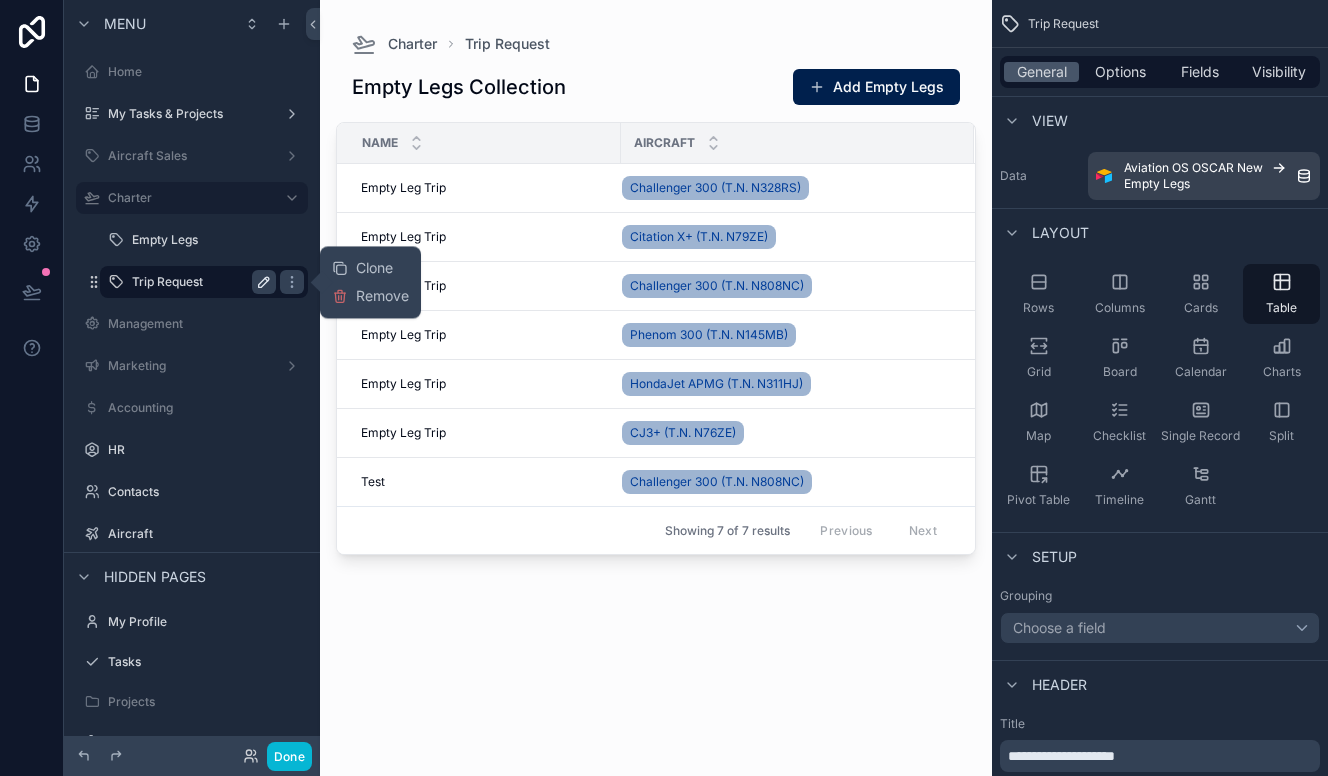 click 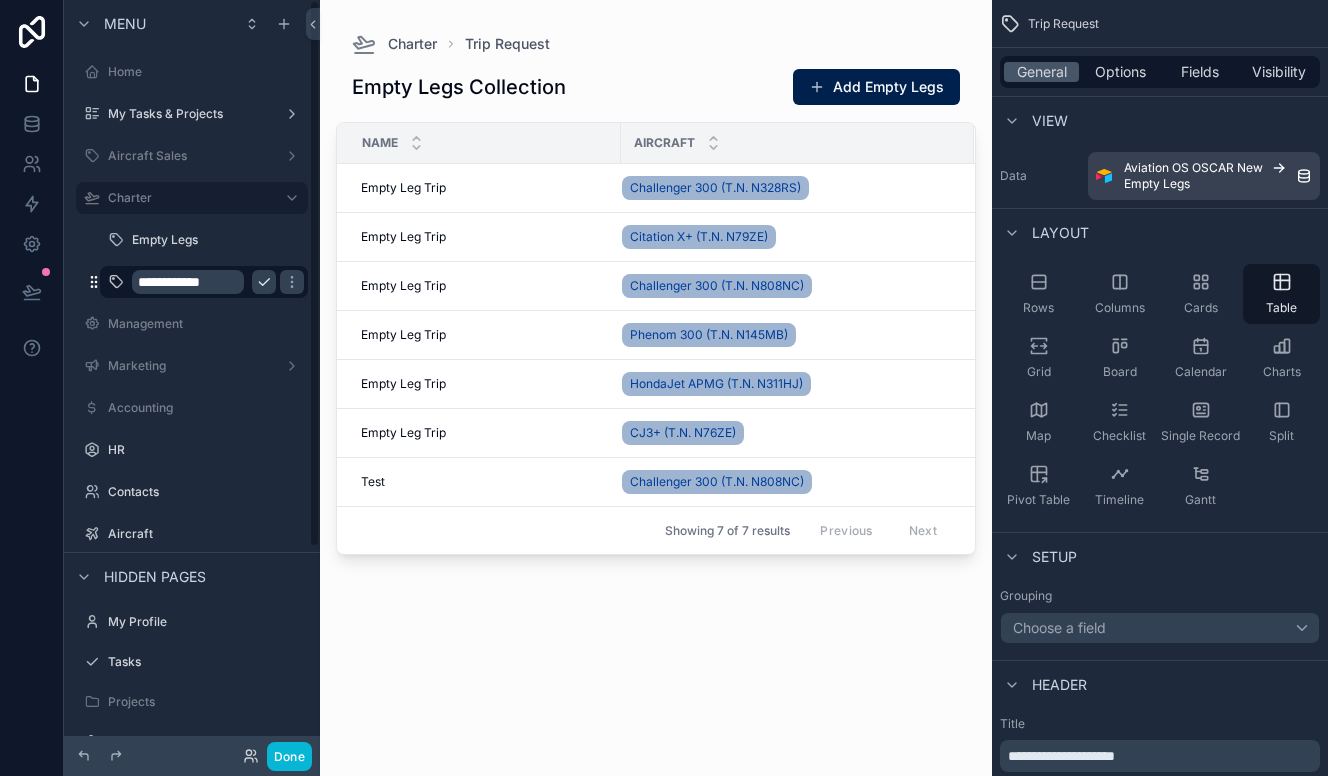 click 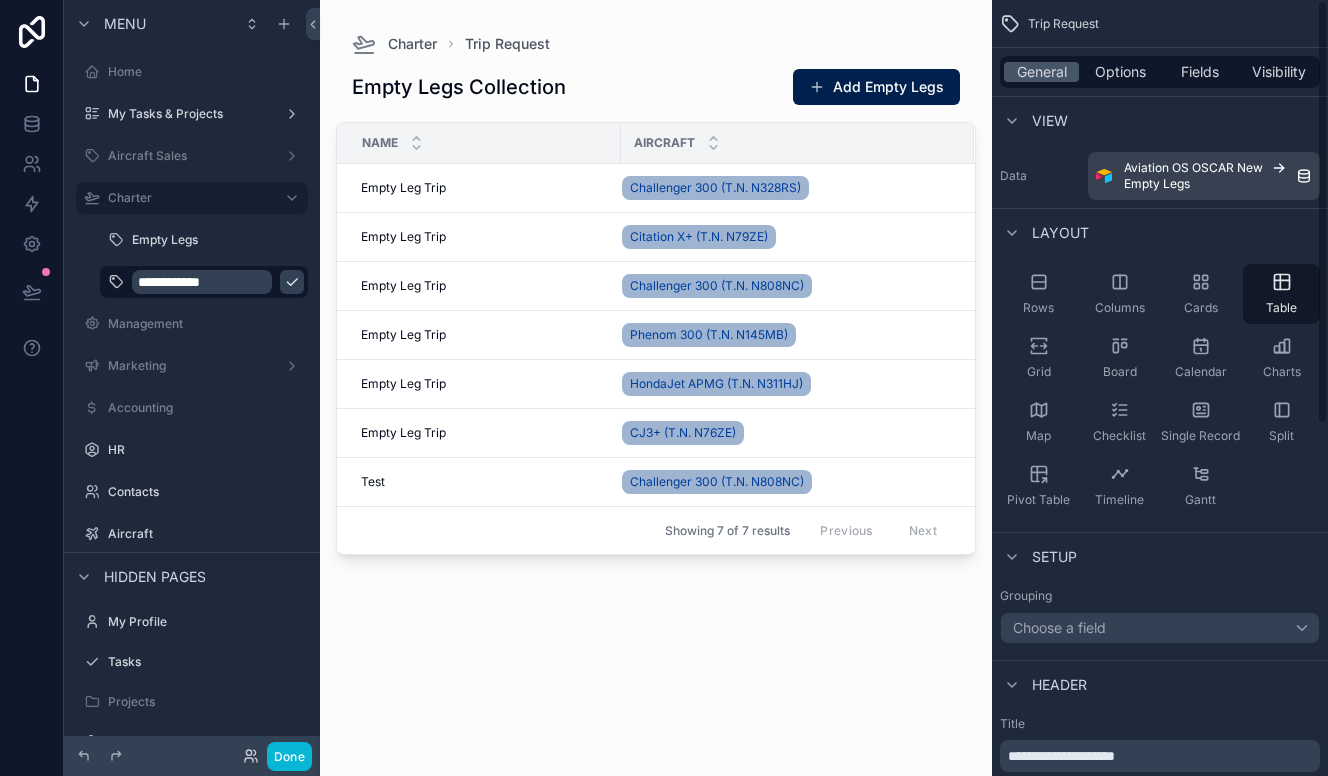 click on "Data" at bounding box center [1040, 176] 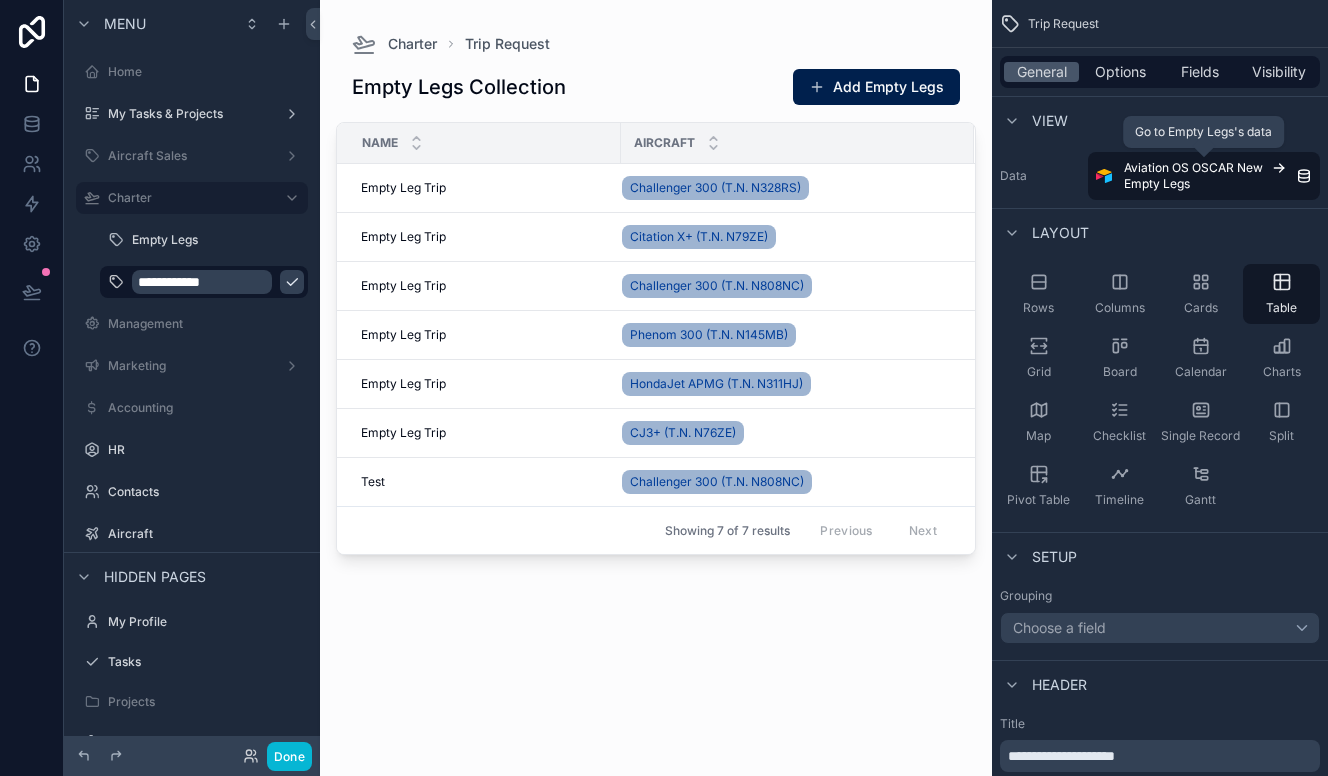 click 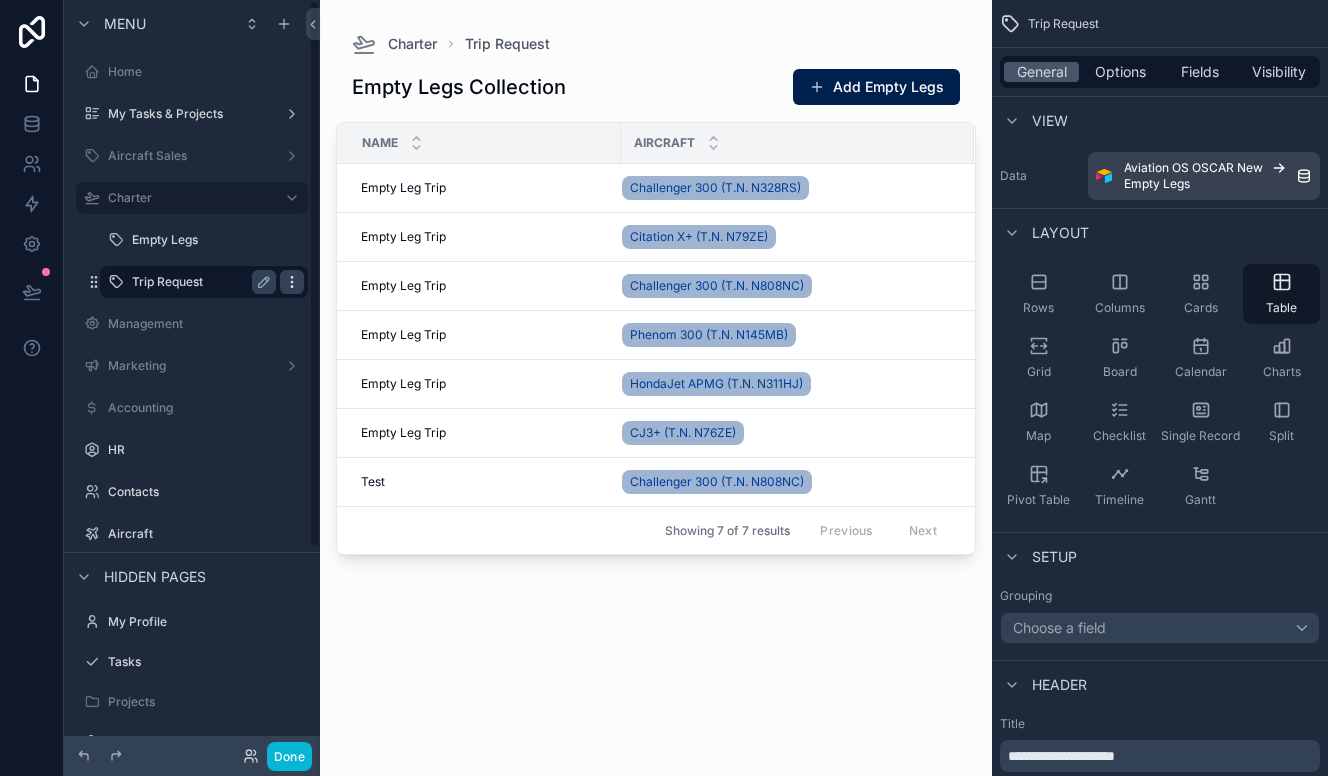 click 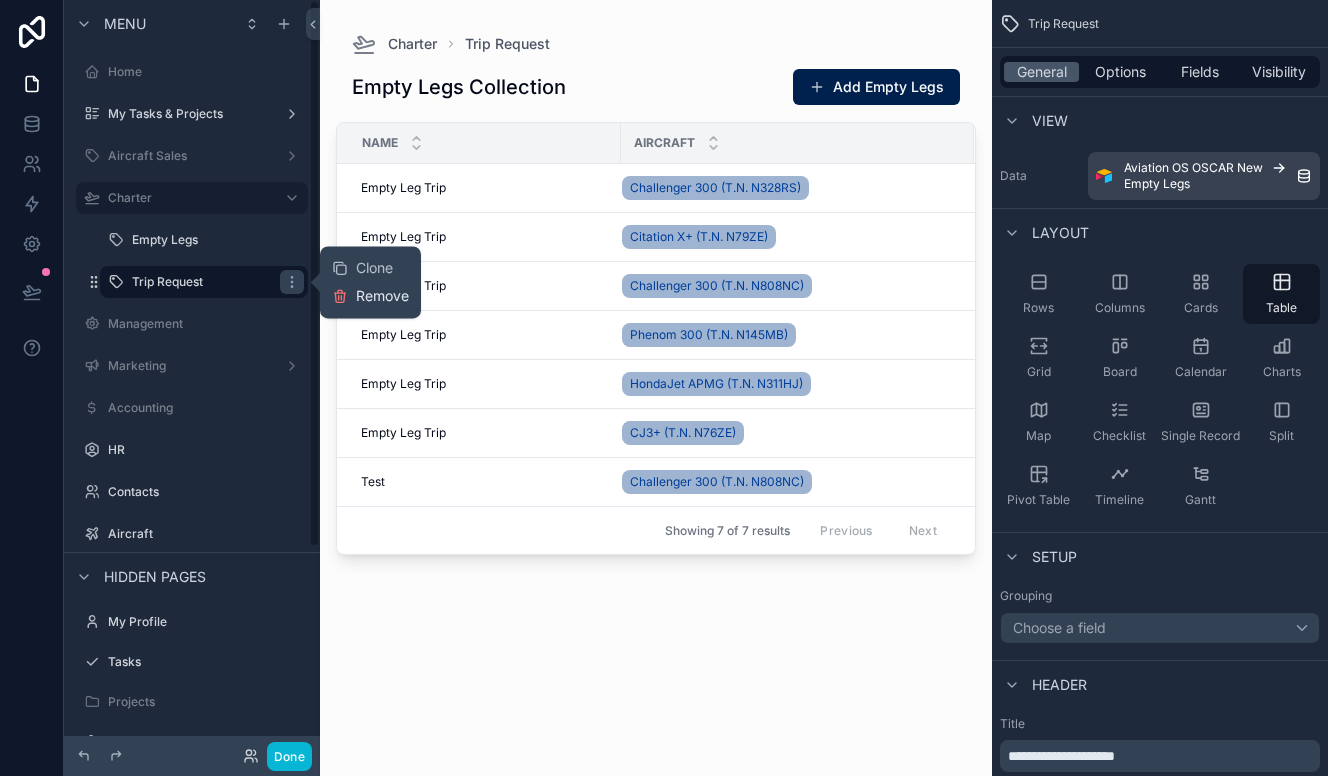 click 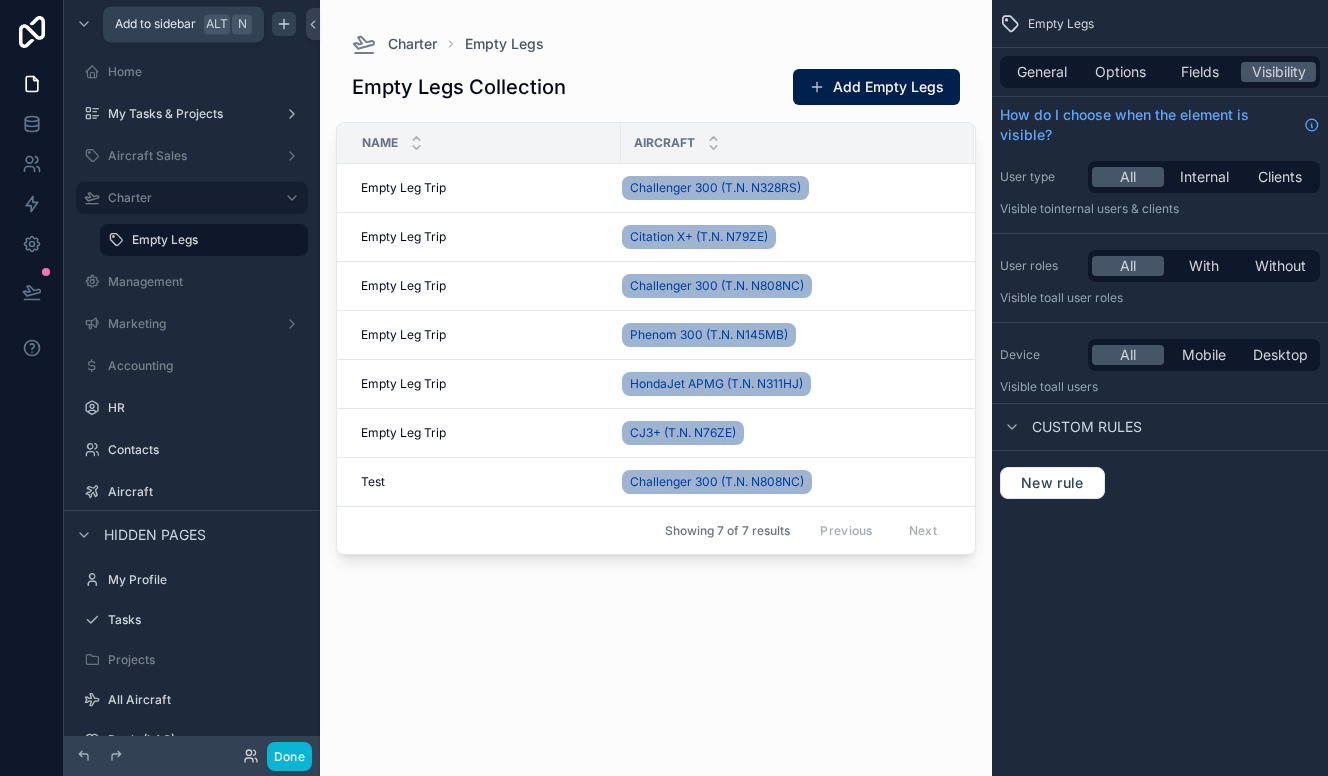 click 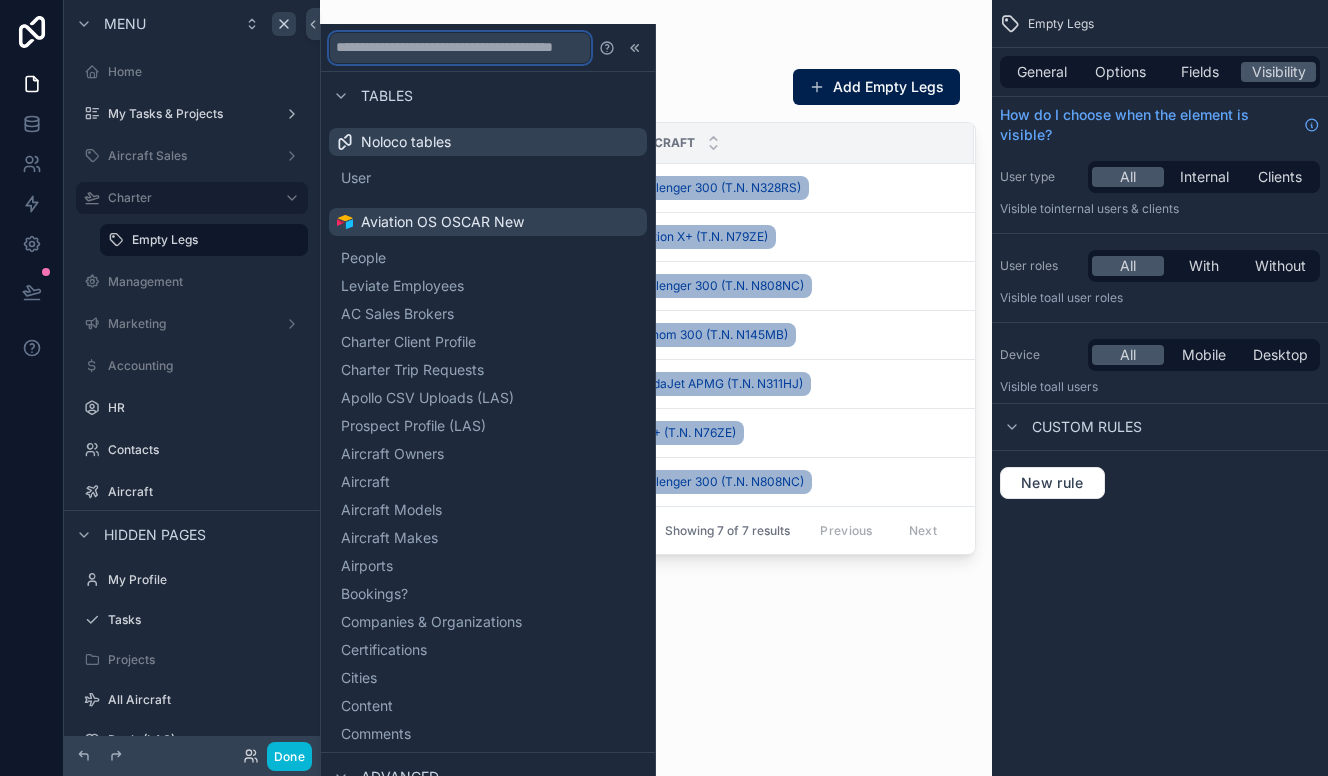 click at bounding box center (460, 48) 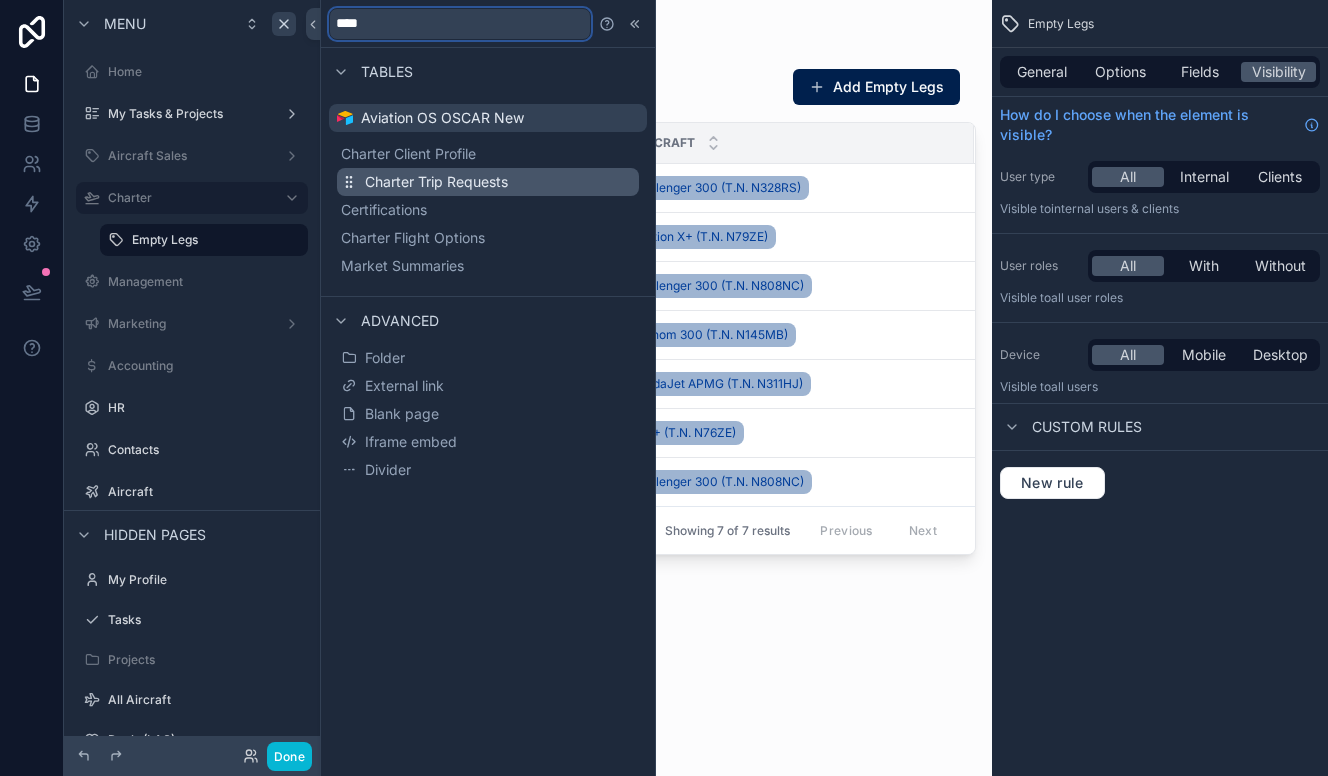 type on "****" 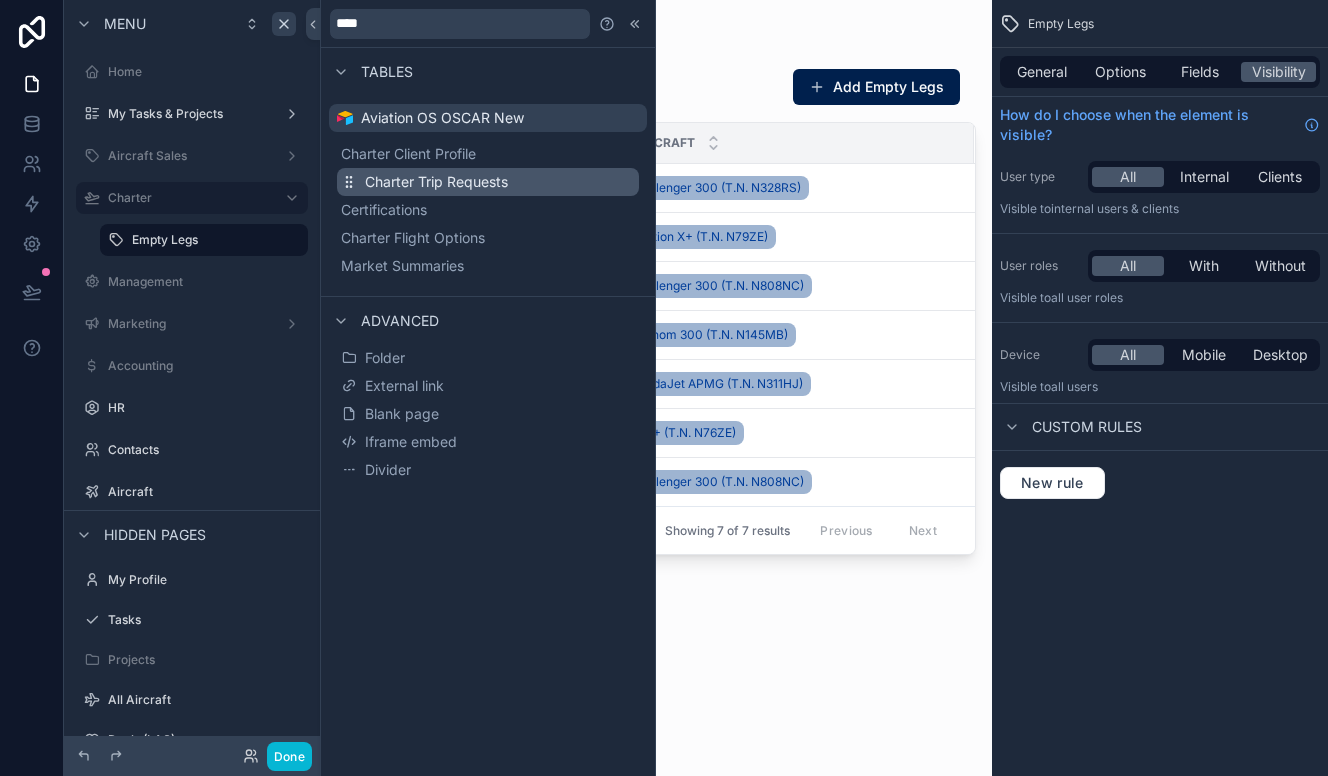 click on "Charter Trip Requests" at bounding box center [436, 182] 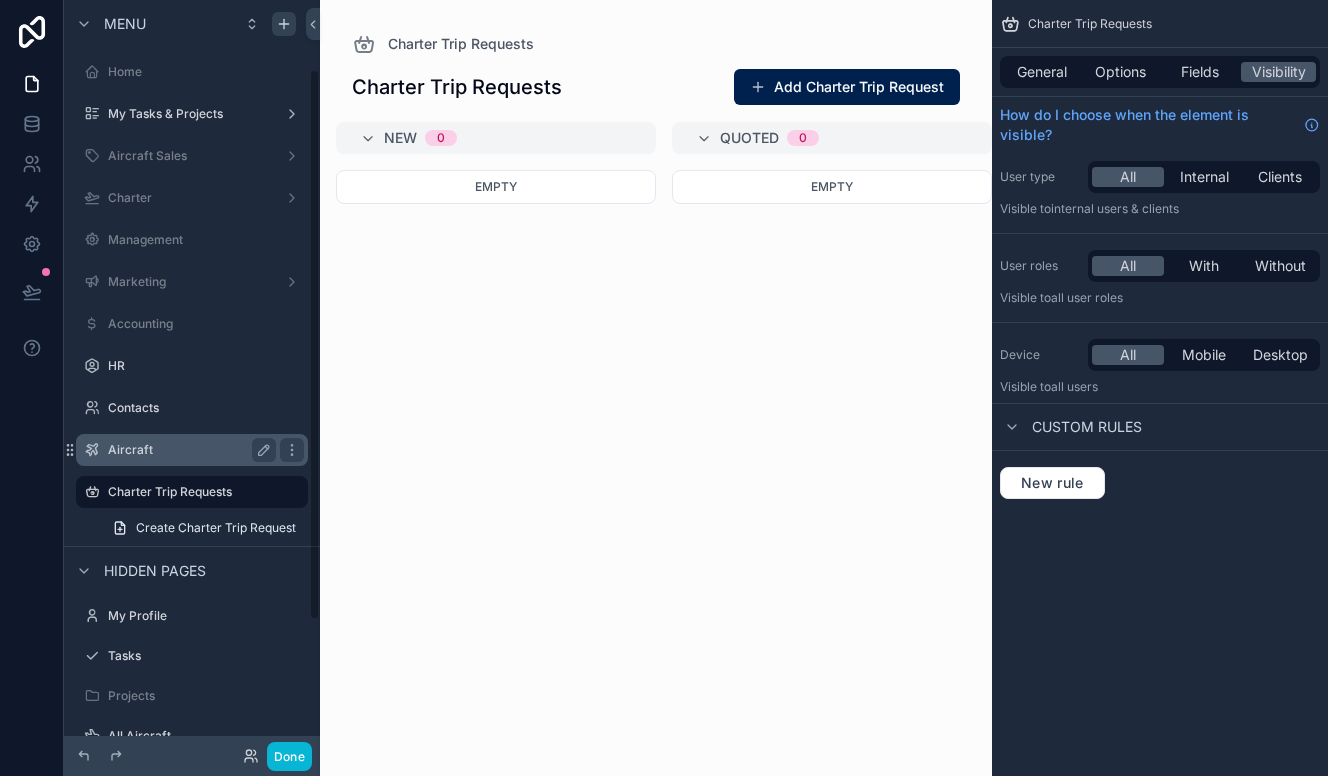 scroll, scrollTop: 94, scrollLeft: 0, axis: vertical 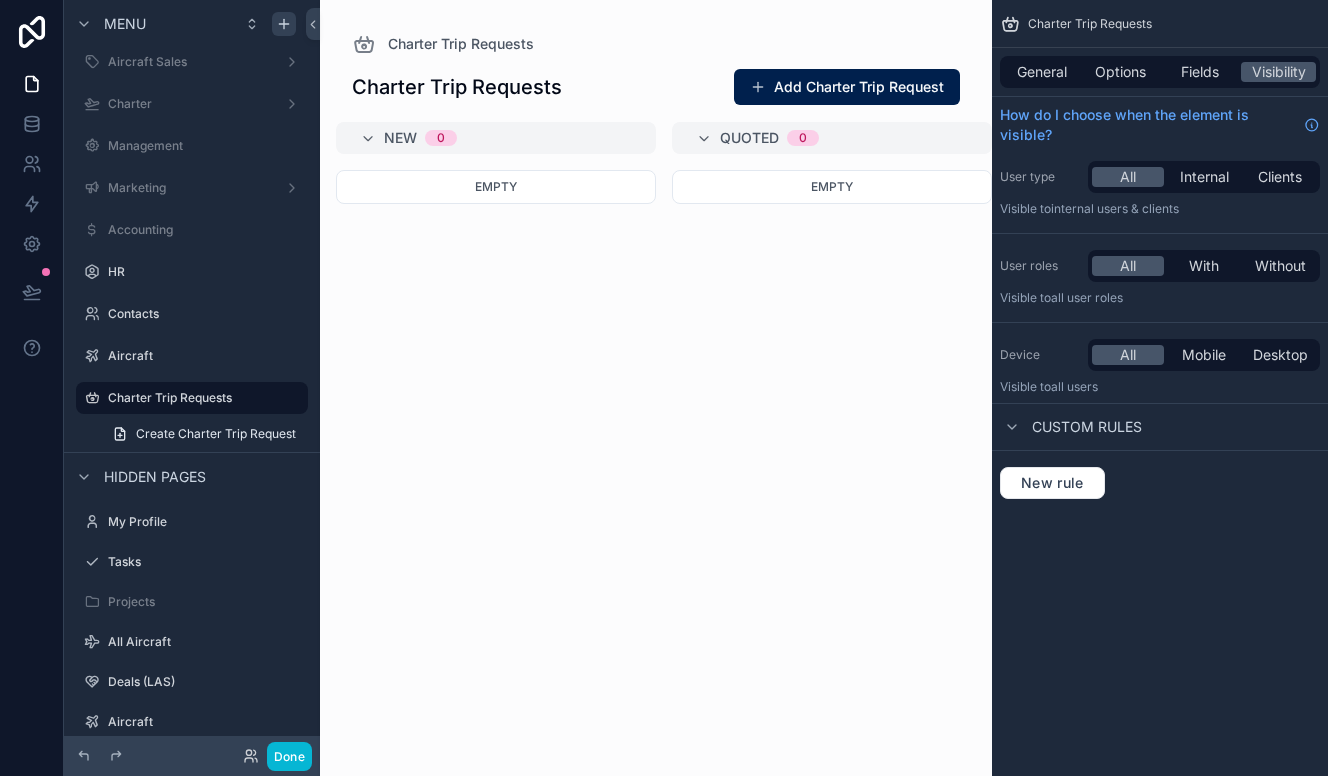 click on "Charter Trip Requests Create Charter Trip Request" at bounding box center [192, 416] 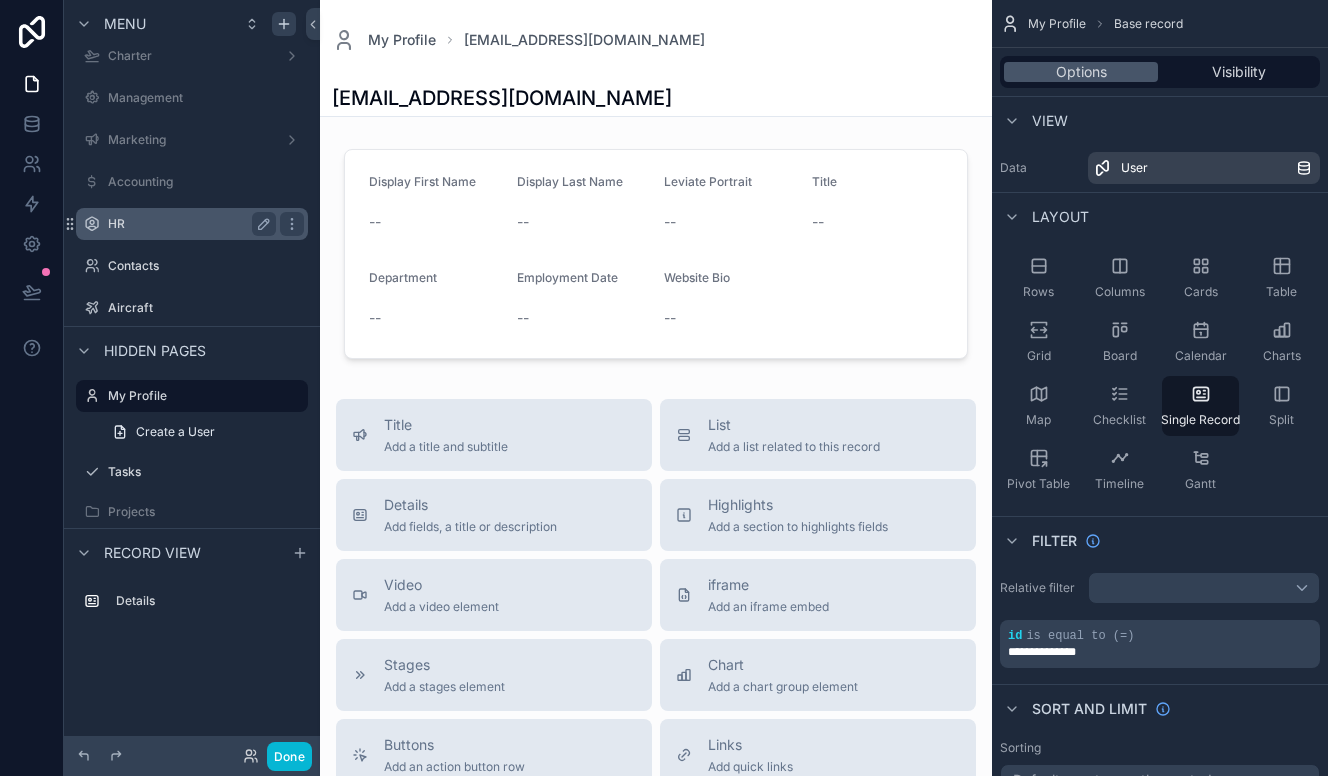 scroll, scrollTop: 0, scrollLeft: 0, axis: both 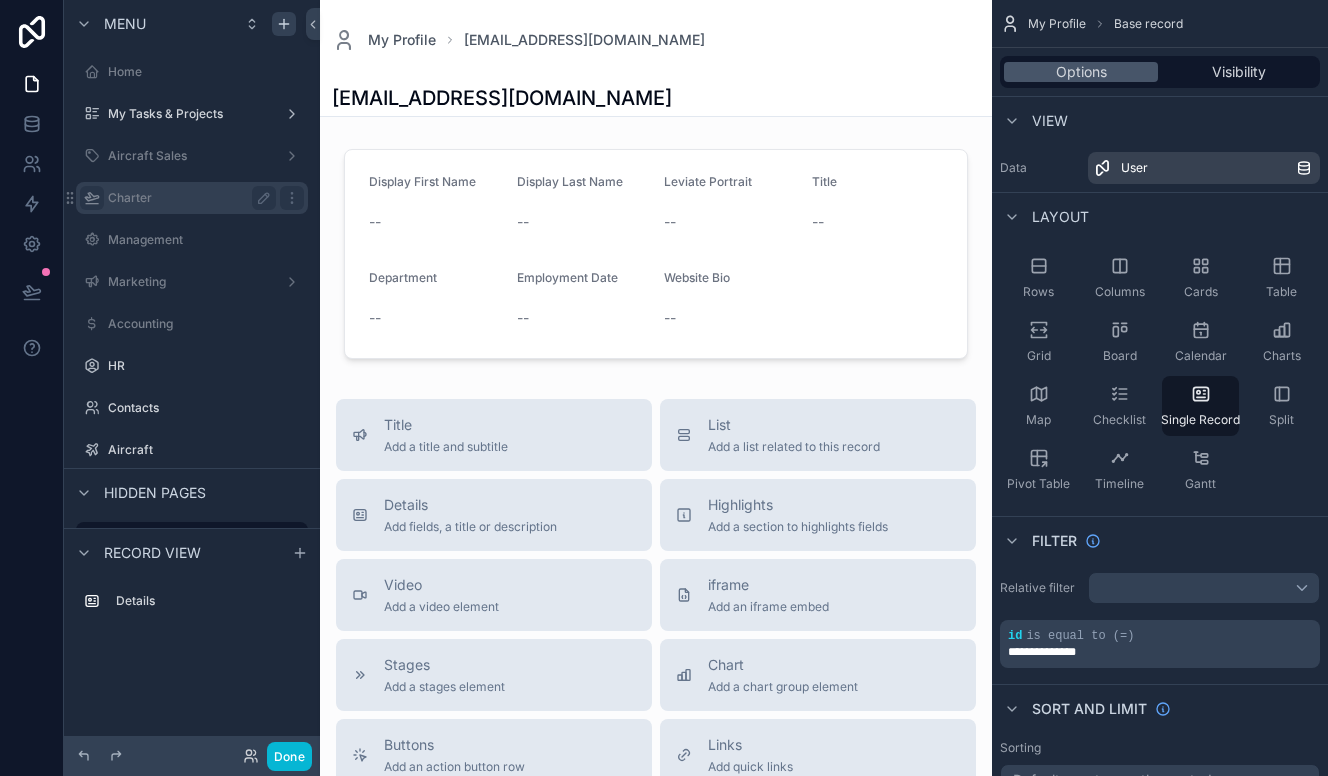 click at bounding box center (92, 198) 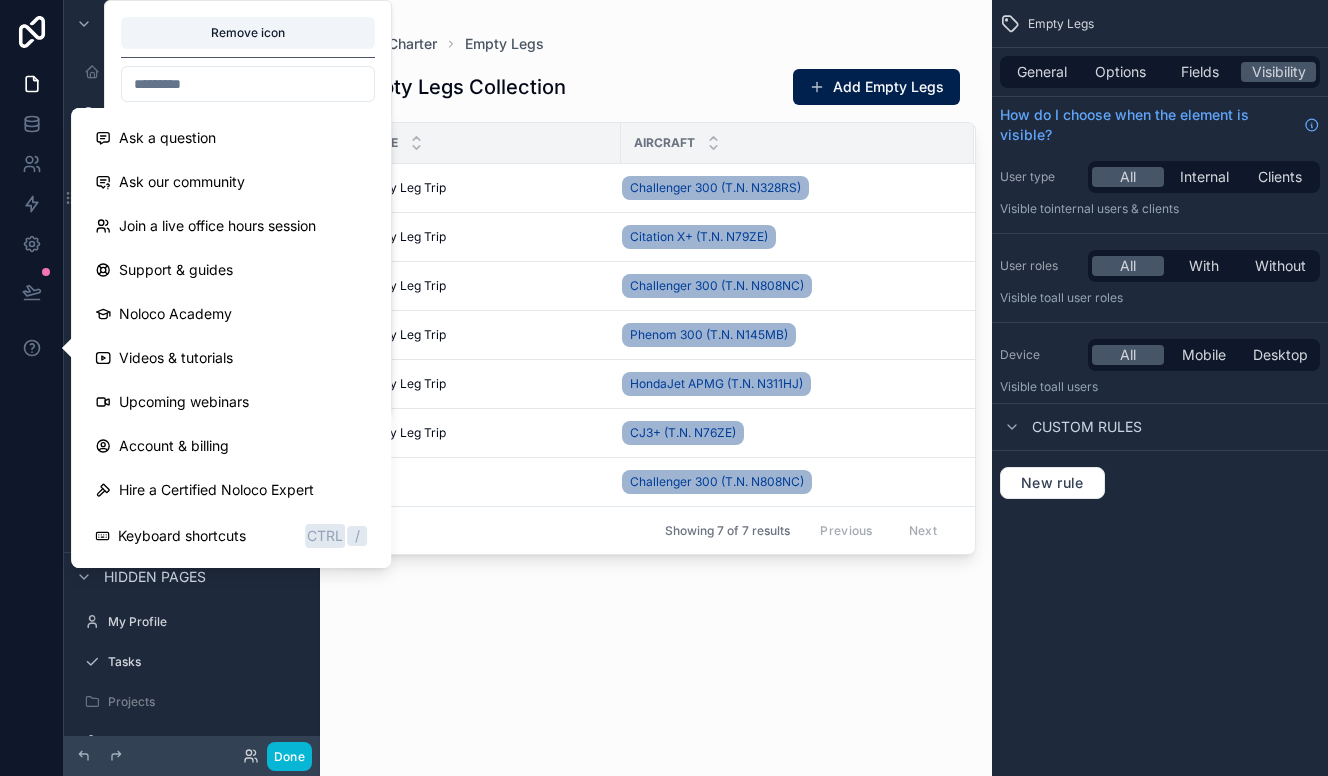 click on "******* Empty Legs Charter Trip Requests" at bounding box center [192, 239] 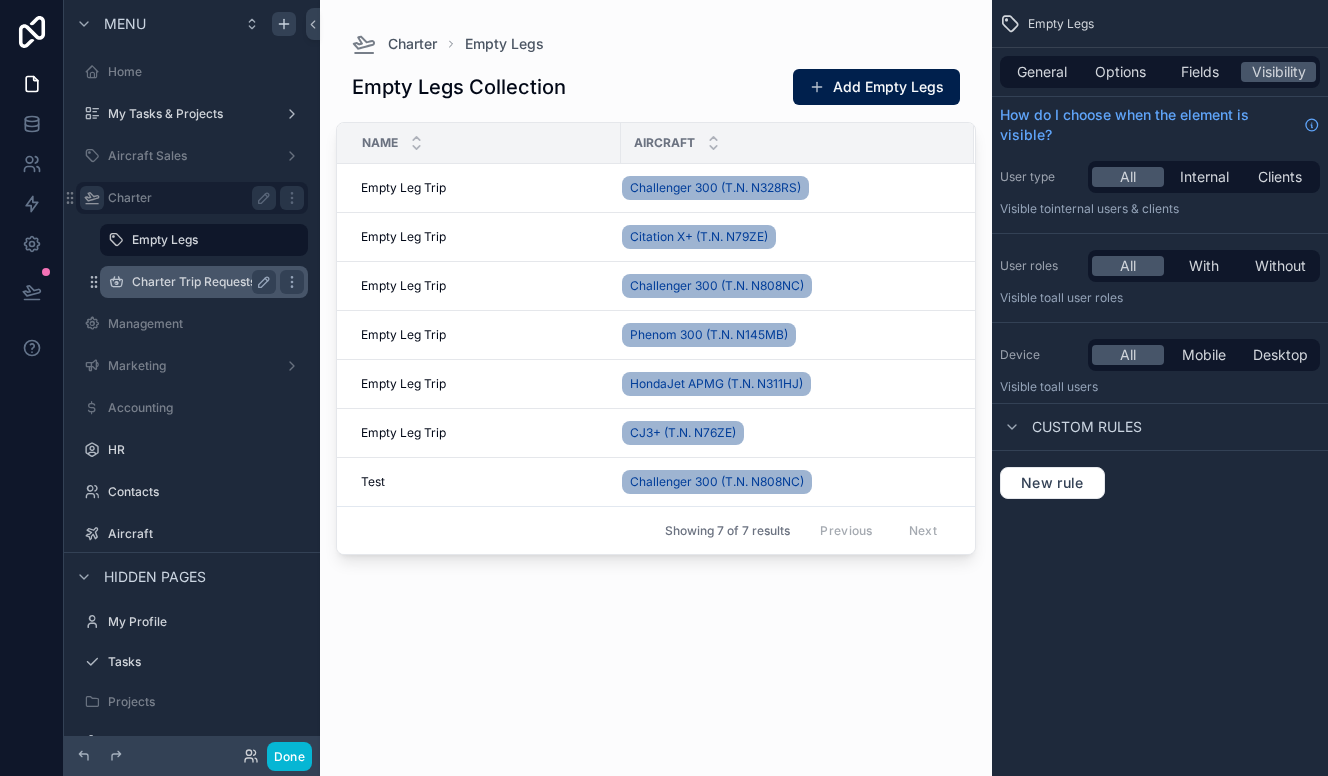 click on "Charter Trip Requests" at bounding box center [200, 282] 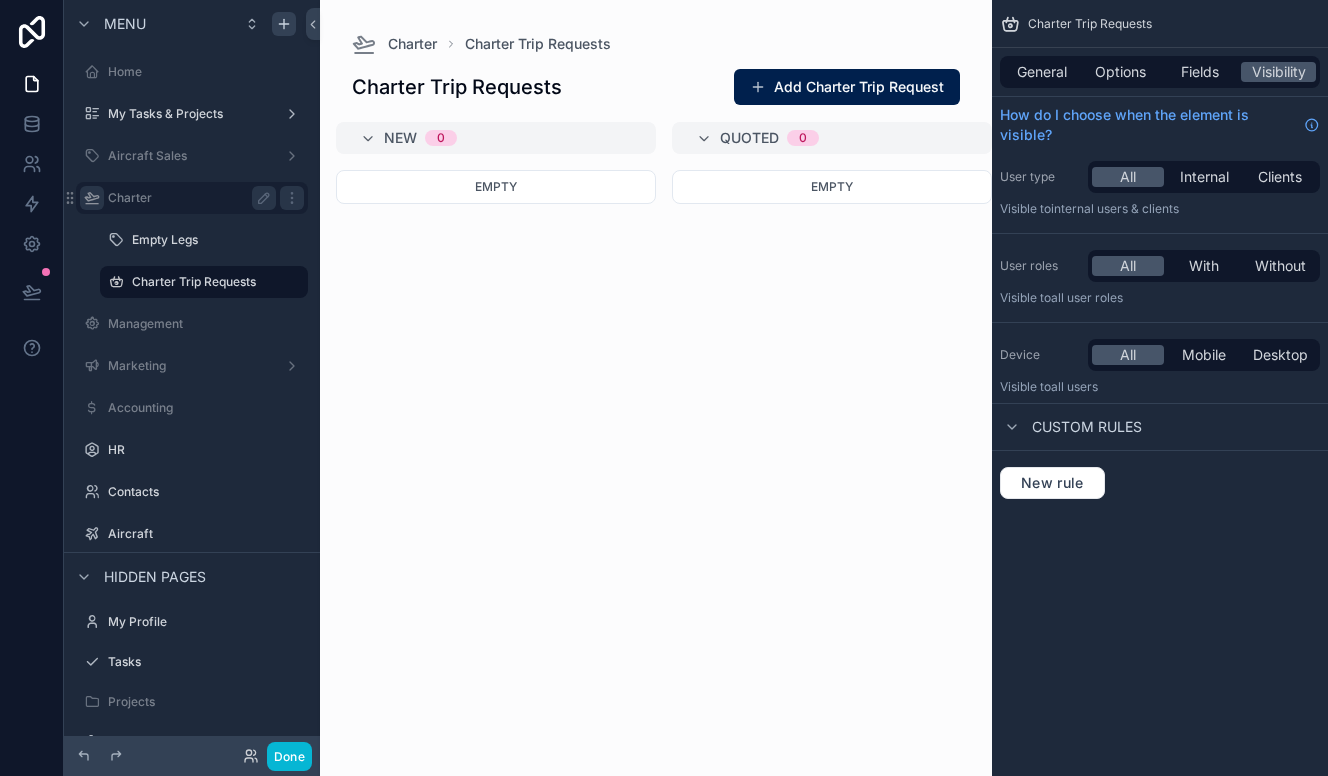 click at bounding box center (656, 388) 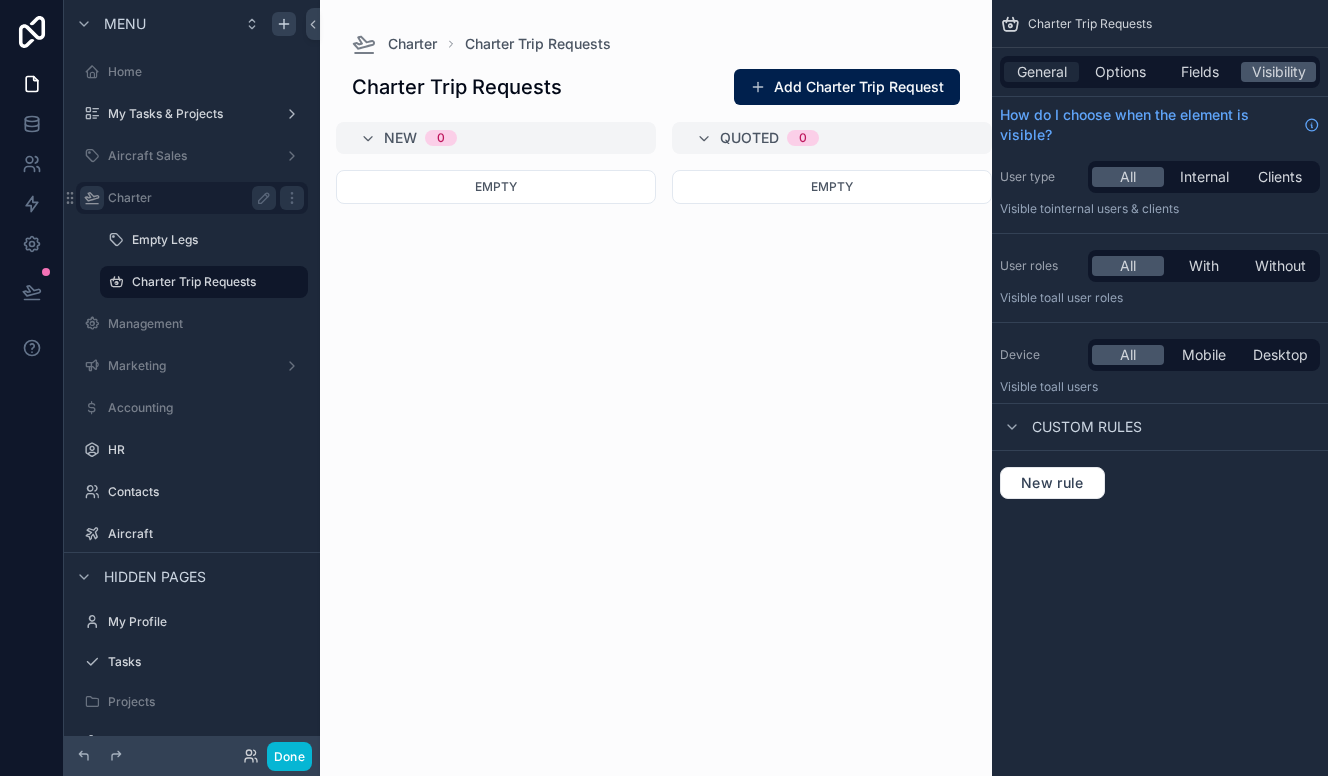 click on "General" at bounding box center [1042, 72] 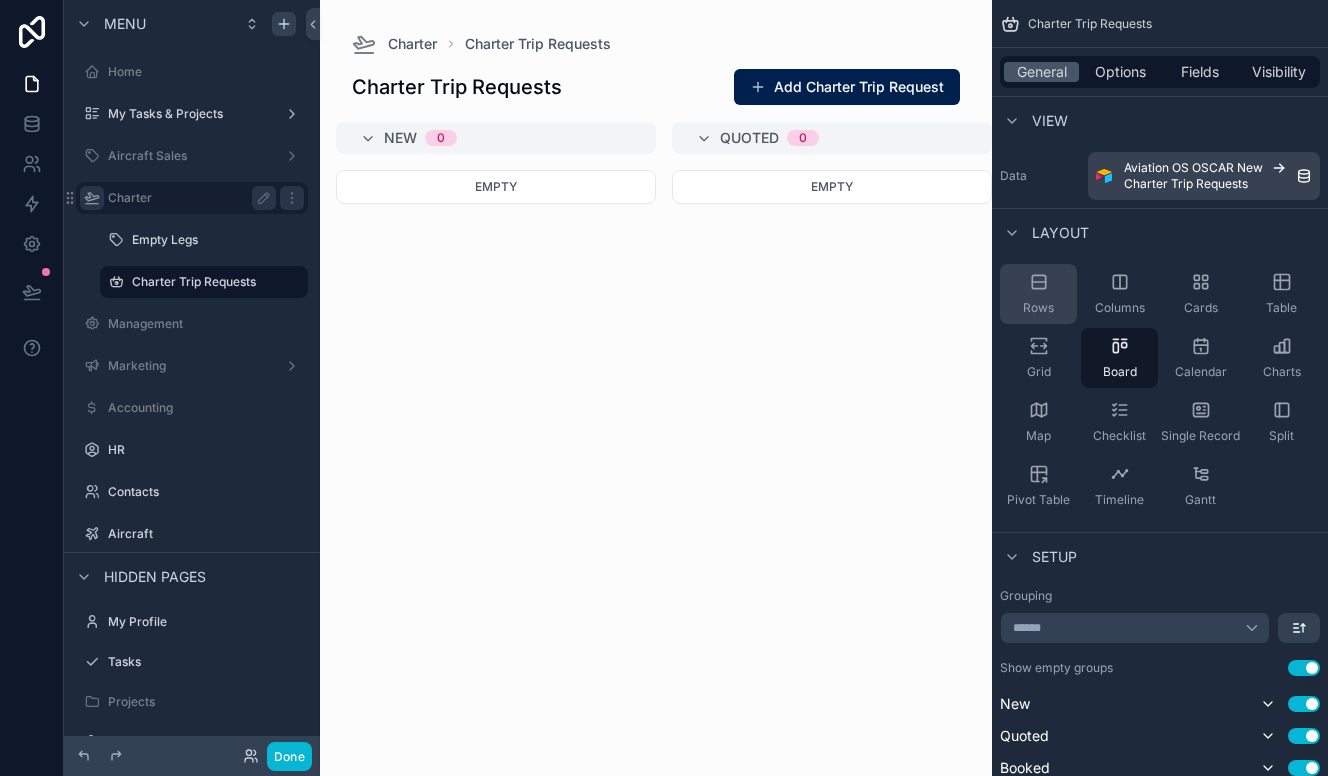 click on "Rows" at bounding box center (1038, 294) 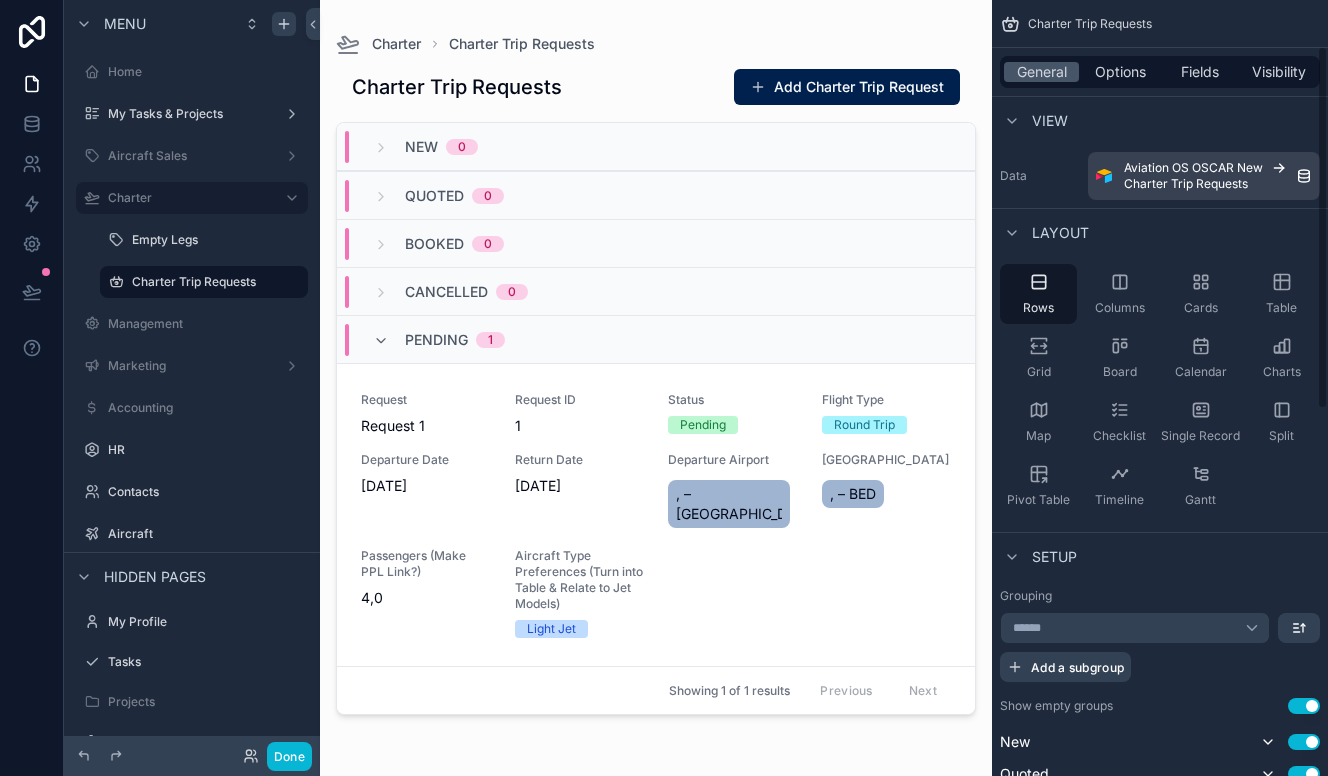 scroll, scrollTop: 100, scrollLeft: 0, axis: vertical 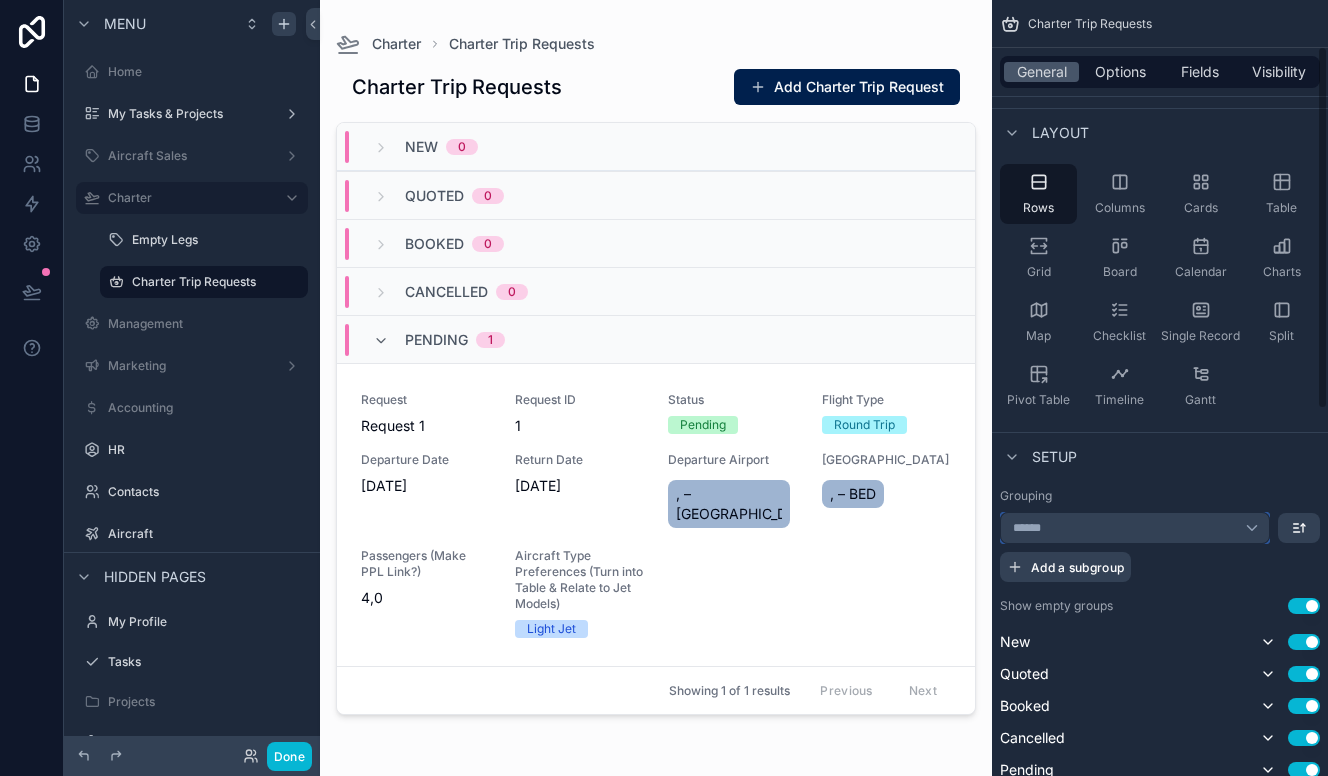 click on "******" at bounding box center [1135, 528] 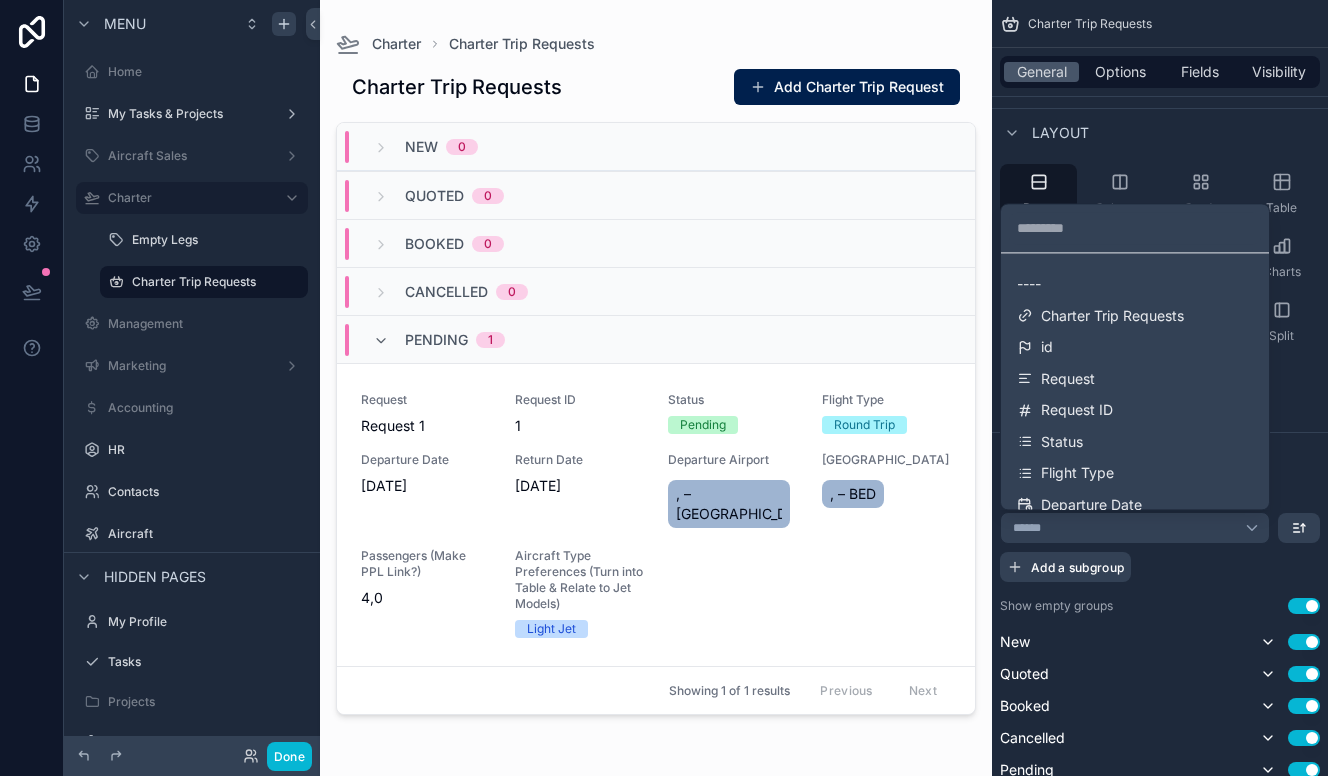 click at bounding box center (664, 388) 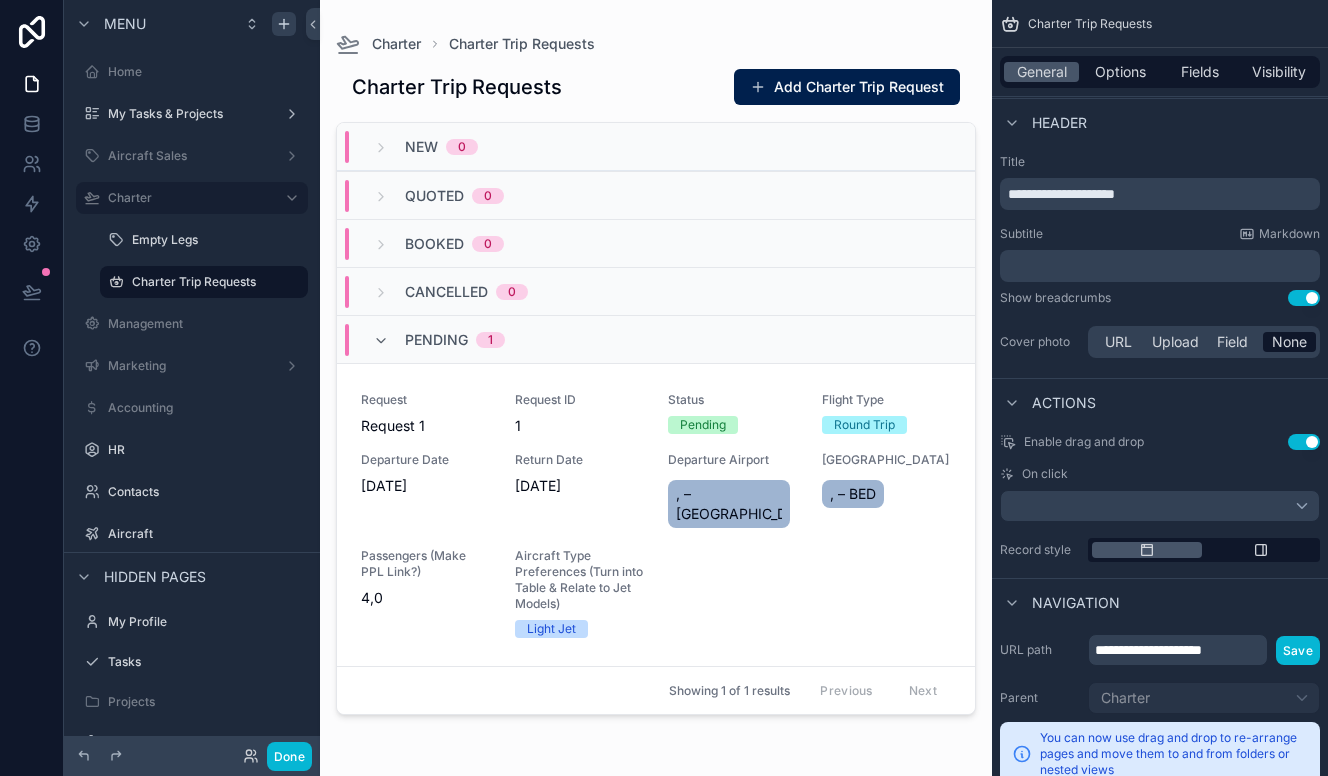 scroll, scrollTop: 881, scrollLeft: 0, axis: vertical 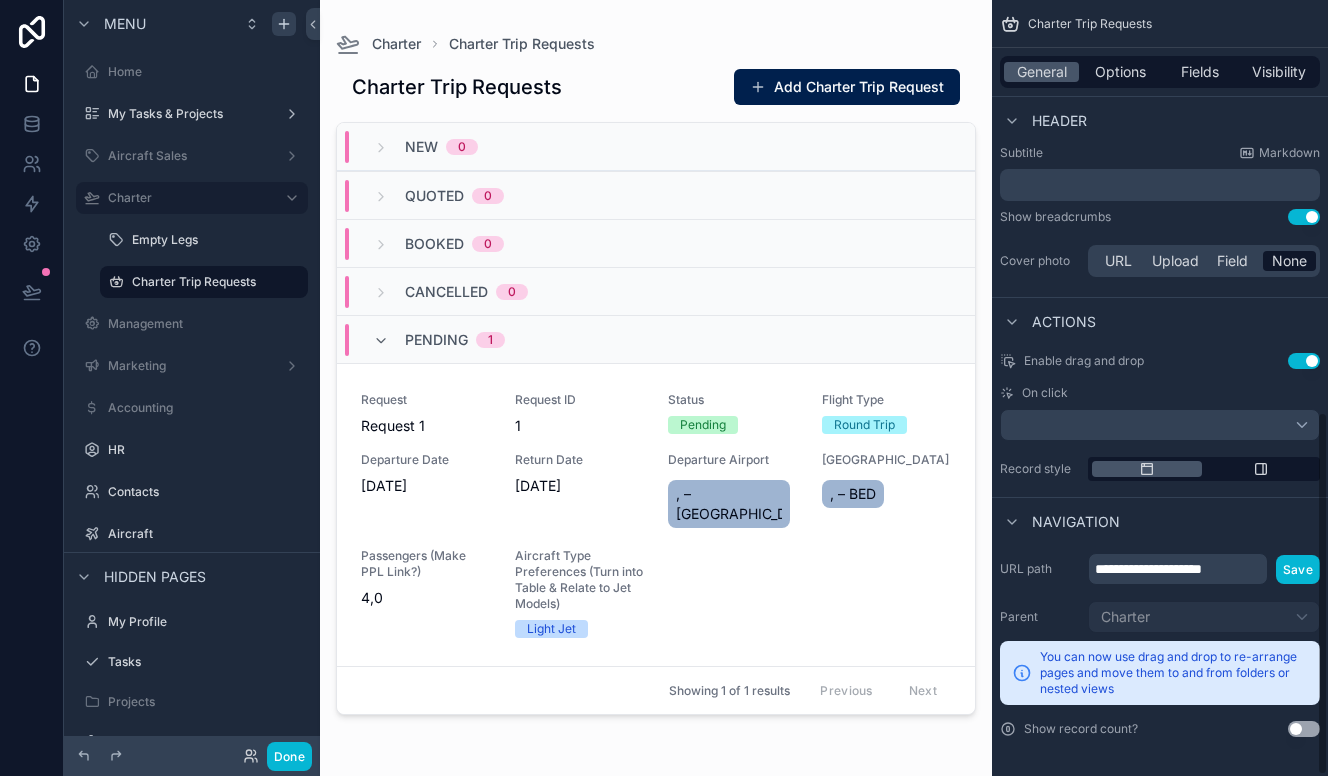 click on "Use setting" at bounding box center (1304, 361) 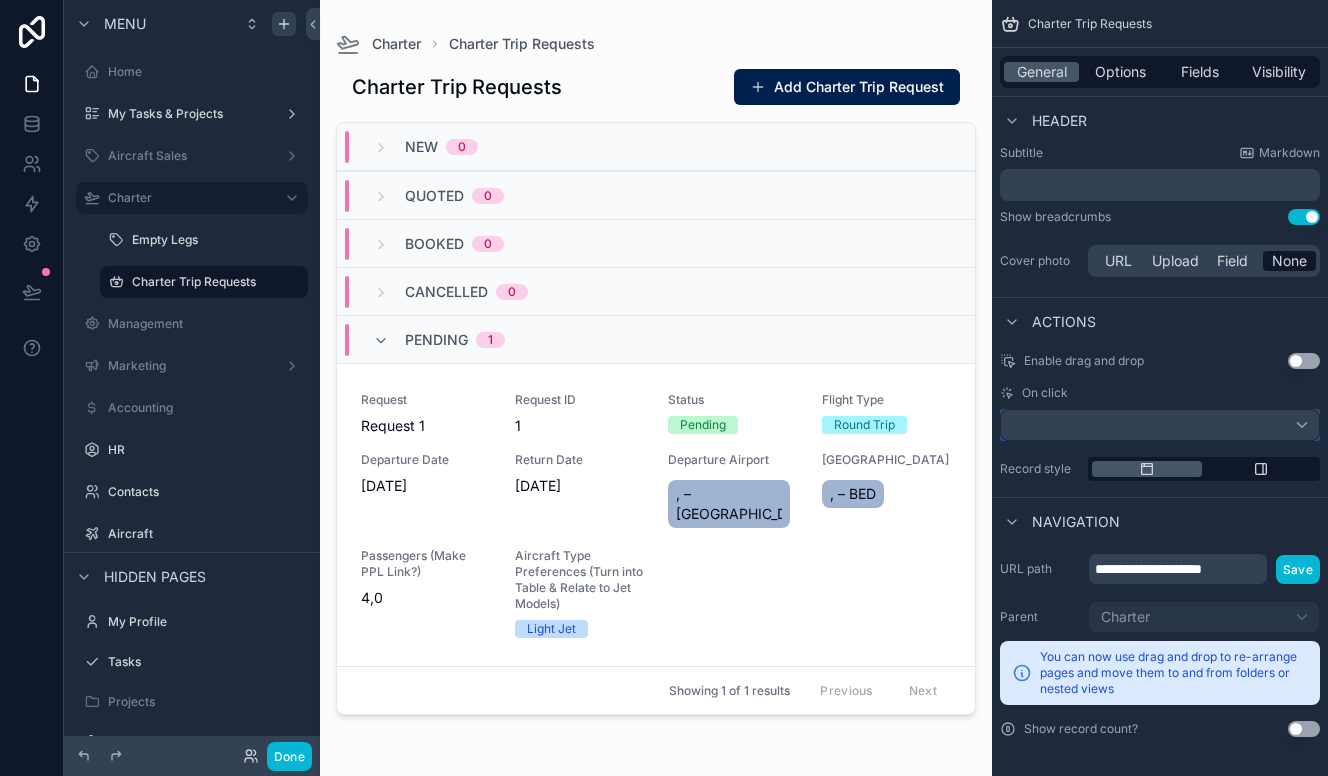 click at bounding box center (1160, 425) 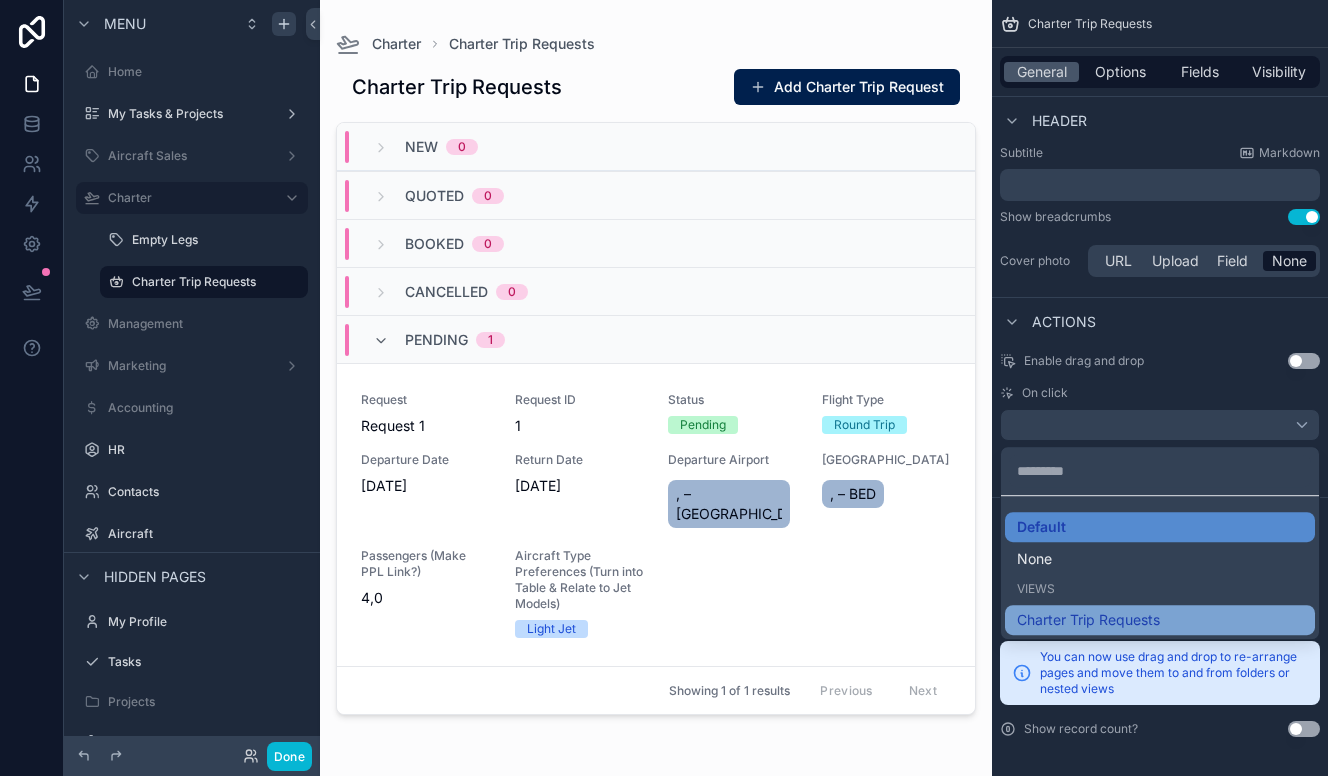 click on "Charter Trip Requests" at bounding box center (1088, 620) 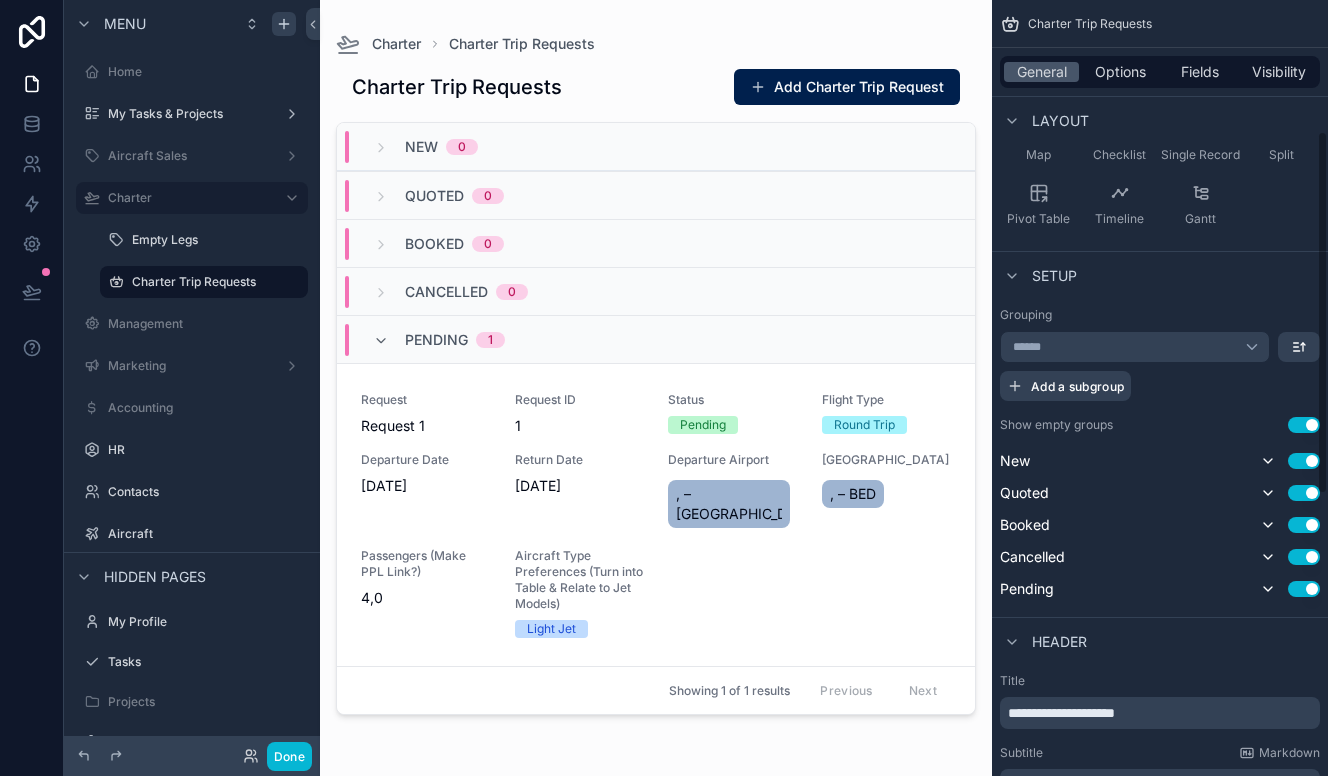 scroll, scrollTop: 0, scrollLeft: 0, axis: both 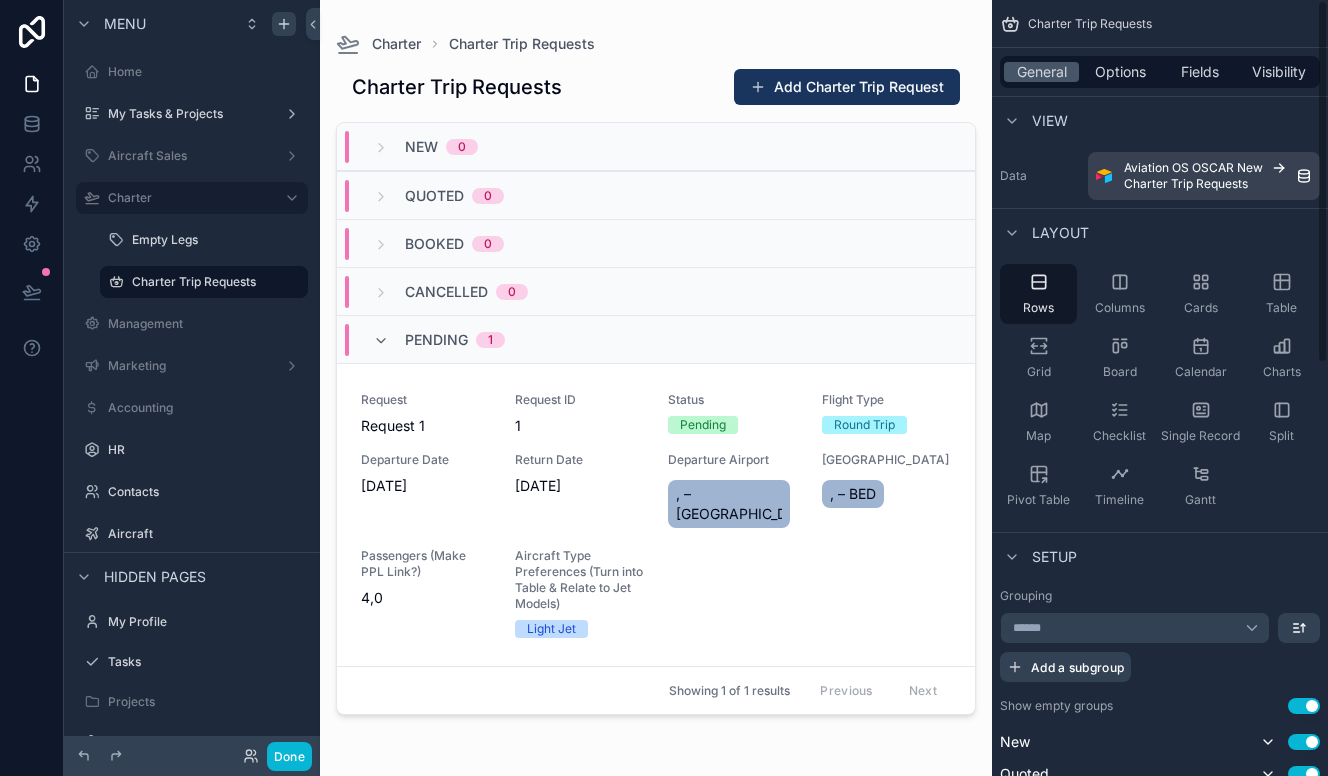 click on "Add Charter Trip Request" at bounding box center (847, 87) 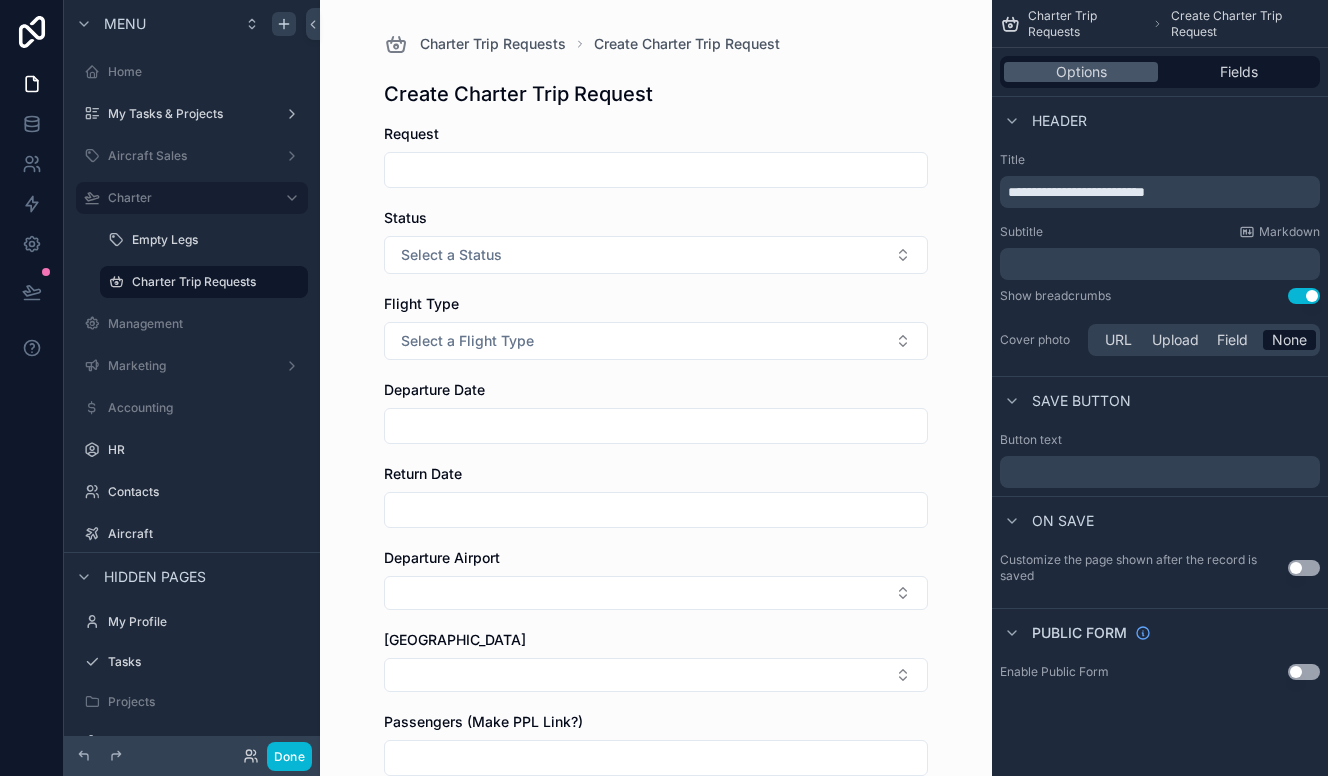click at bounding box center (656, 170) 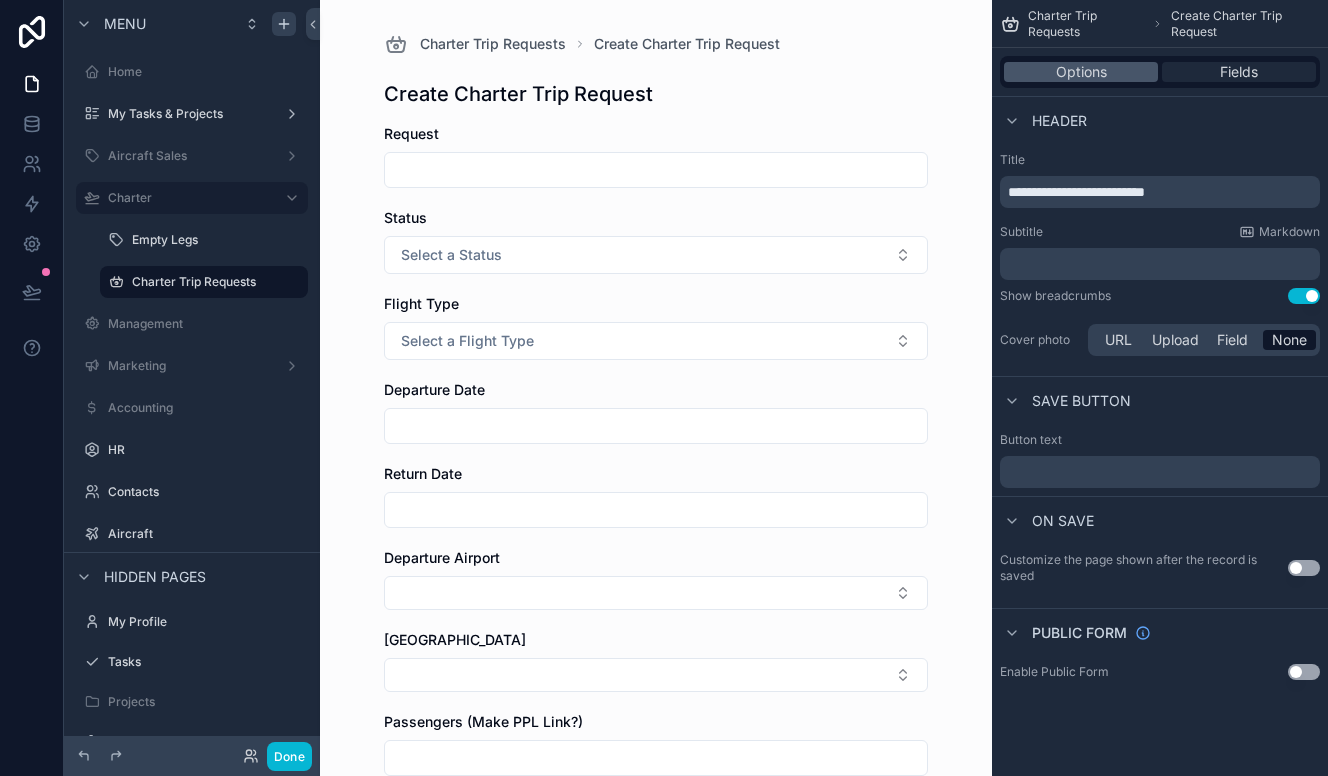 click on "Fields" at bounding box center (1239, 72) 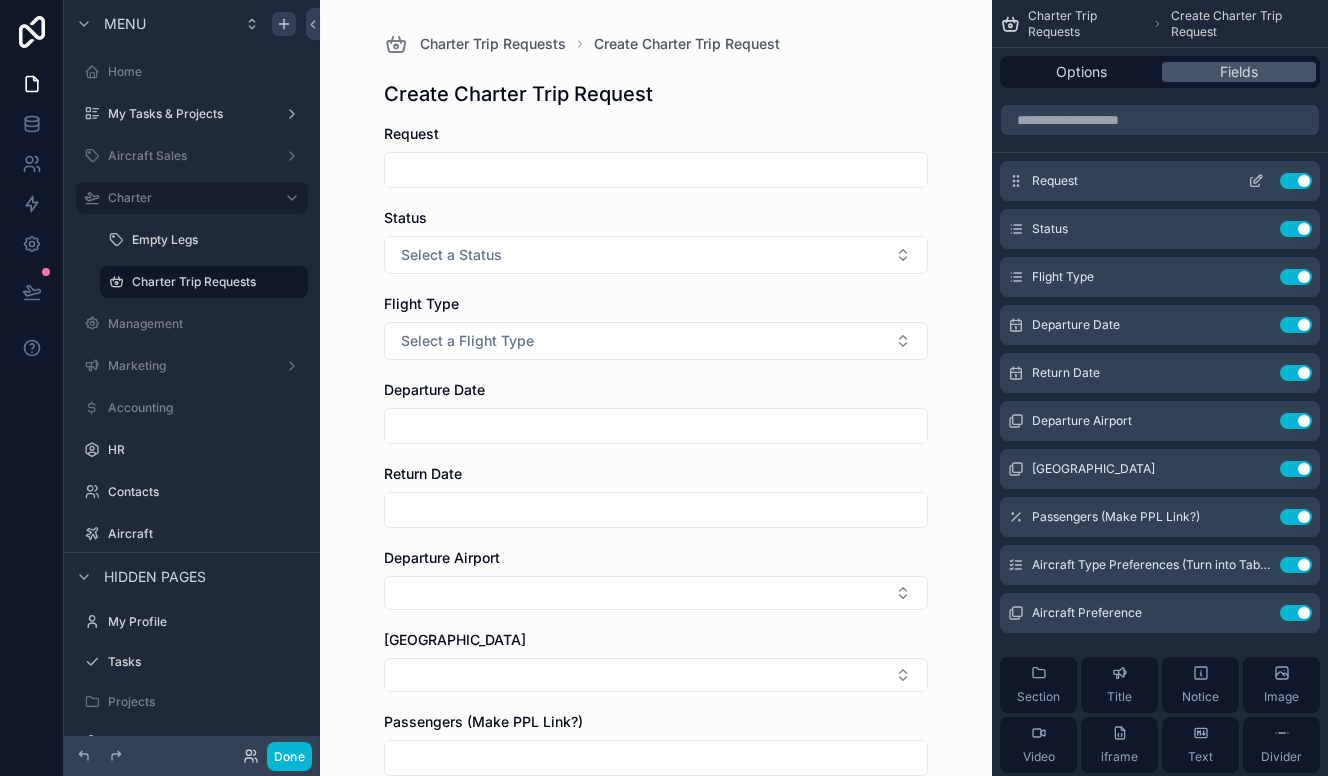 click on "Use setting" at bounding box center (1296, 181) 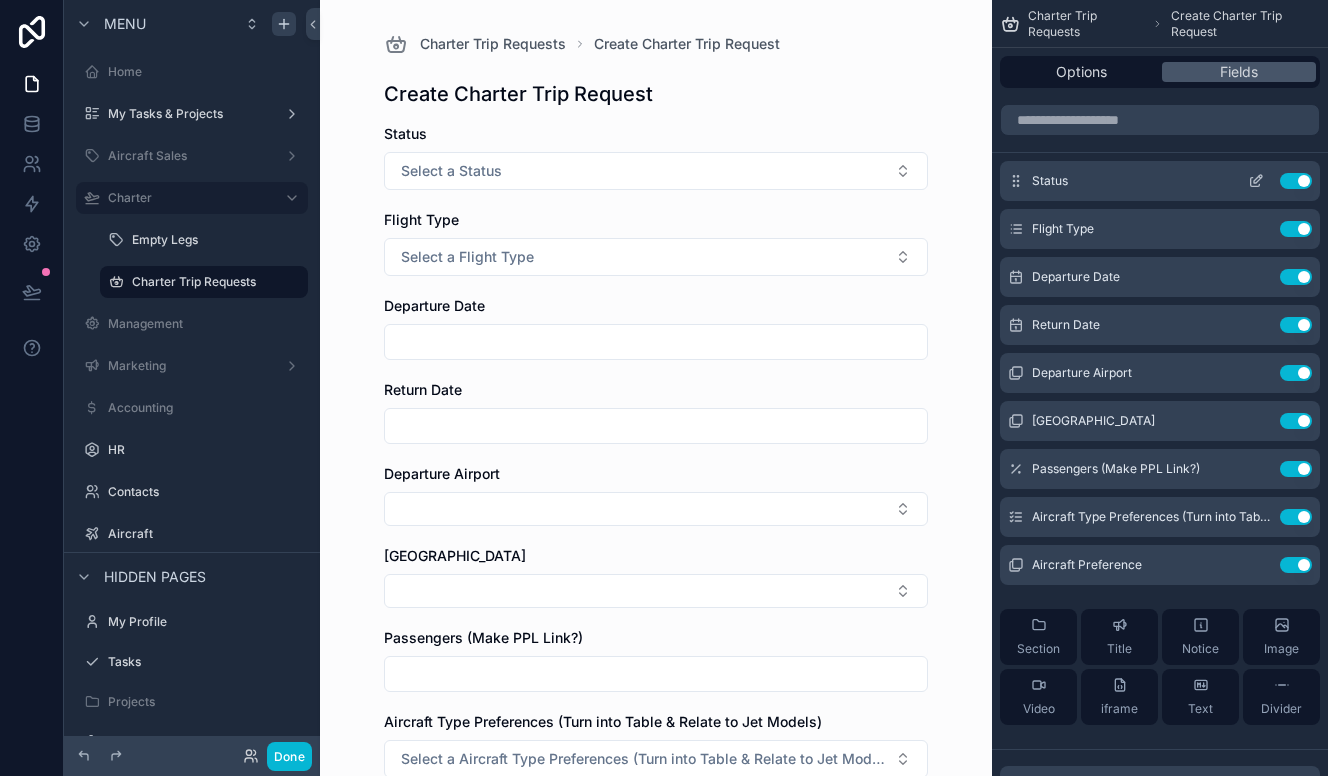 click on "Use setting" at bounding box center (1296, 181) 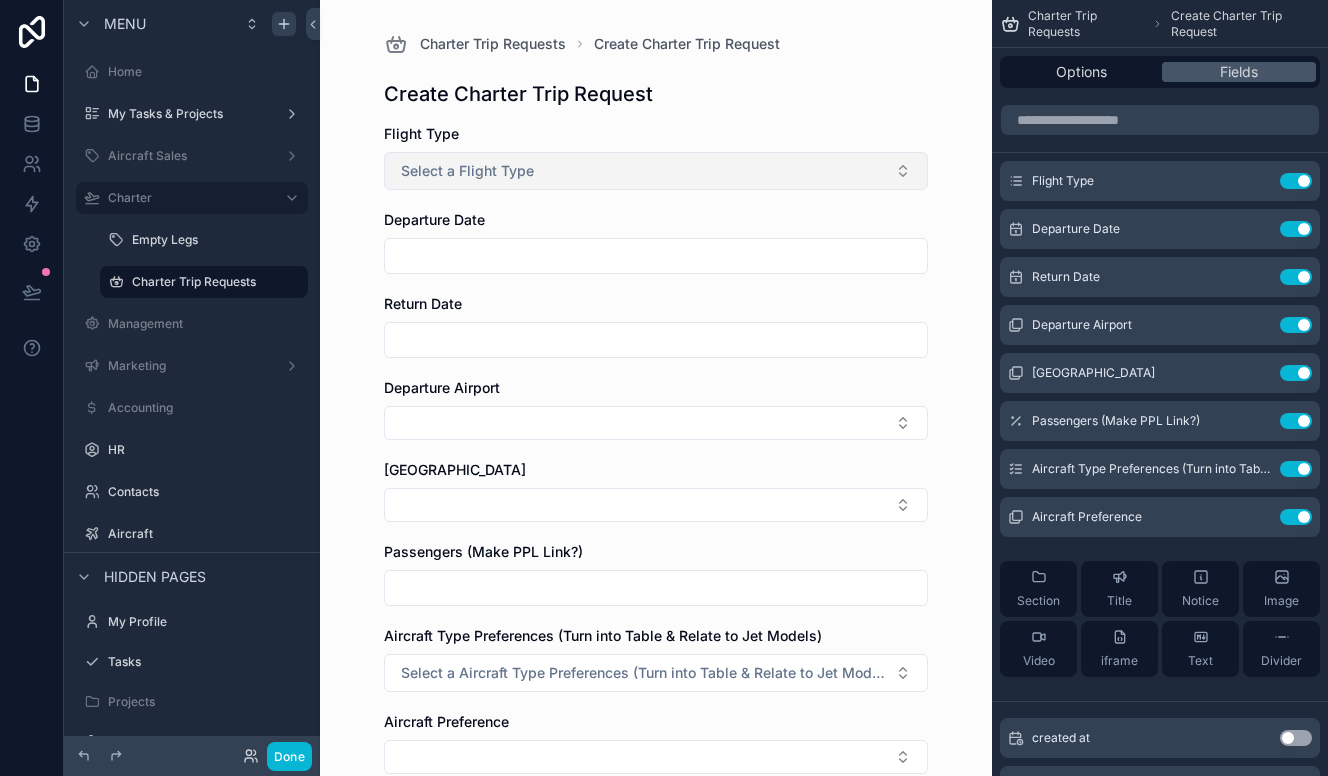 click on "Select a Flight Type" at bounding box center [656, 171] 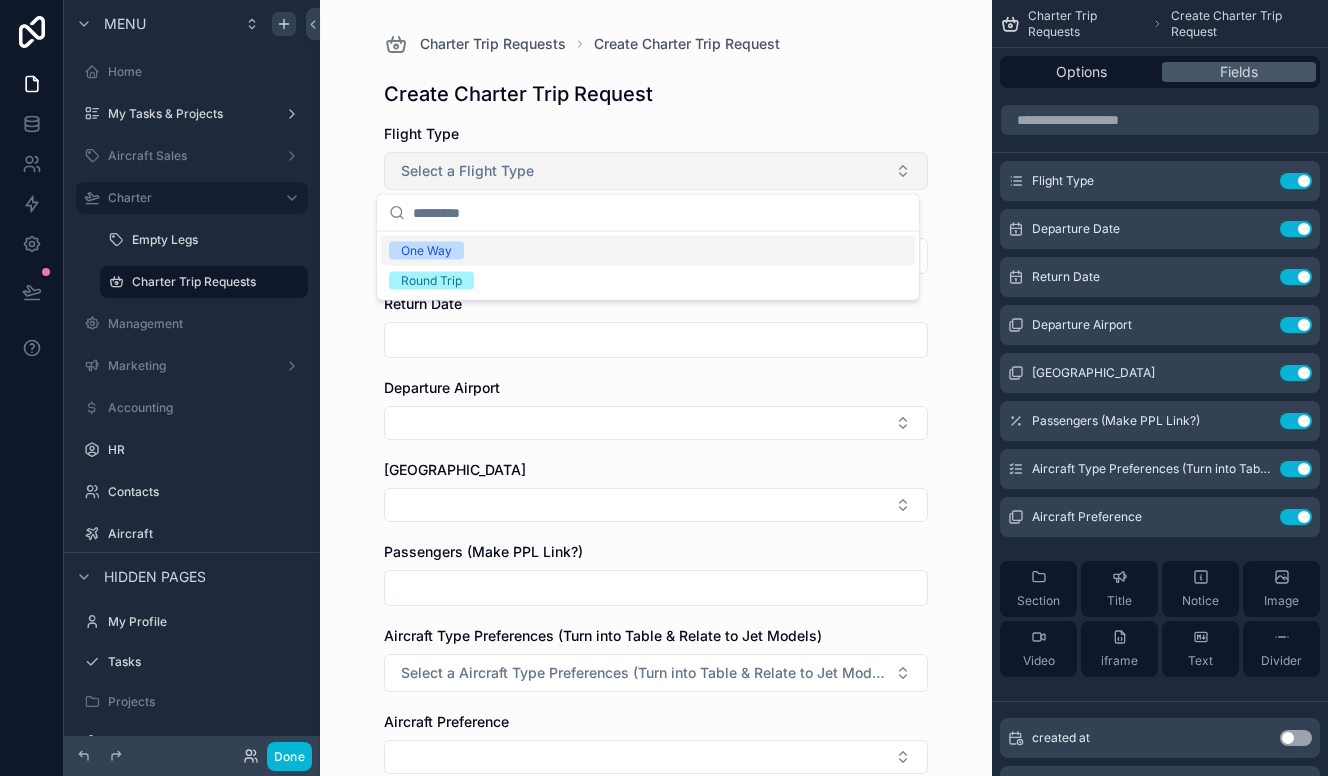 click on "Select a Flight Type" at bounding box center (656, 171) 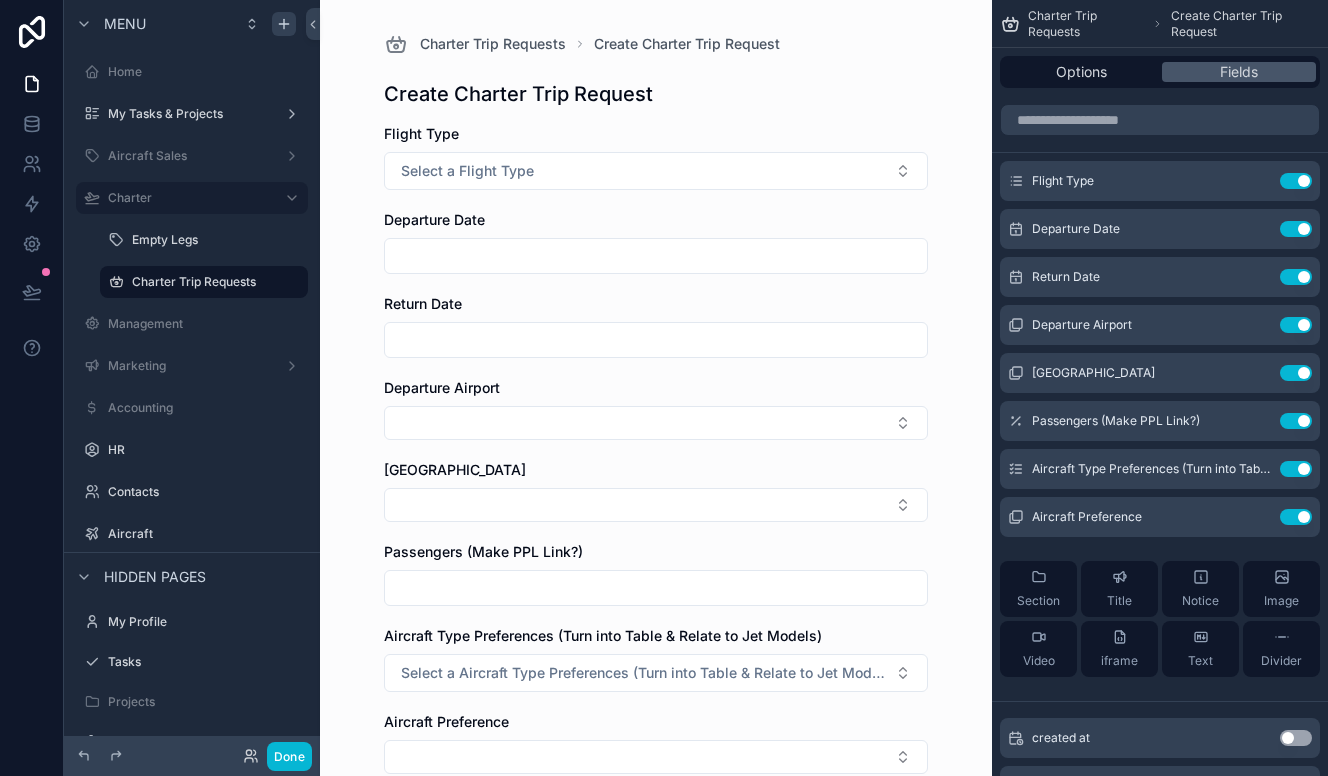 click at bounding box center (656, 256) 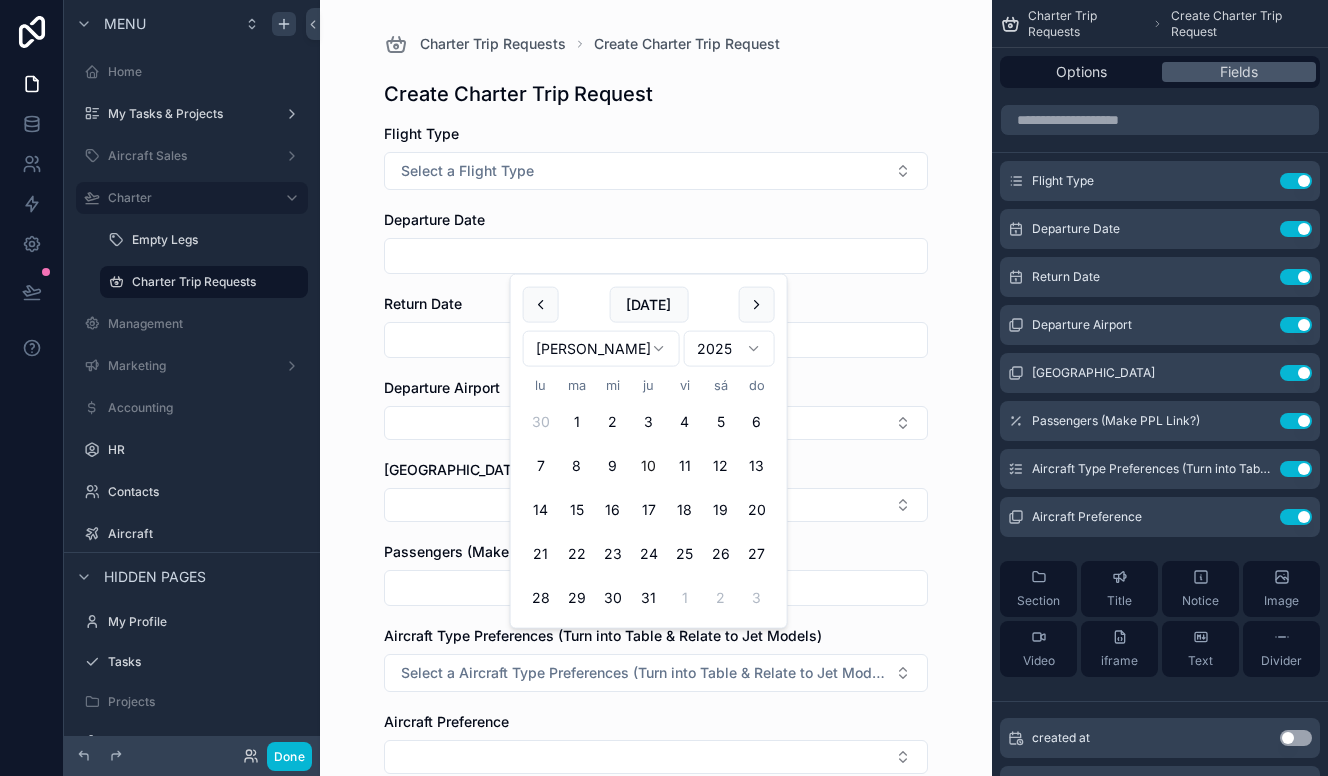 click at bounding box center (656, 340) 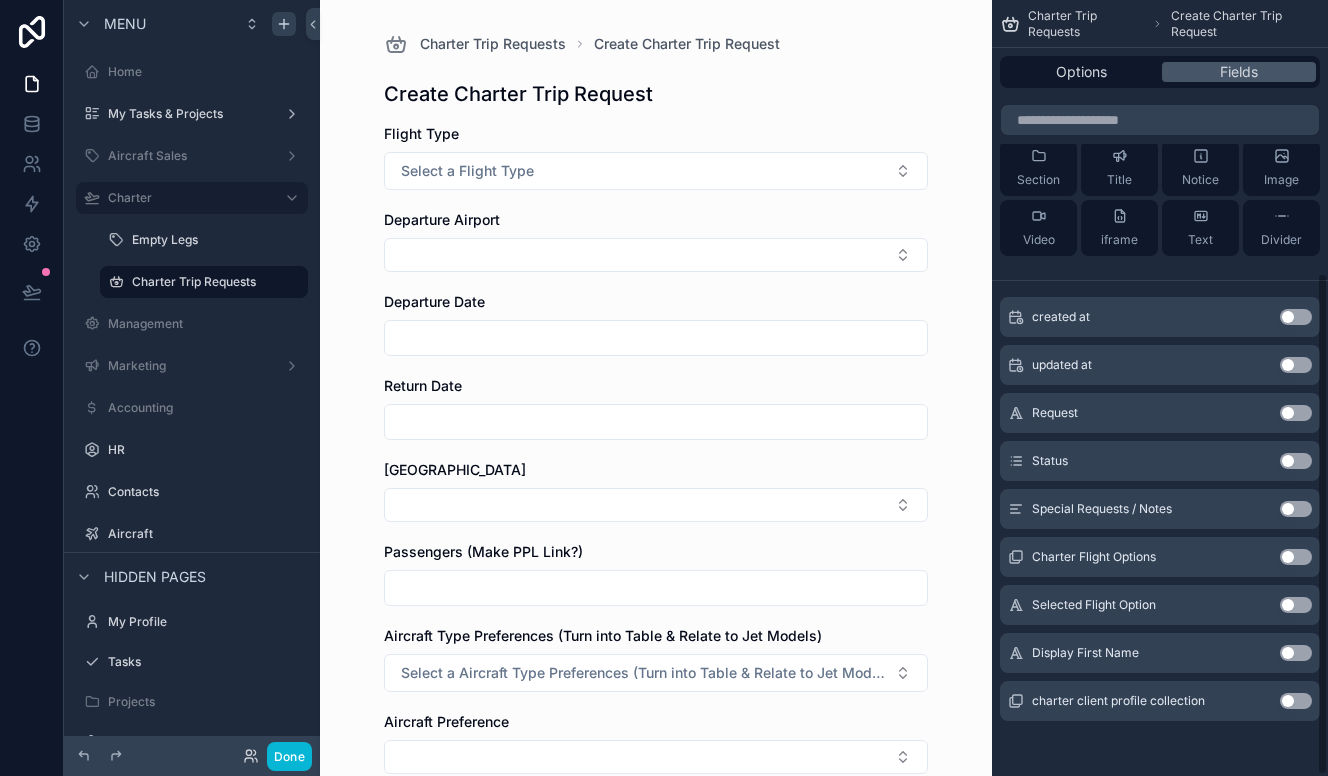 scroll, scrollTop: 0, scrollLeft: 0, axis: both 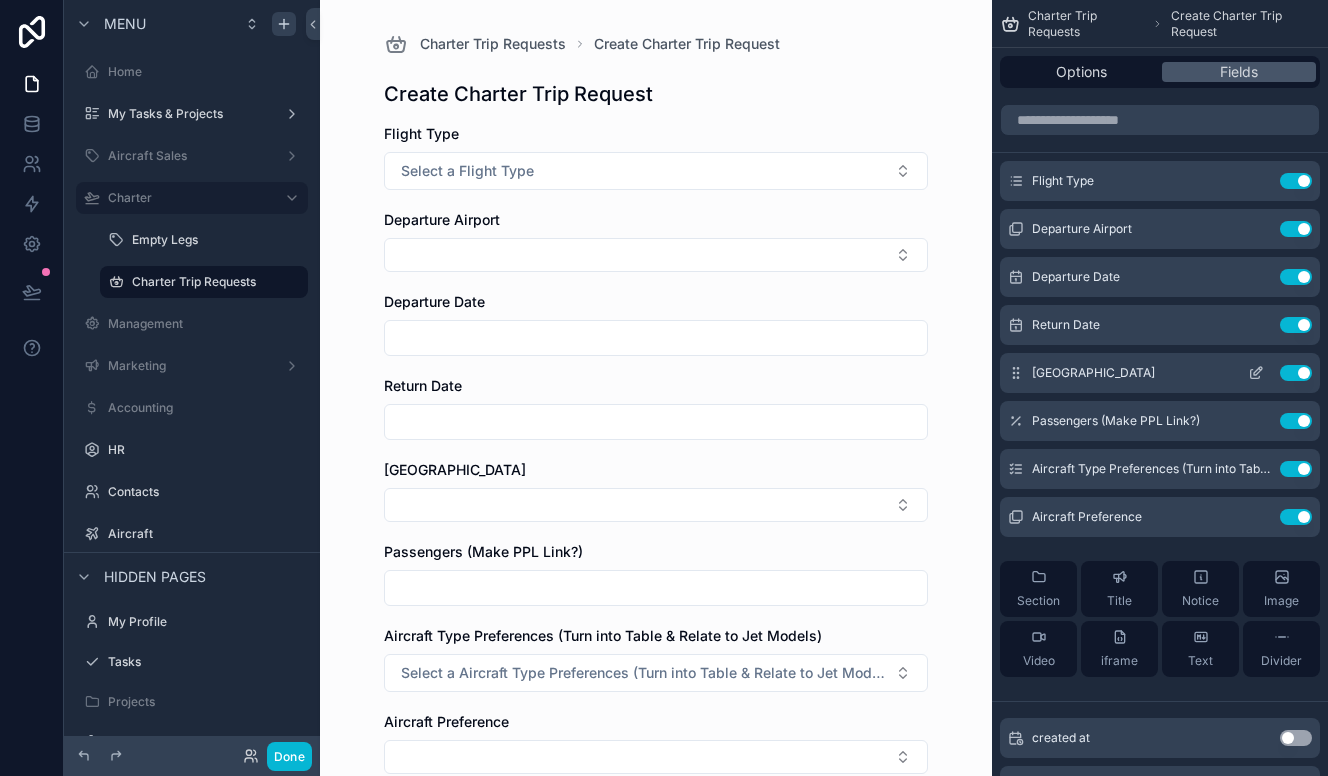 click on "[GEOGRAPHIC_DATA]" at bounding box center (1093, 373) 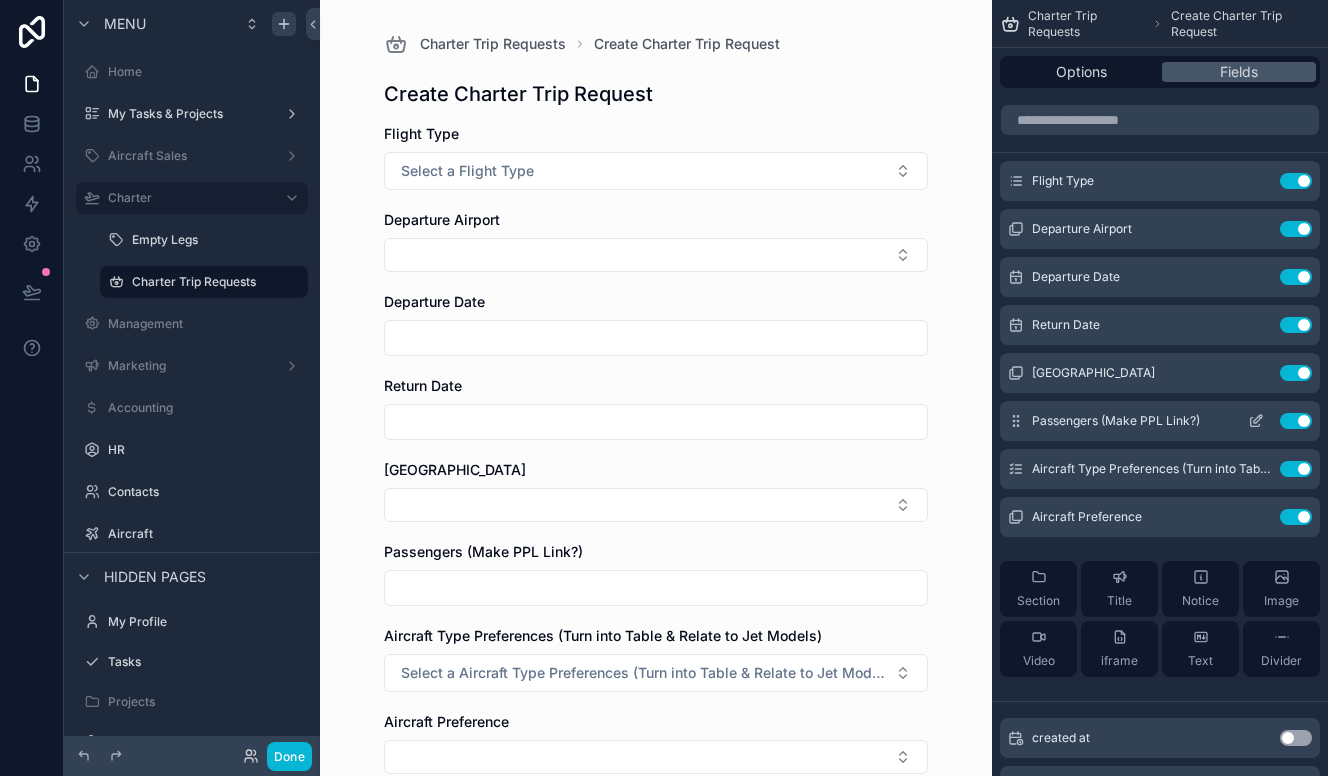 click on "Passengers (Make PPL Link?)" at bounding box center [1116, 421] 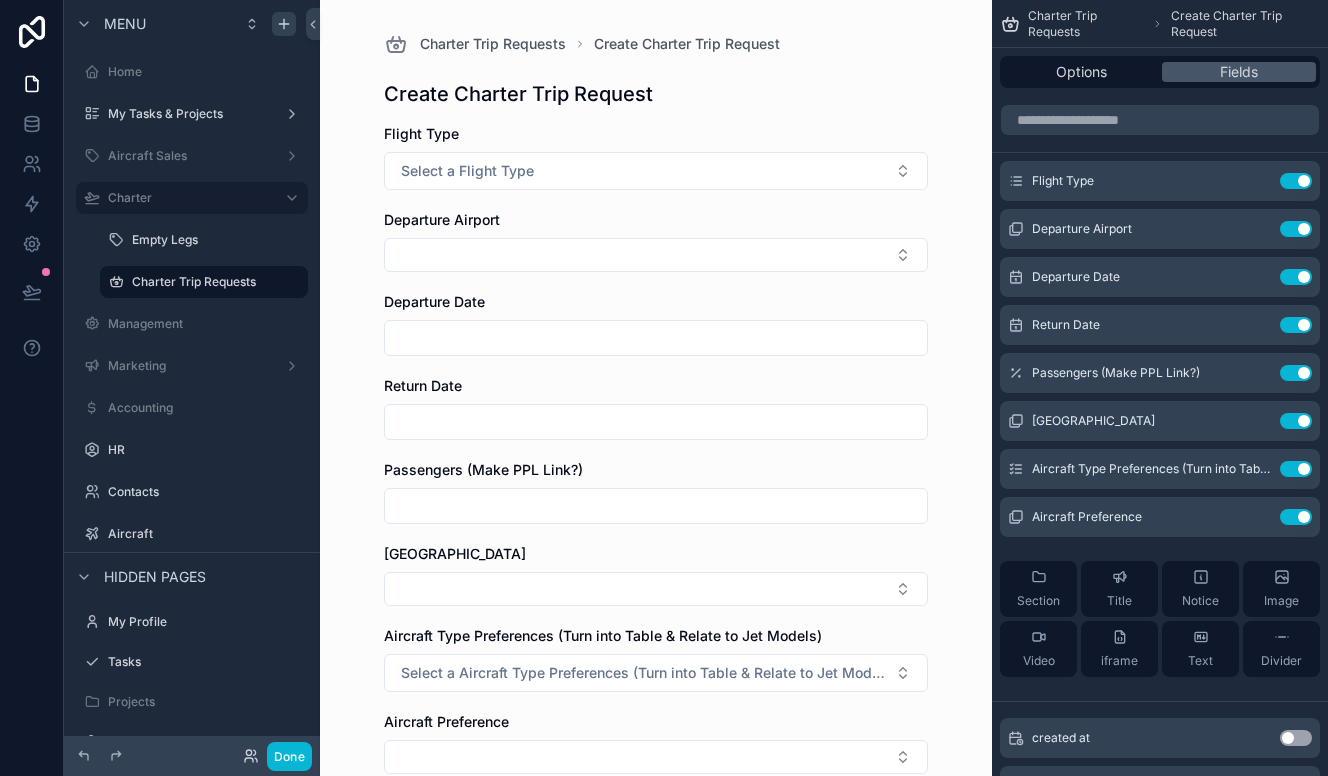 scroll, scrollTop: 192, scrollLeft: 0, axis: vertical 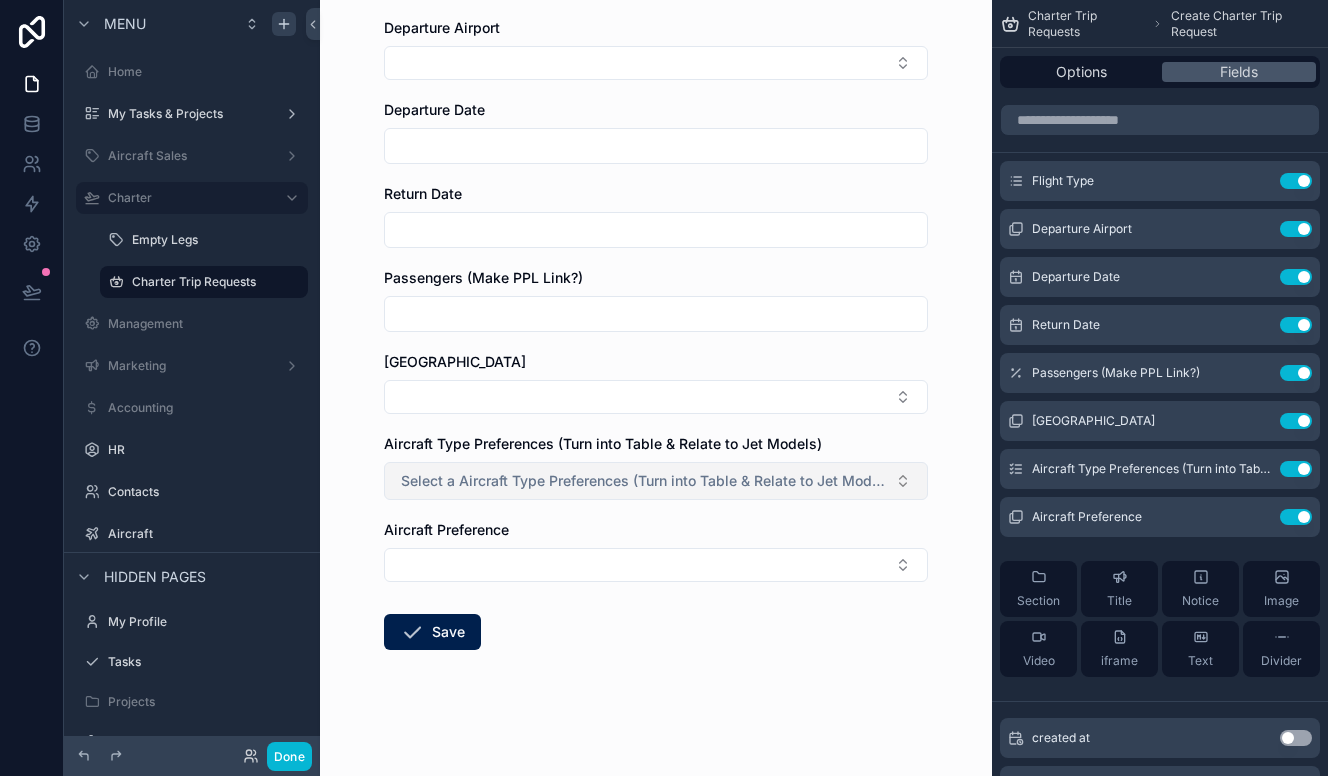 click on "Select a Aircraft Type Preferences (Turn into Table & Relate to Jet Models)" at bounding box center (644, 481) 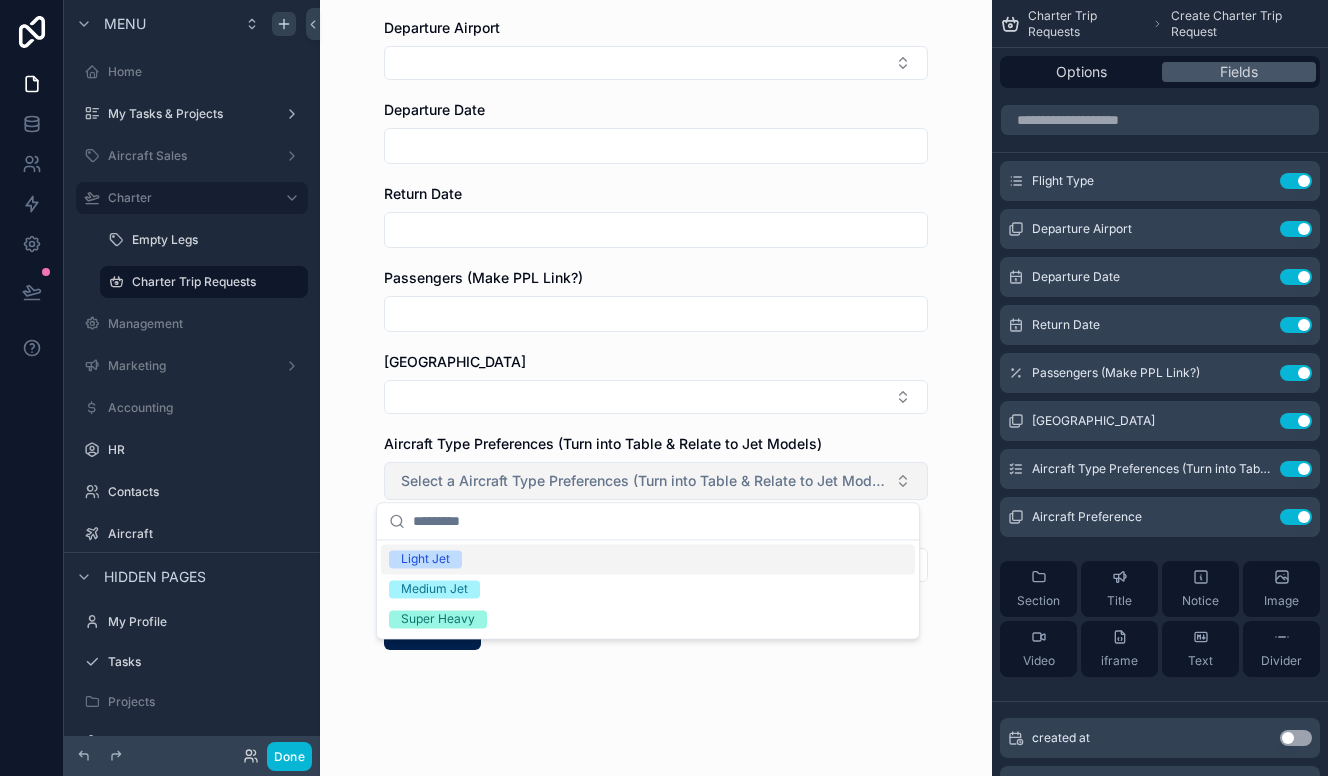 click on "Select a Aircraft Type Preferences (Turn into Table & Relate to Jet Models)" at bounding box center (644, 481) 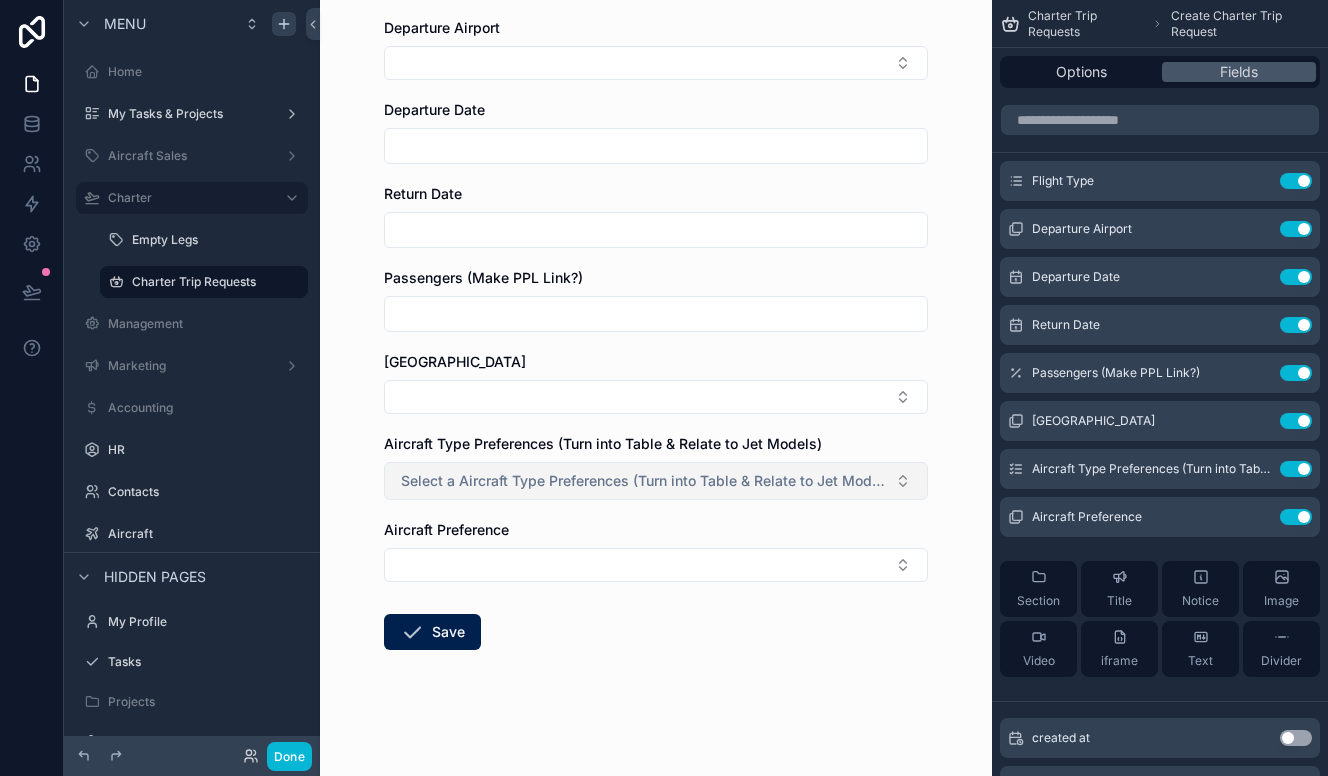 click on "Select a Aircraft Type Preferences (Turn into Table & Relate to Jet Models)" at bounding box center (644, 481) 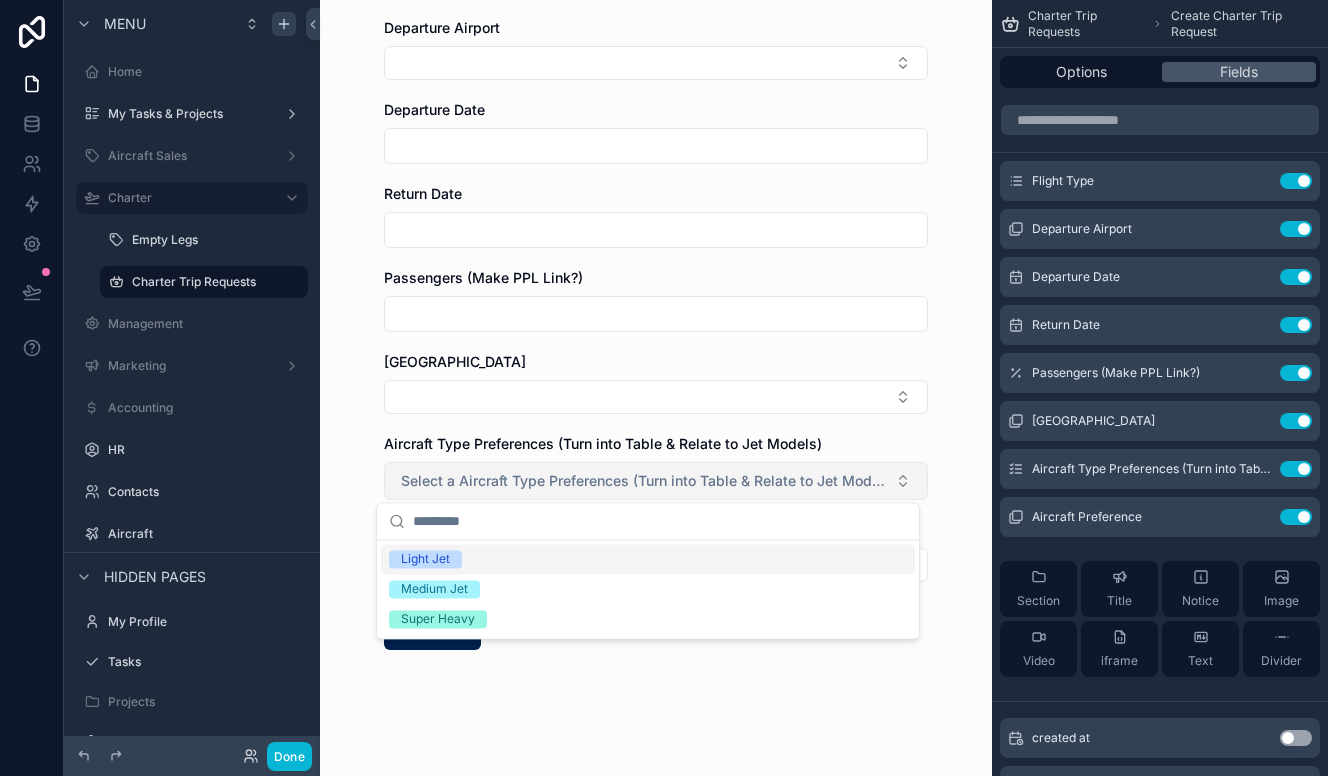 click on "Select a Aircraft Type Preferences (Turn into Table & Relate to Jet Models)" at bounding box center (644, 481) 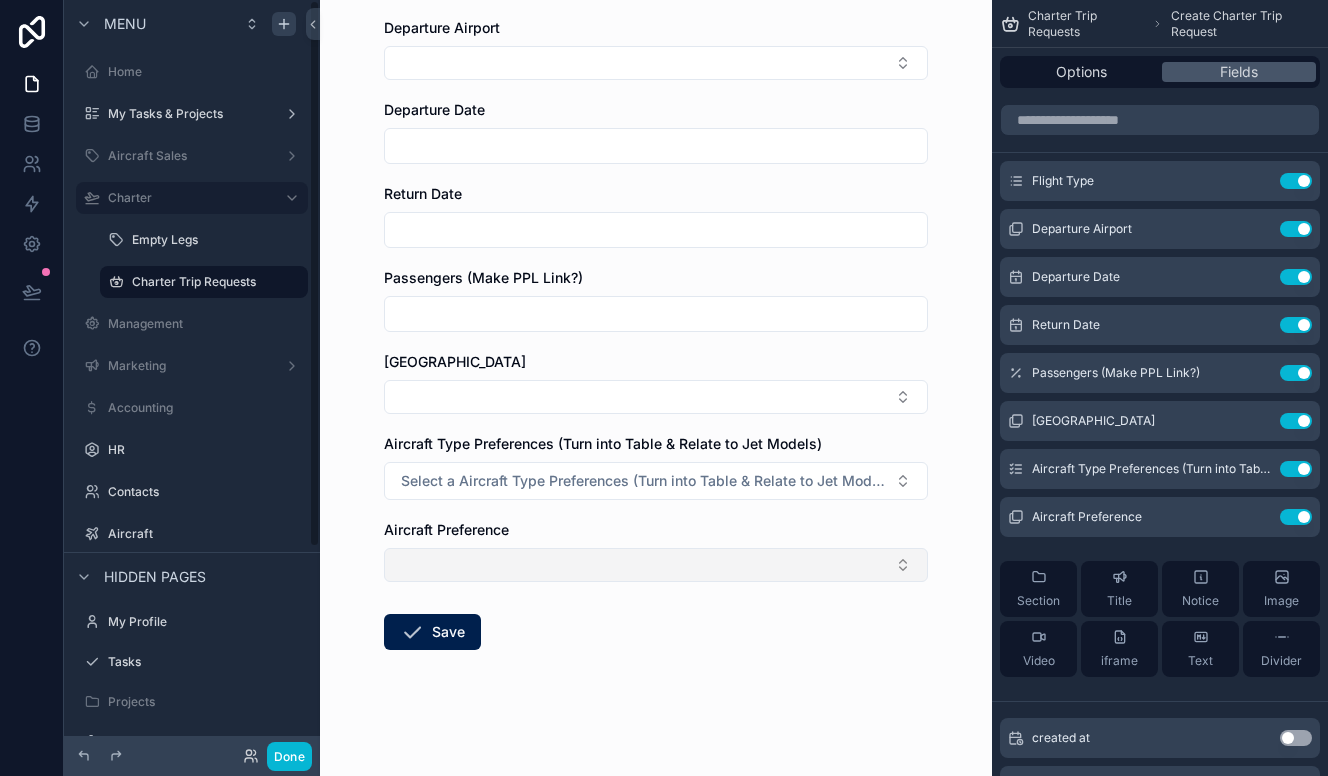 click at bounding box center (656, 565) 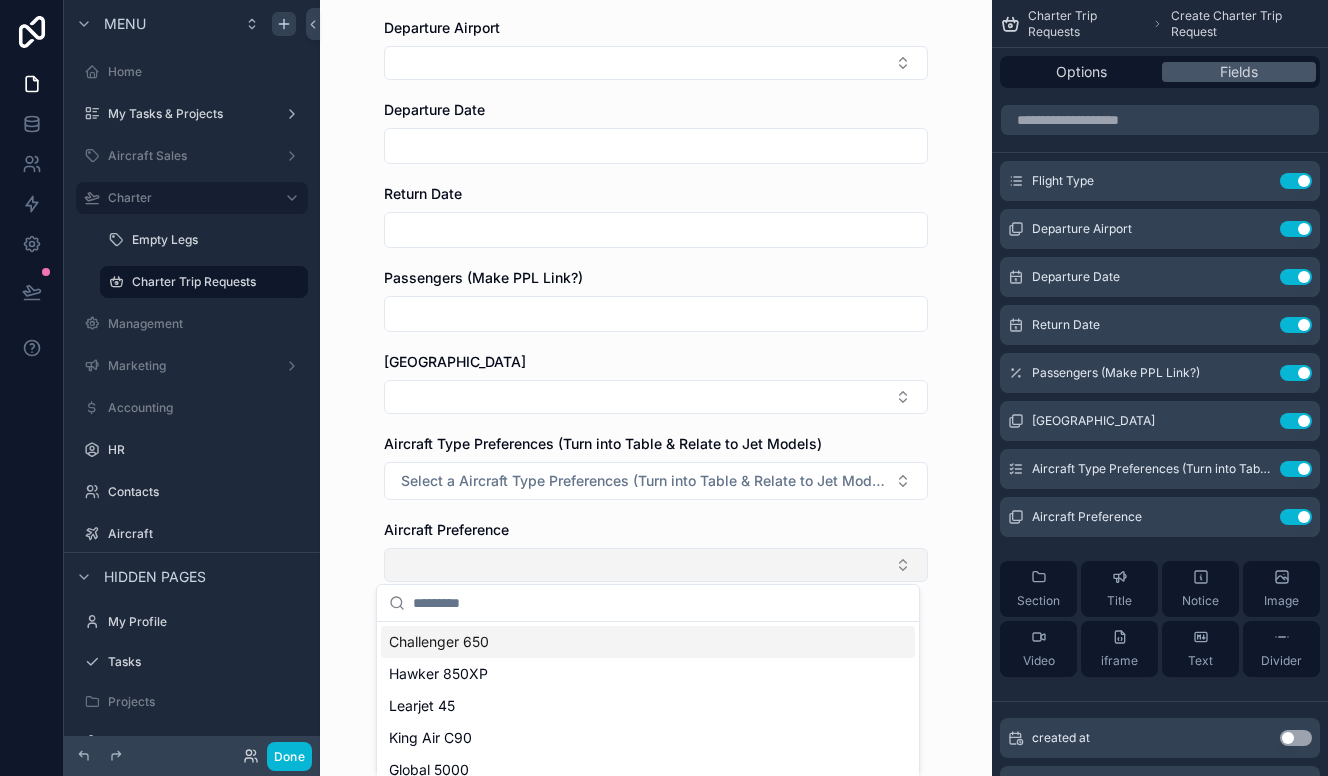 click at bounding box center (656, 565) 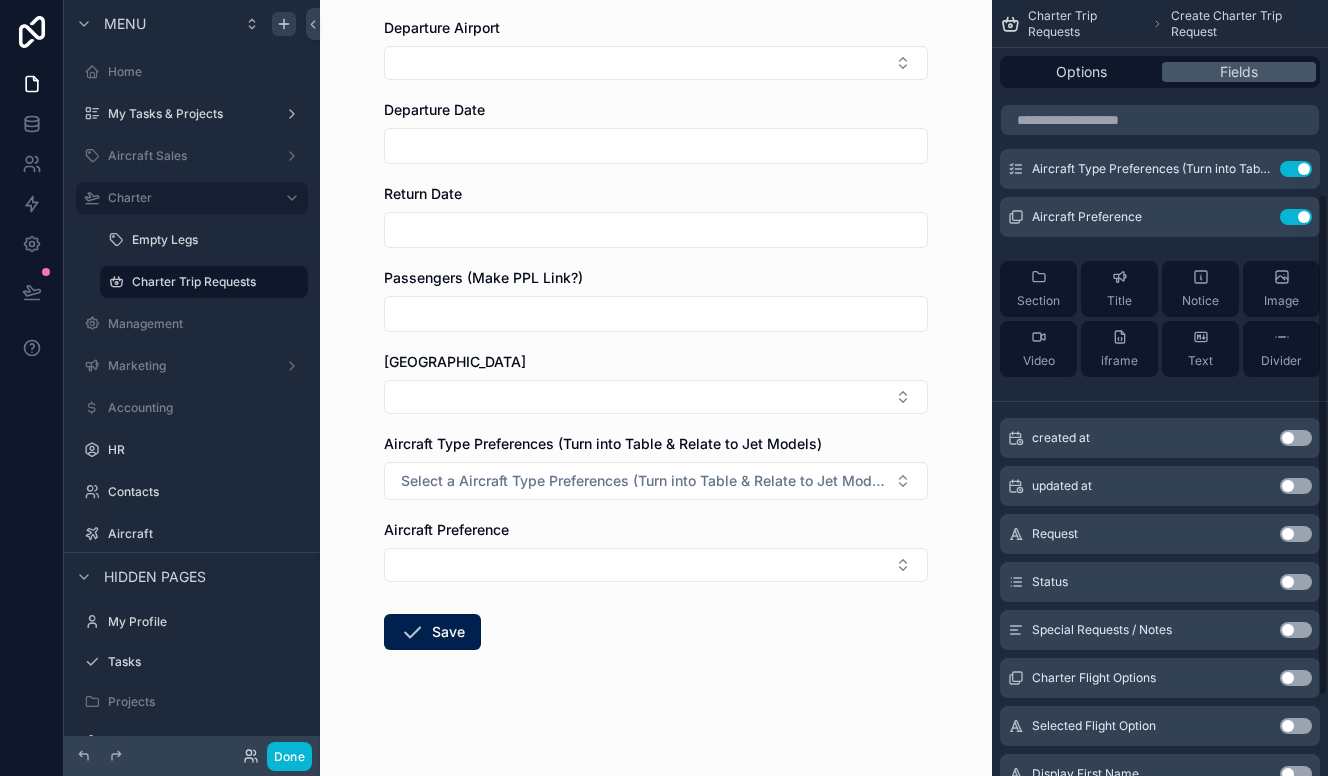 scroll, scrollTop: 400, scrollLeft: 0, axis: vertical 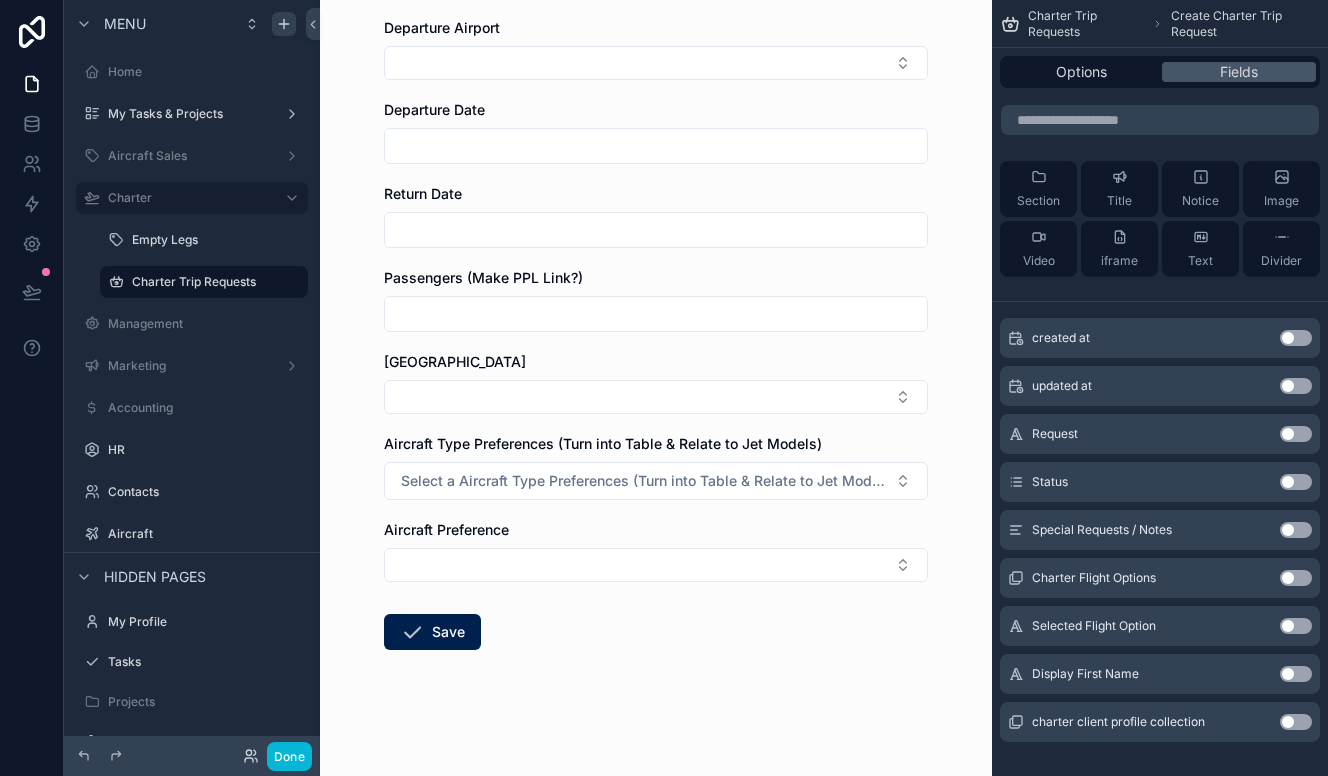 click on "Use setting" at bounding box center [1296, 530] 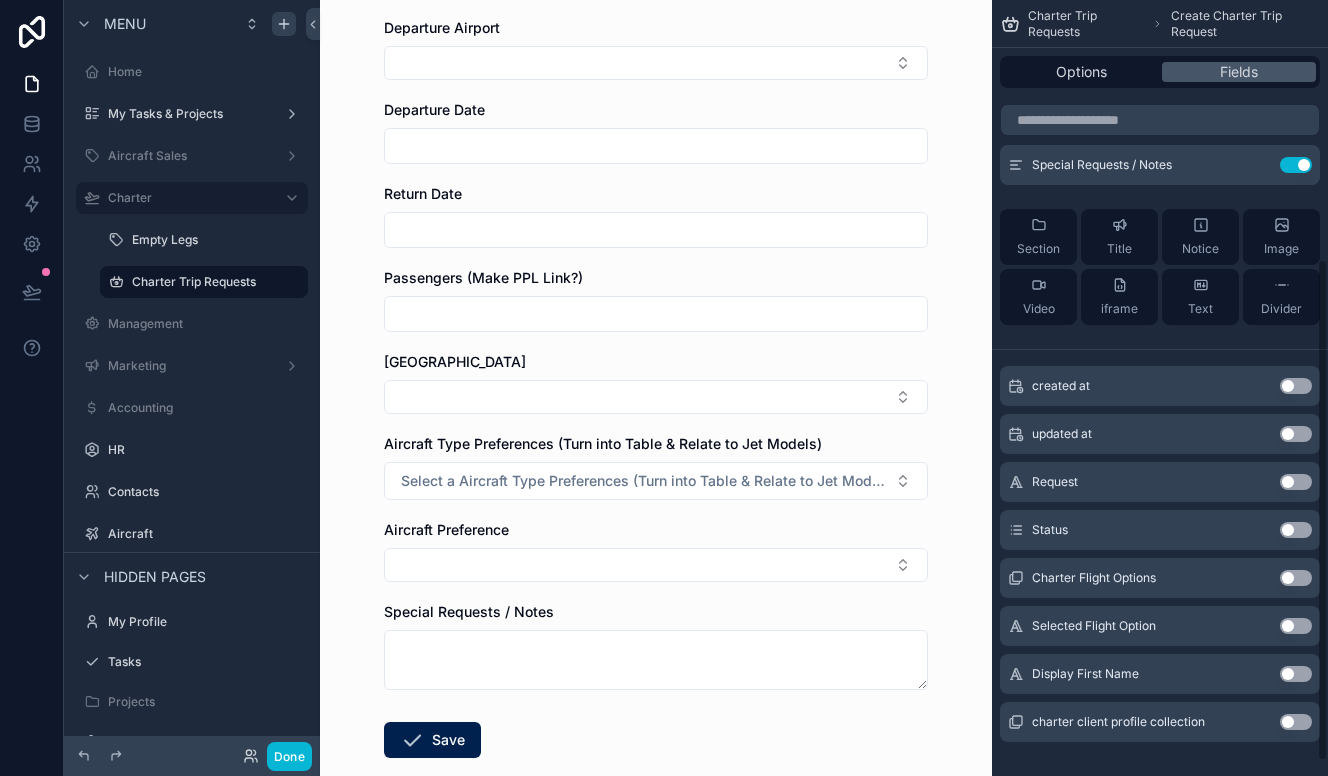 scroll, scrollTop: 0, scrollLeft: 0, axis: both 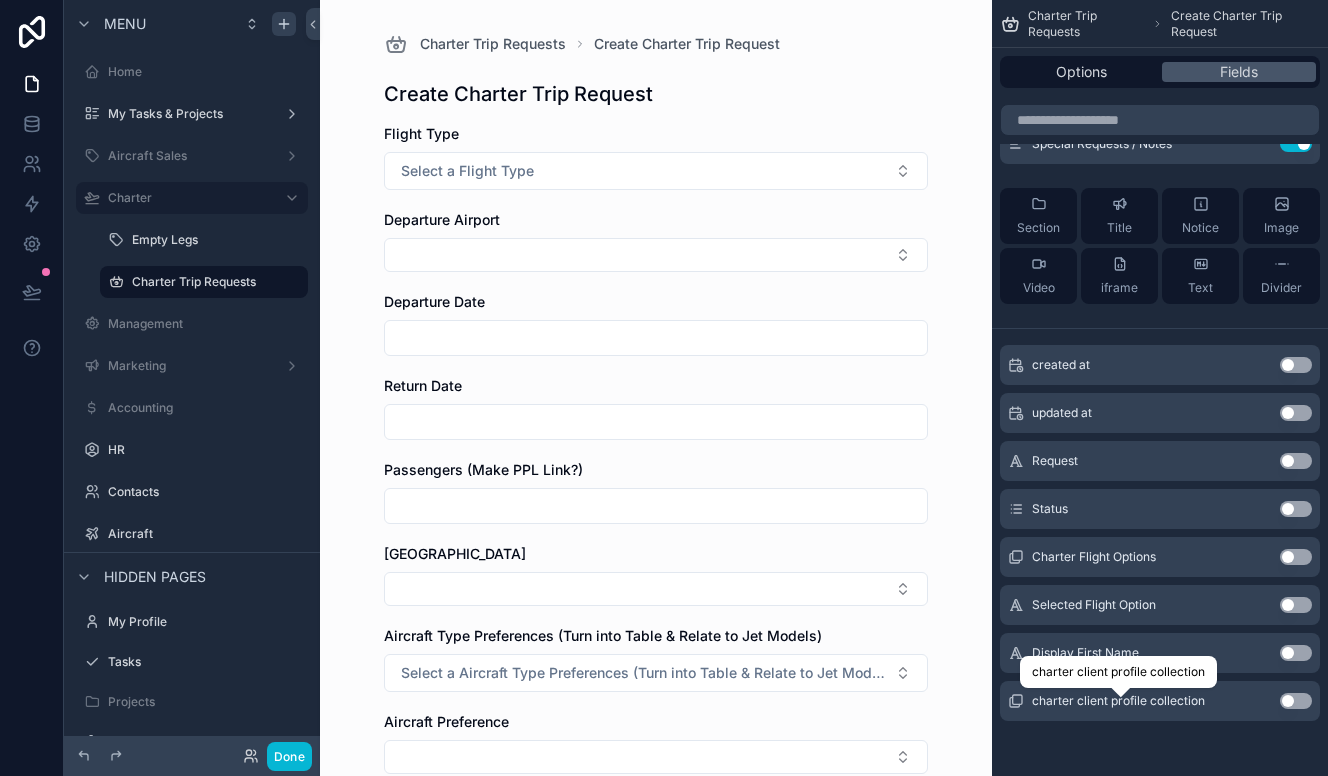click on "charter client profile collection" at bounding box center (1118, 701) 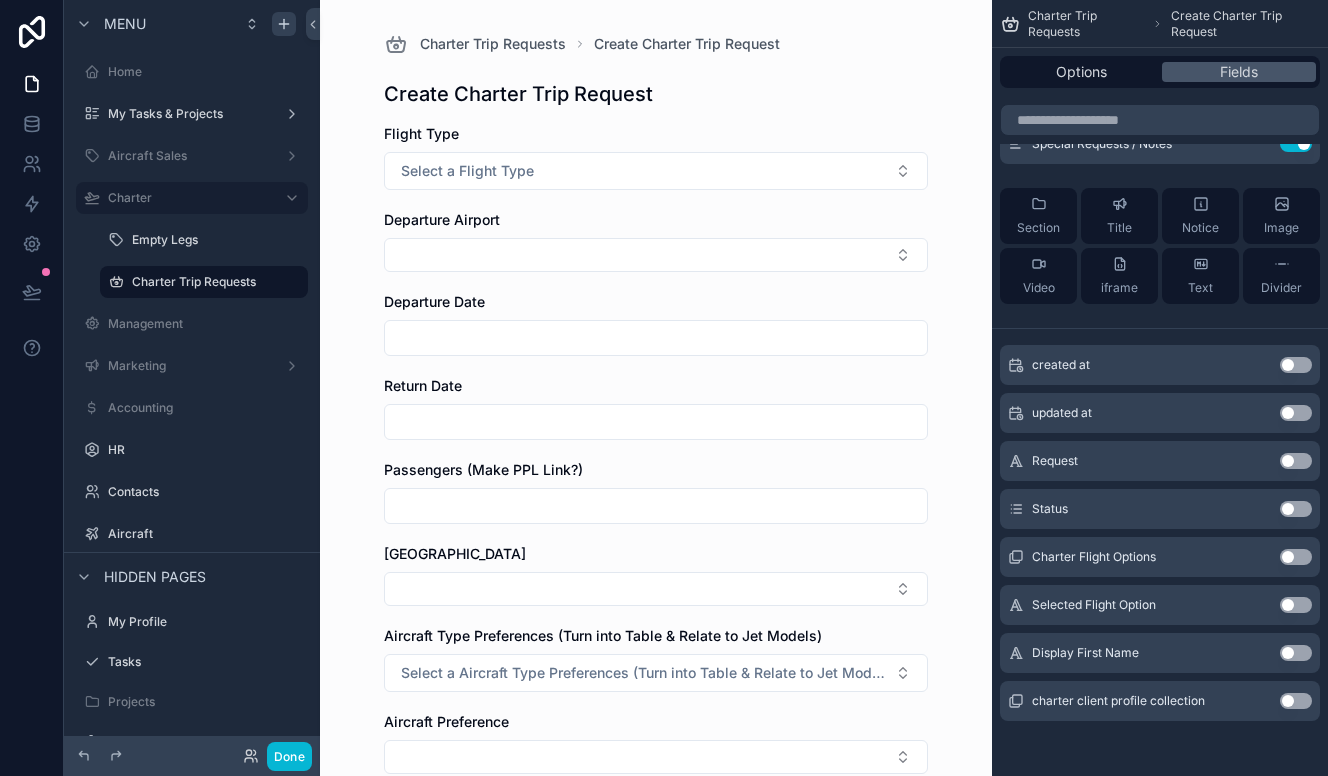 click on "Use setting" at bounding box center (1296, 701) 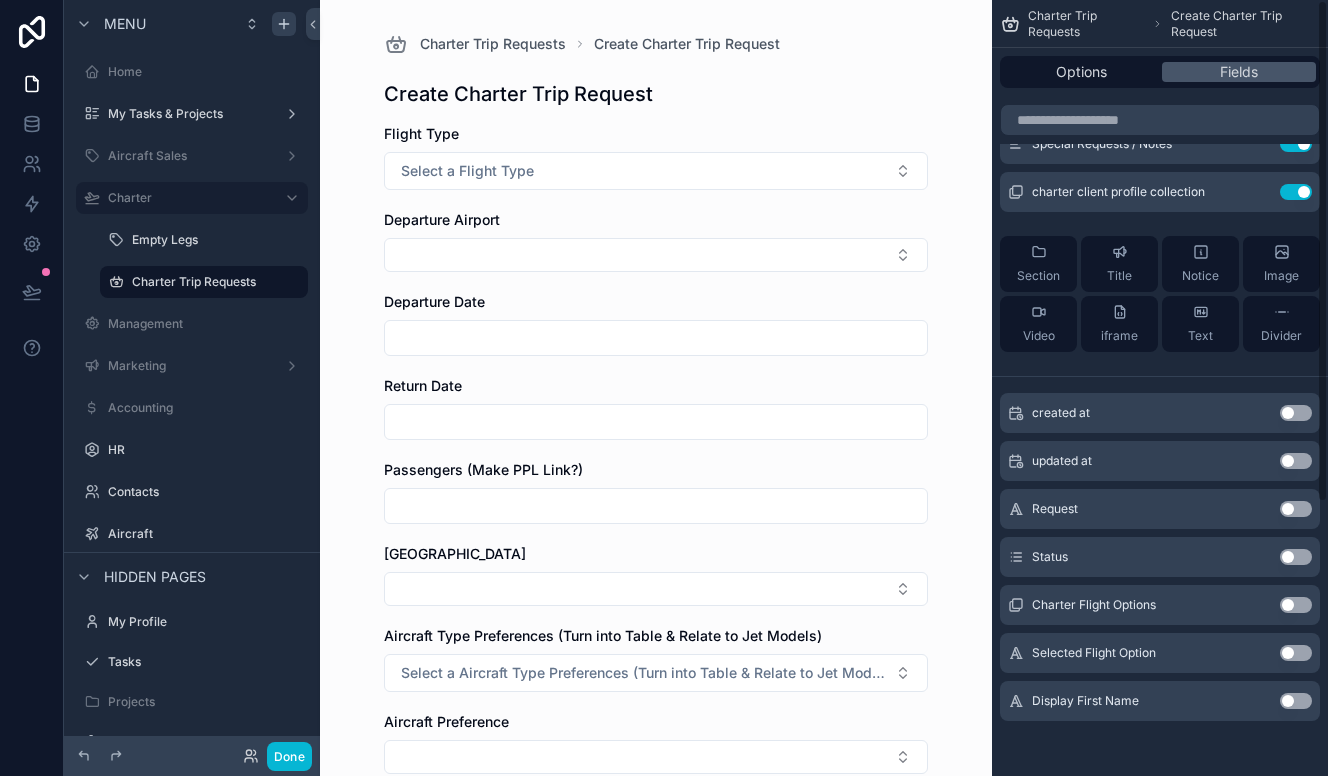 scroll, scrollTop: 0, scrollLeft: 0, axis: both 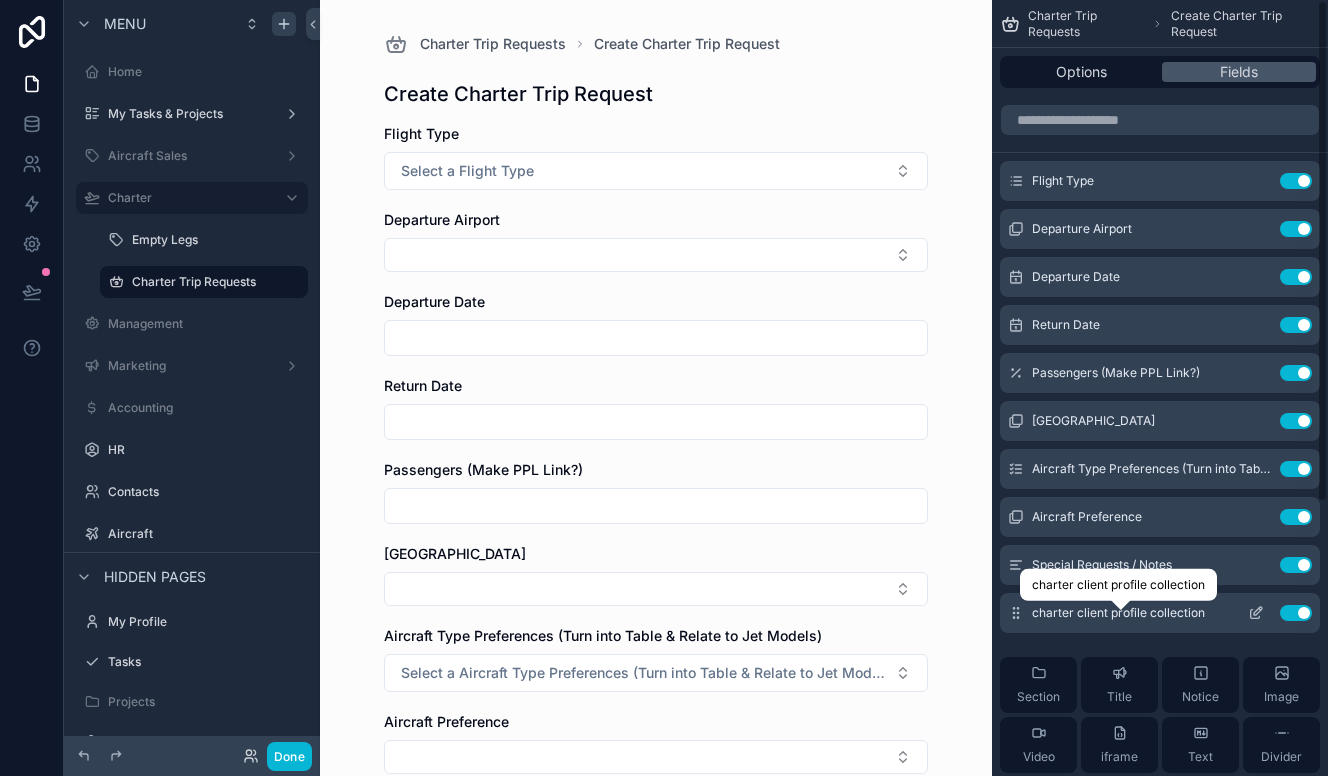 click on "charter client profile collection Use setting" at bounding box center (1160, 613) 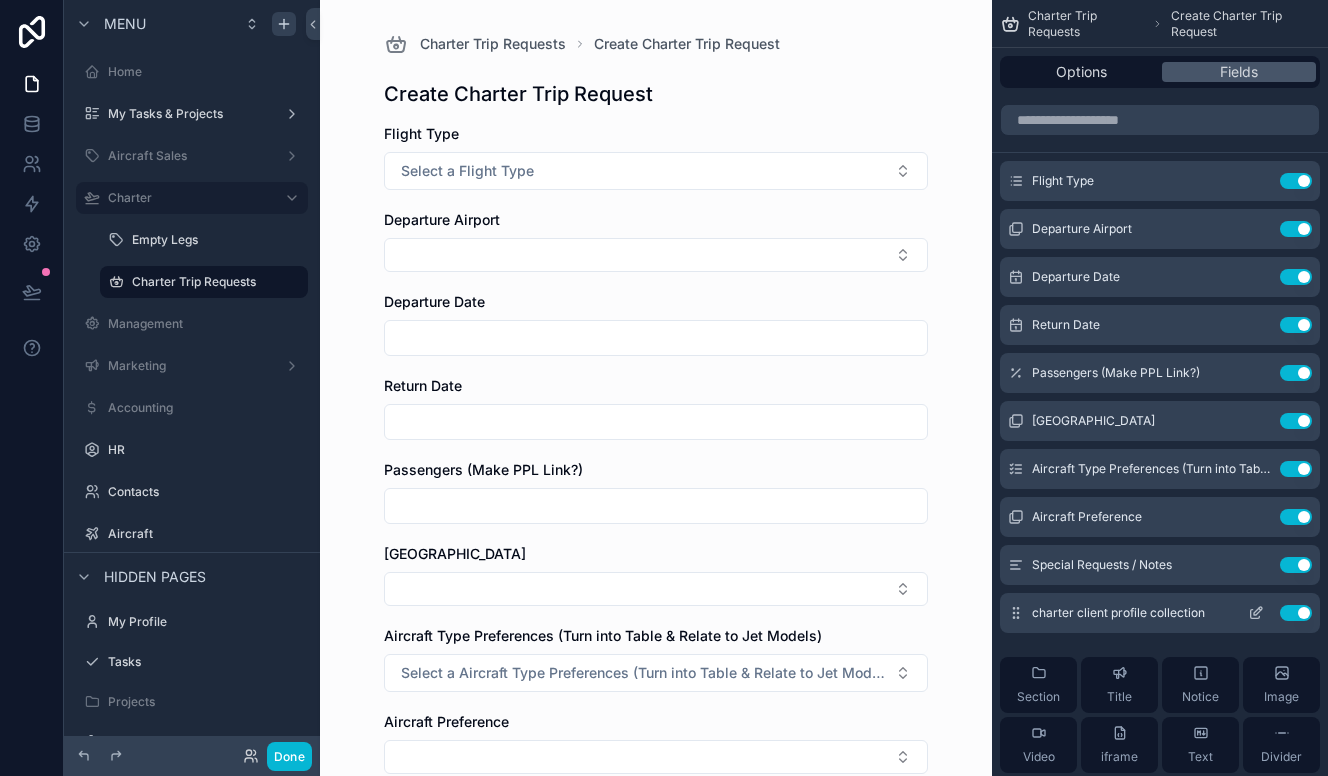 click on "charter client profile collection Use setting" at bounding box center [1160, 613] 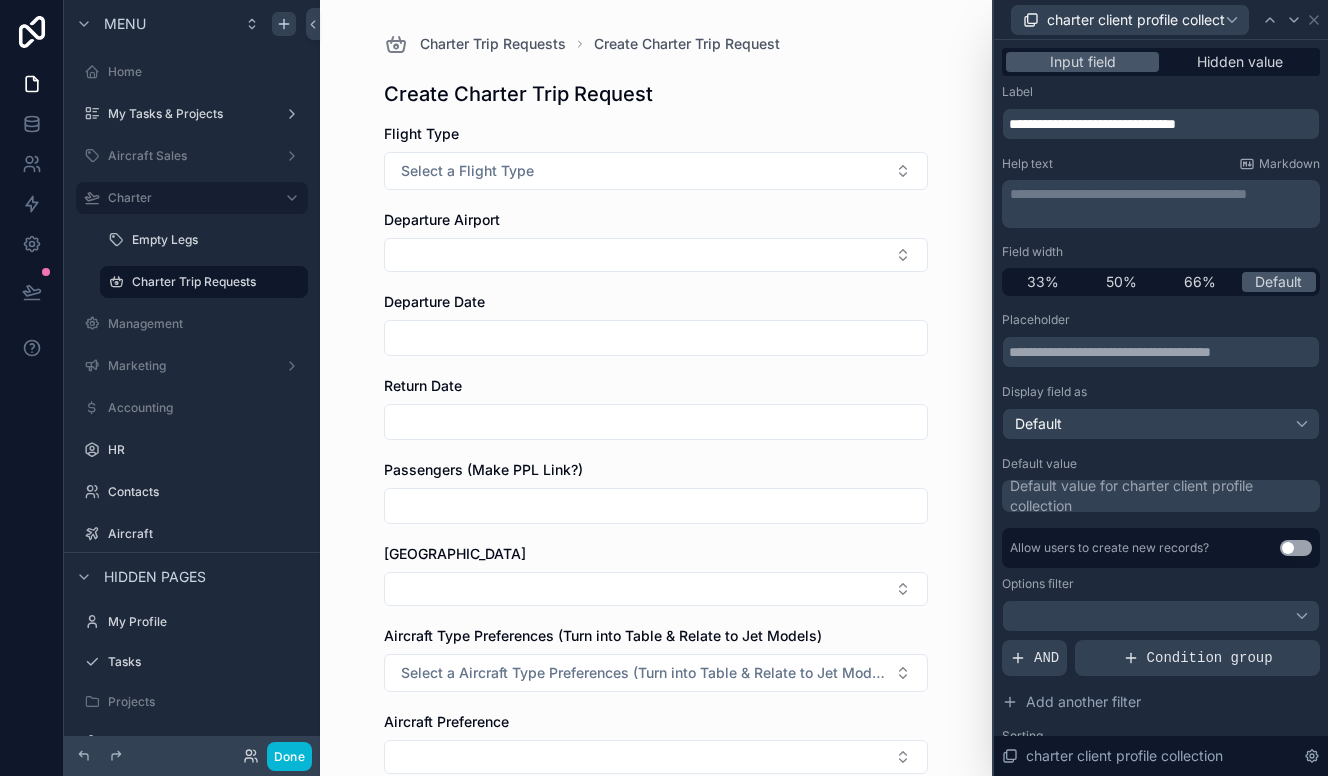 click on "charter client profile collection" at bounding box center (1161, 20) 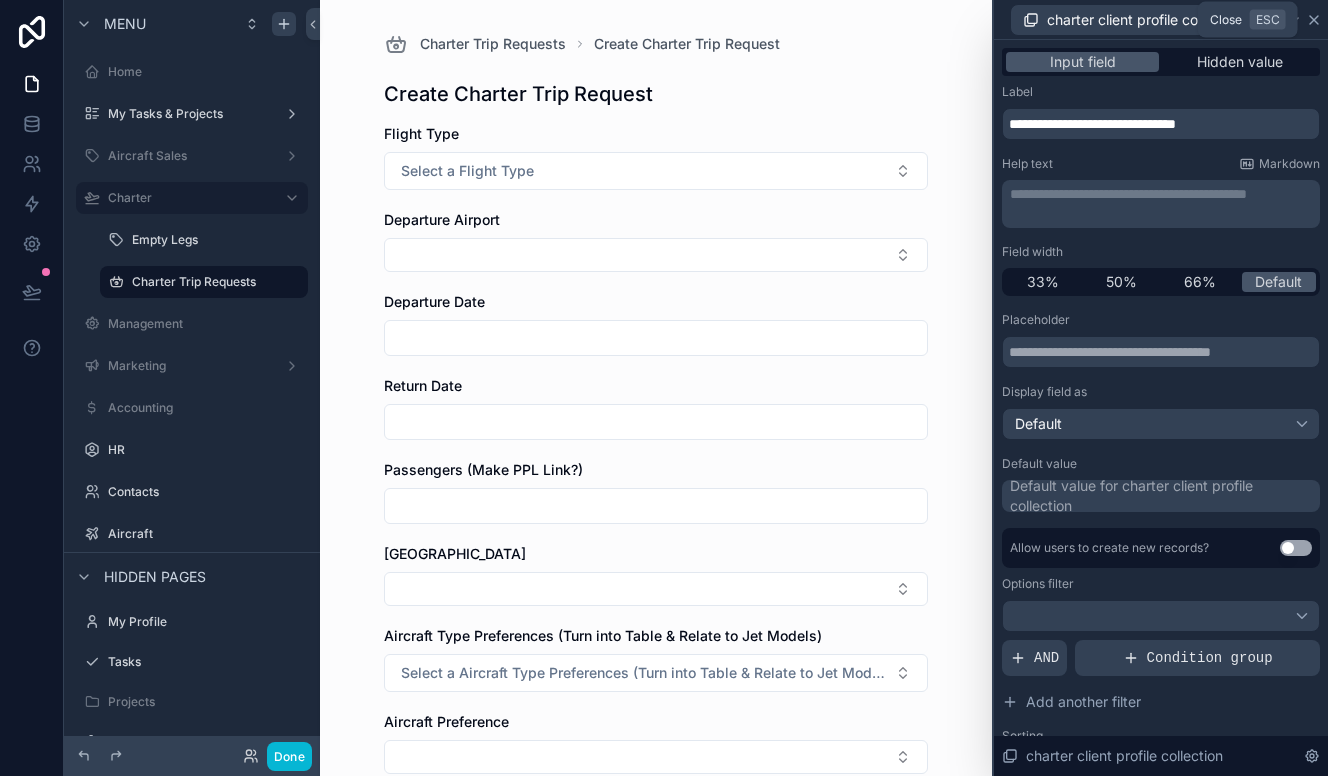 click 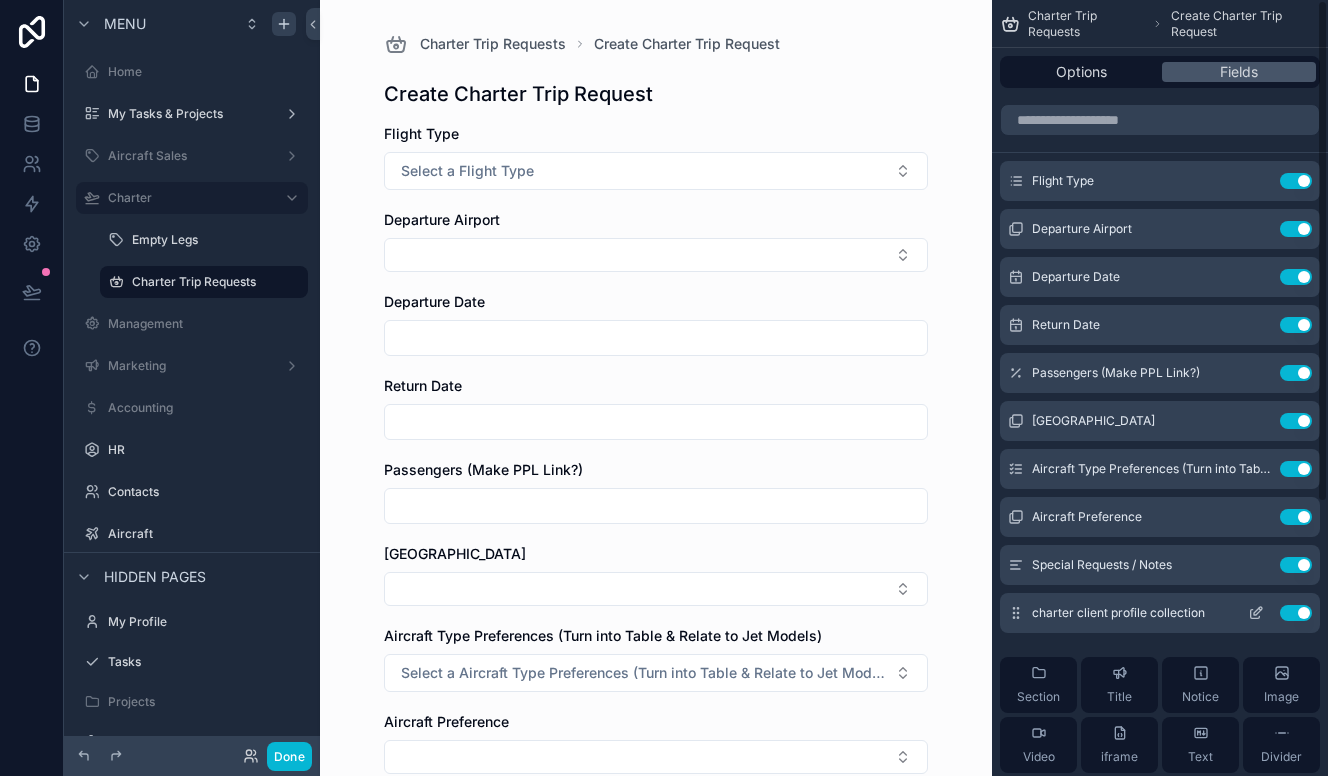 click on "Use setting" at bounding box center [1296, 613] 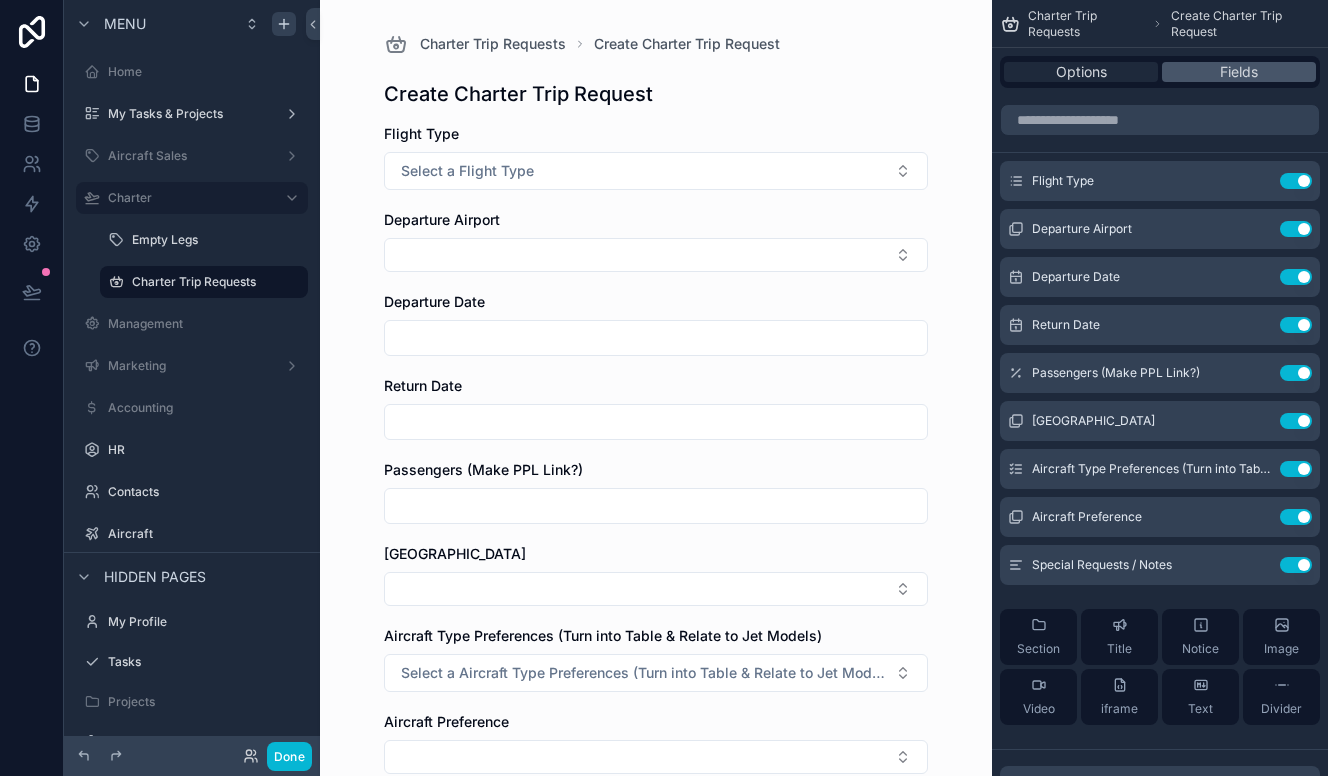 click on "Options" at bounding box center (1081, 72) 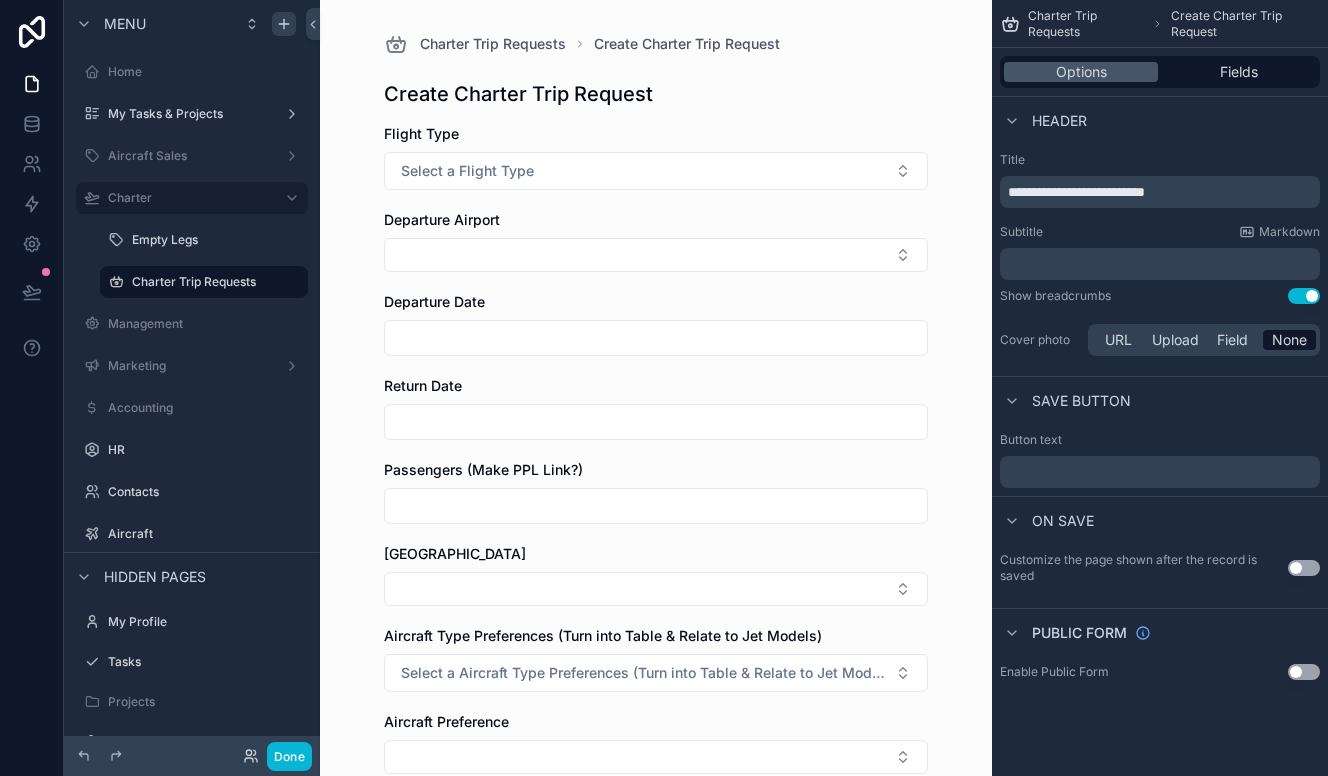 click on "﻿" at bounding box center [1160, 264] 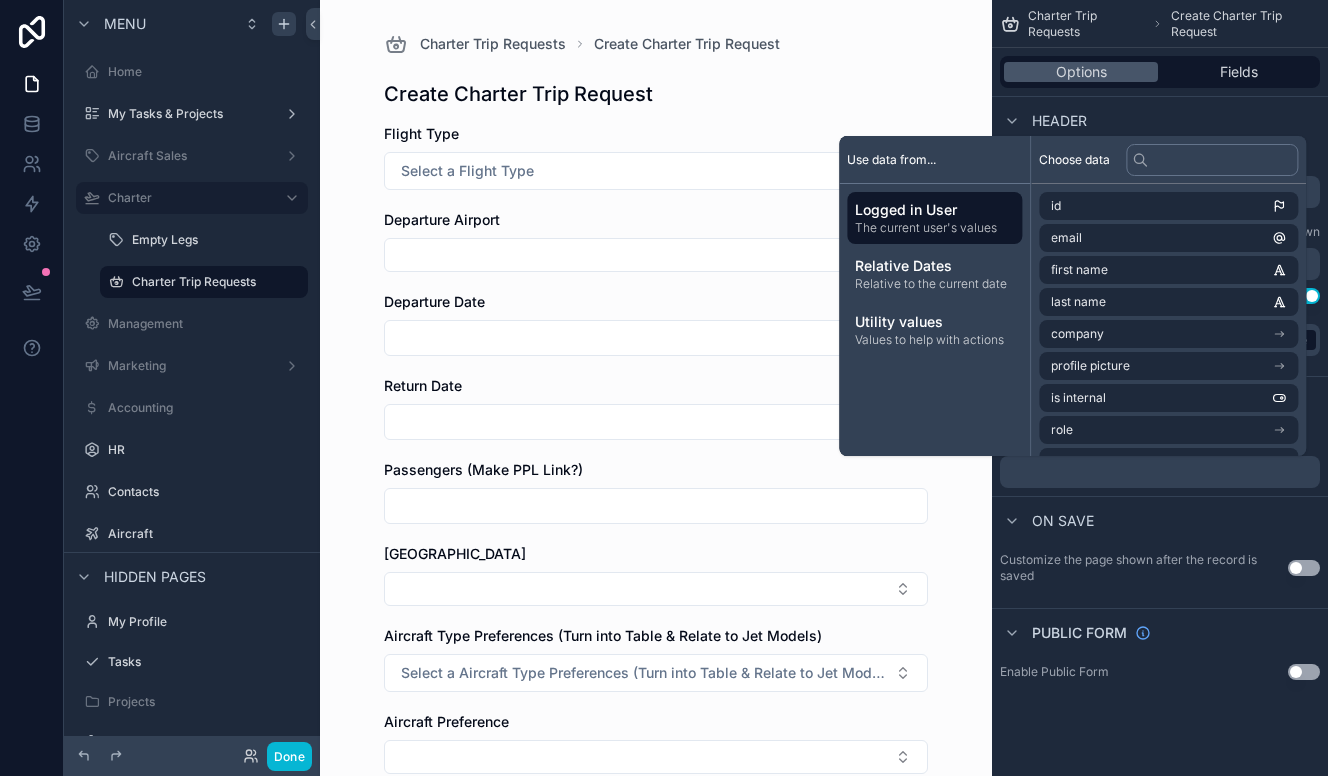 click on "On save" at bounding box center [1160, 520] 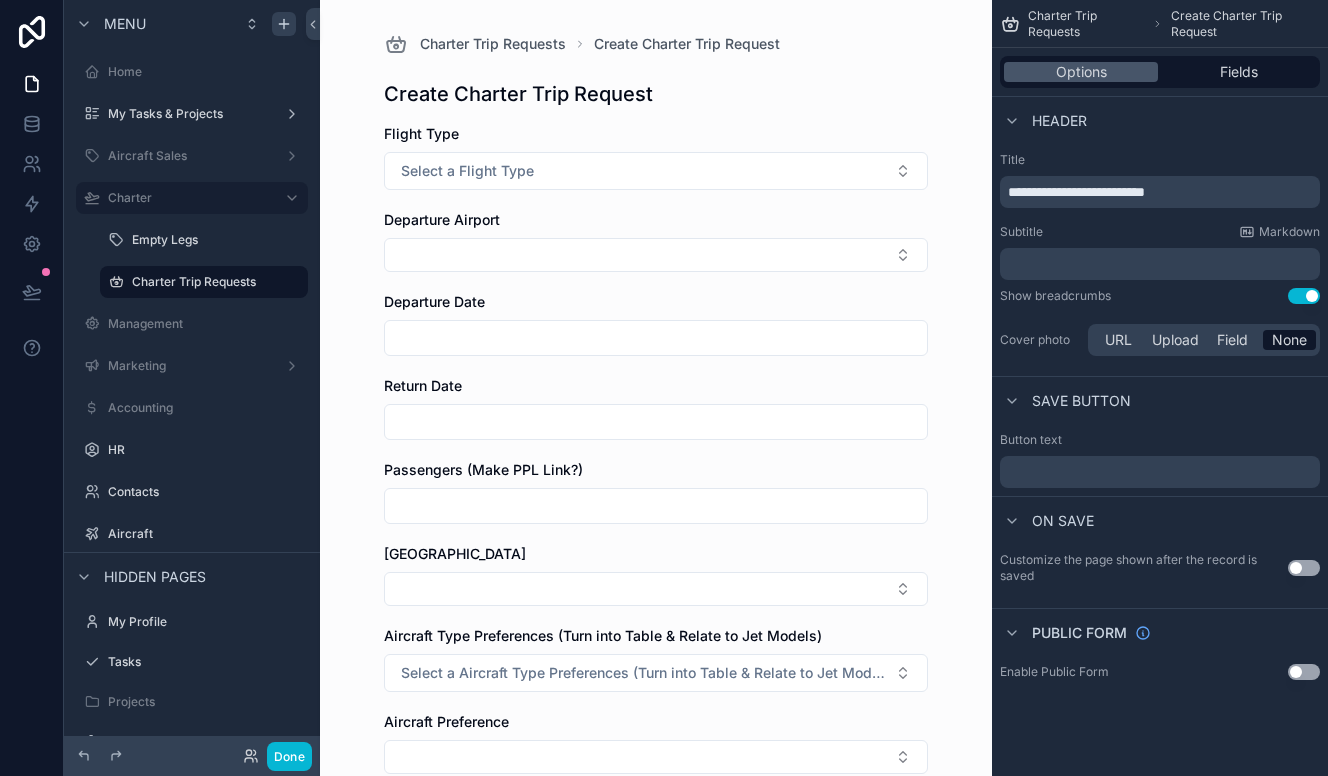 click on "﻿" at bounding box center (1162, 472) 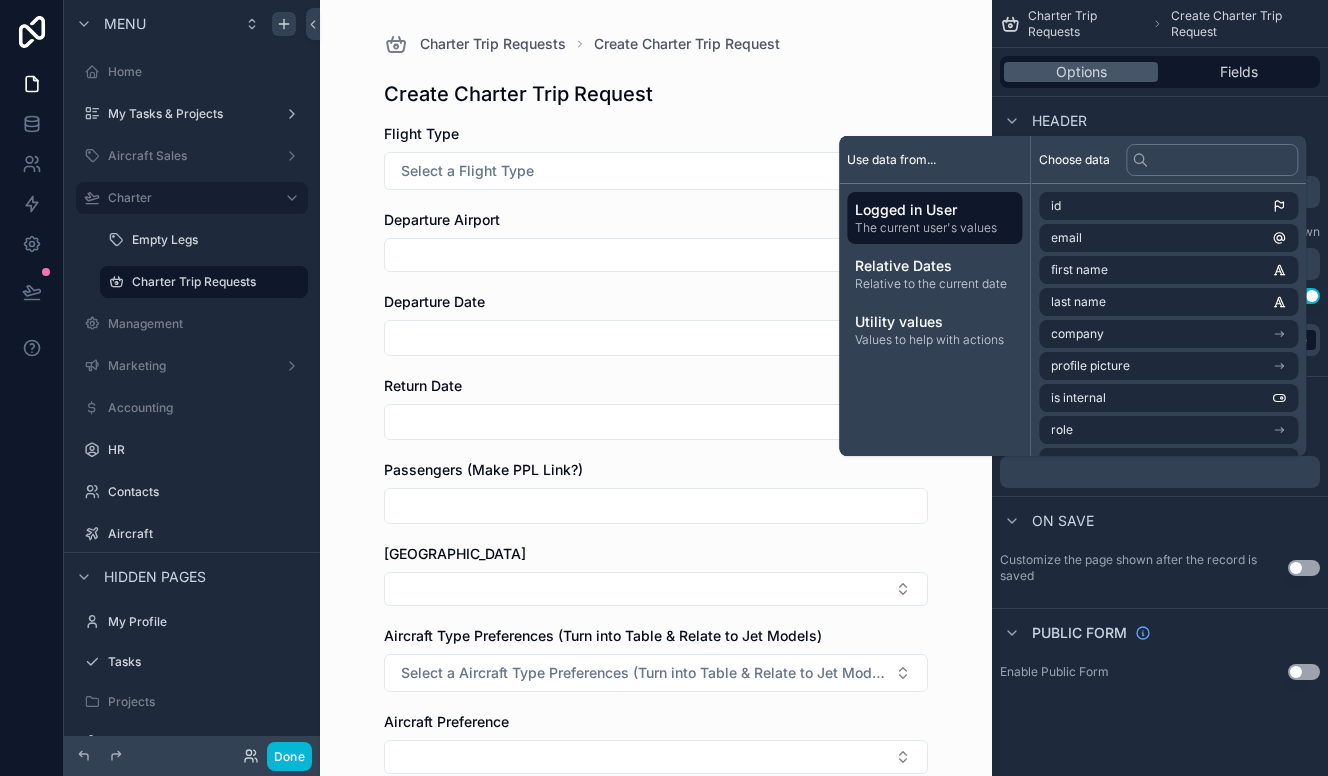 click on "Customize the page shown after the record is saved" at bounding box center (1144, 568) 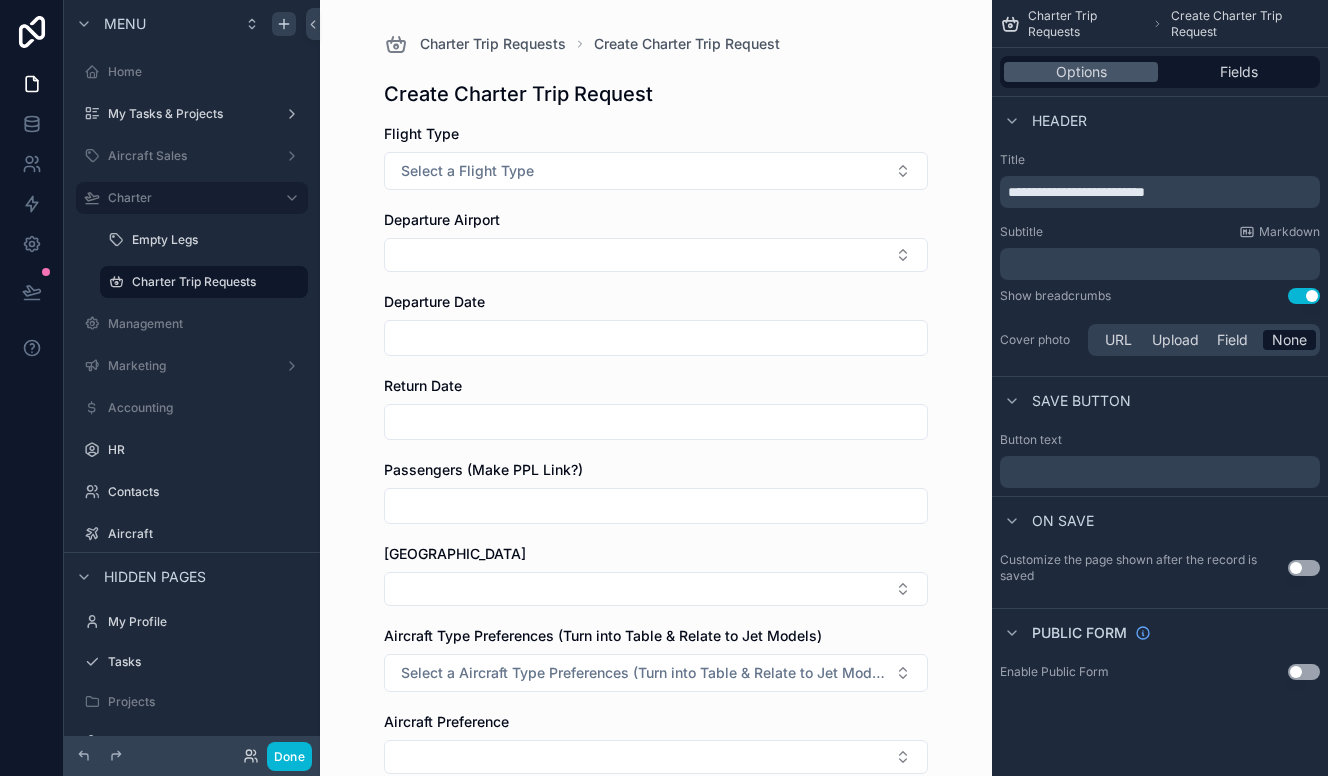 click on "Use setting" at bounding box center [1304, 568] 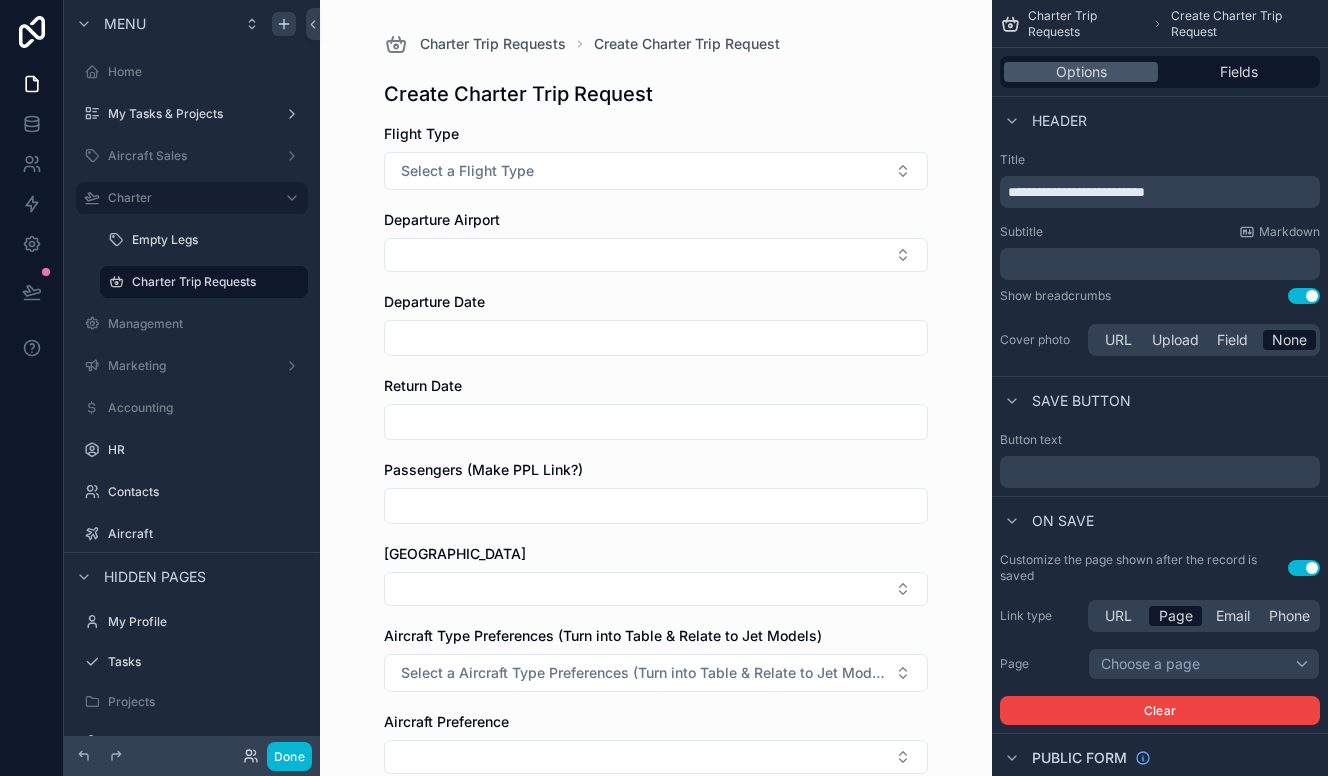 scroll, scrollTop: 68, scrollLeft: 0, axis: vertical 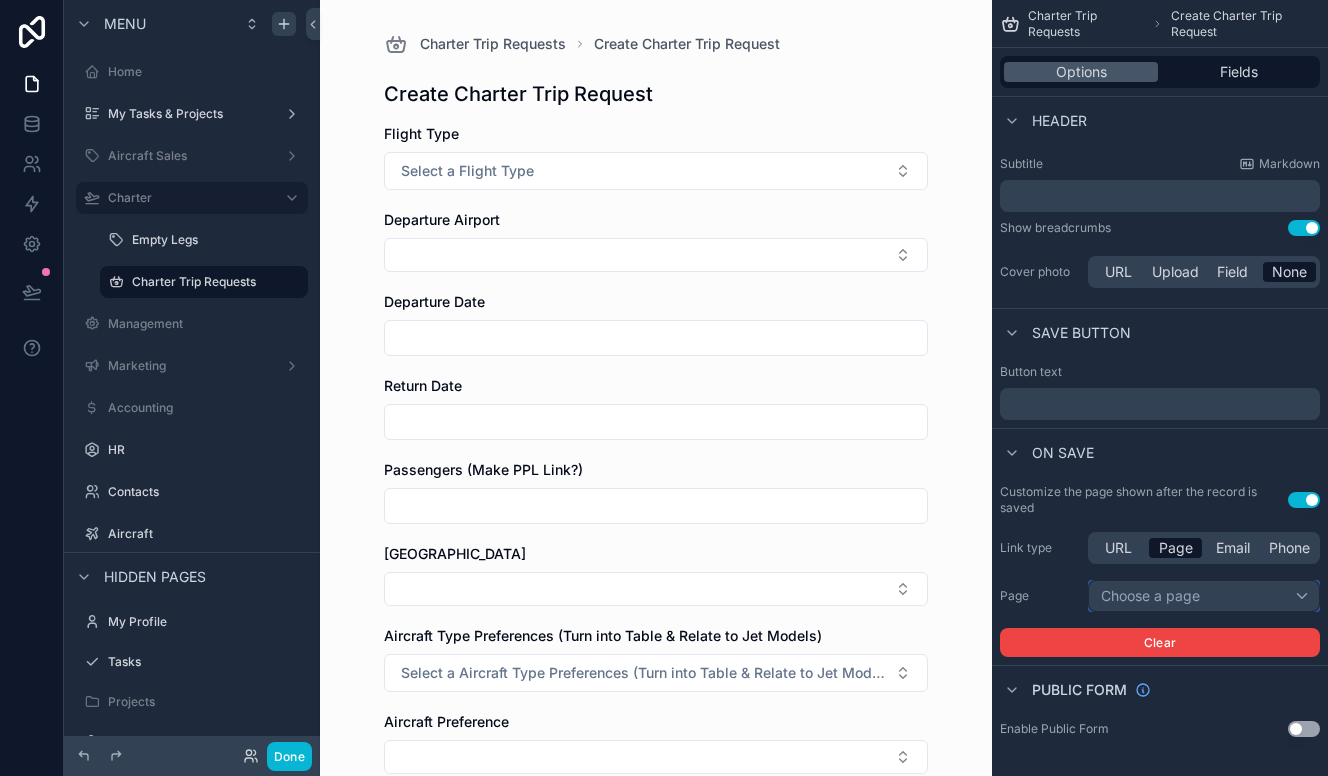 click on "Choose a page" at bounding box center [1204, 596] 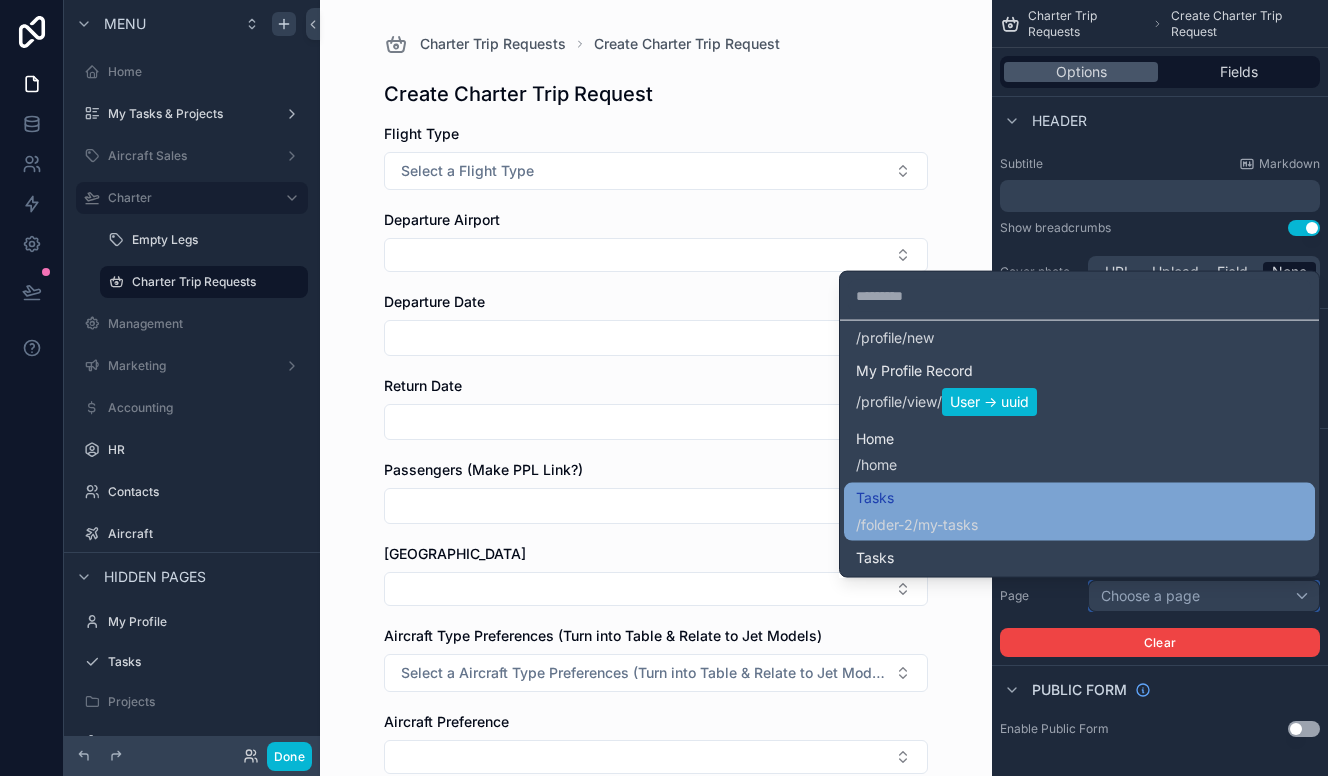 scroll, scrollTop: 200, scrollLeft: 0, axis: vertical 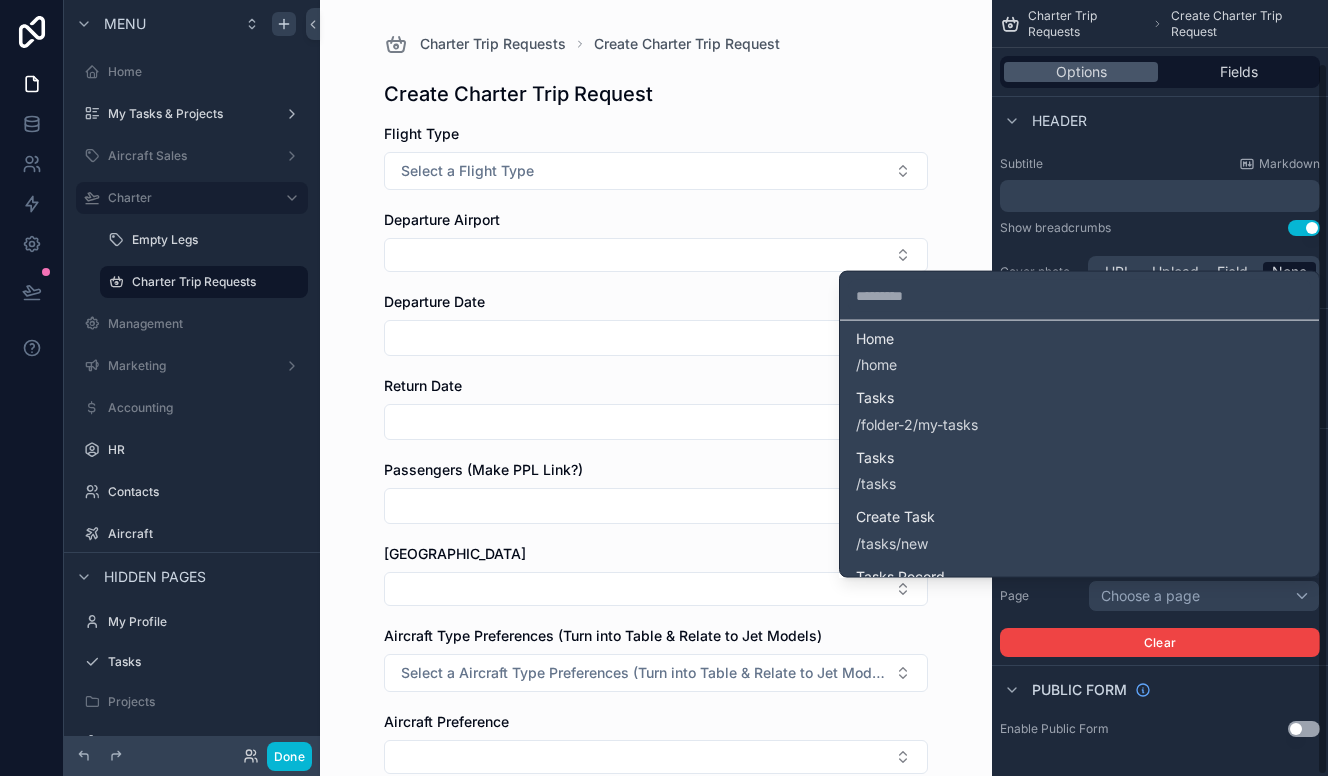 click at bounding box center [664, 388] 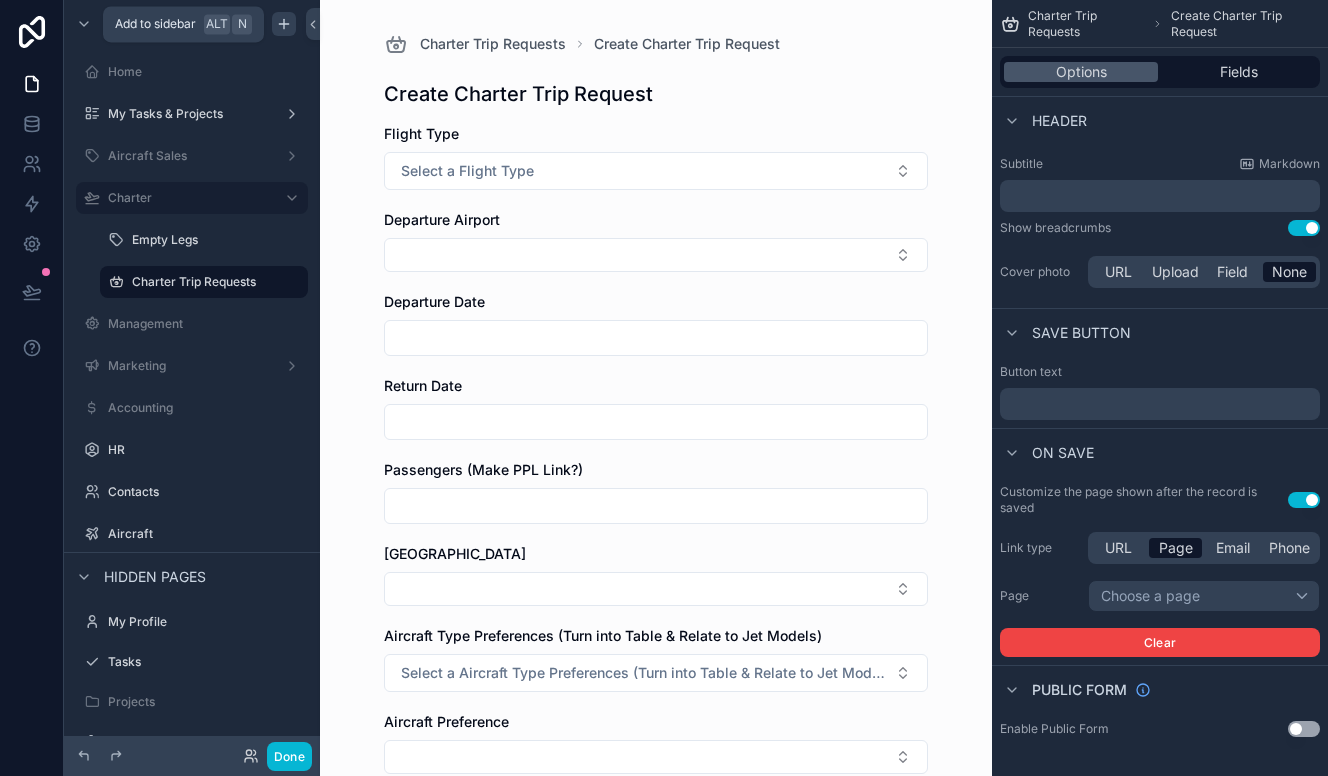 click 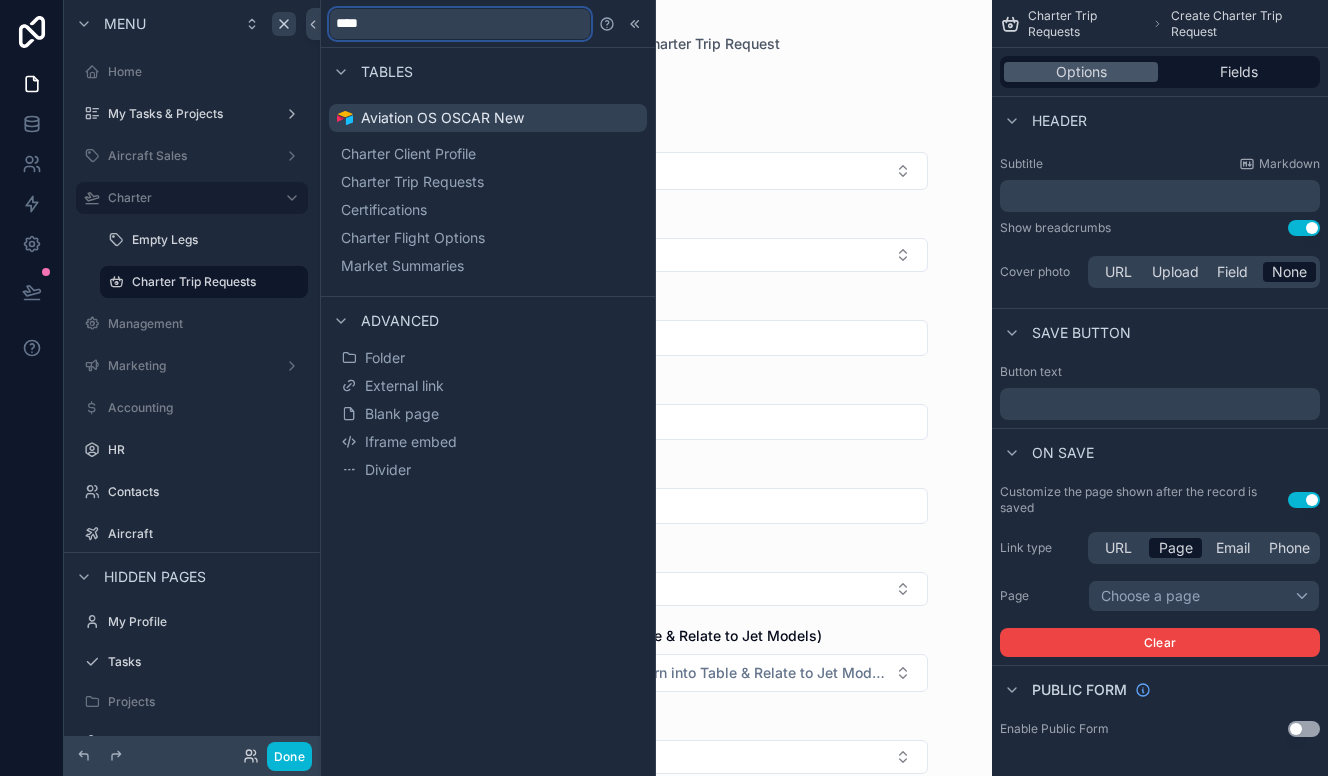 click on "****" at bounding box center (460, 24) 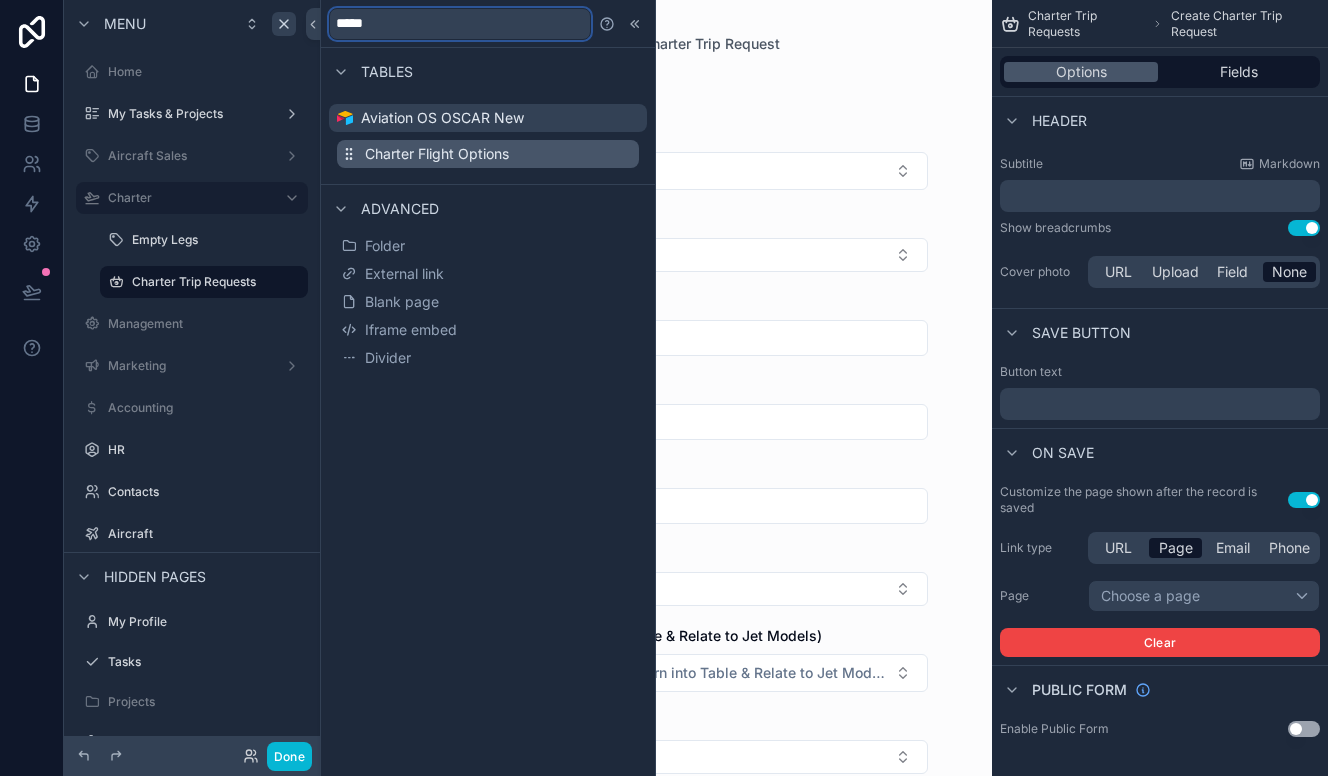 type on "*****" 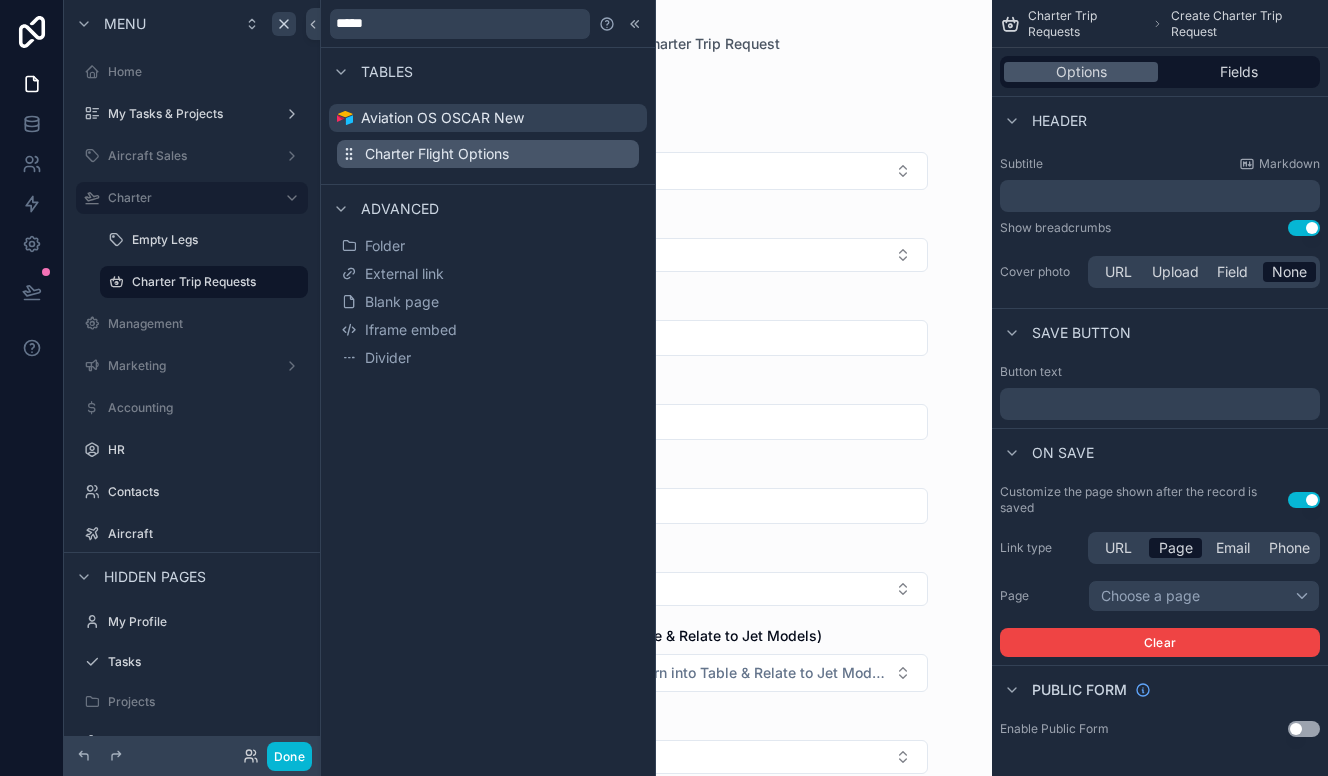 click on "Charter Flight Options" at bounding box center [437, 154] 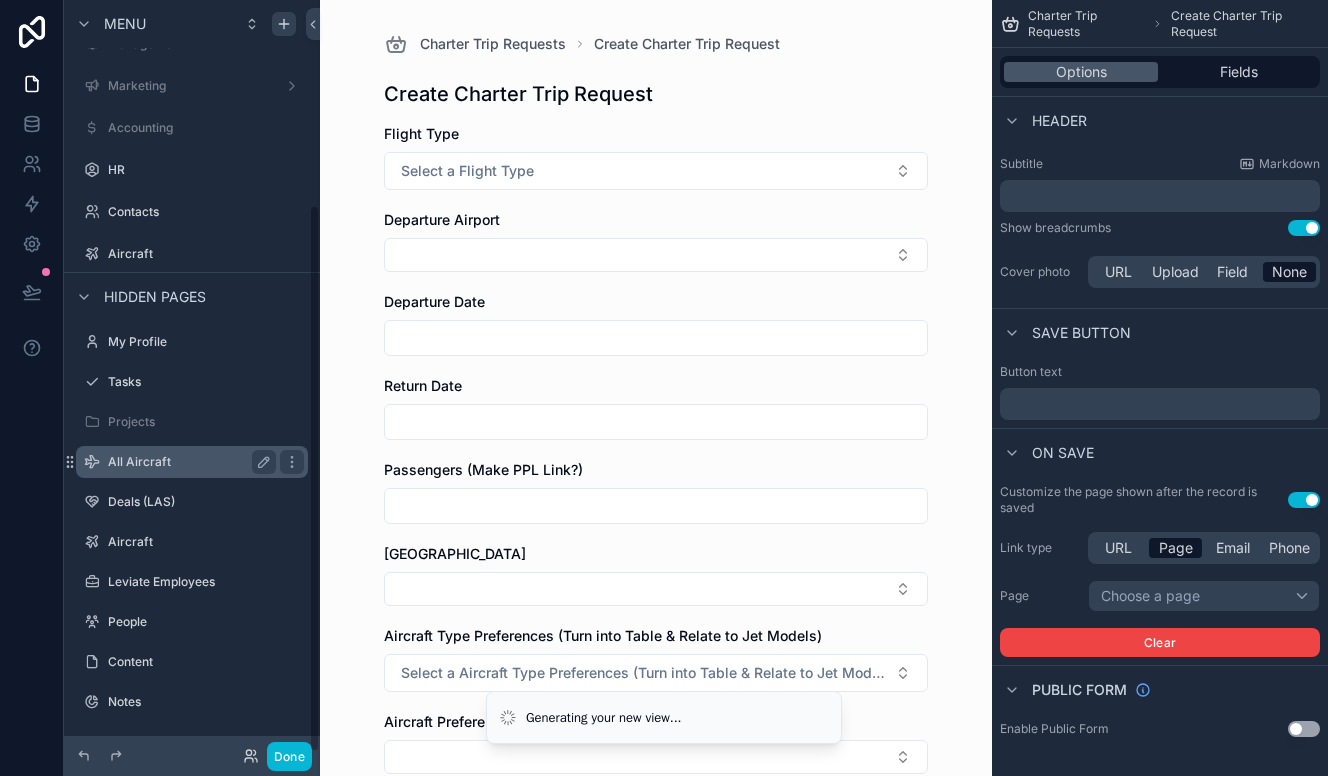 scroll, scrollTop: 0, scrollLeft: 0, axis: both 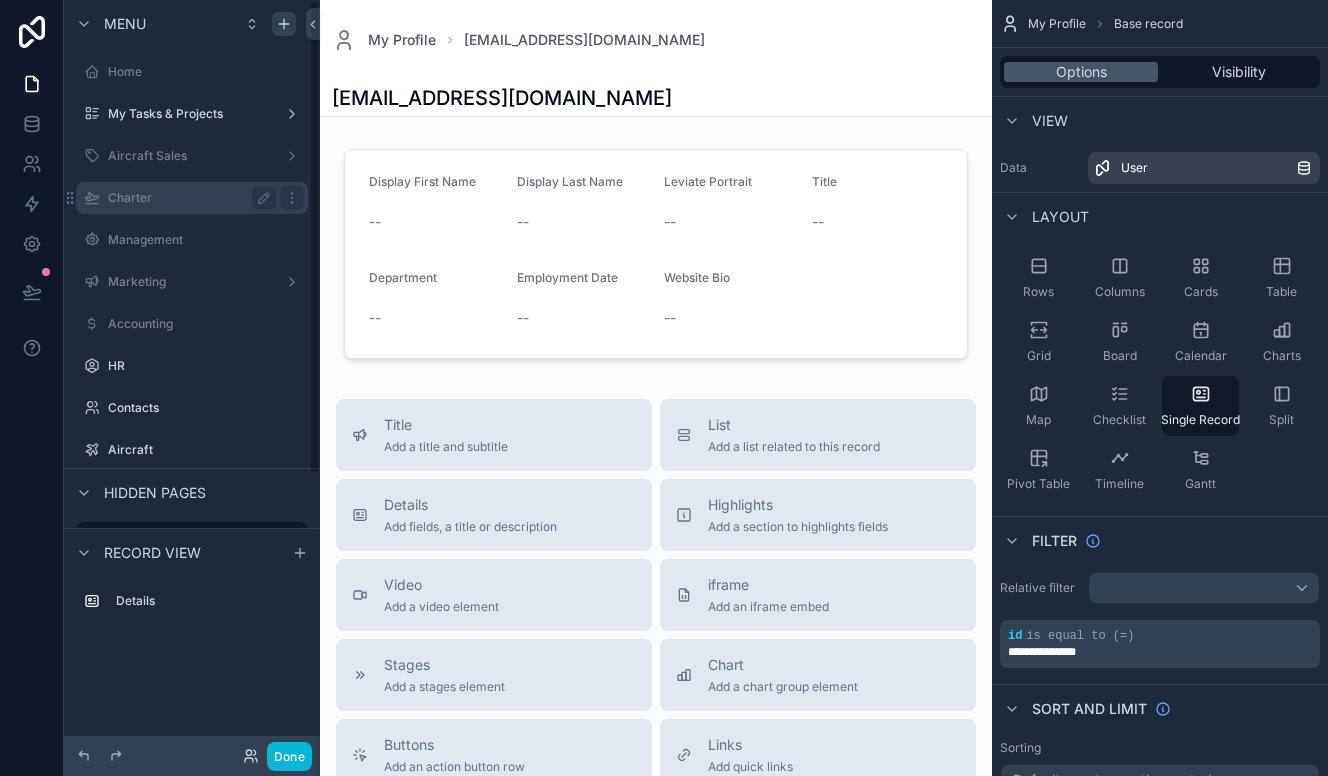 click on "Charter" at bounding box center (188, 198) 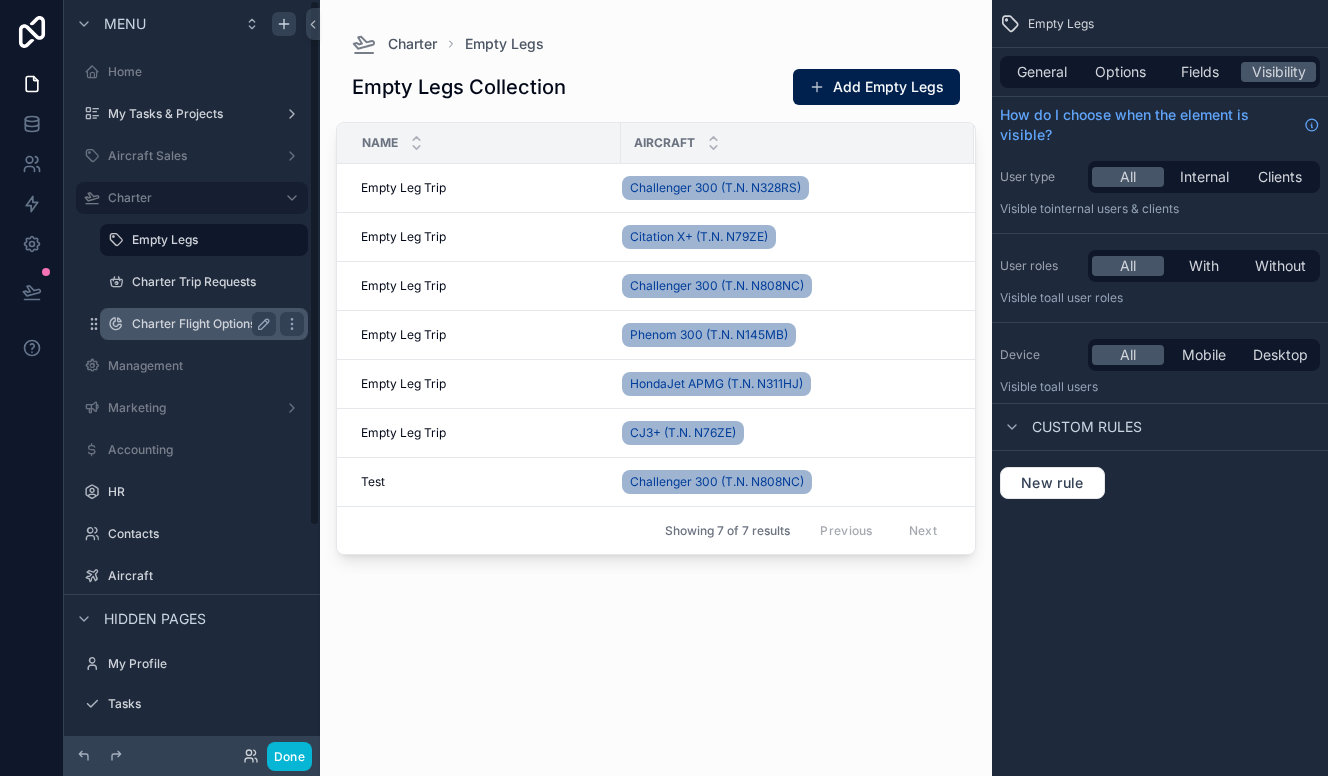click on "Charter Flight Options" at bounding box center [204, 324] 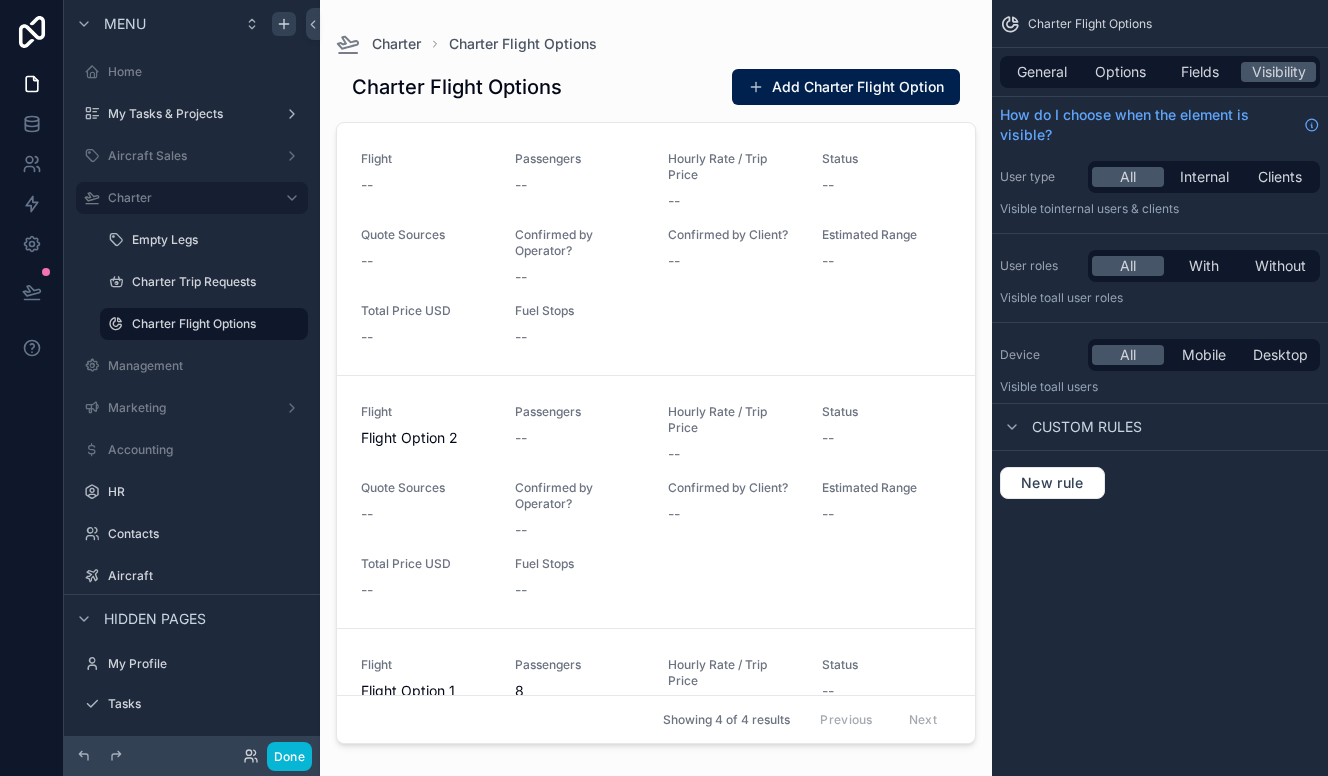 click at bounding box center (656, 376) 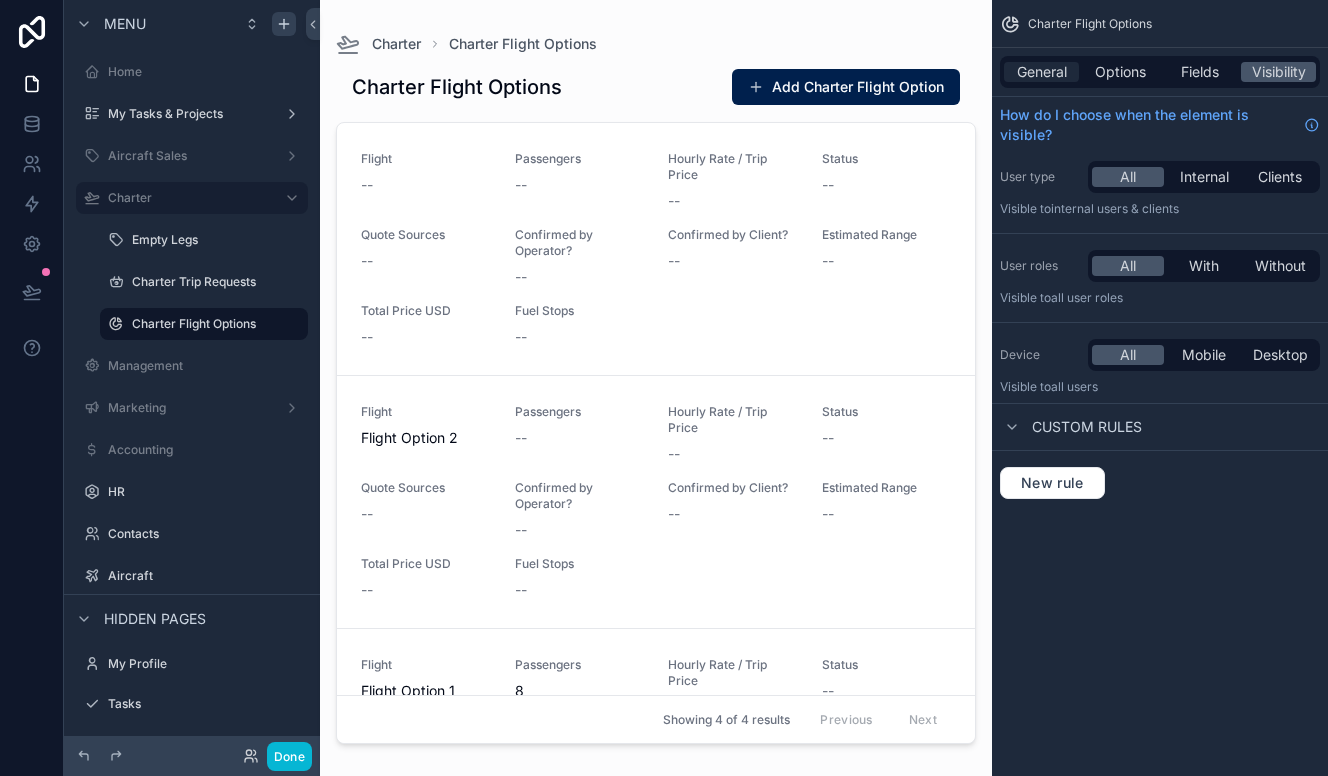 click on "General" at bounding box center (1042, 72) 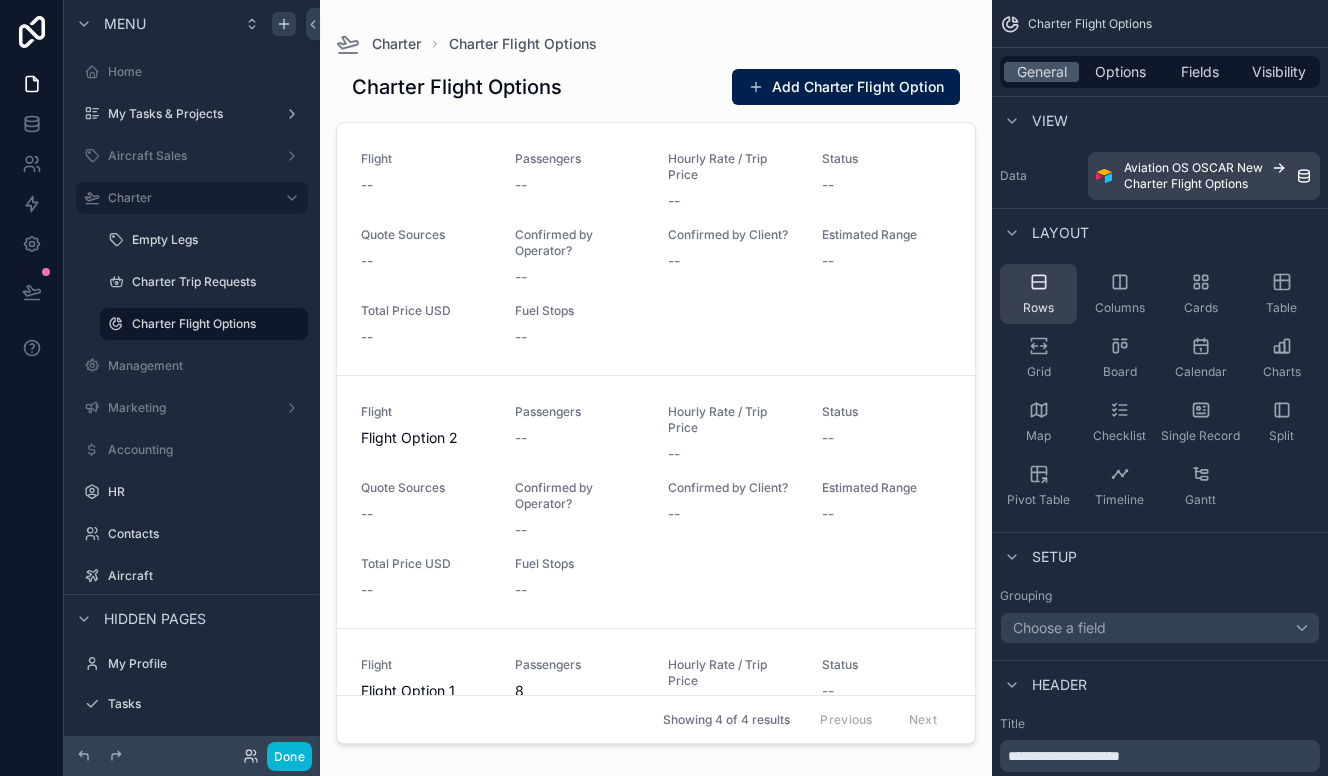 click on "Rows" at bounding box center [1038, 294] 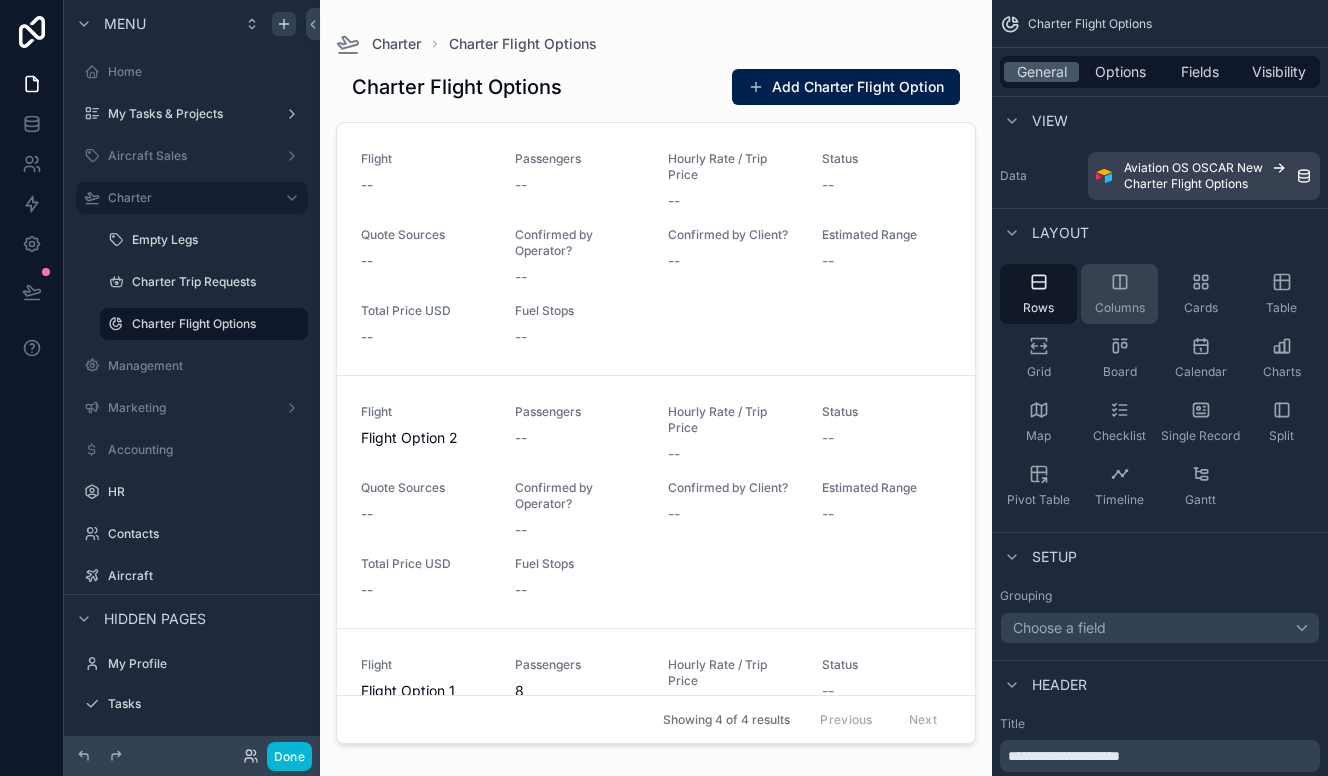 click 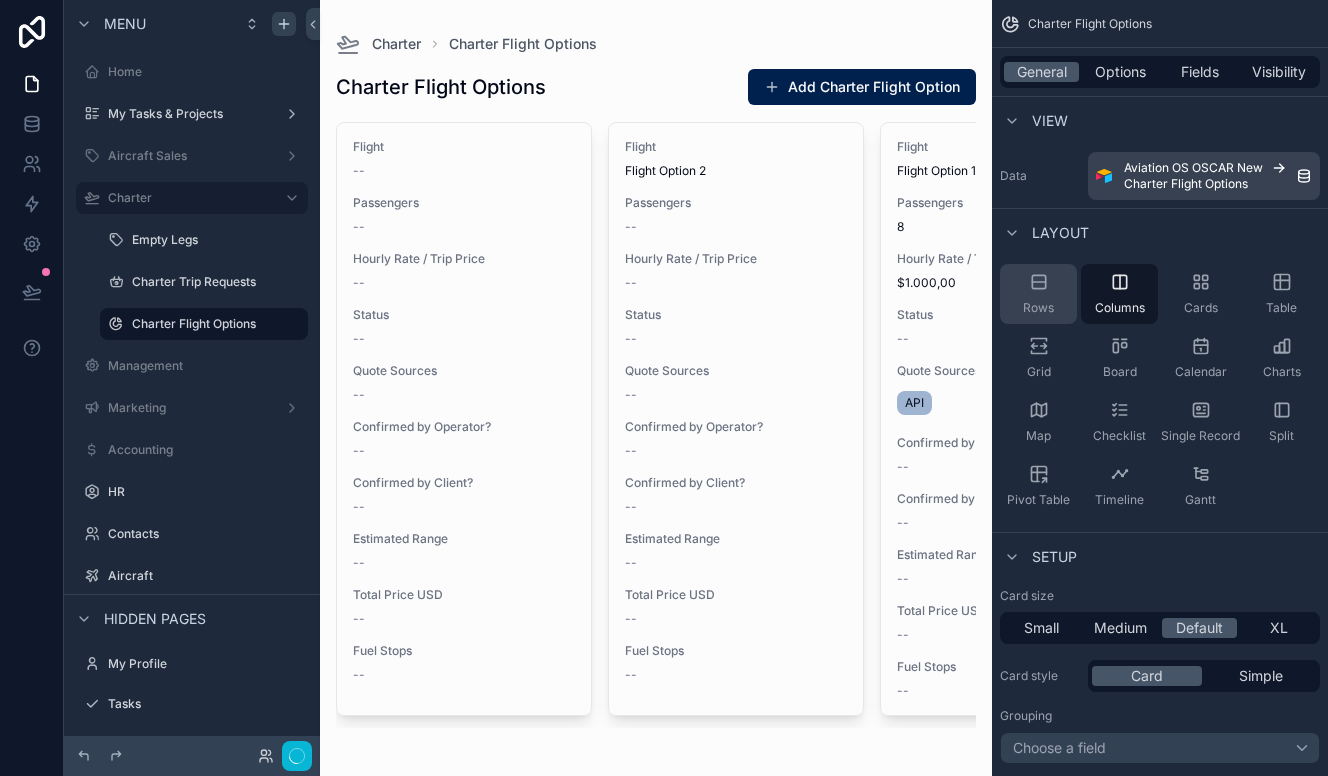 click 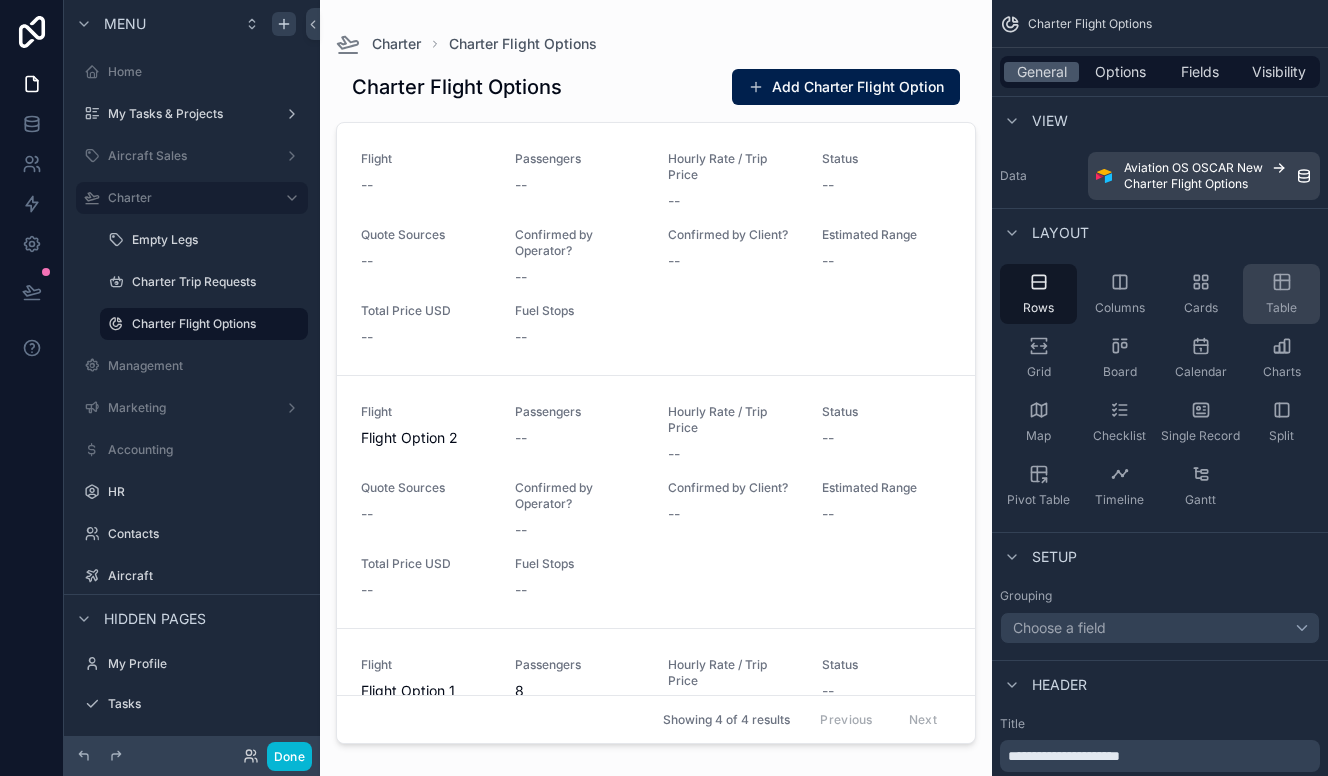 click on "Table" at bounding box center (1281, 294) 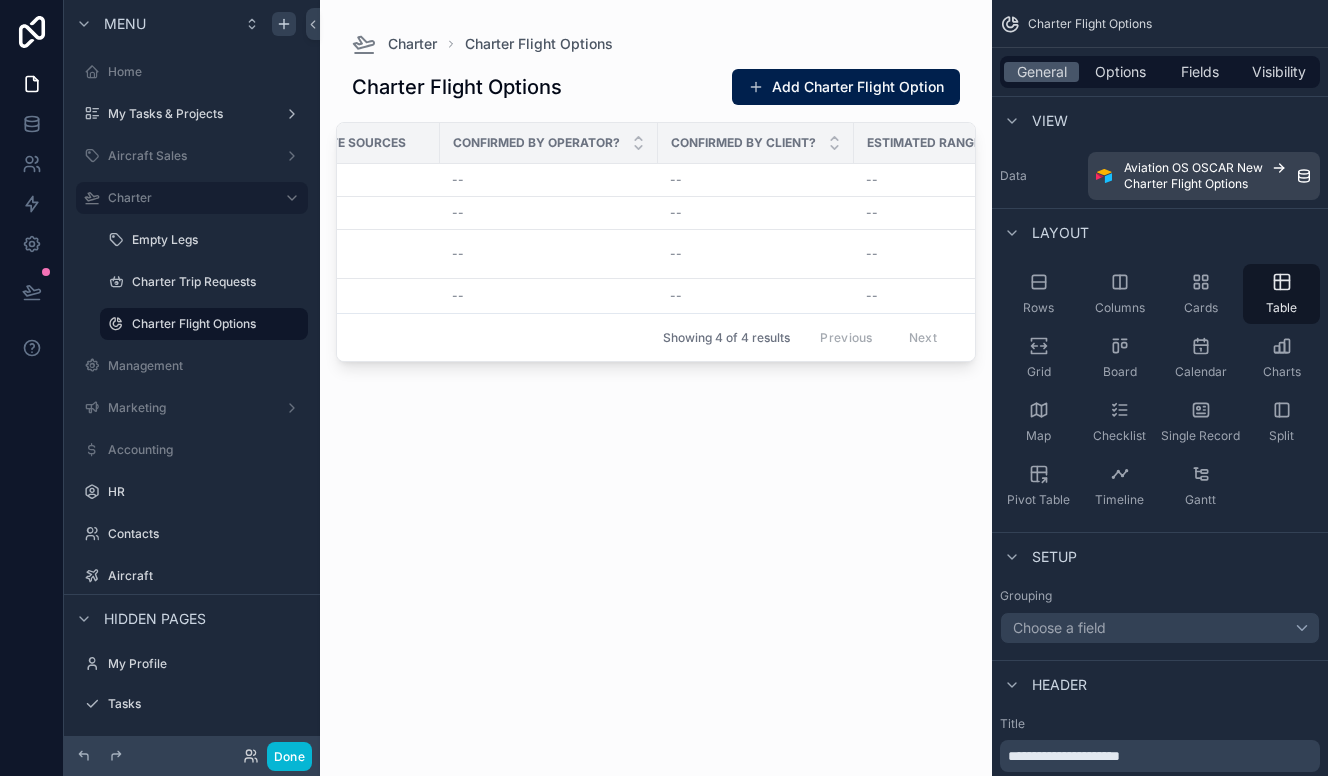 scroll, scrollTop: 0, scrollLeft: 0, axis: both 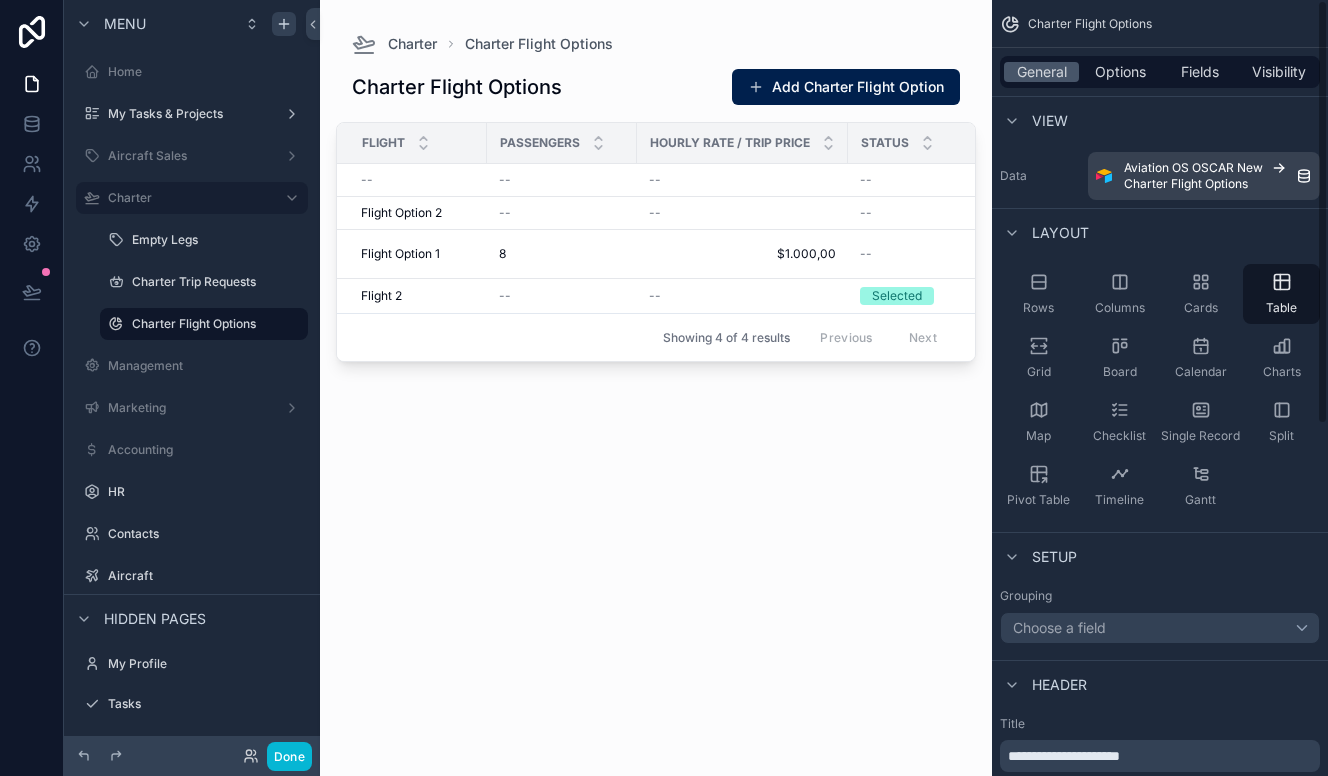 click on "Charter Flight Options Add Charter Flight Option Flight Passengers Hourly Rate / Trip Price Status Quote Sources Confirmed by Operator? Confirmed by Client? Estimated Range Total Price USD Fuel Stops -- -- -- -- -- -- -- -- -- -- Flight Option 2 Flight Option 2 -- -- -- -- -- -- -- -- -- Flight Option 1 Flight Option 1 8 8 $1.000,00 $1.000,00 -- API -- -- -- -- -- Flight 2 Flight 2 -- -- Selected -- -- -- -- -- -- Showing 4 of 4 results Previous Next" at bounding box center [656, 410] 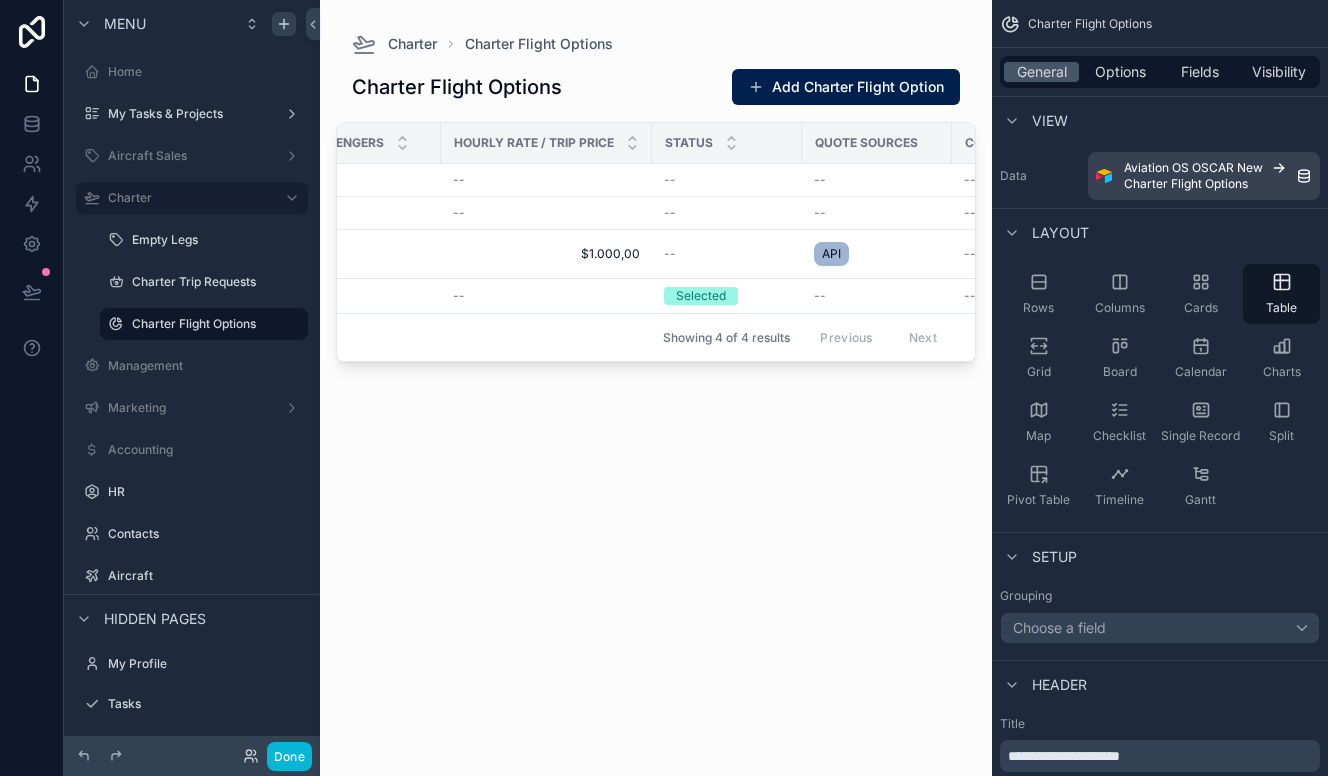 scroll, scrollTop: 0, scrollLeft: 0, axis: both 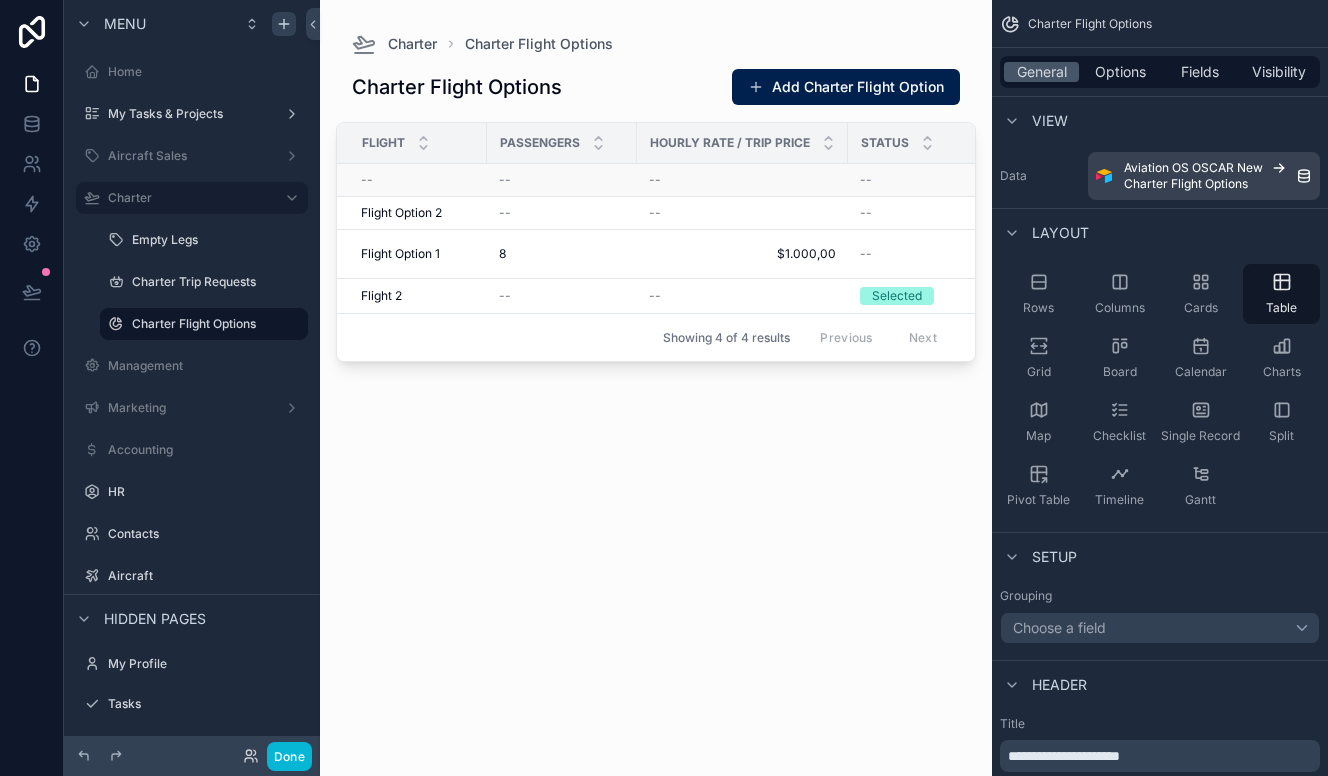 click on "--" at bounding box center (562, 180) 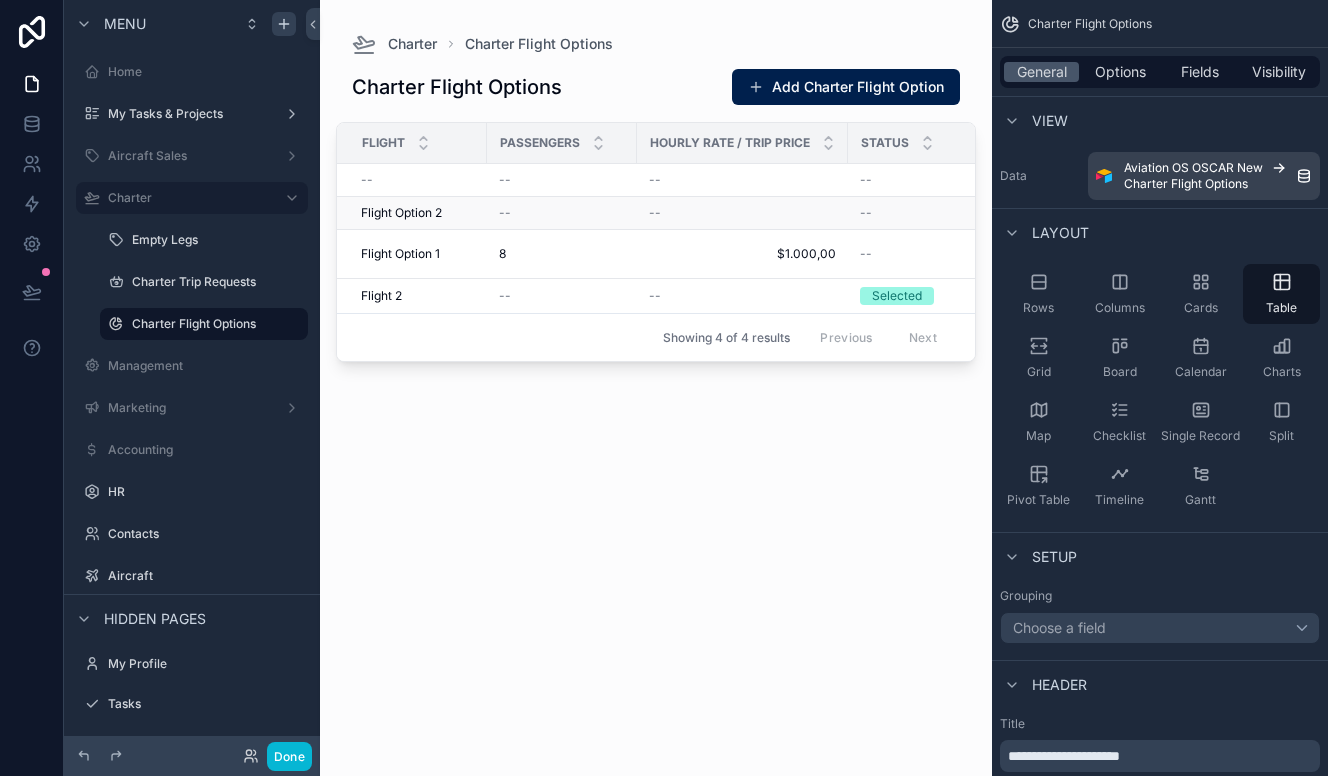 click on "Flight Option 2" at bounding box center [401, 213] 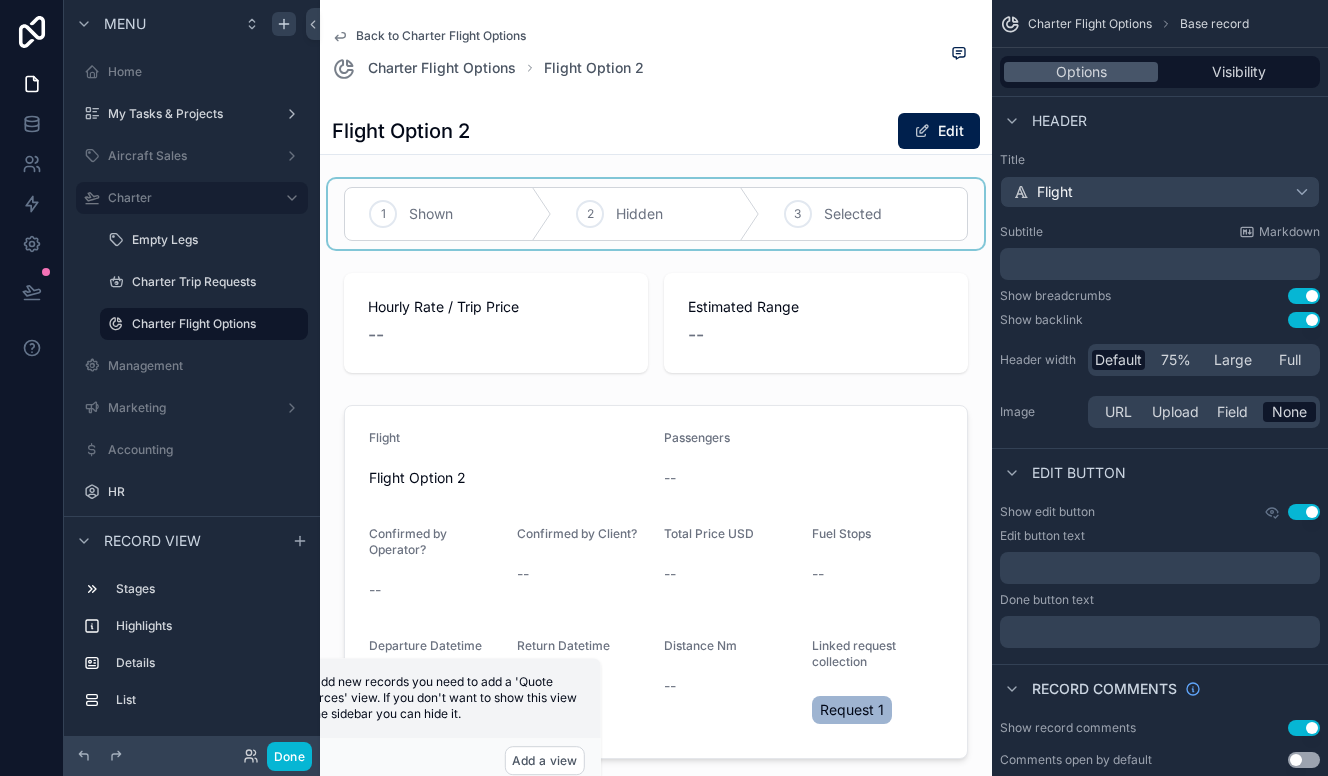 click at bounding box center [656, 214] 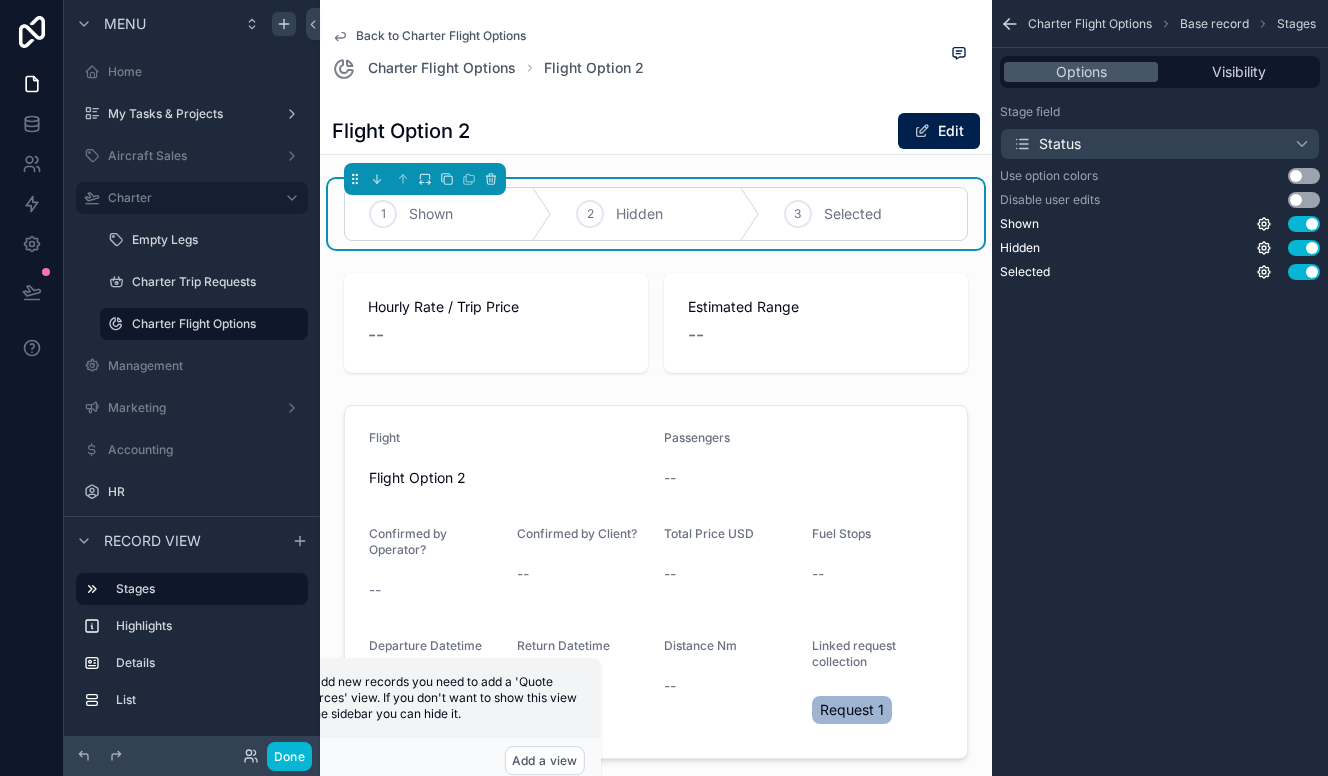 click on "Flight Option 2 Edit" at bounding box center [656, 131] 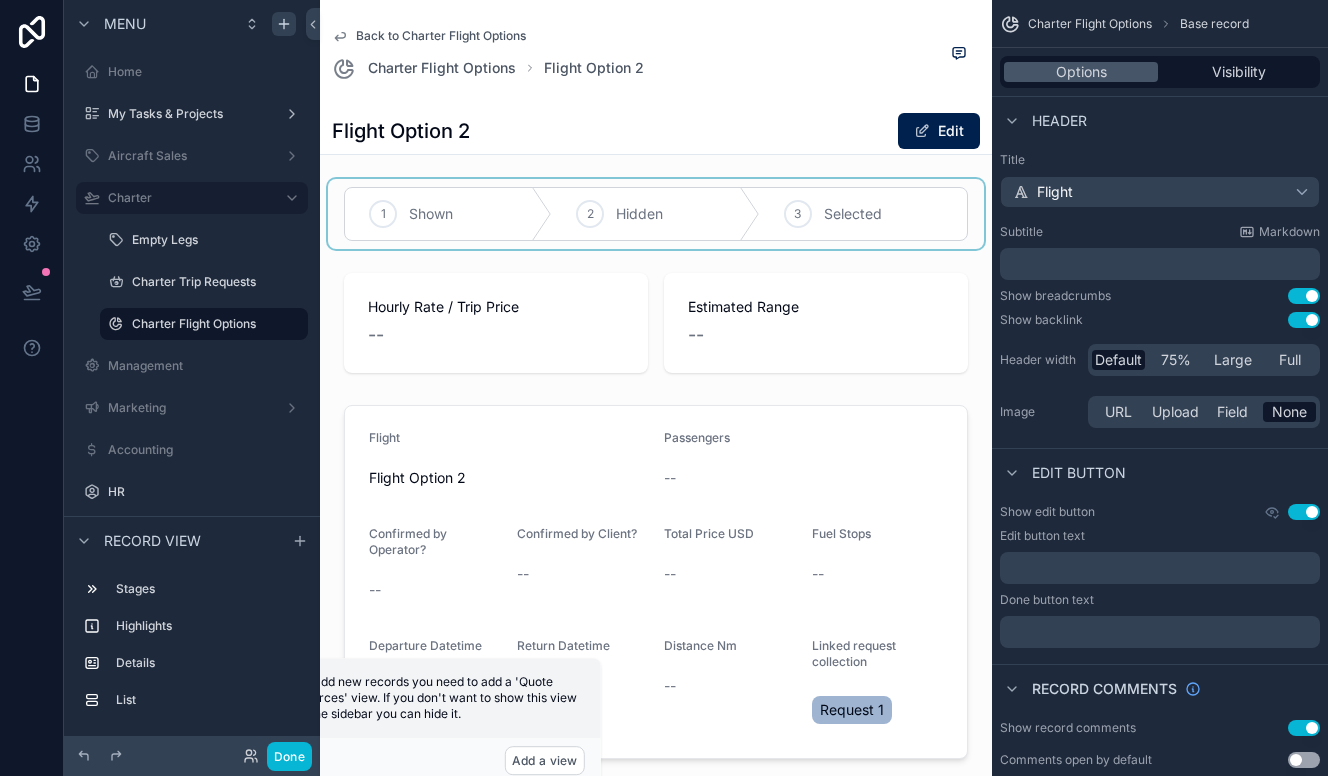 click at bounding box center [656, 214] 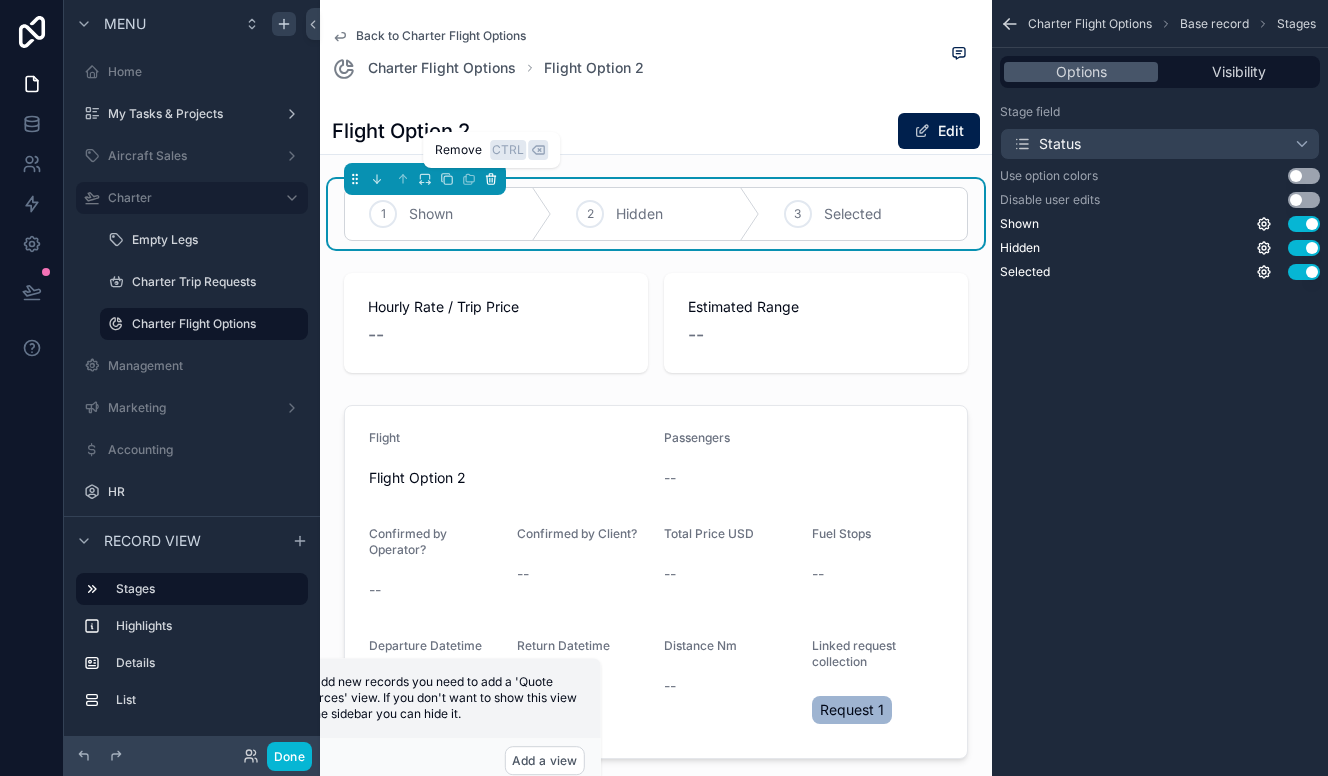 click 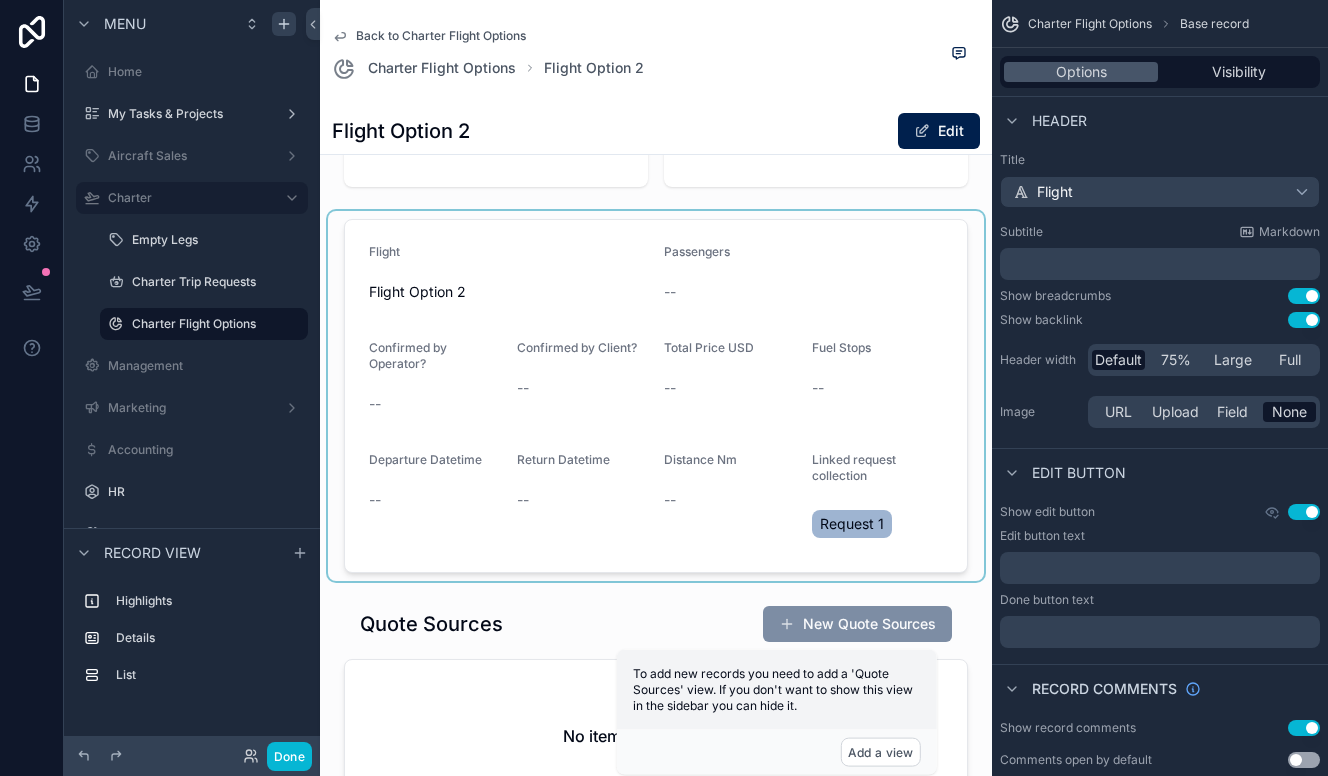 scroll, scrollTop: 0, scrollLeft: 0, axis: both 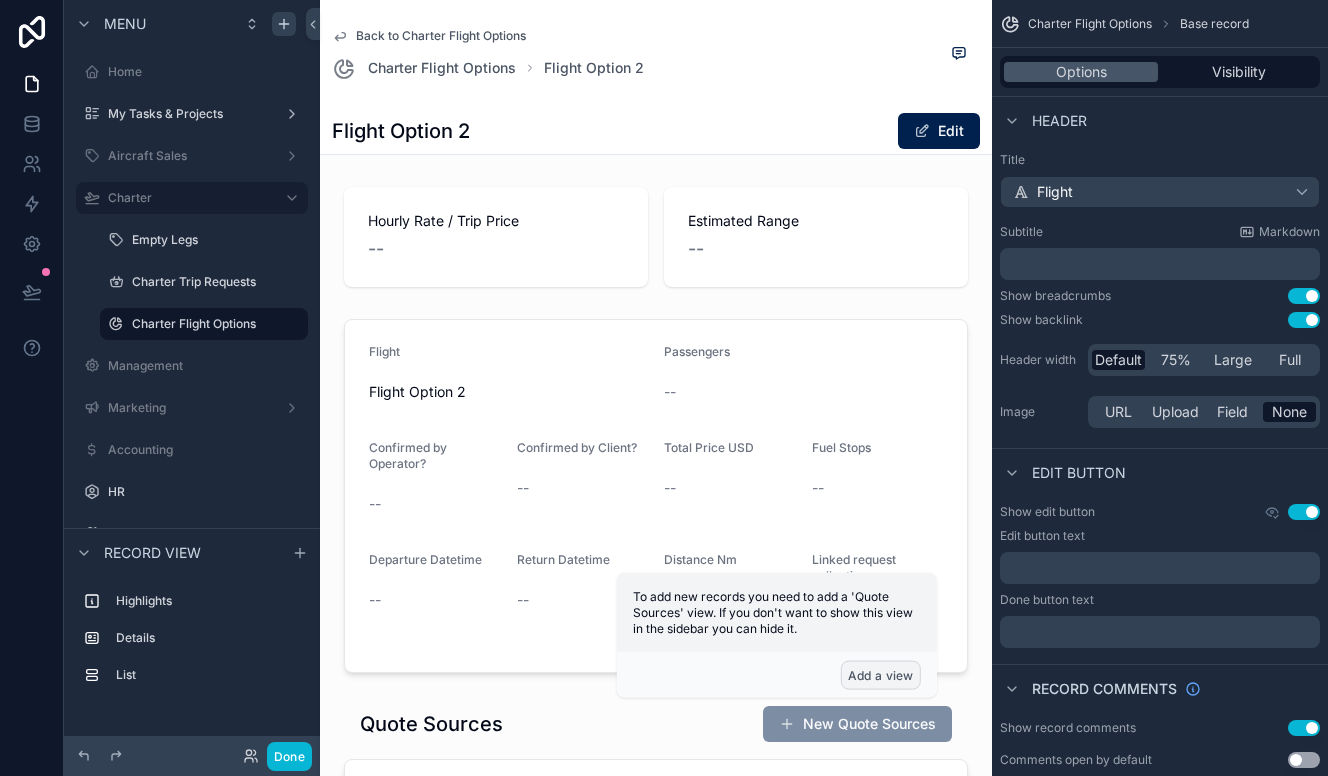 click on "Add a view" at bounding box center [881, 675] 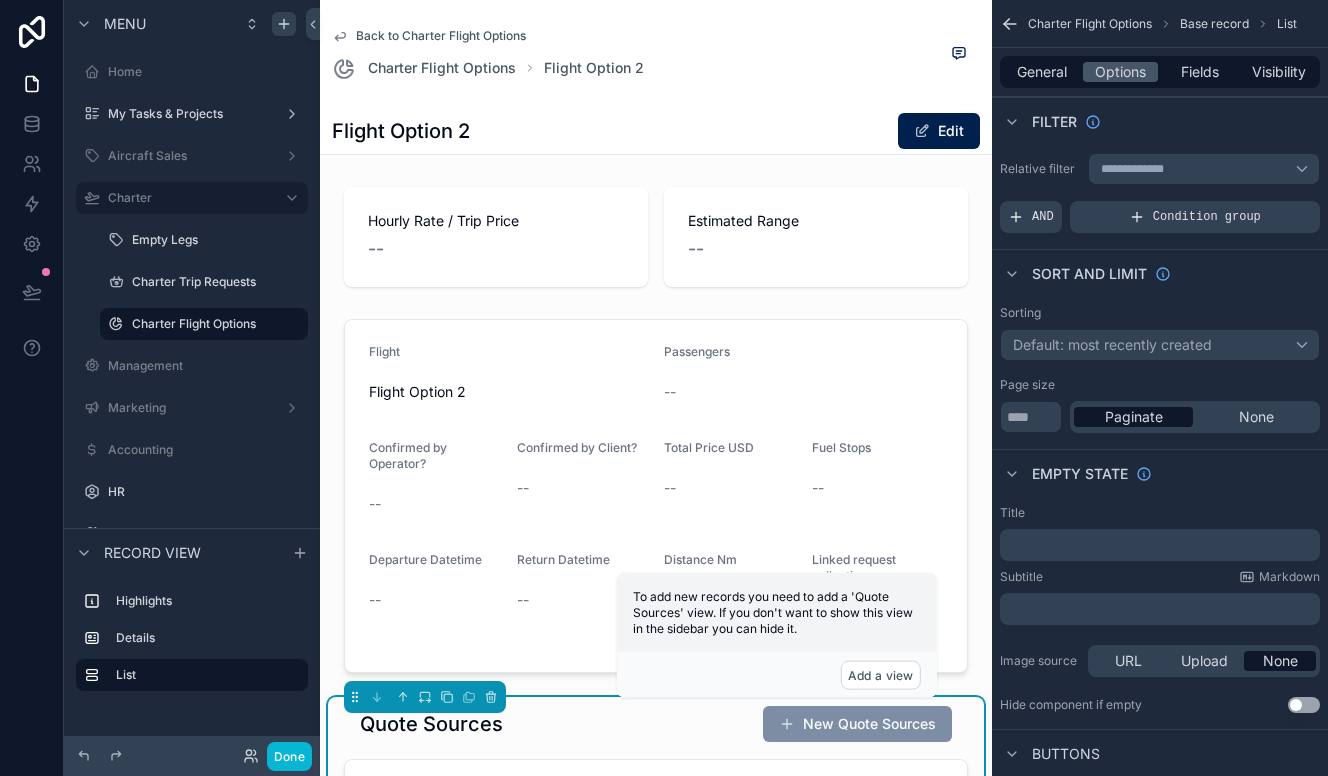 scroll, scrollTop: 500, scrollLeft: 0, axis: vertical 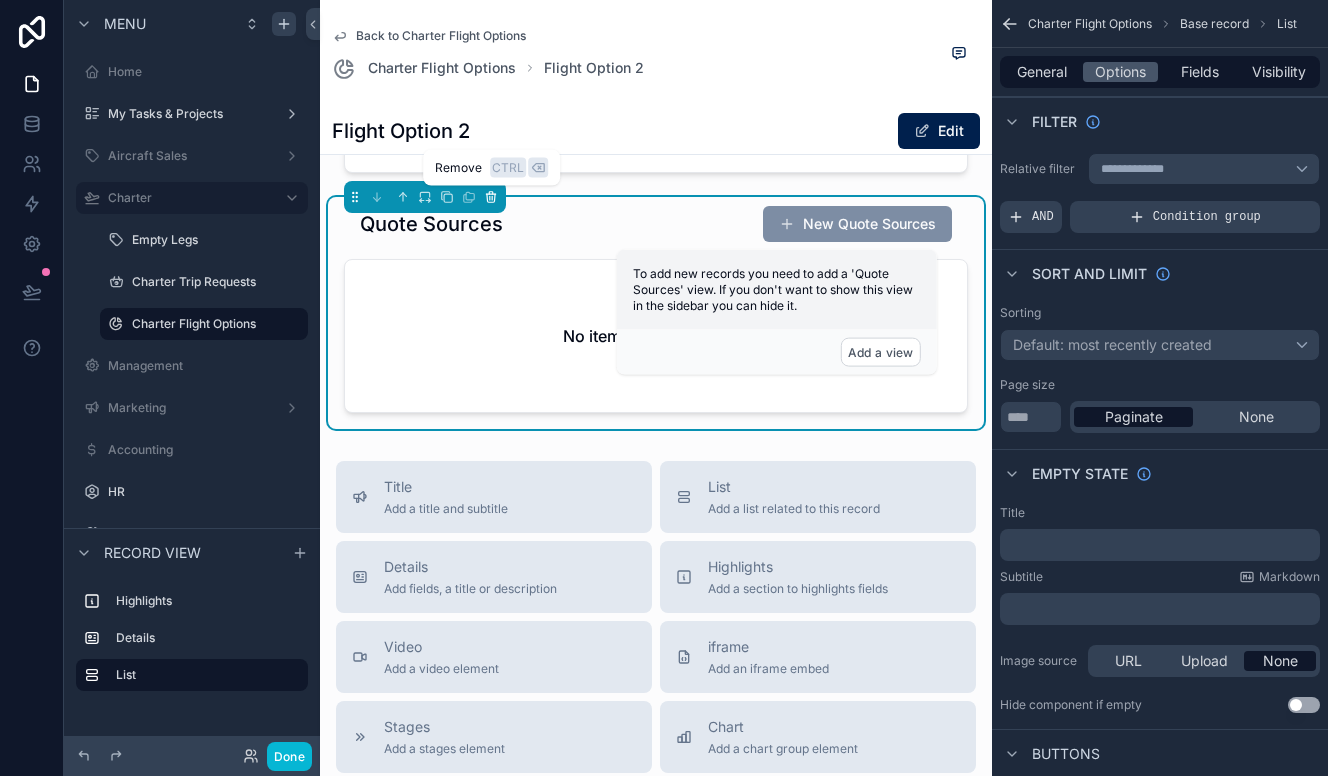 click at bounding box center (491, 197) 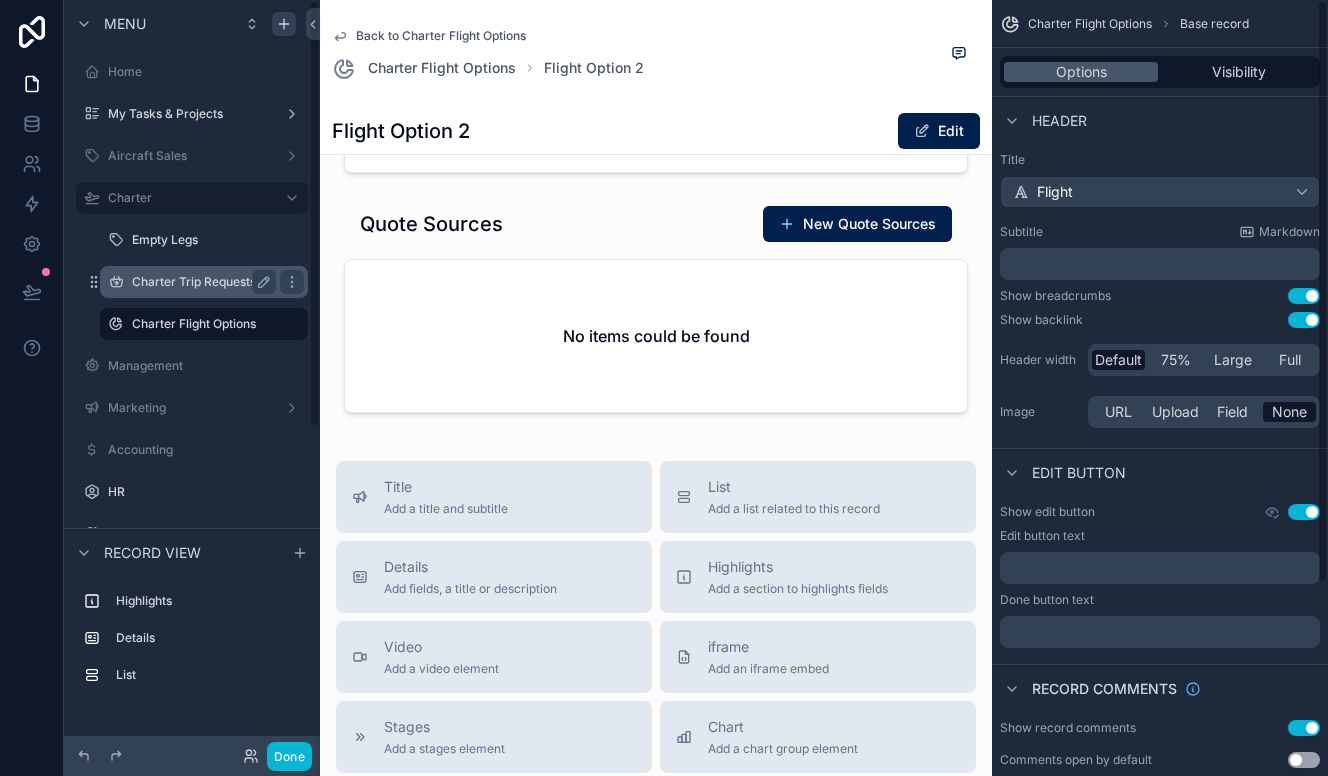 click on "Charter Trip Requests" at bounding box center [200, 282] 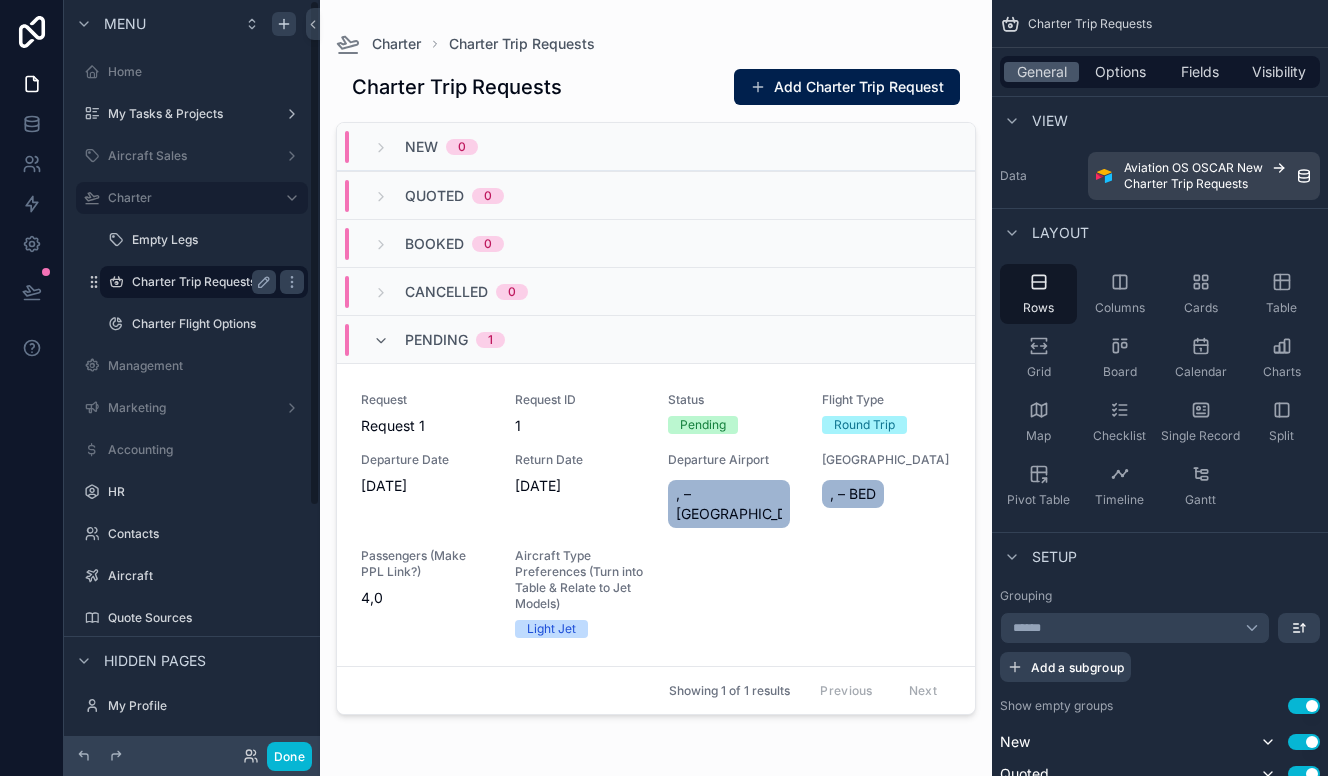 scroll, scrollTop: 0, scrollLeft: 0, axis: both 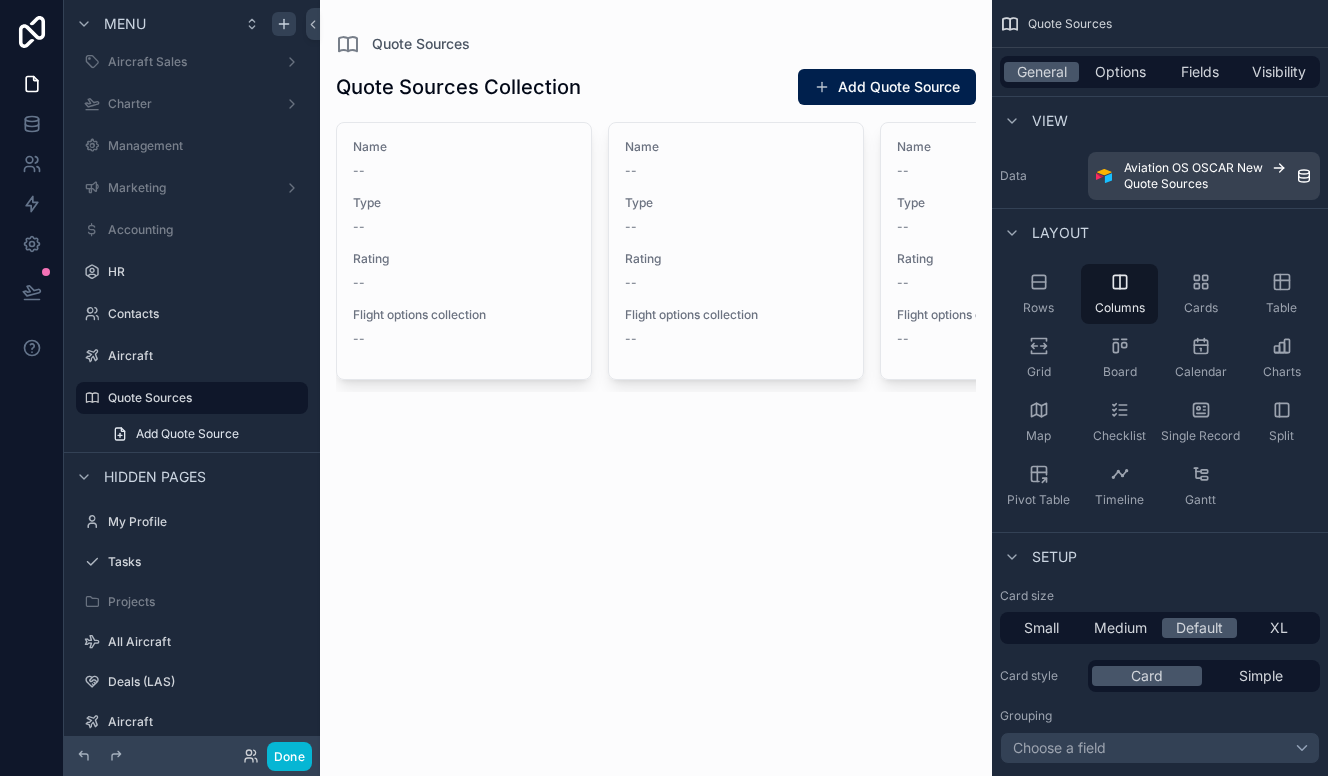 click at bounding box center [656, 228] 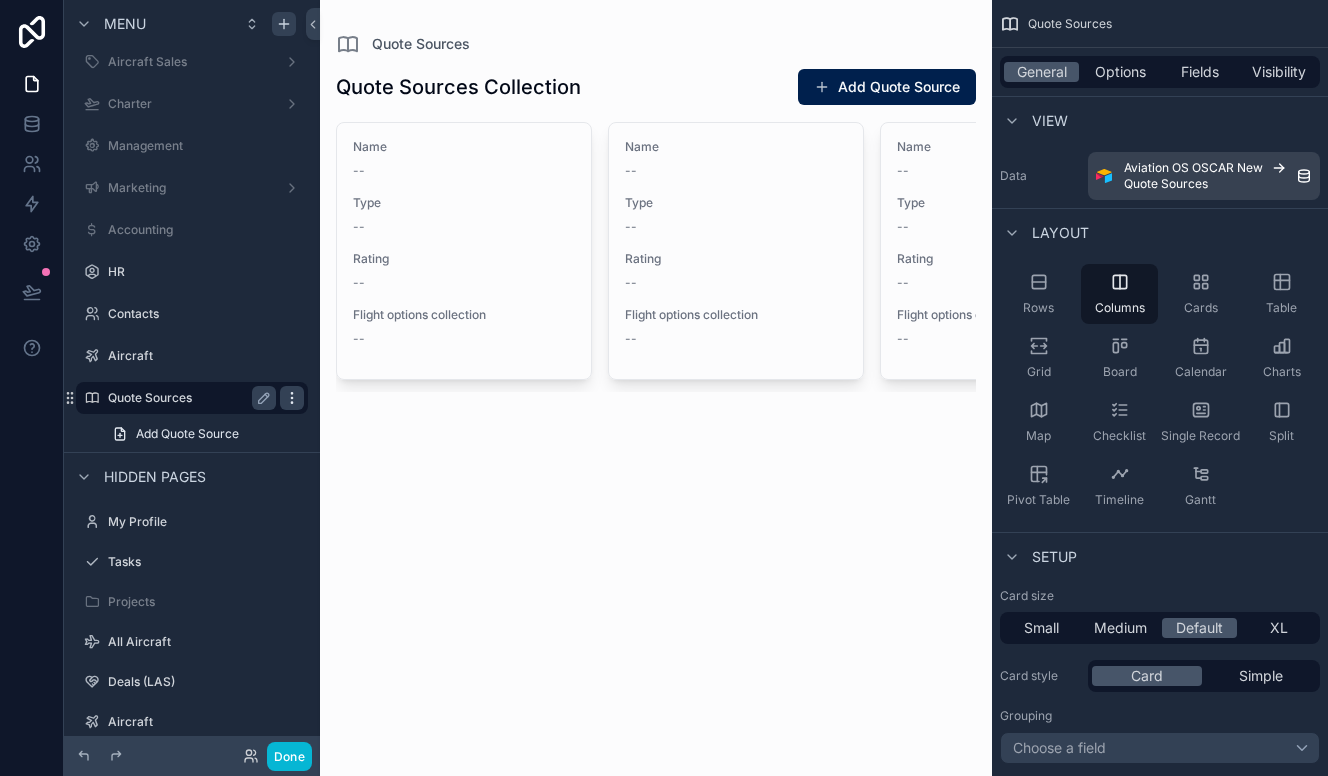 click 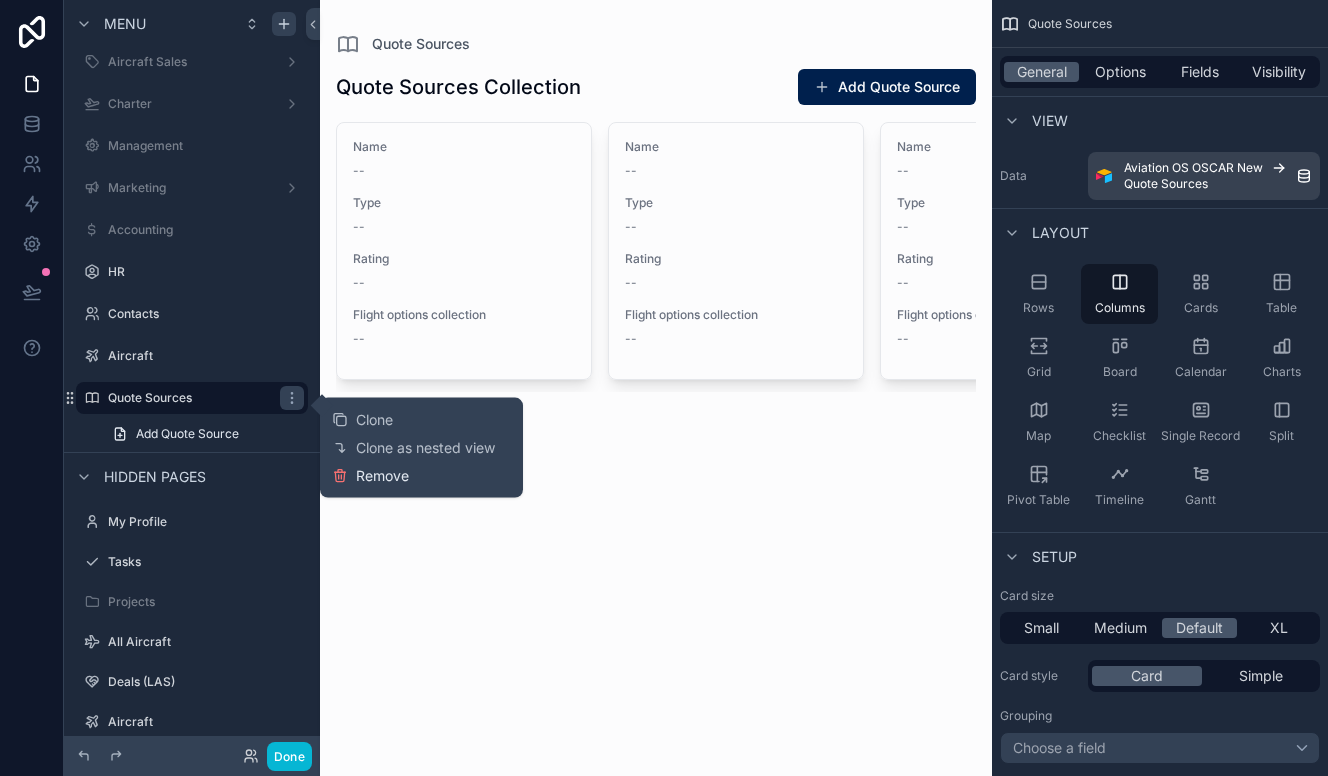 click on "Remove" at bounding box center [382, 476] 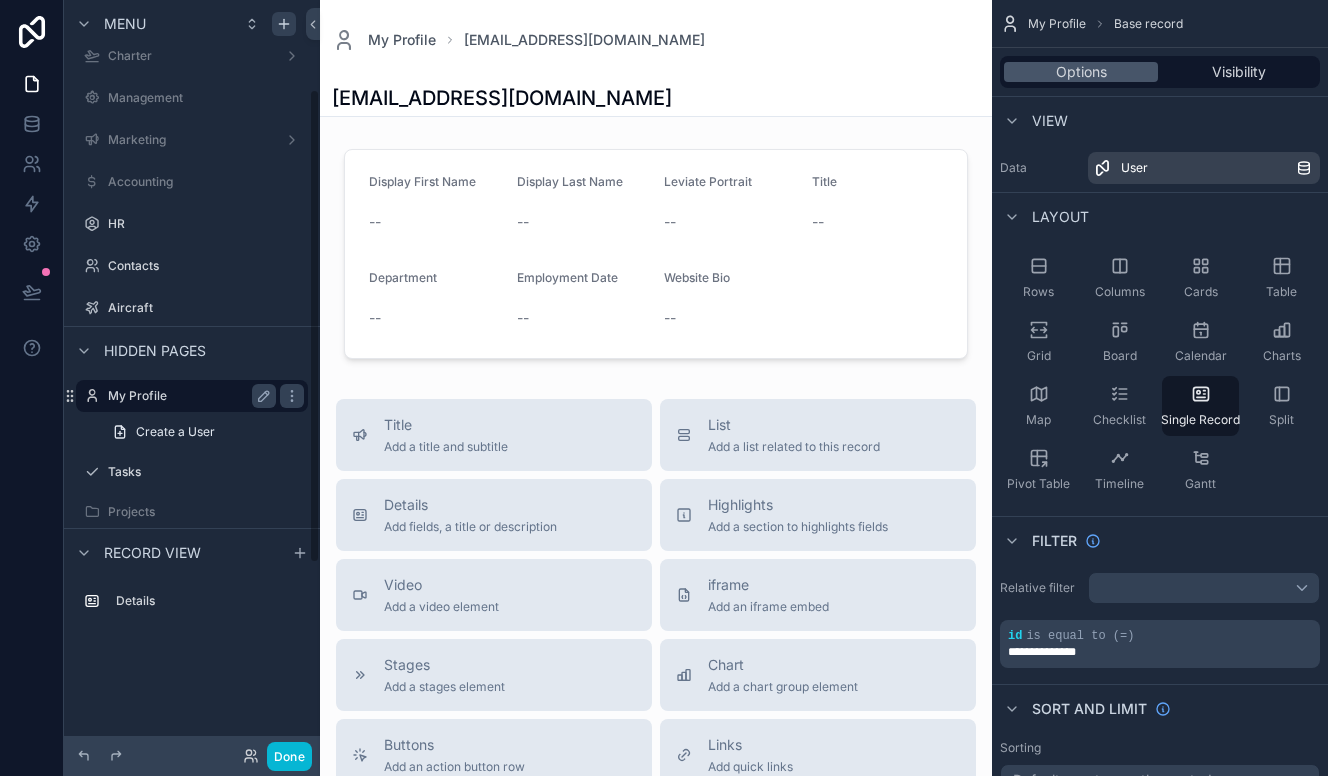 scroll, scrollTop: 0, scrollLeft: 0, axis: both 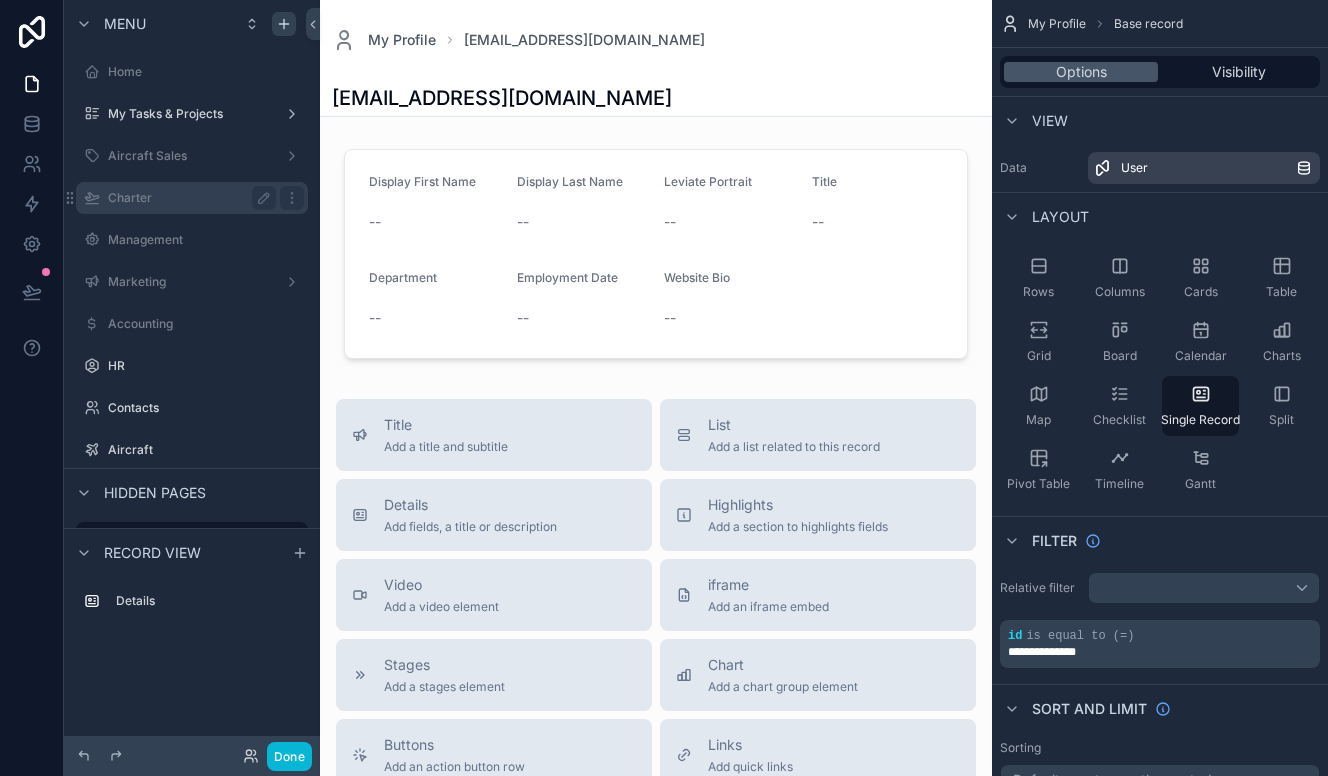 click on "Charter" at bounding box center [188, 198] 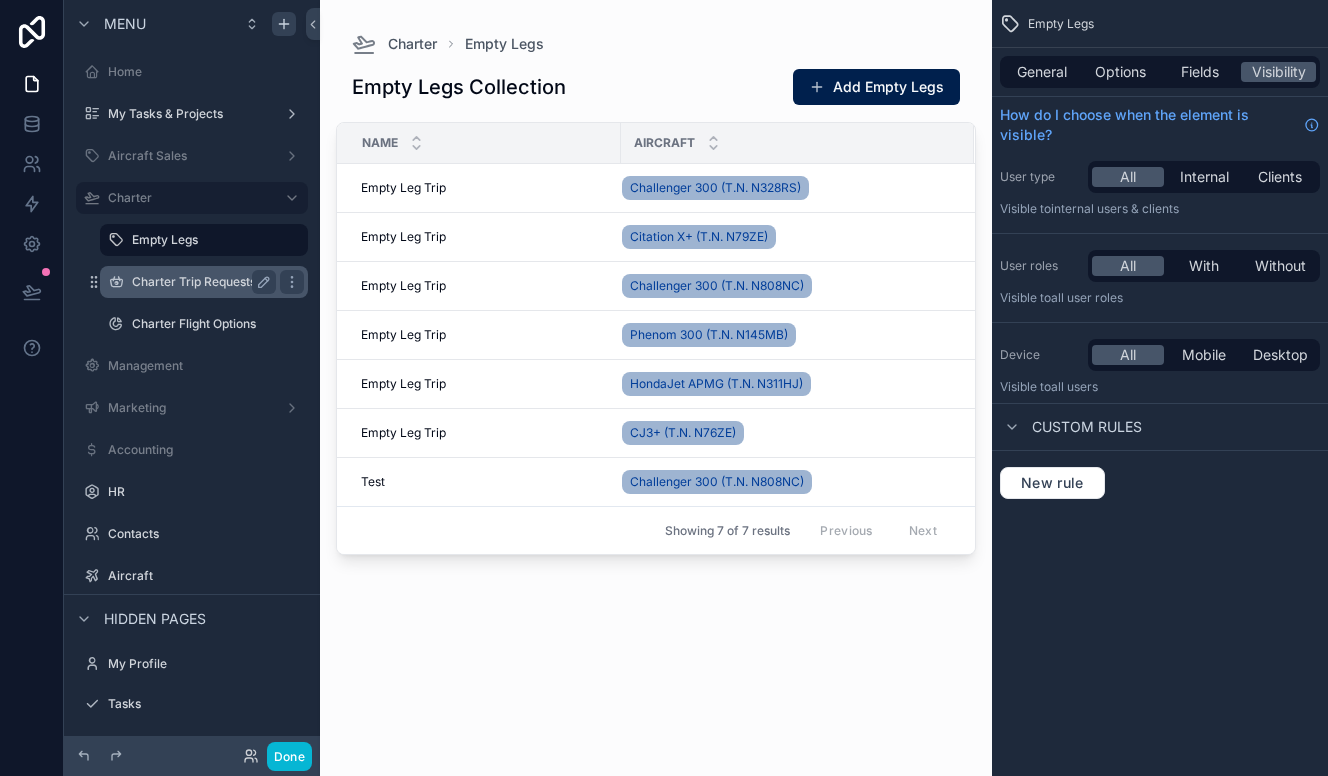 click on "Charter Trip Requests" at bounding box center [200, 282] 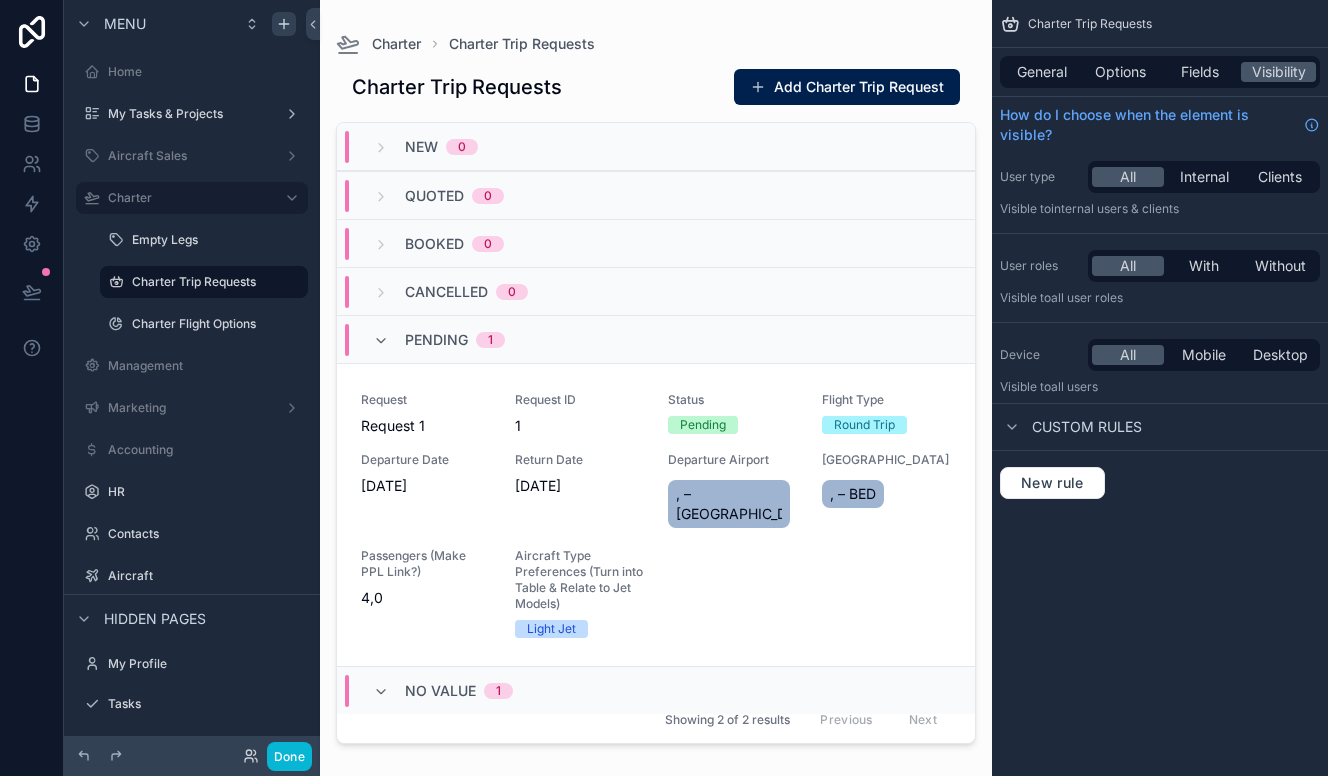 click at bounding box center (656, 376) 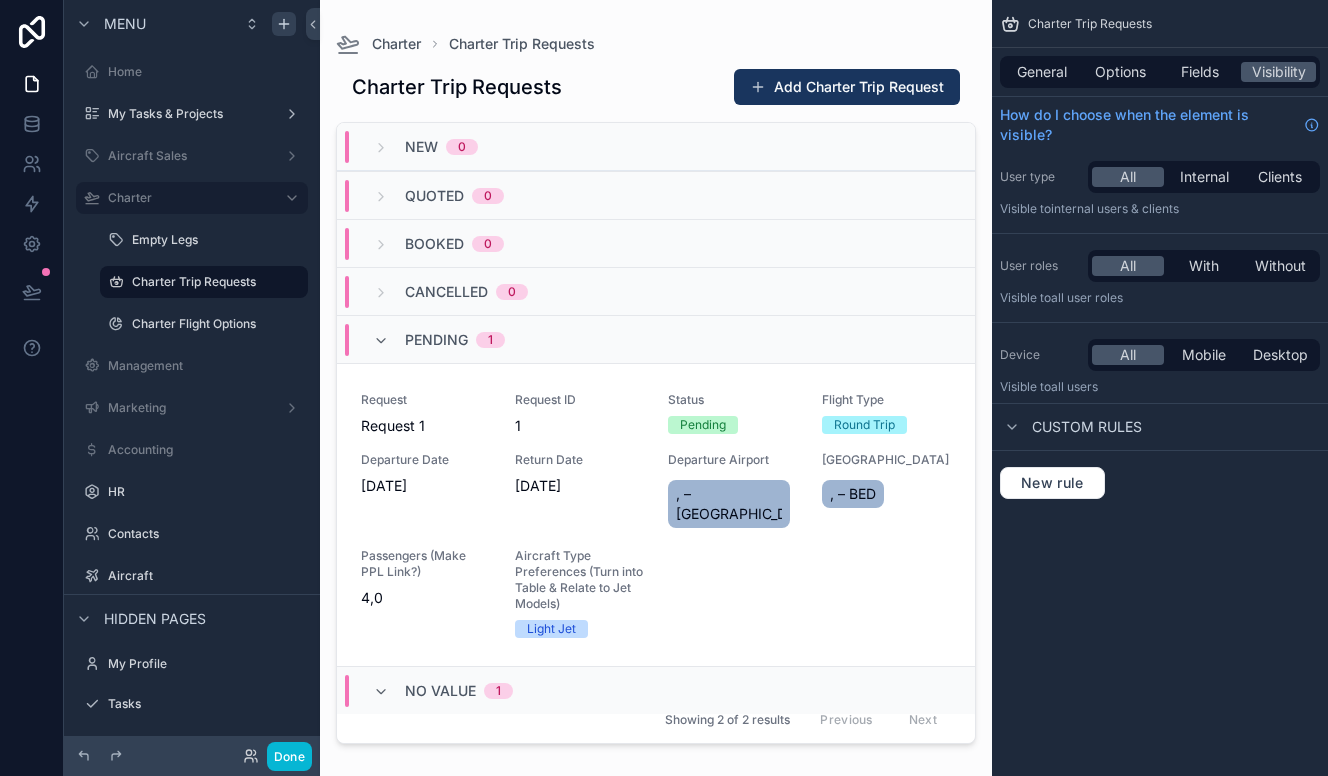 click on "Add Charter Trip Request" at bounding box center [847, 87] 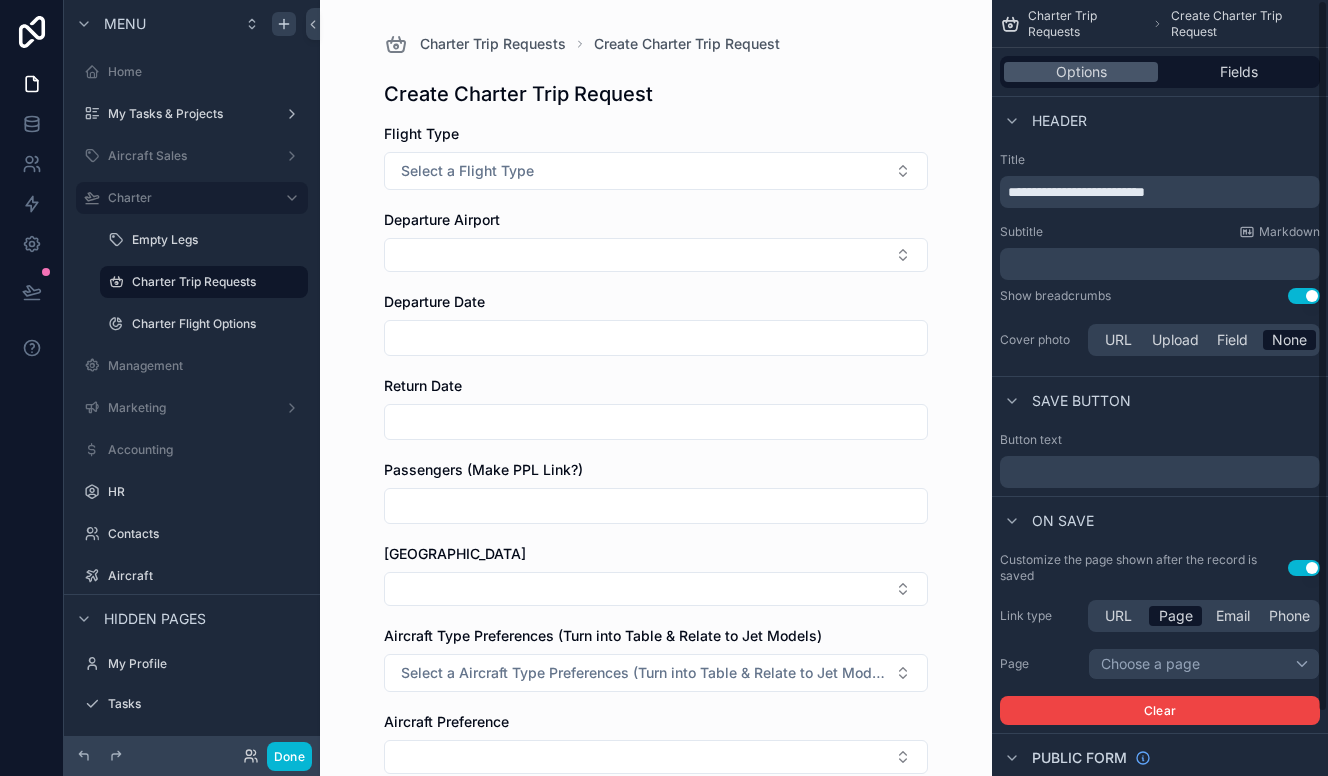 scroll, scrollTop: 68, scrollLeft: 0, axis: vertical 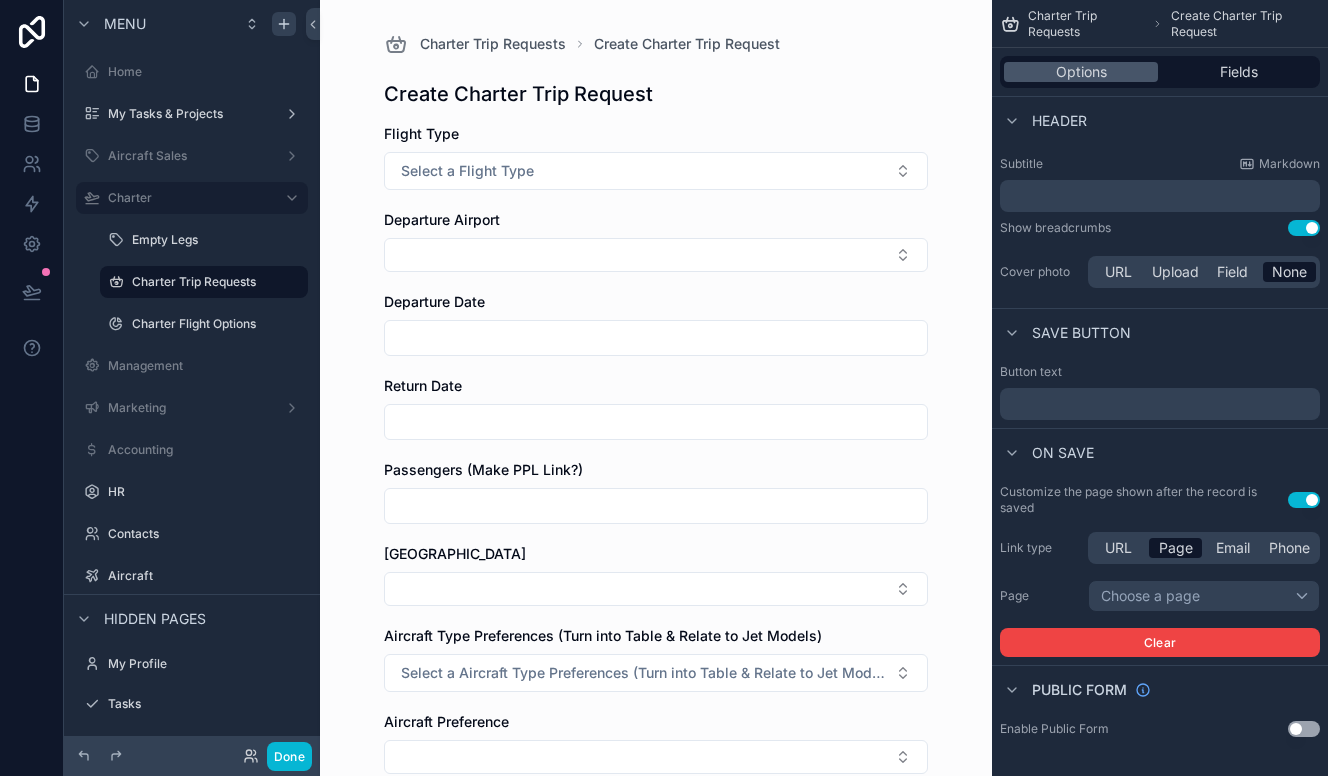 click on "﻿" at bounding box center [1162, 404] 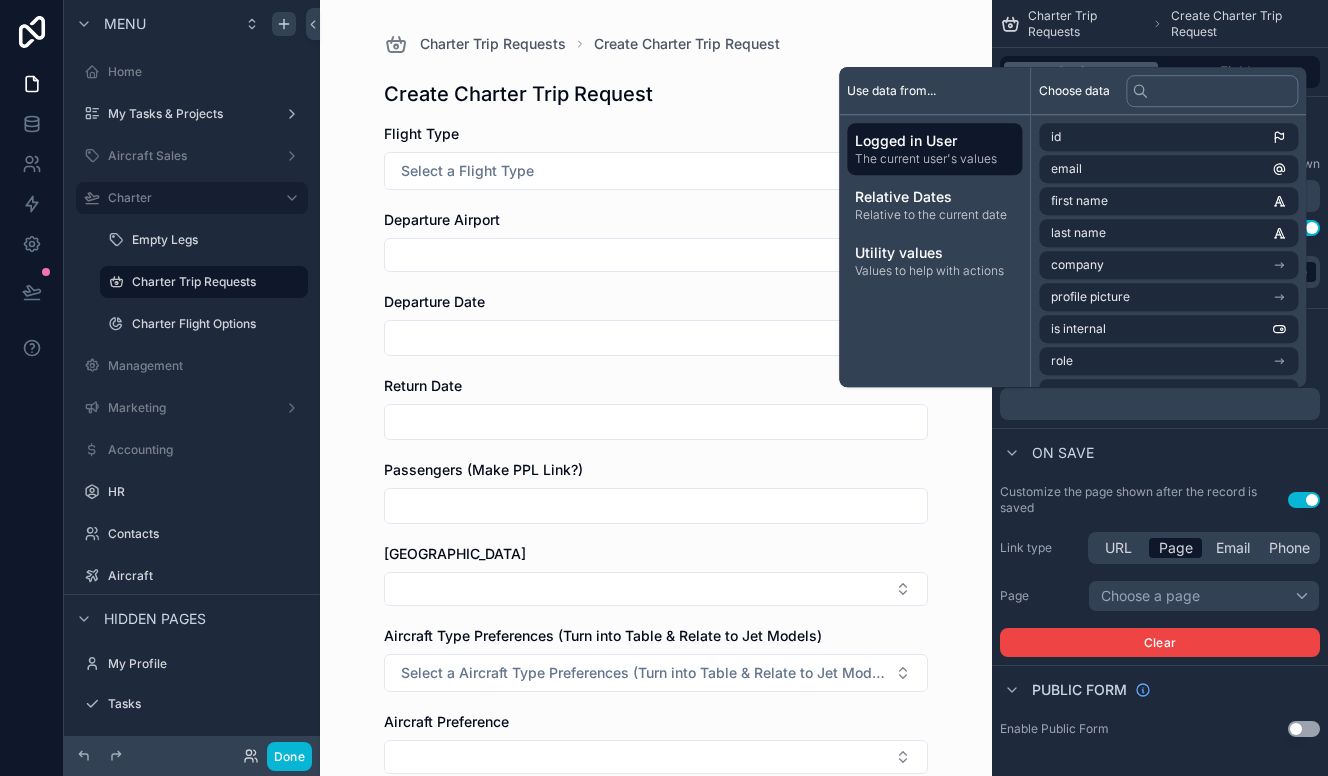 click on "Customize the page shown after the record is saved" at bounding box center (1144, 500) 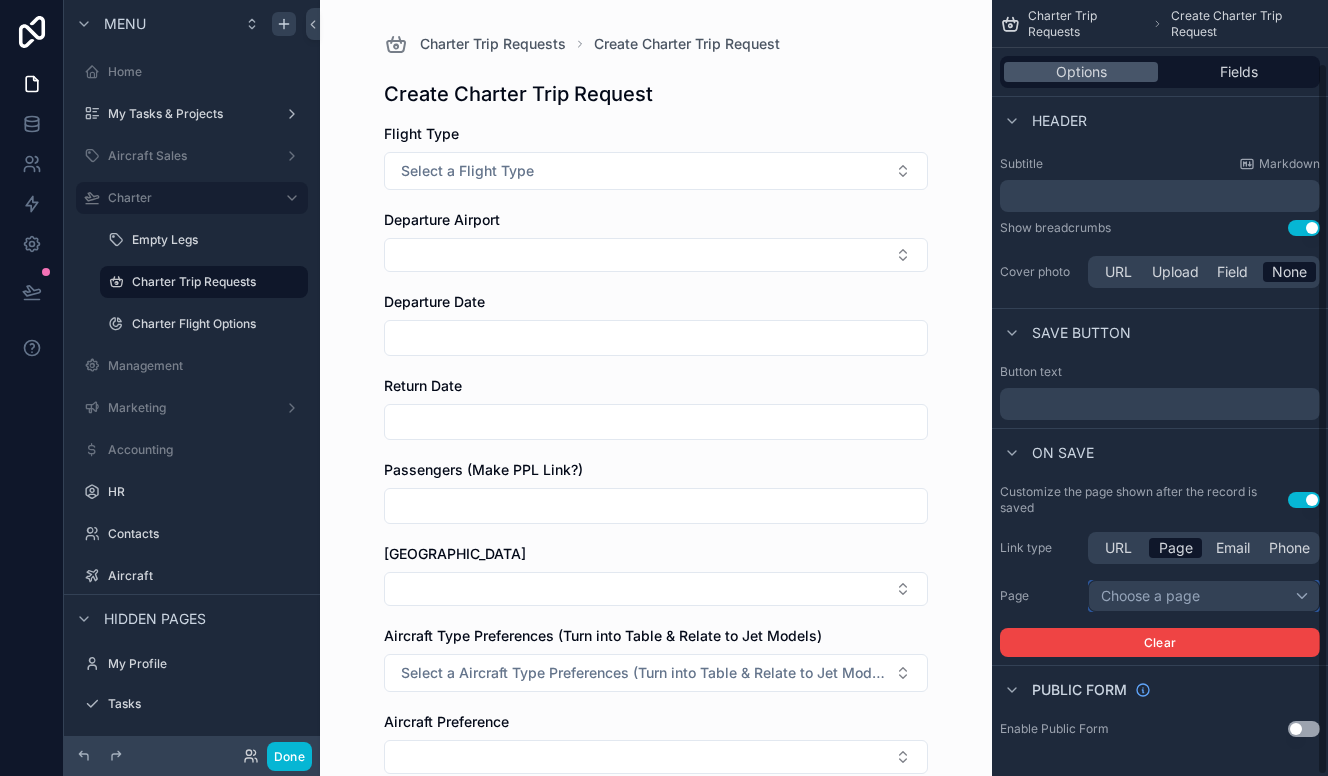 click on "Choose a page" at bounding box center [1204, 596] 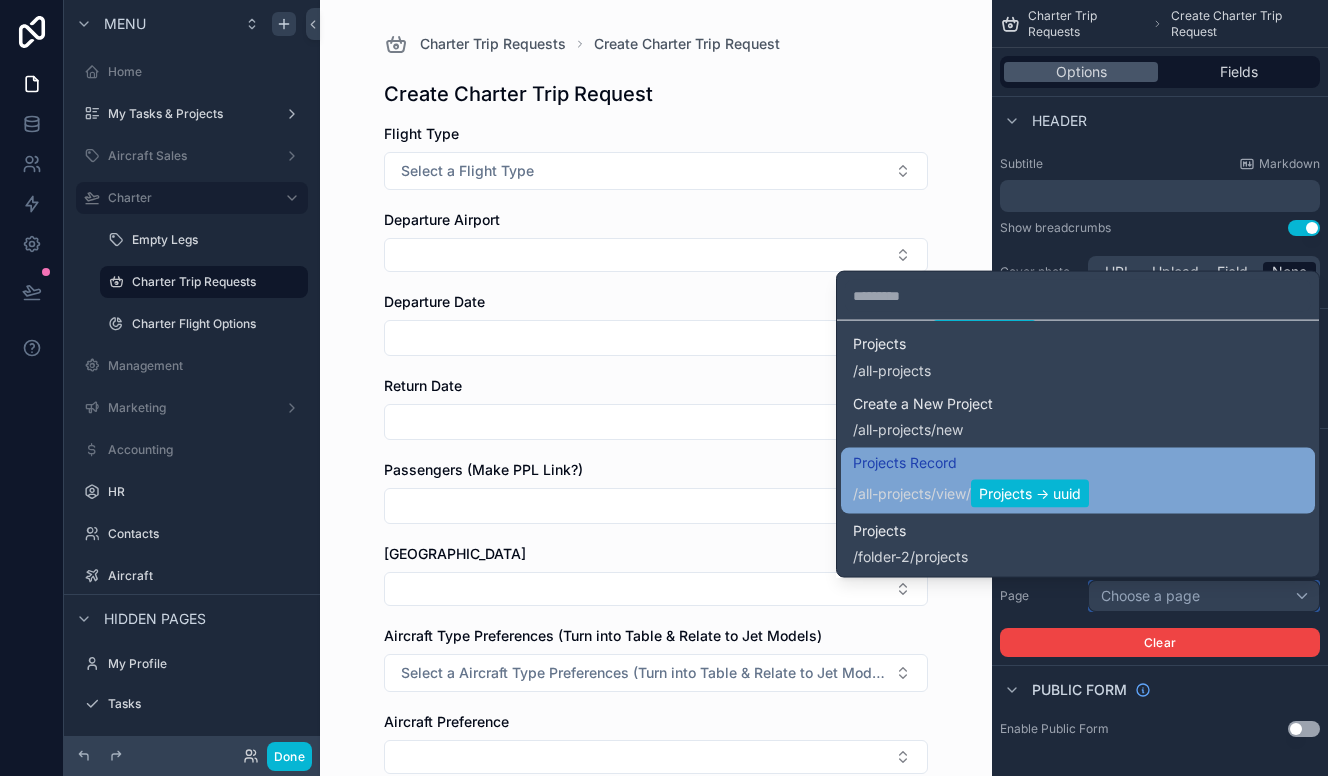 scroll, scrollTop: 800, scrollLeft: 0, axis: vertical 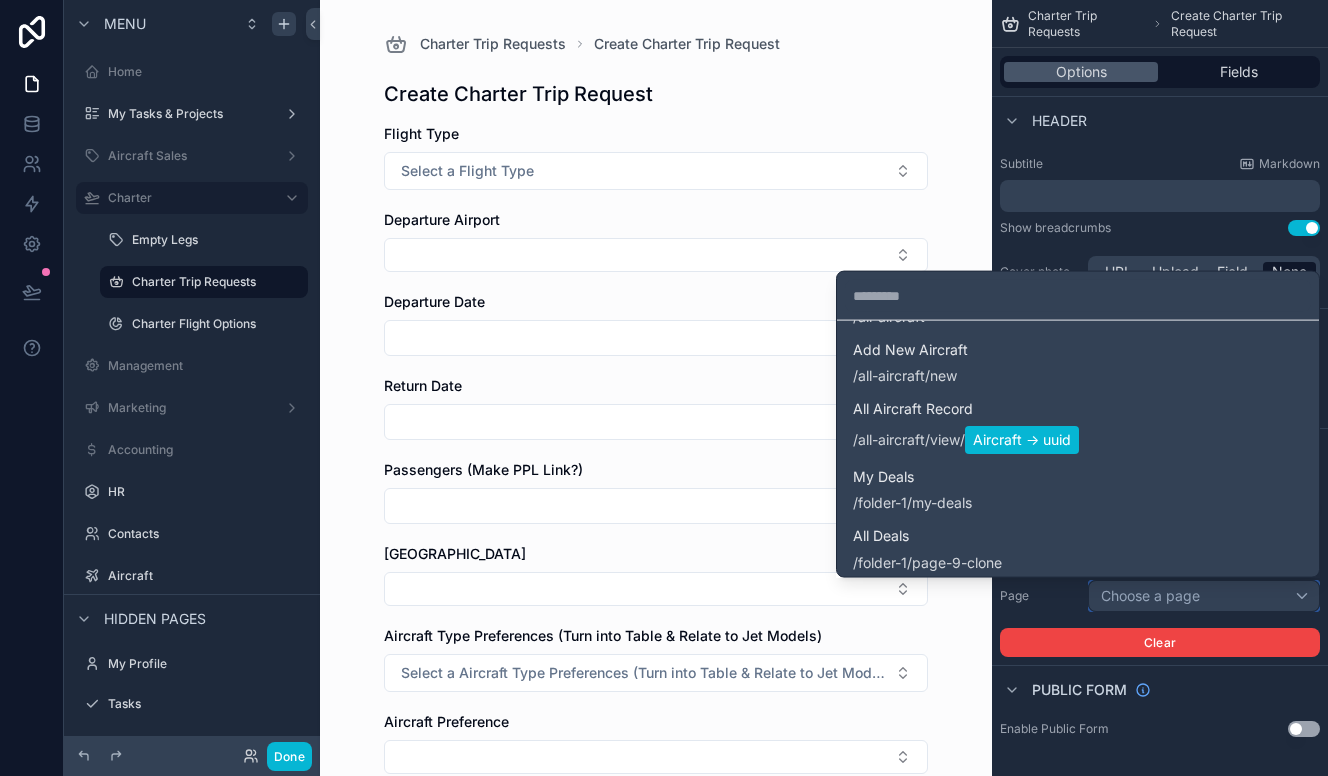 type 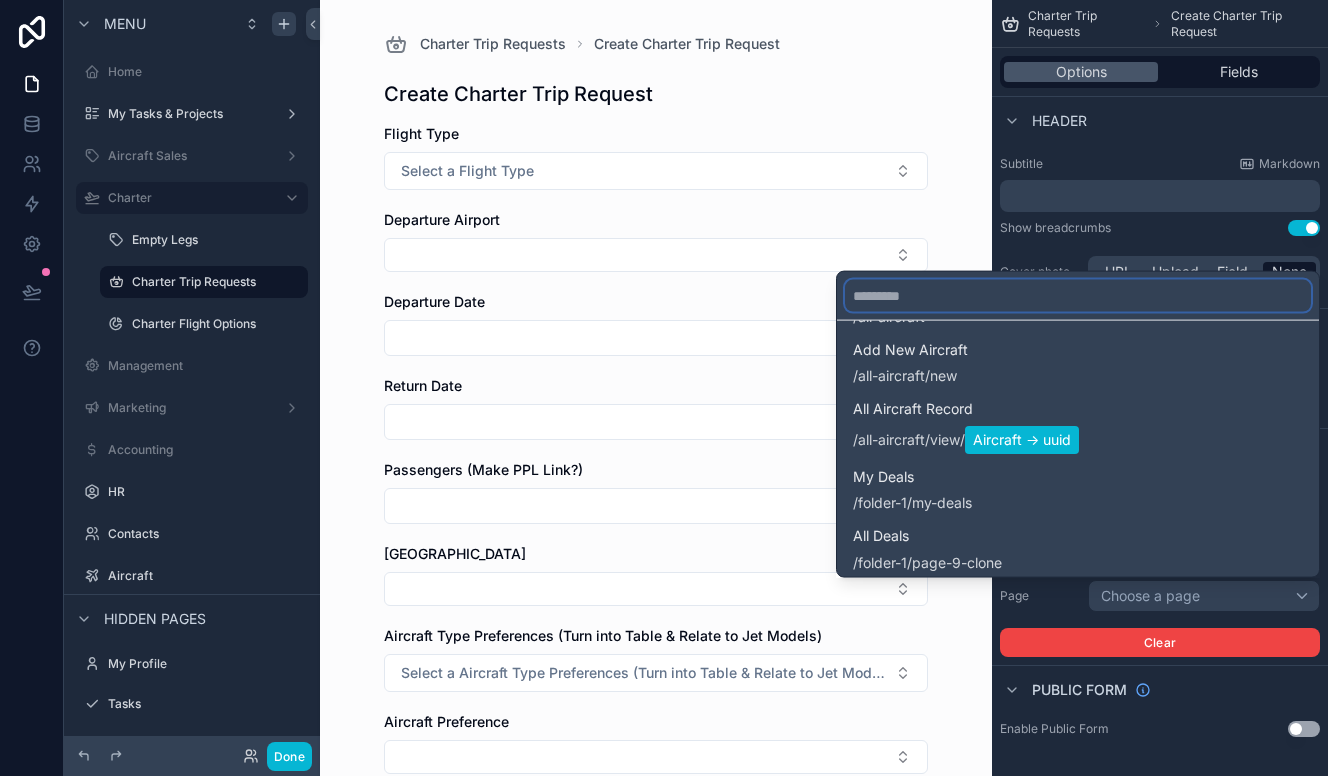 click at bounding box center [1078, 296] 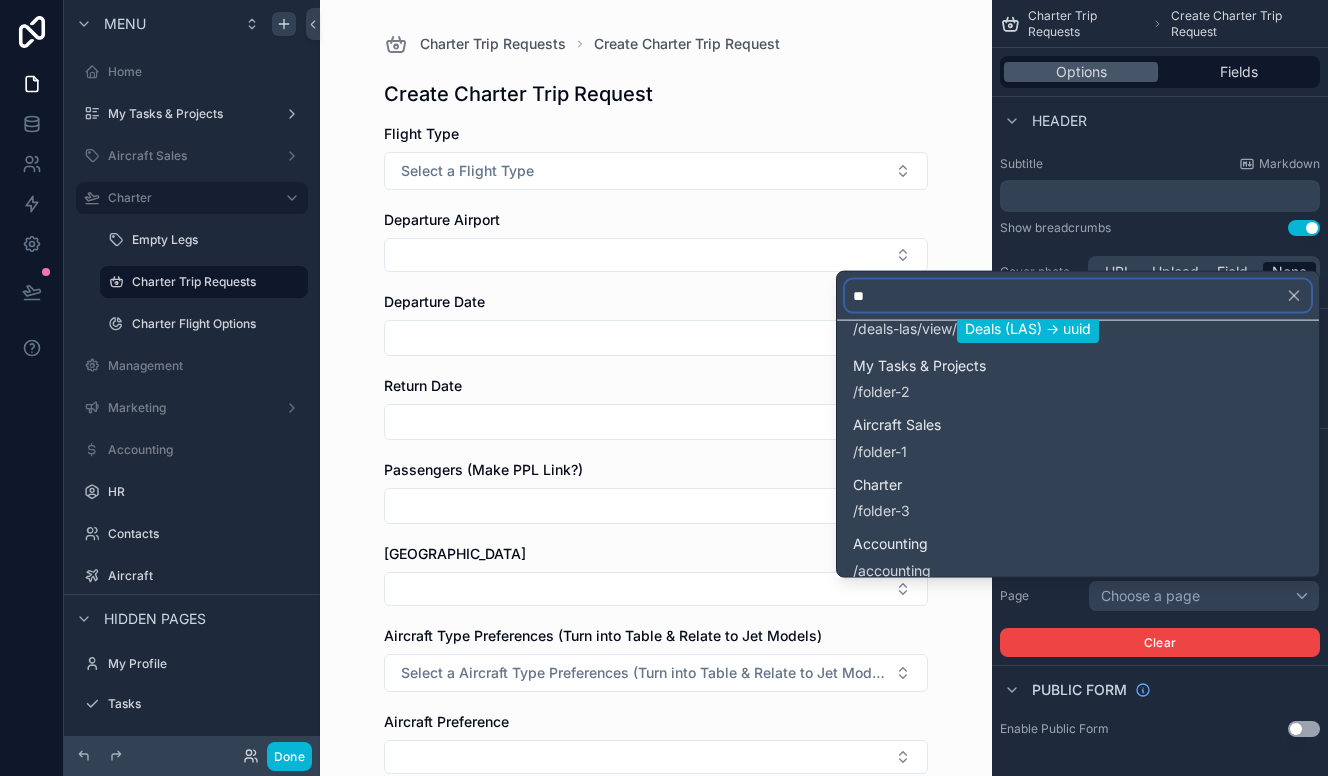 scroll, scrollTop: 194, scrollLeft: 0, axis: vertical 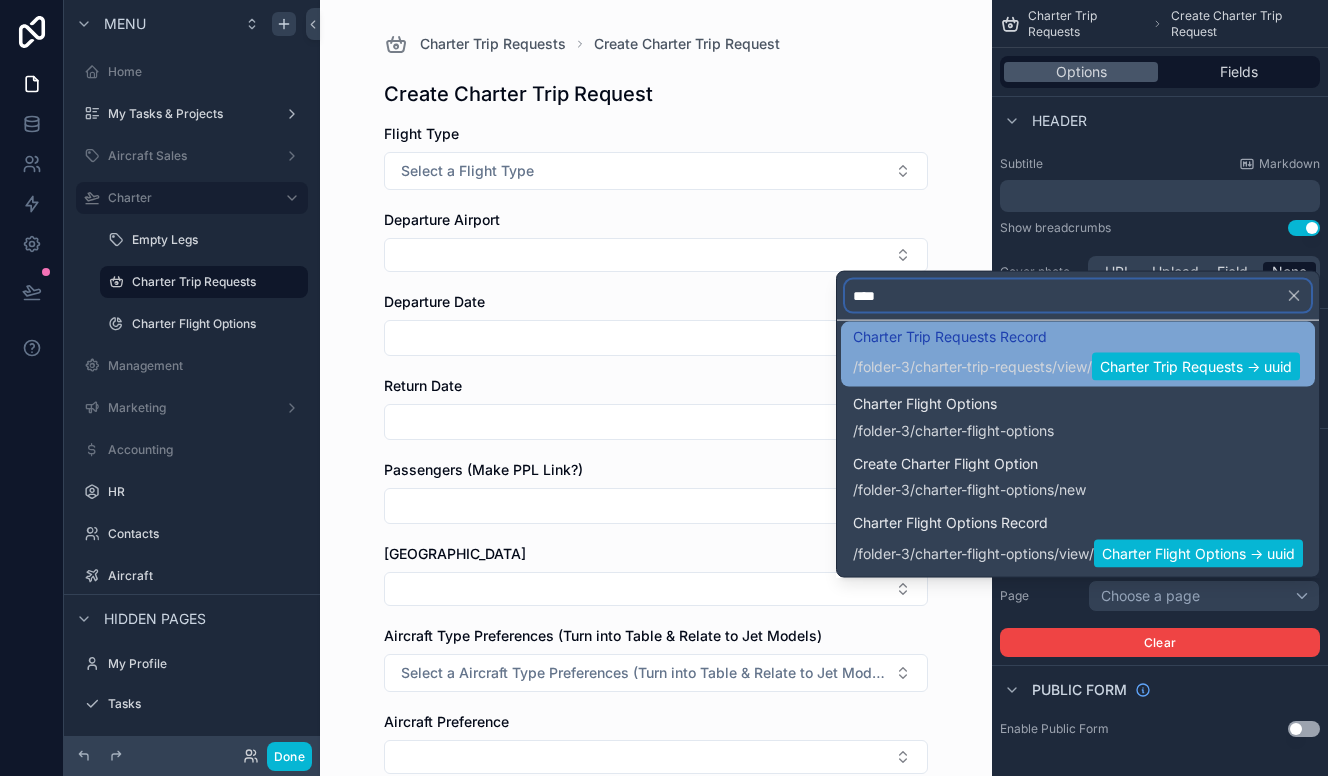 type on "****" 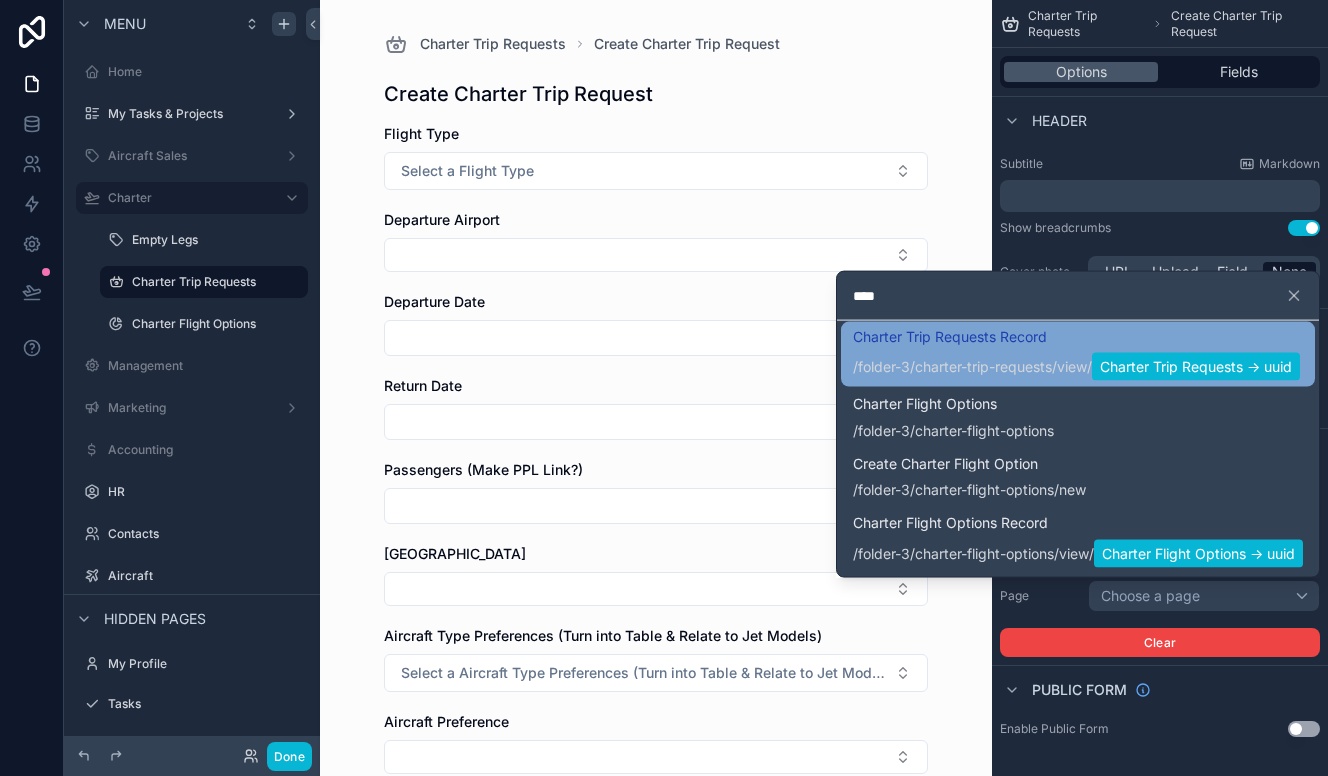 click on "Charter Trip Requests   ->   uuid" at bounding box center [1196, 367] 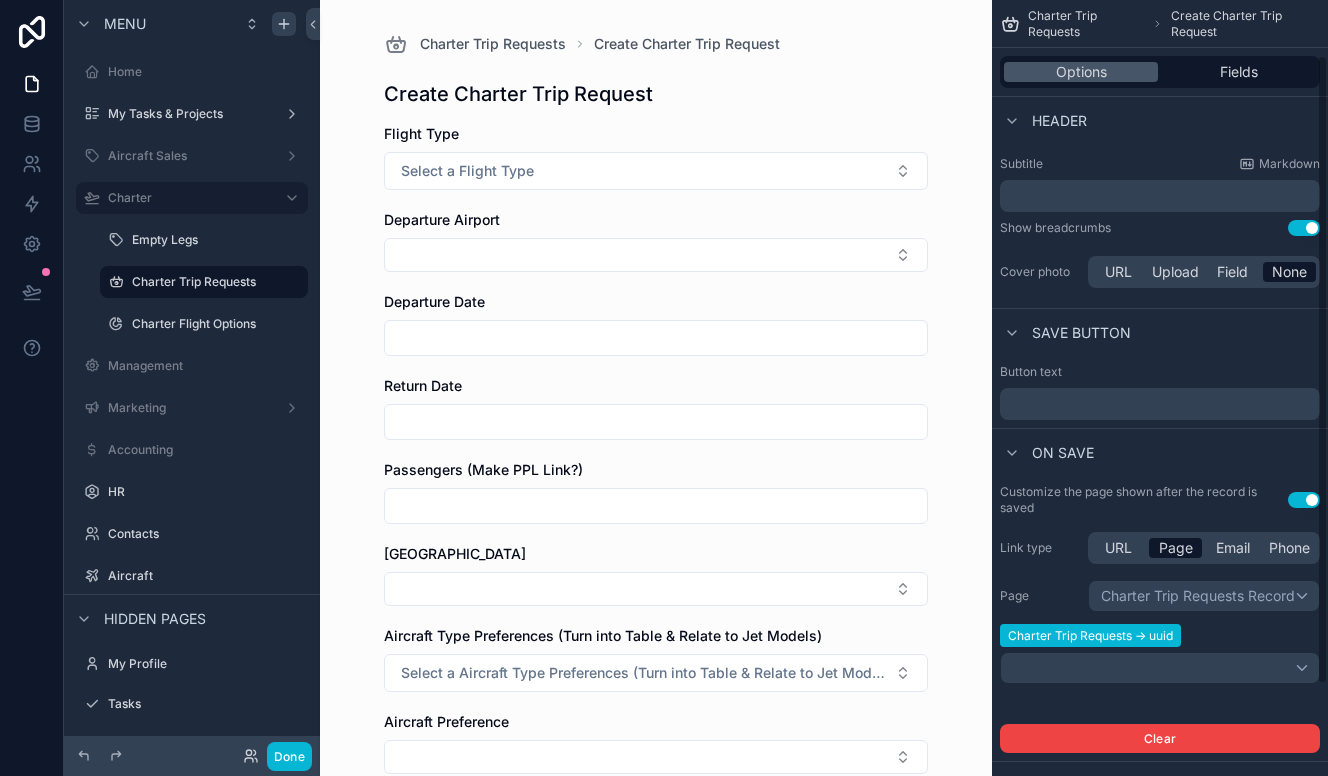 click on "Charter Trip Requests   ->   uuid" at bounding box center (1090, 635) 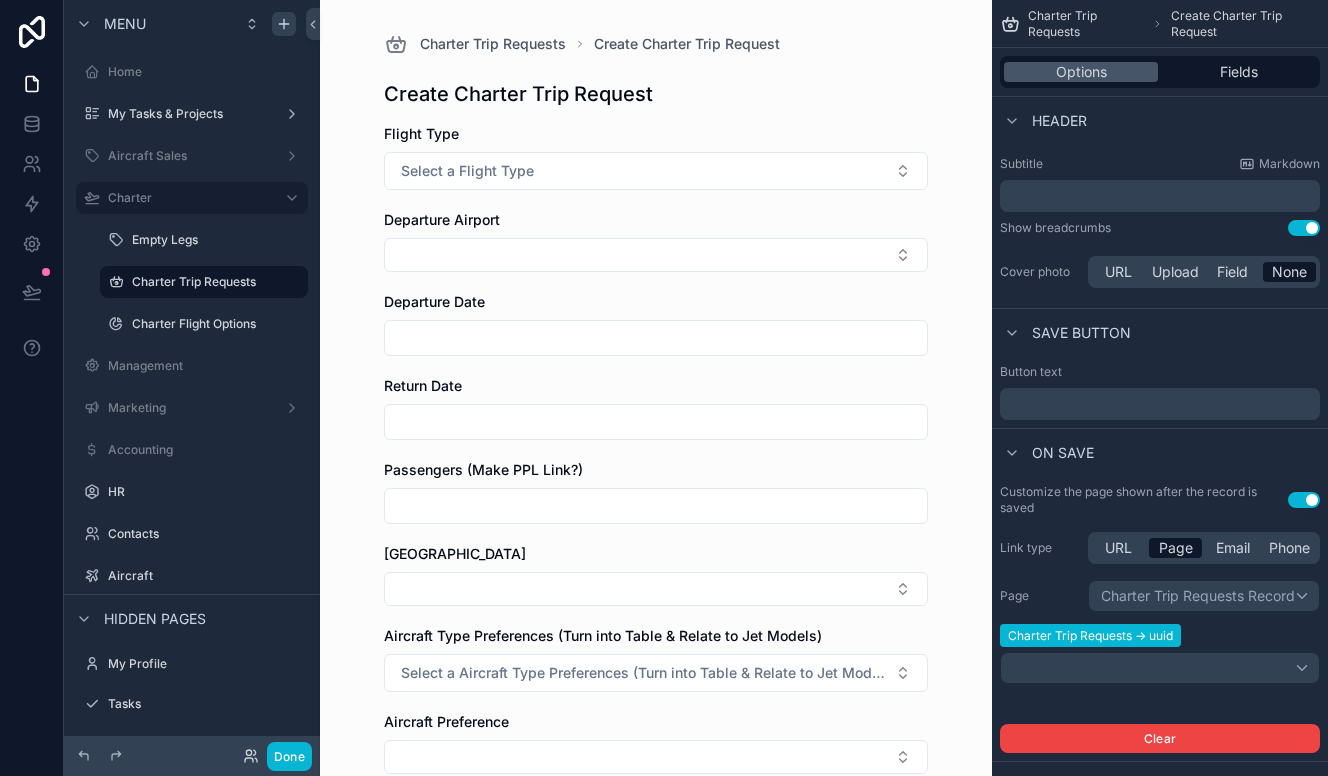 scroll, scrollTop: 300, scrollLeft: 0, axis: vertical 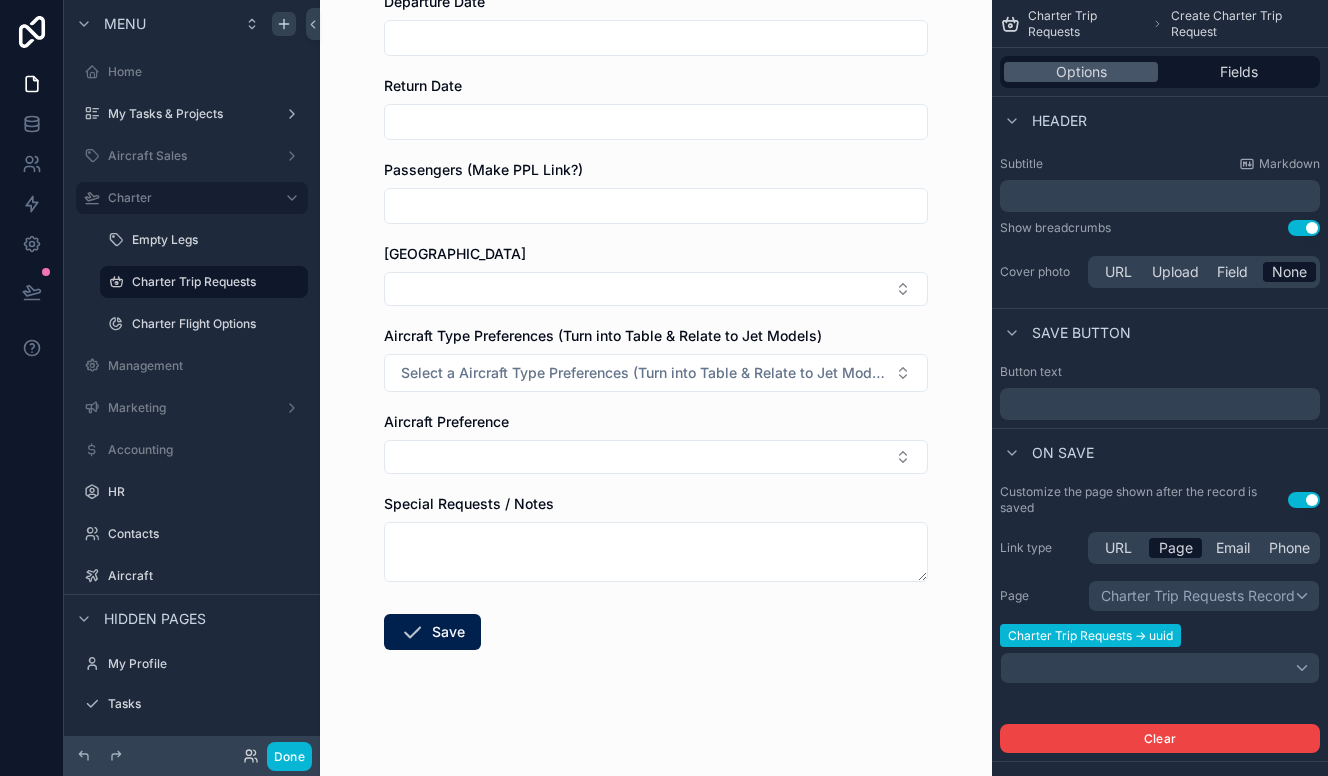 click on "Flight Type Select a Flight Type Departure Airport Departure Date Return Date Passengers (Make PPL Link?) Arrival Airport Aircraft Type Preferences (Turn into Table & Relate to Jet Models) Select a Aircraft Type Preferences (Turn into Table & Relate to Jet Models) Aircraft Preference Special Requests / Notes Save" at bounding box center [656, 301] 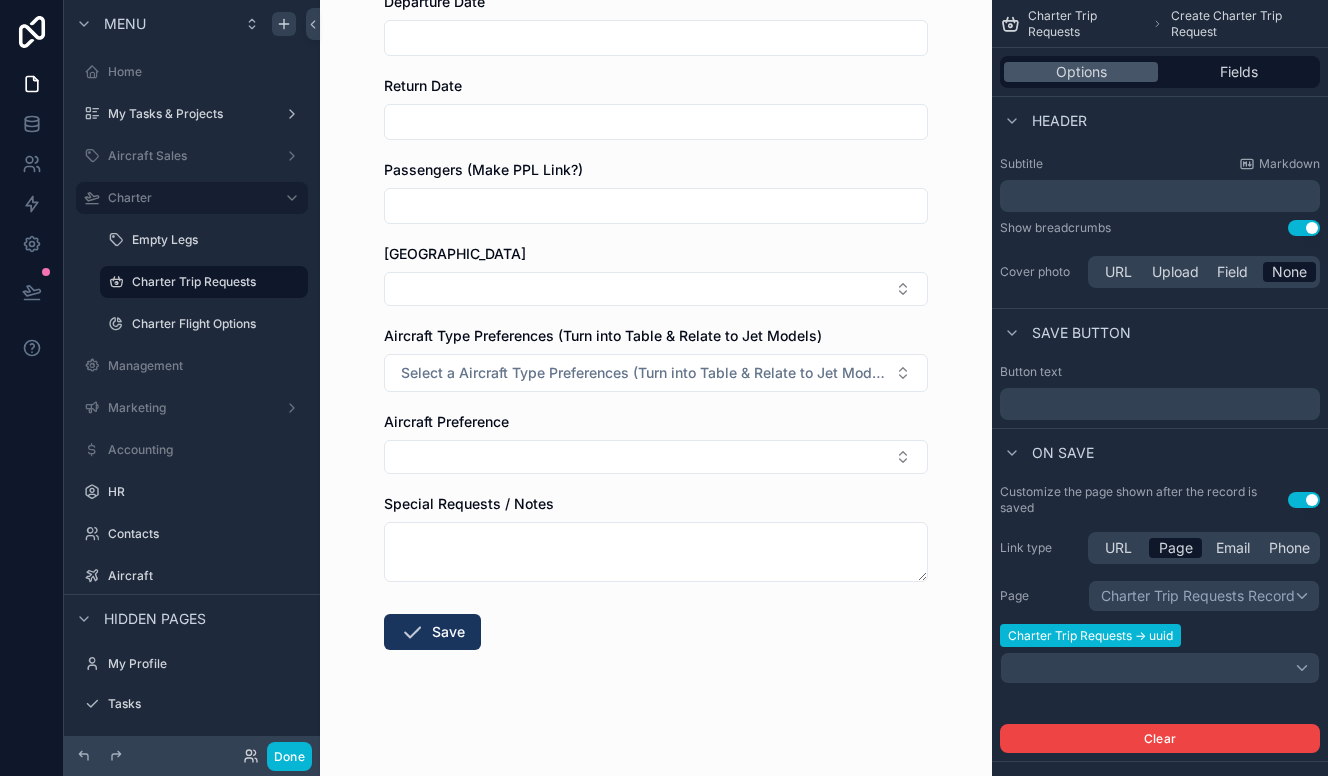 click on "Save" at bounding box center [432, 632] 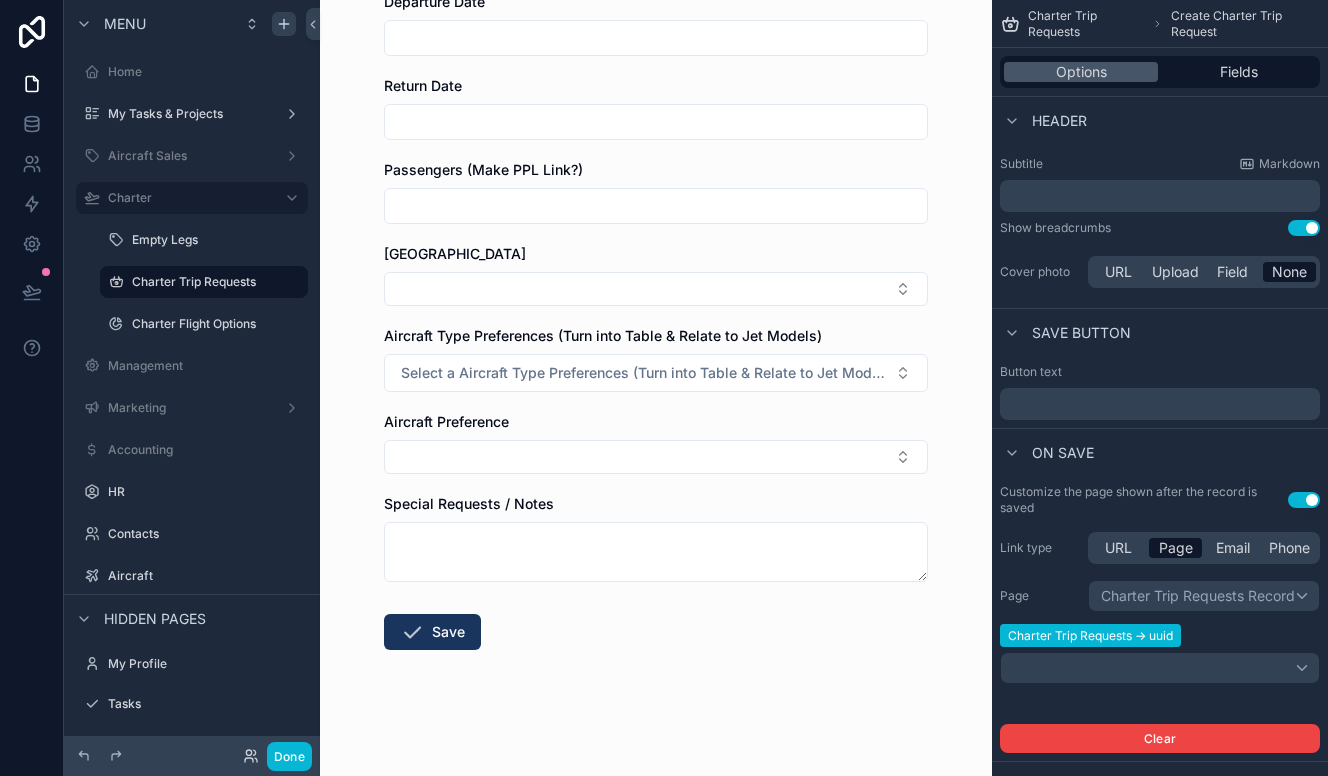 click on "Save" at bounding box center [432, 632] 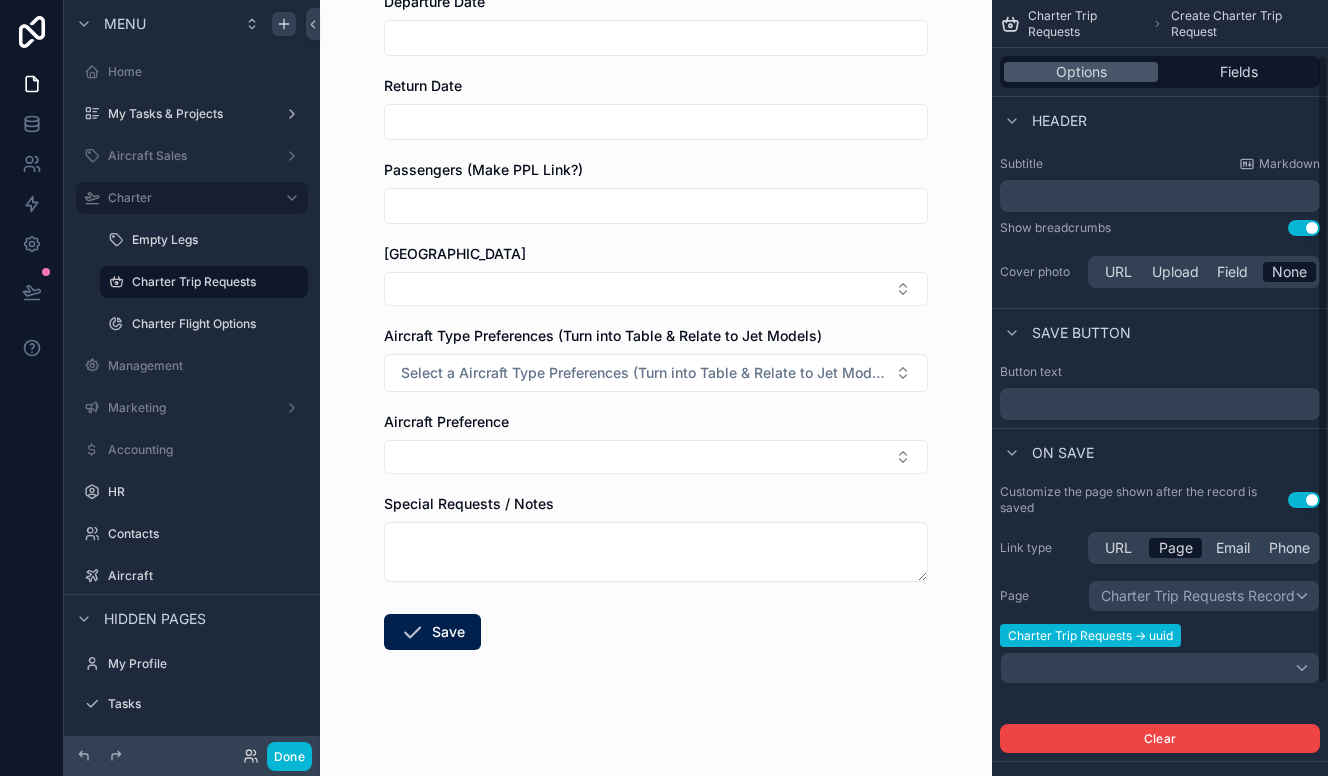 drag, startPoint x: 1170, startPoint y: 652, endPoint x: 1173, endPoint y: 668, distance: 16.27882 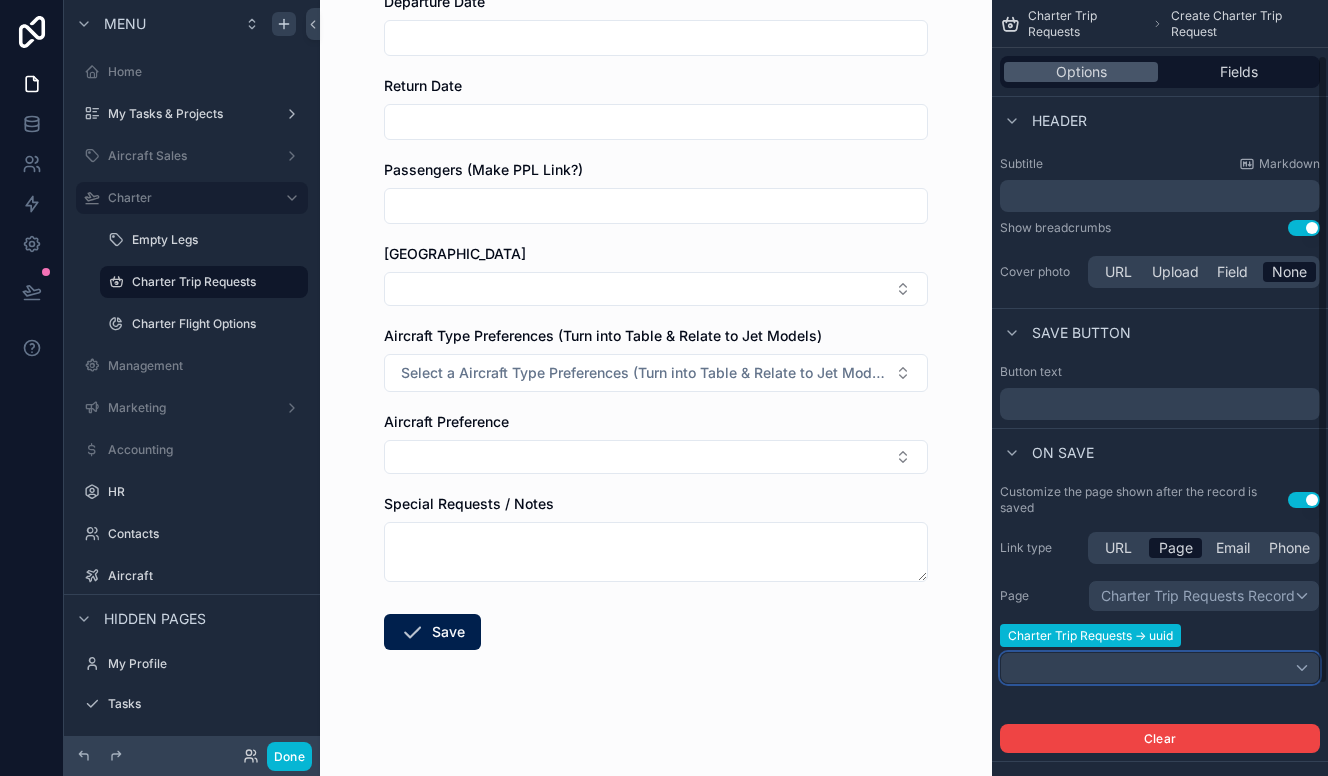 click at bounding box center (1160, 668) 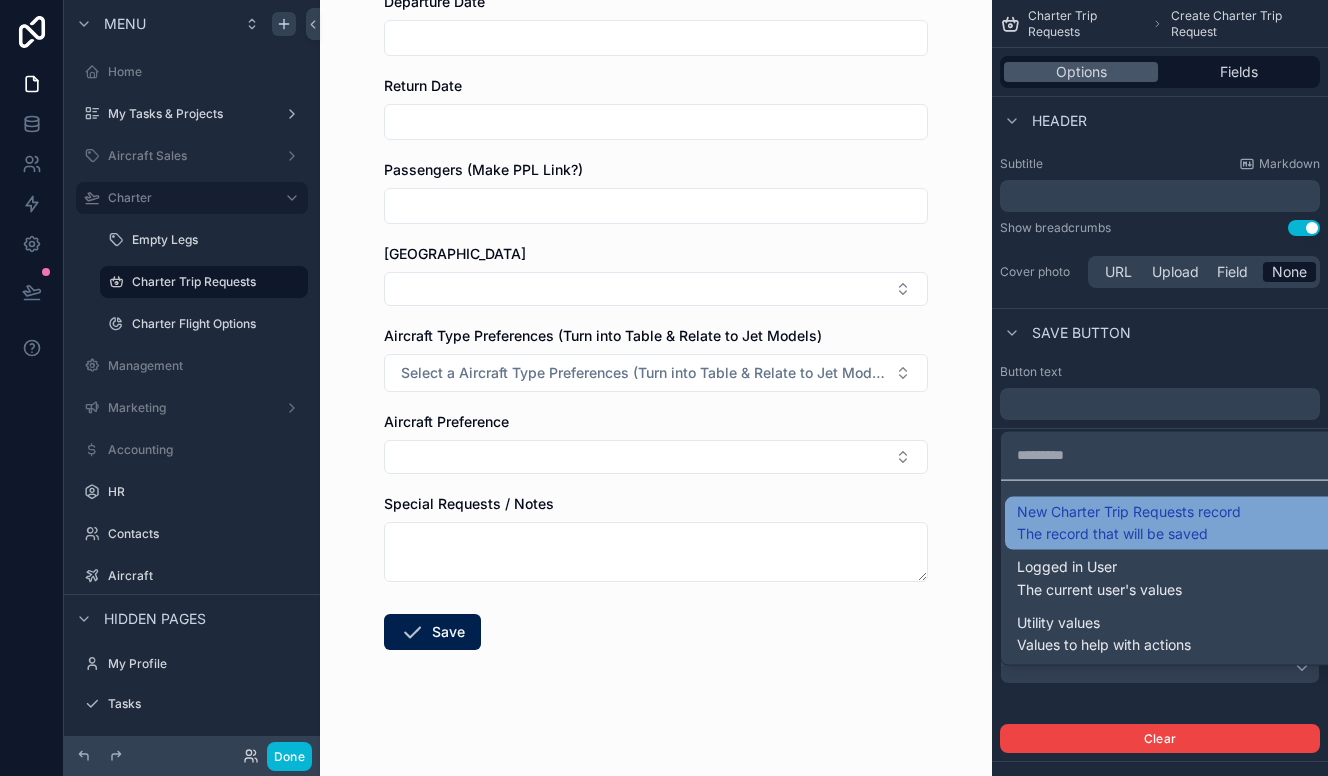 click on "New Charter Trip Requests record The record that will be saved" at bounding box center (1184, 522) 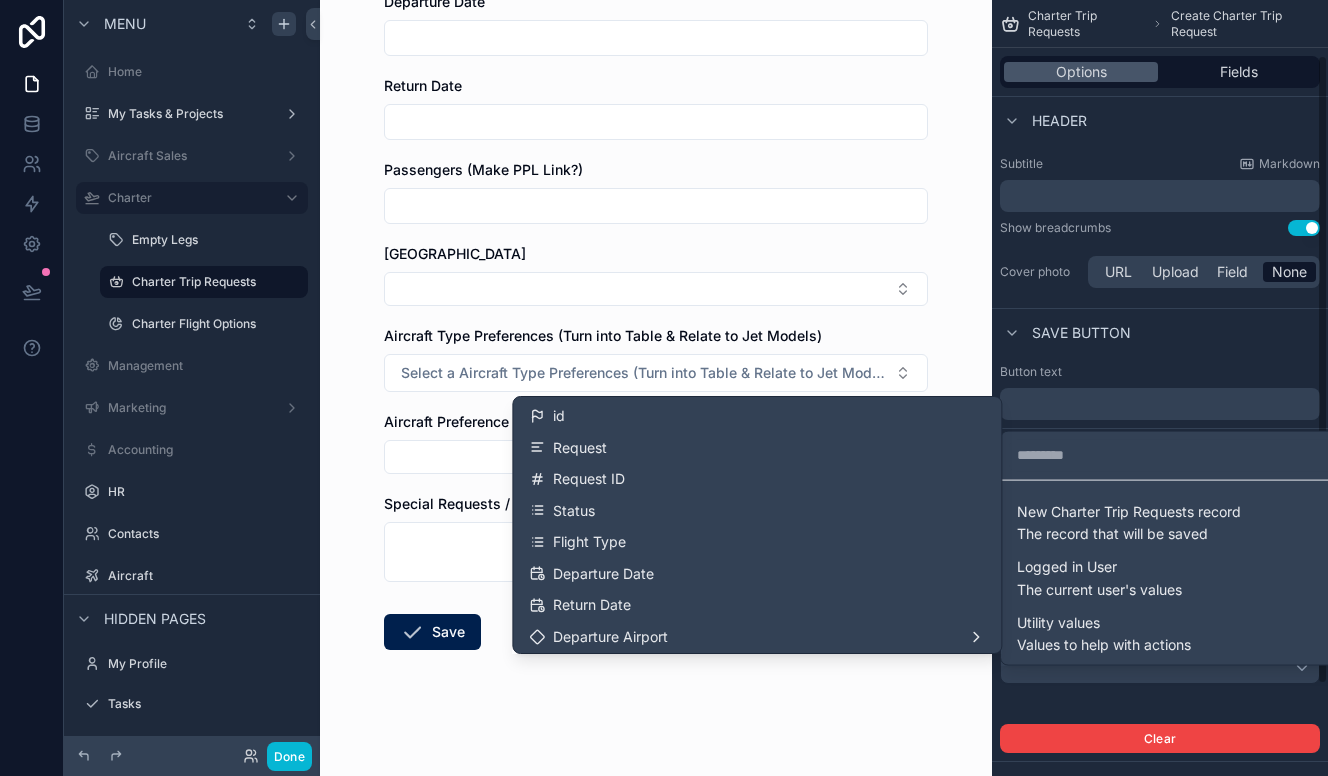 click at bounding box center [664, 388] 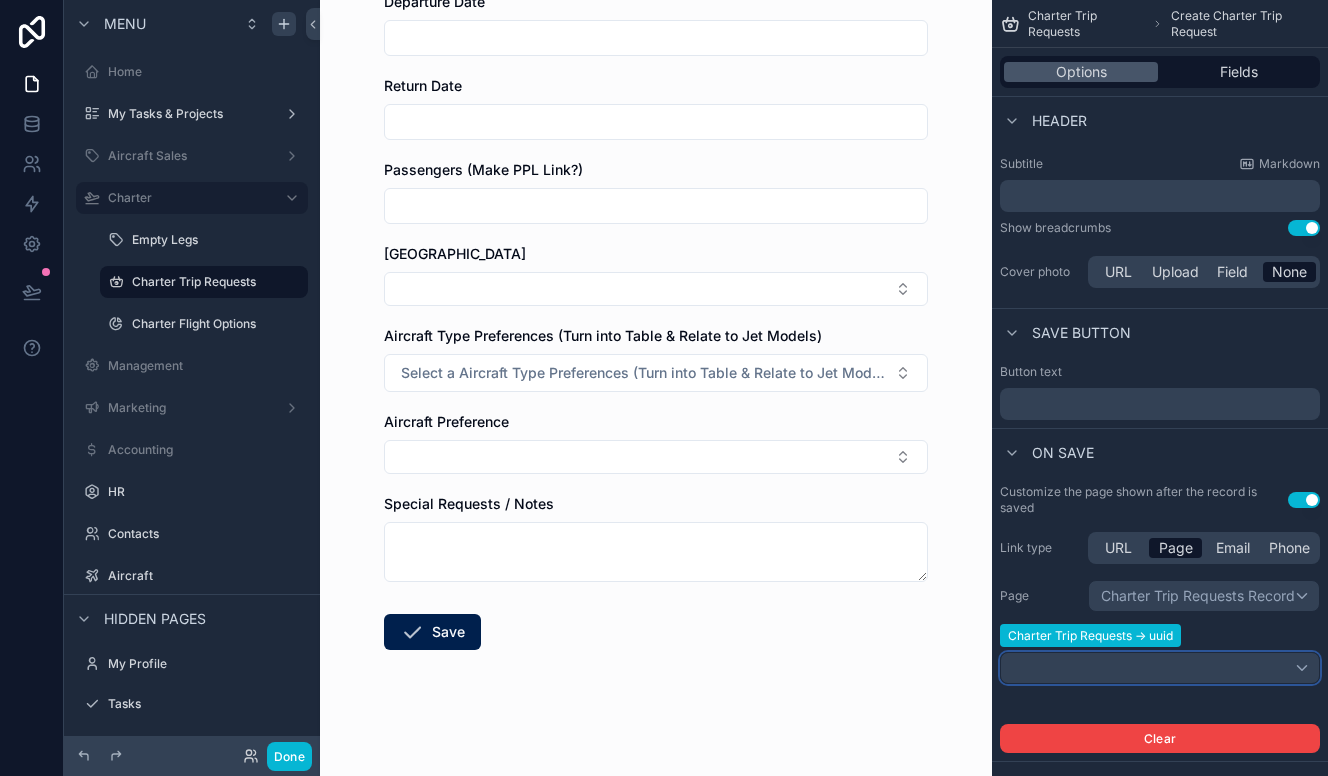 click at bounding box center (1160, 668) 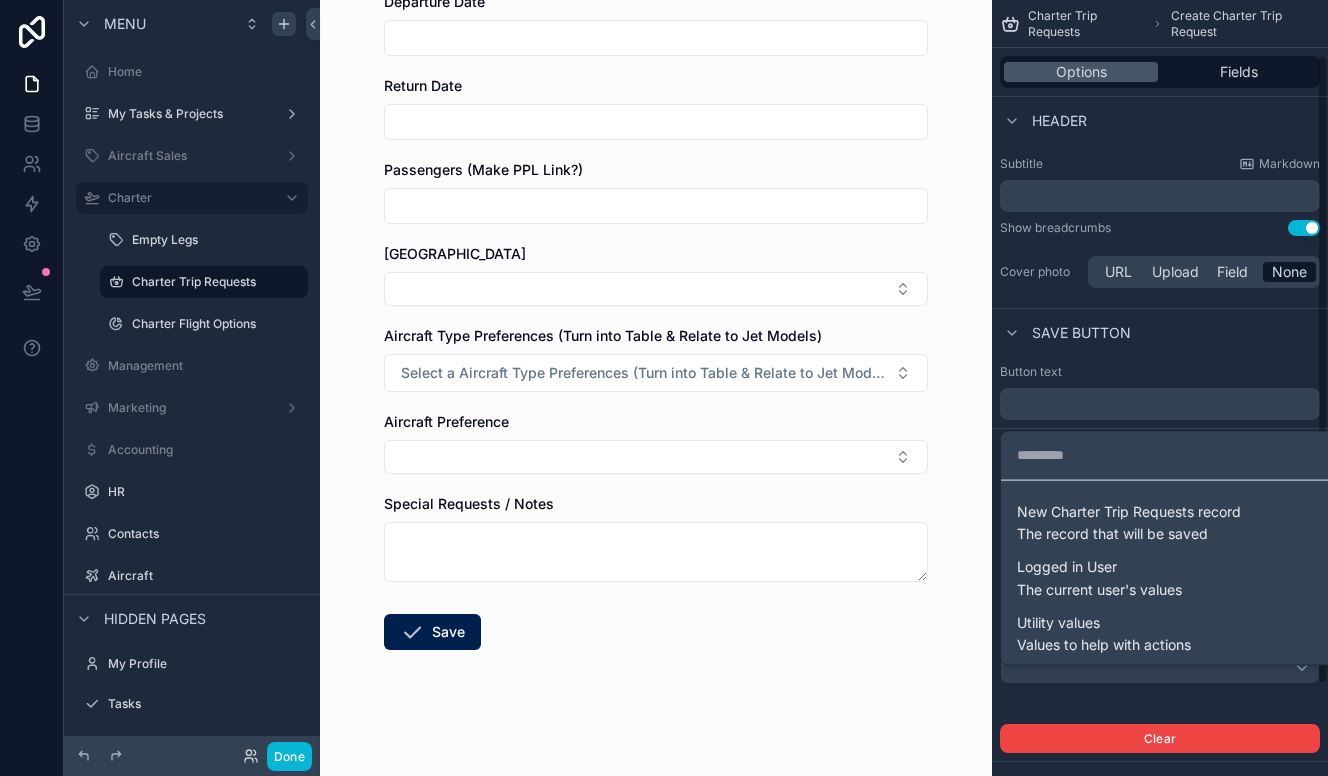 drag, startPoint x: 1085, startPoint y: 719, endPoint x: 1114, endPoint y: 683, distance: 46.227695 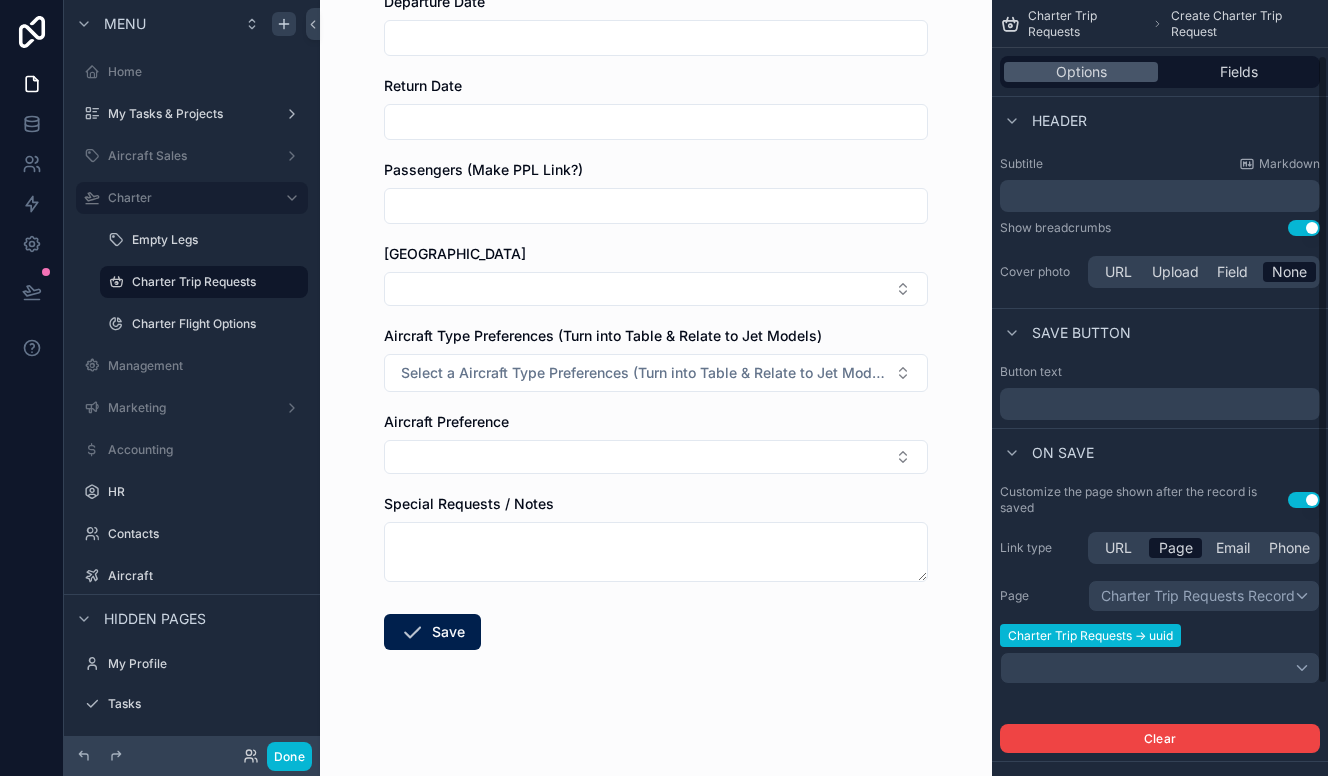 click on "Page Charter Trip Requests Record Charter Trip Requests   ->   uuid" at bounding box center [1160, 644] 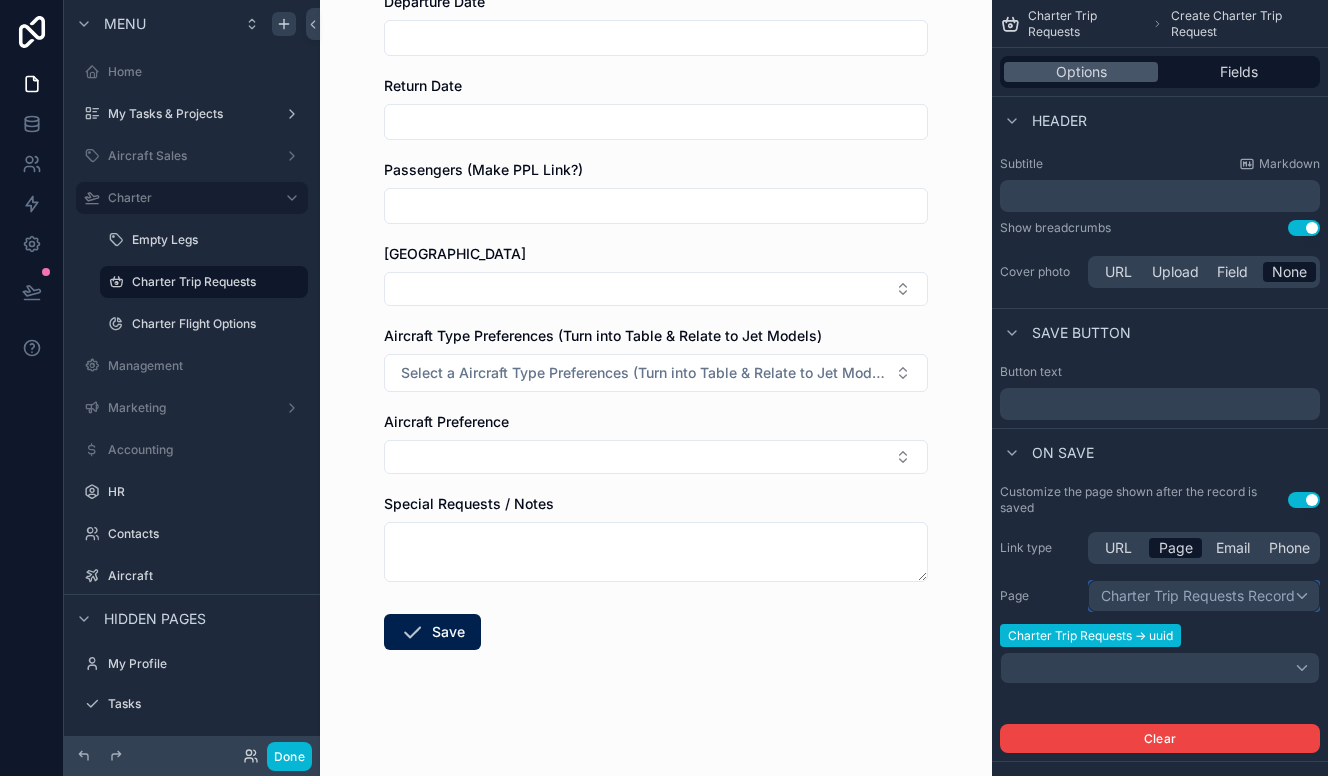 click on "Charter Trip Requests Record" at bounding box center (1204, 596) 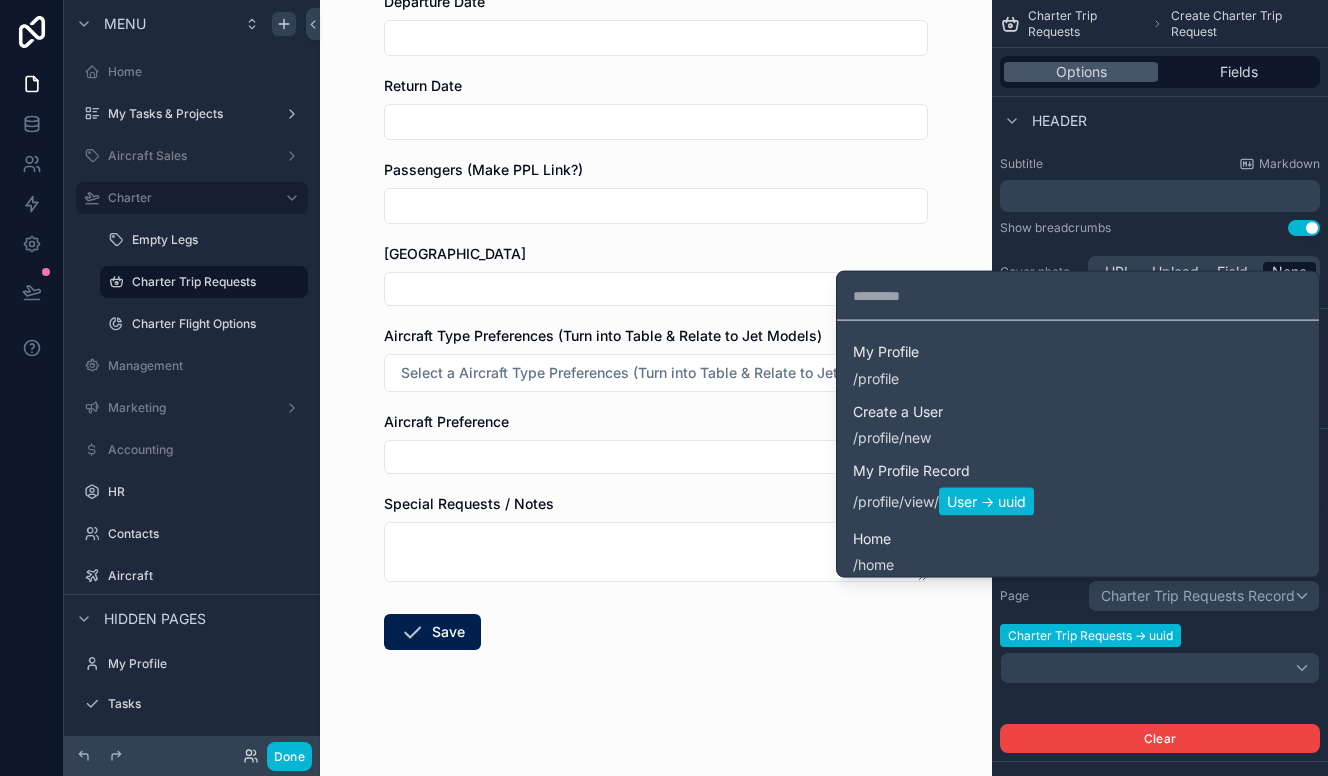 click at bounding box center [664, 388] 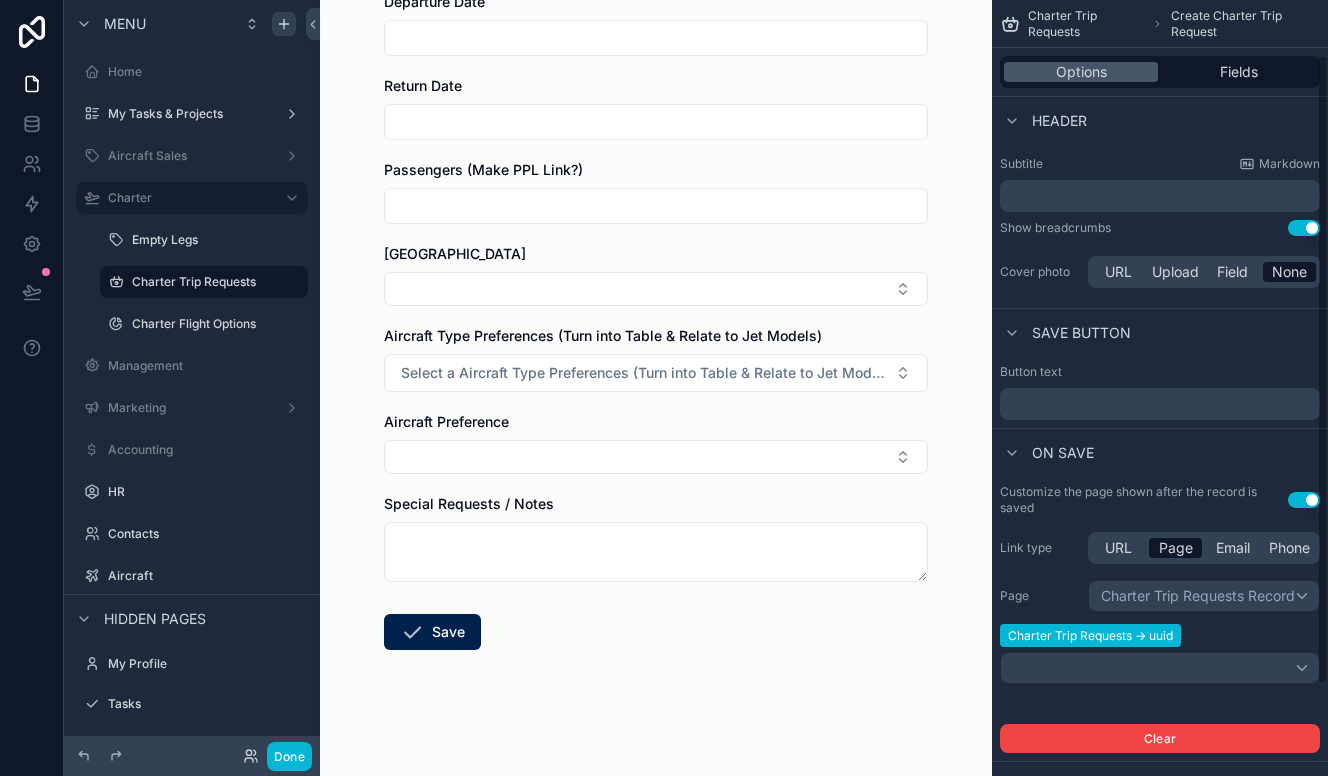 scroll, scrollTop: 0, scrollLeft: 0, axis: both 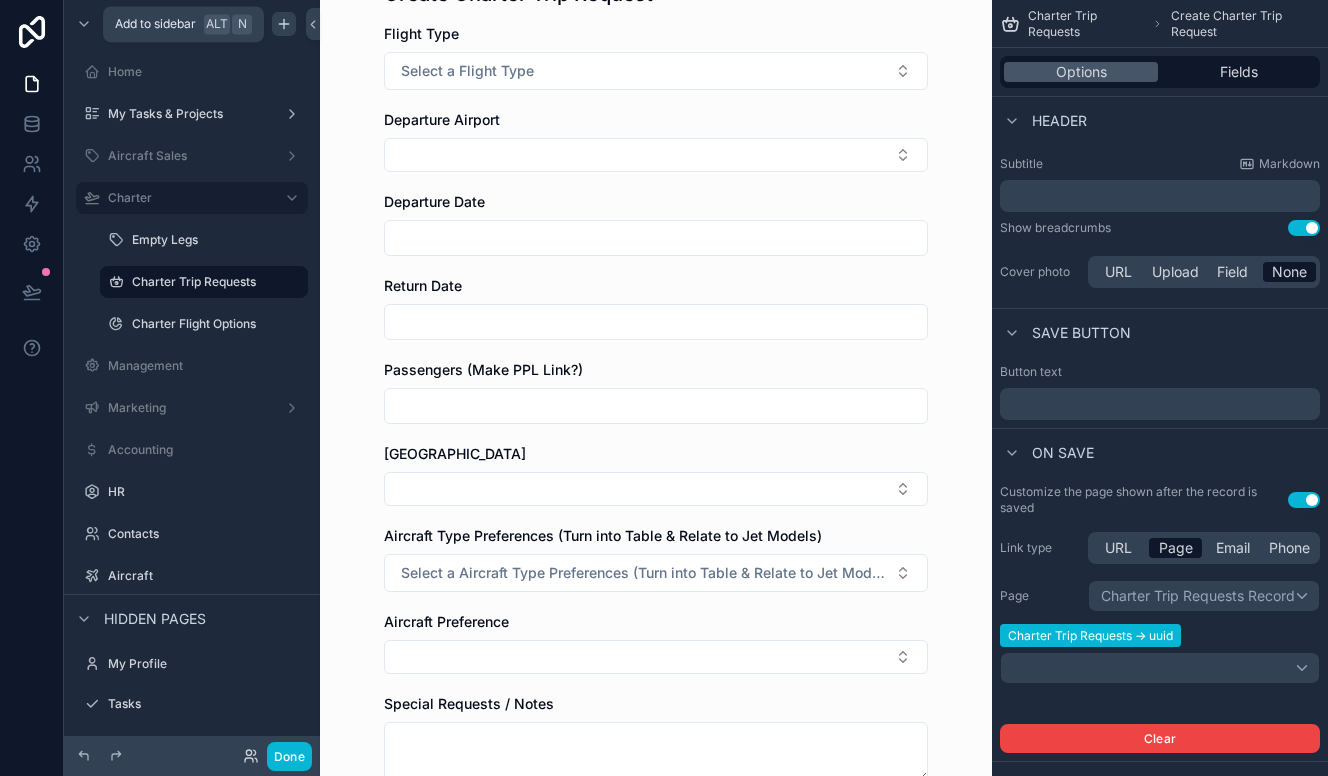 click 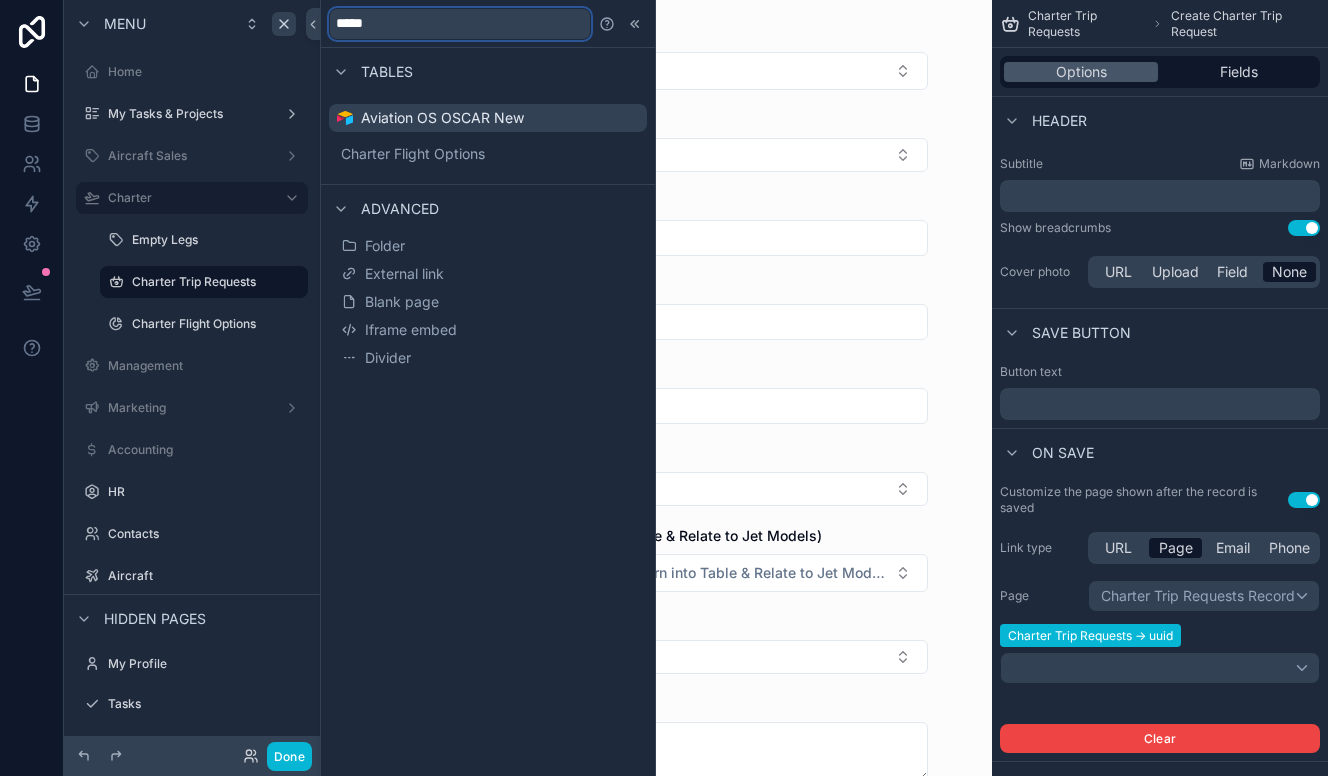 click on "*****" at bounding box center [460, 24] 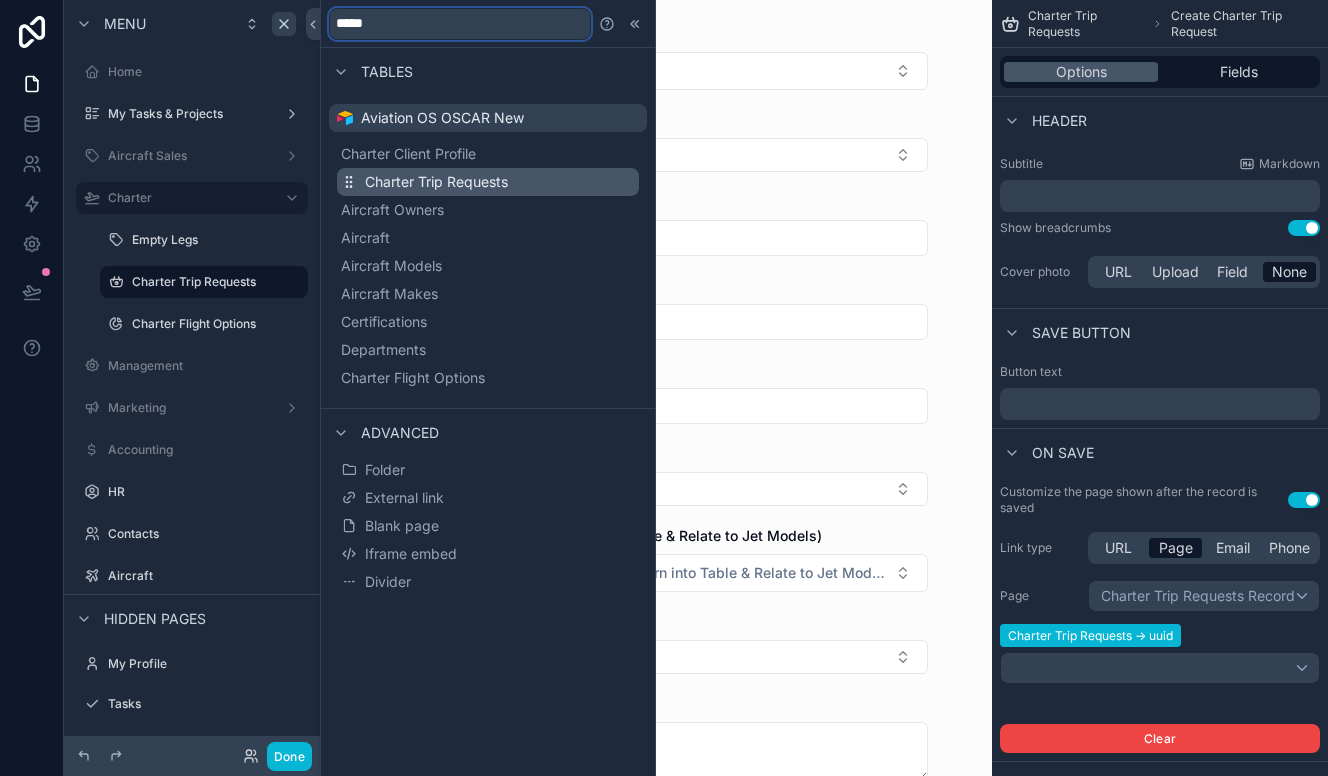 type on "*****" 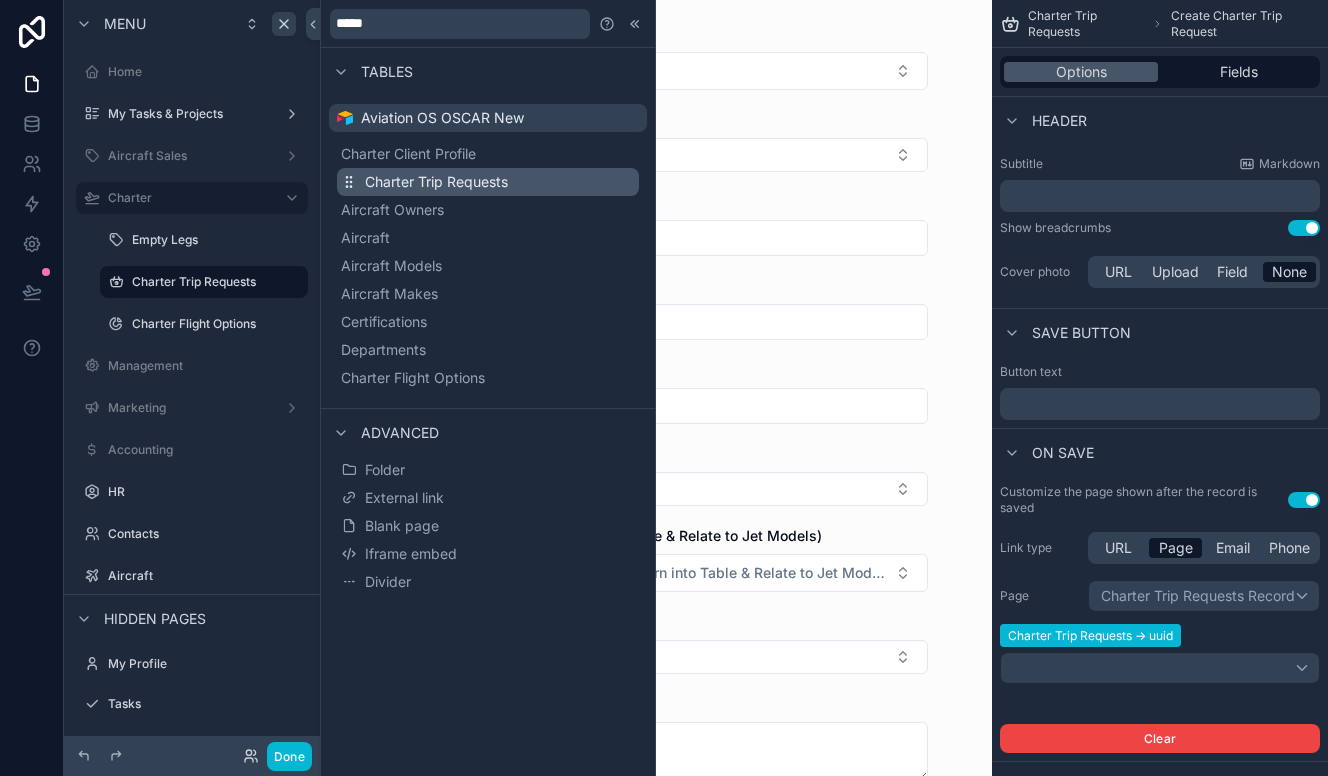 click on "Charter Trip Requests" at bounding box center [436, 182] 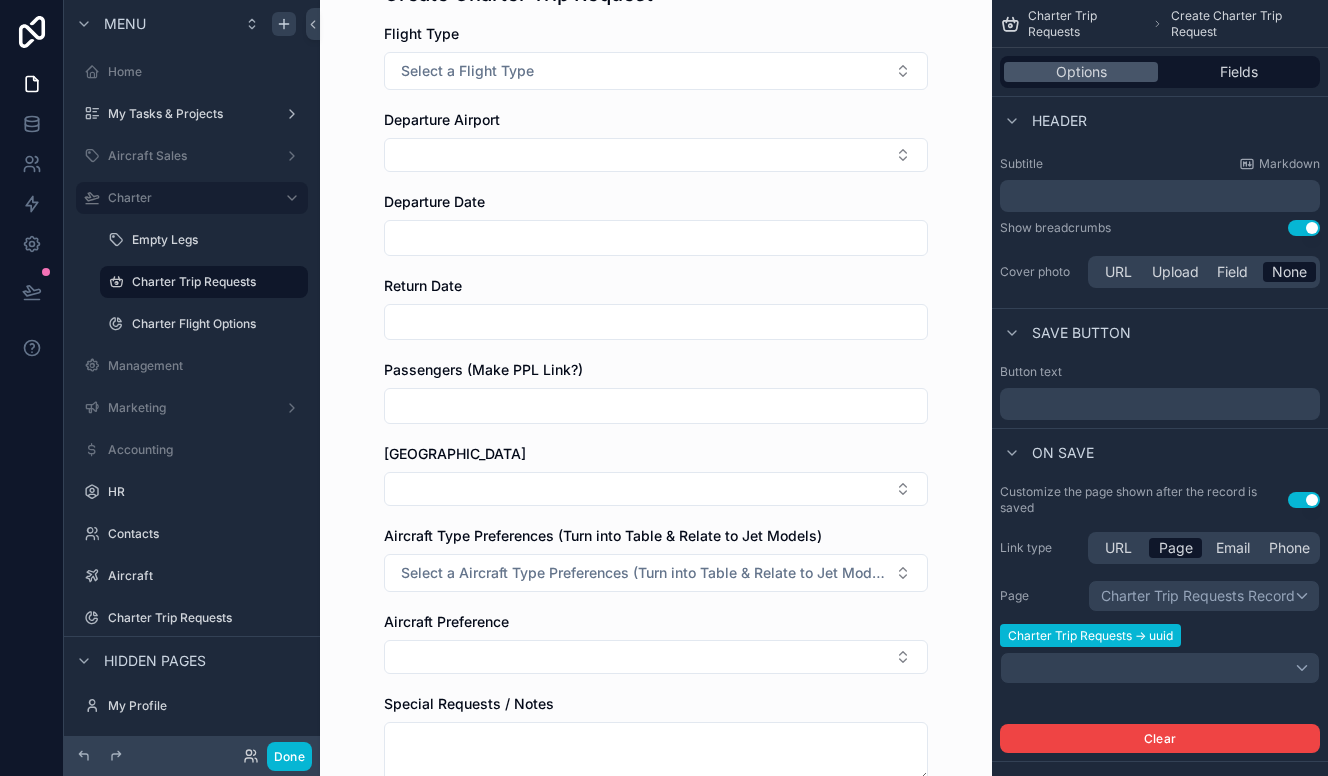 scroll, scrollTop: 0, scrollLeft: 0, axis: both 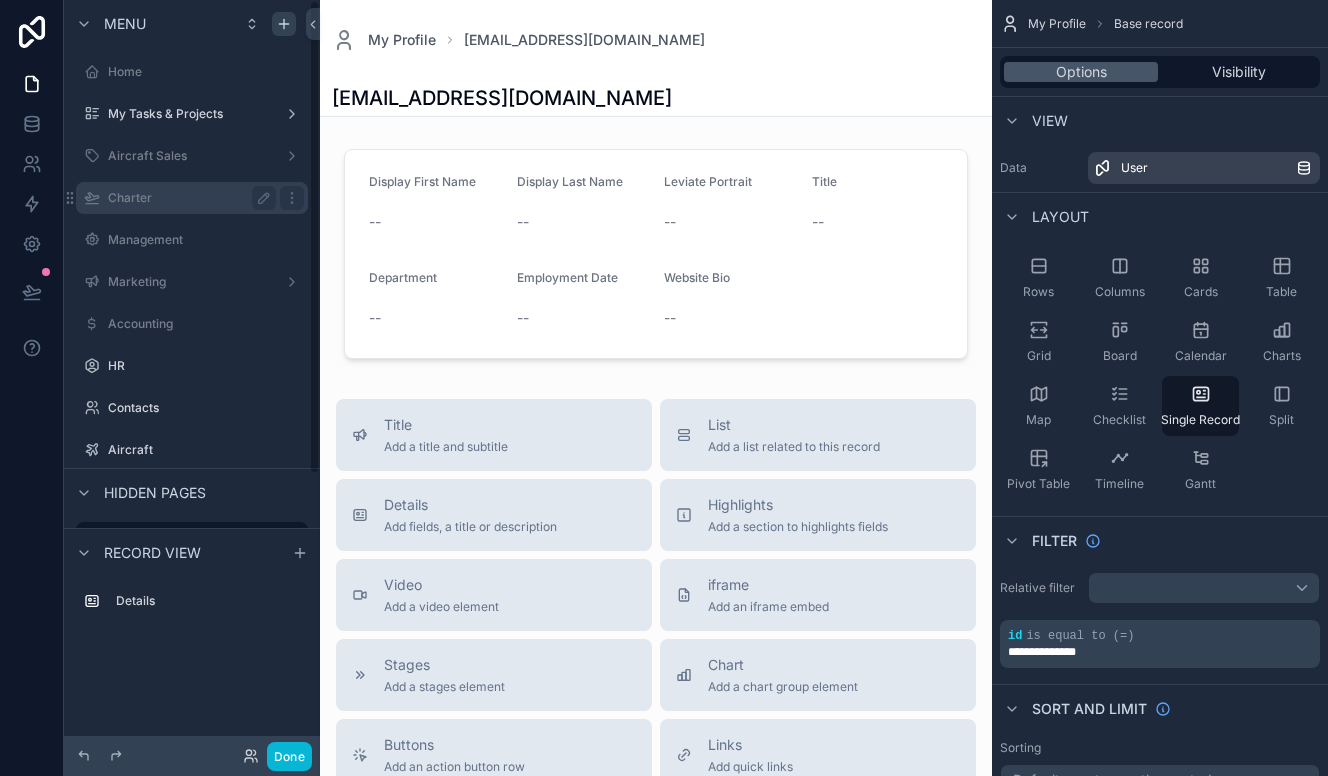 click on "Charter" at bounding box center [188, 198] 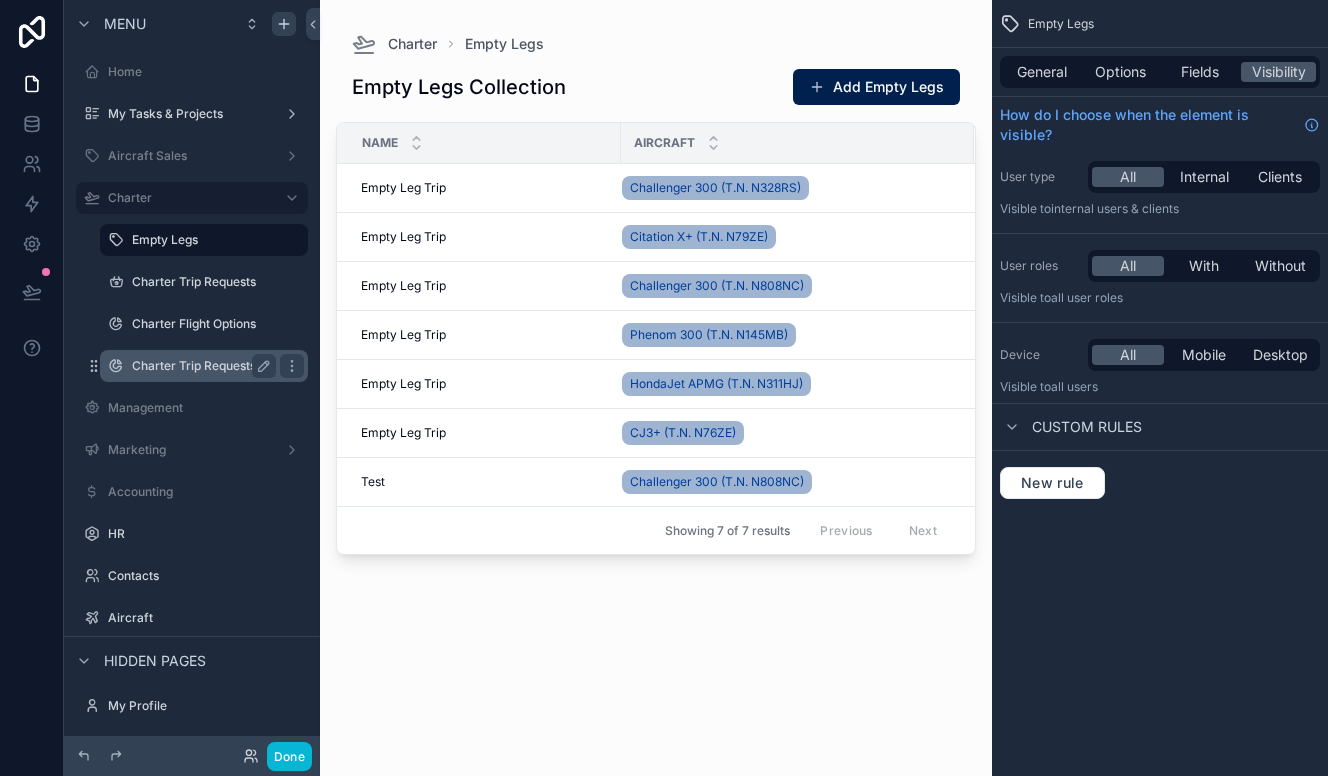 click on "Charter Trip Requests" at bounding box center (200, 366) 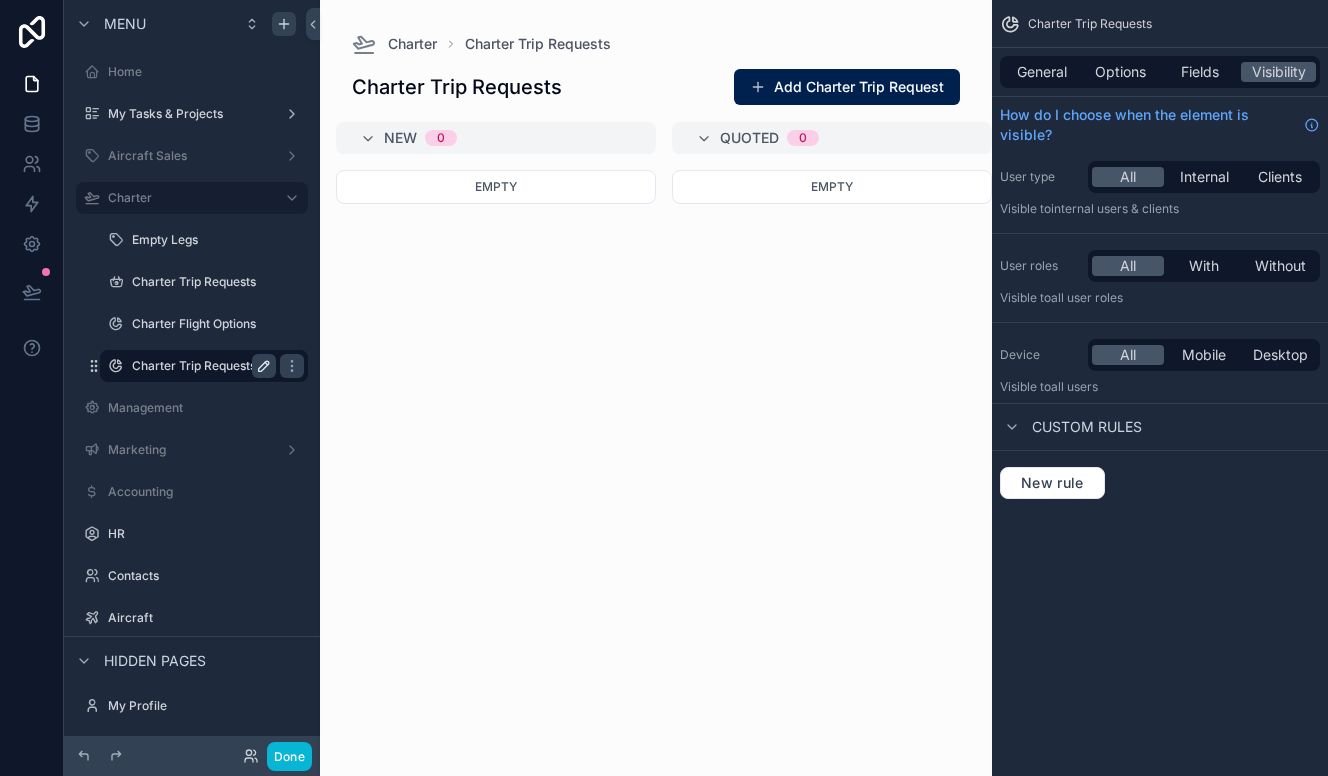 click 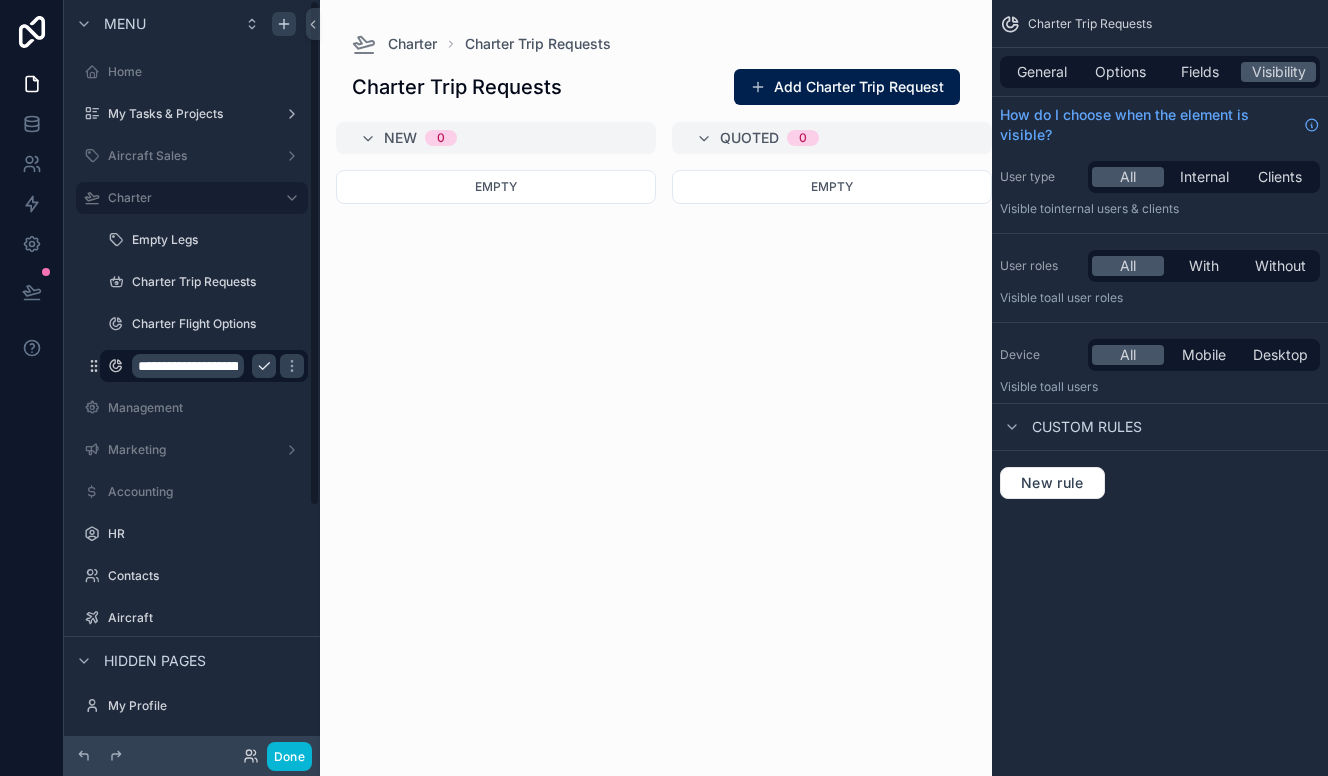 click on "**********" at bounding box center (188, 366) 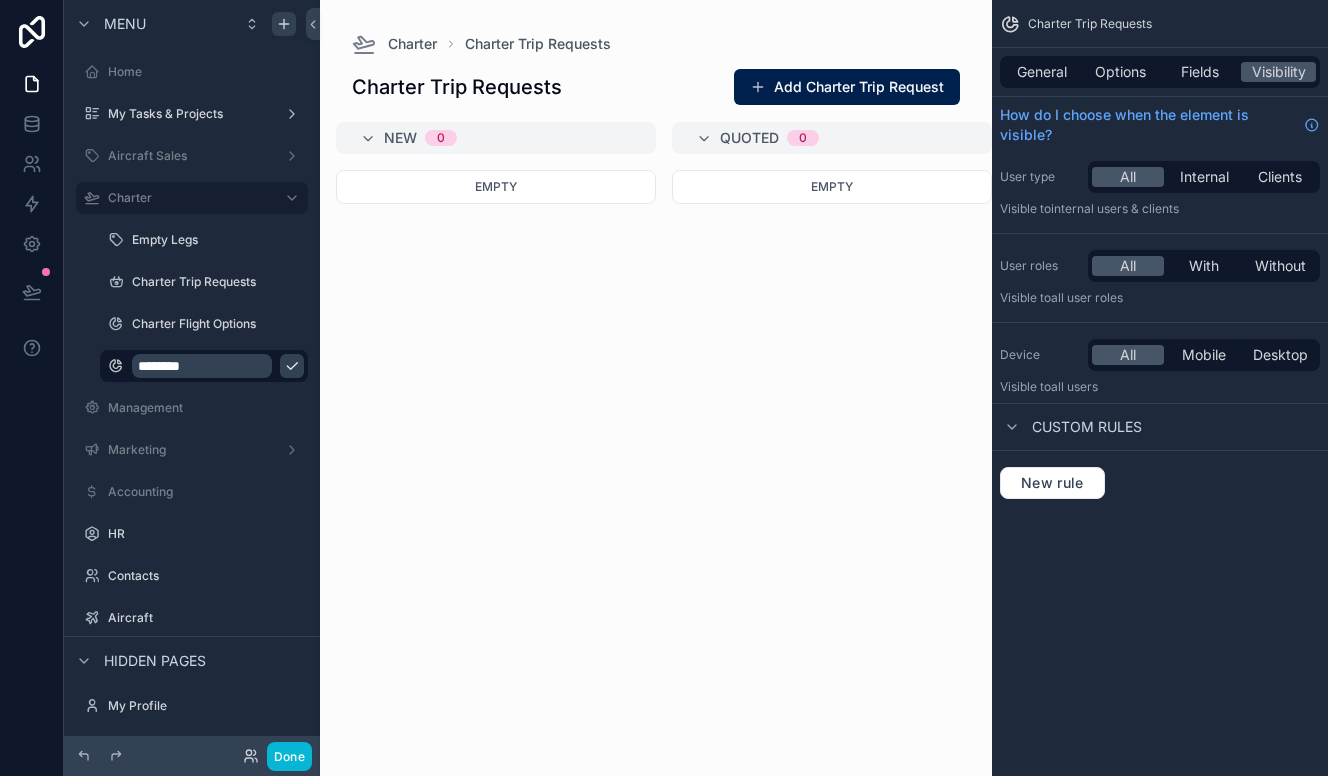 type on "********" 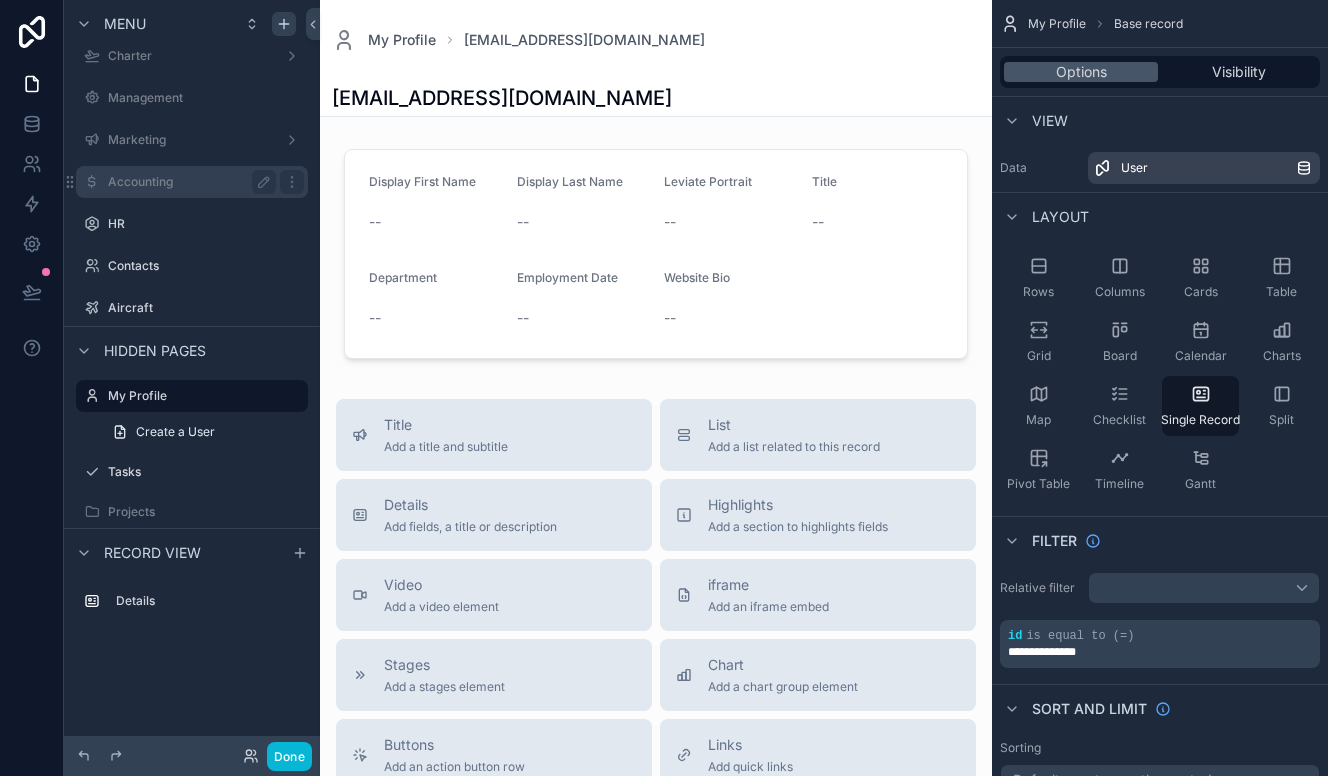 scroll, scrollTop: 0, scrollLeft: 0, axis: both 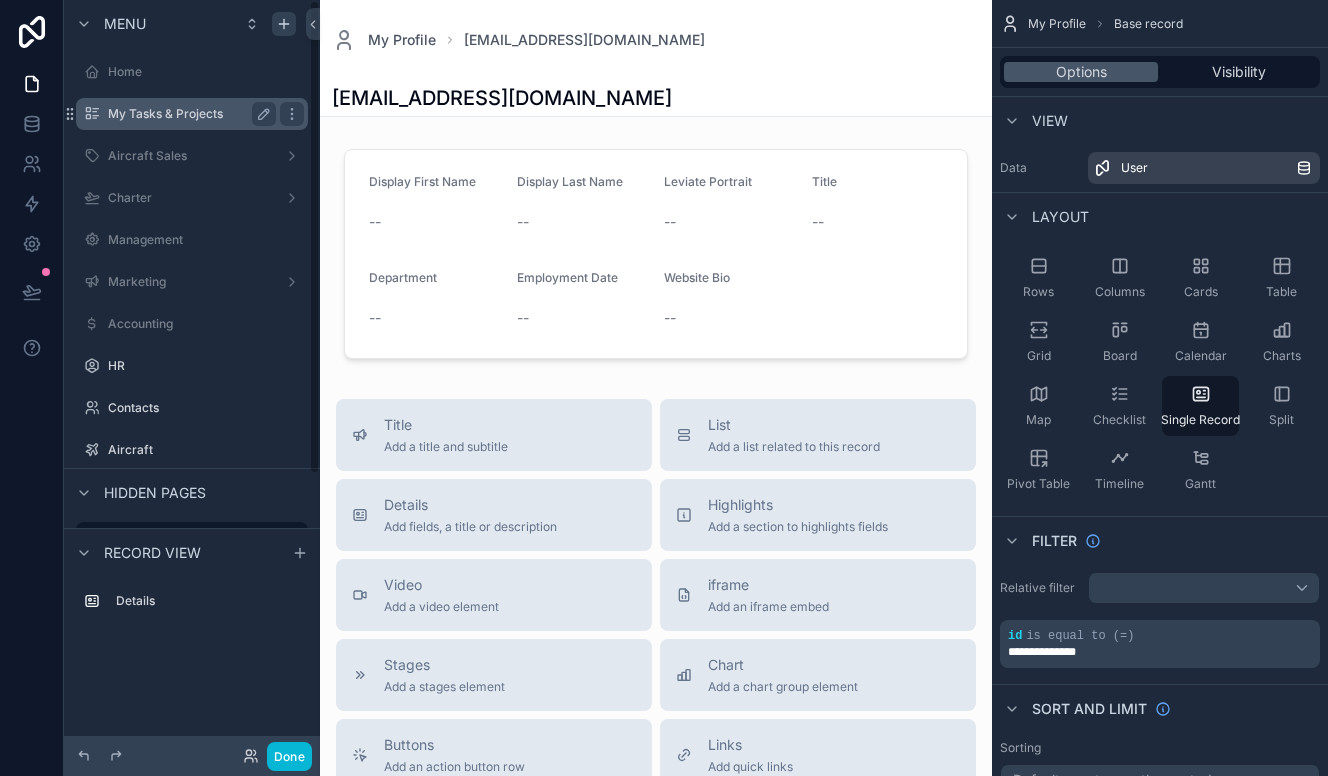 click on "My Tasks & Projects" at bounding box center (188, 114) 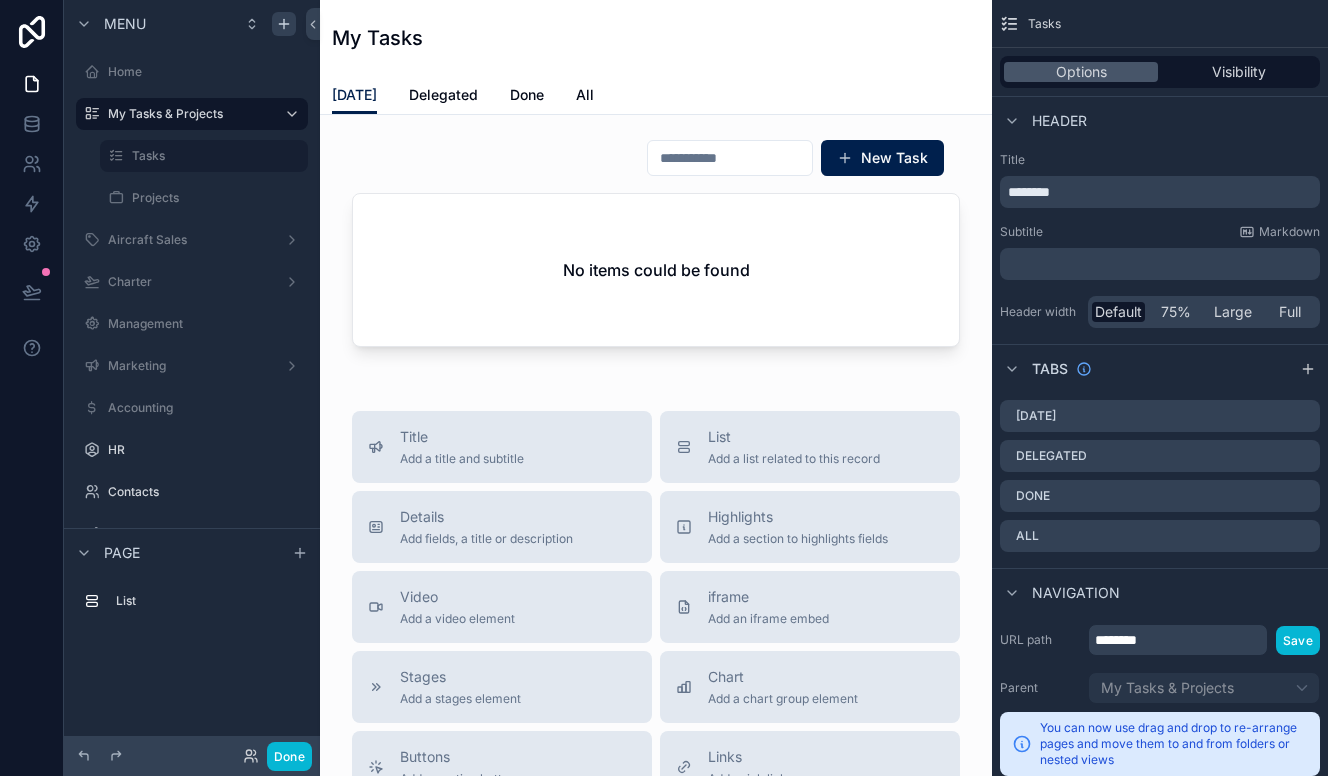 click on "Charter" at bounding box center [192, 282] 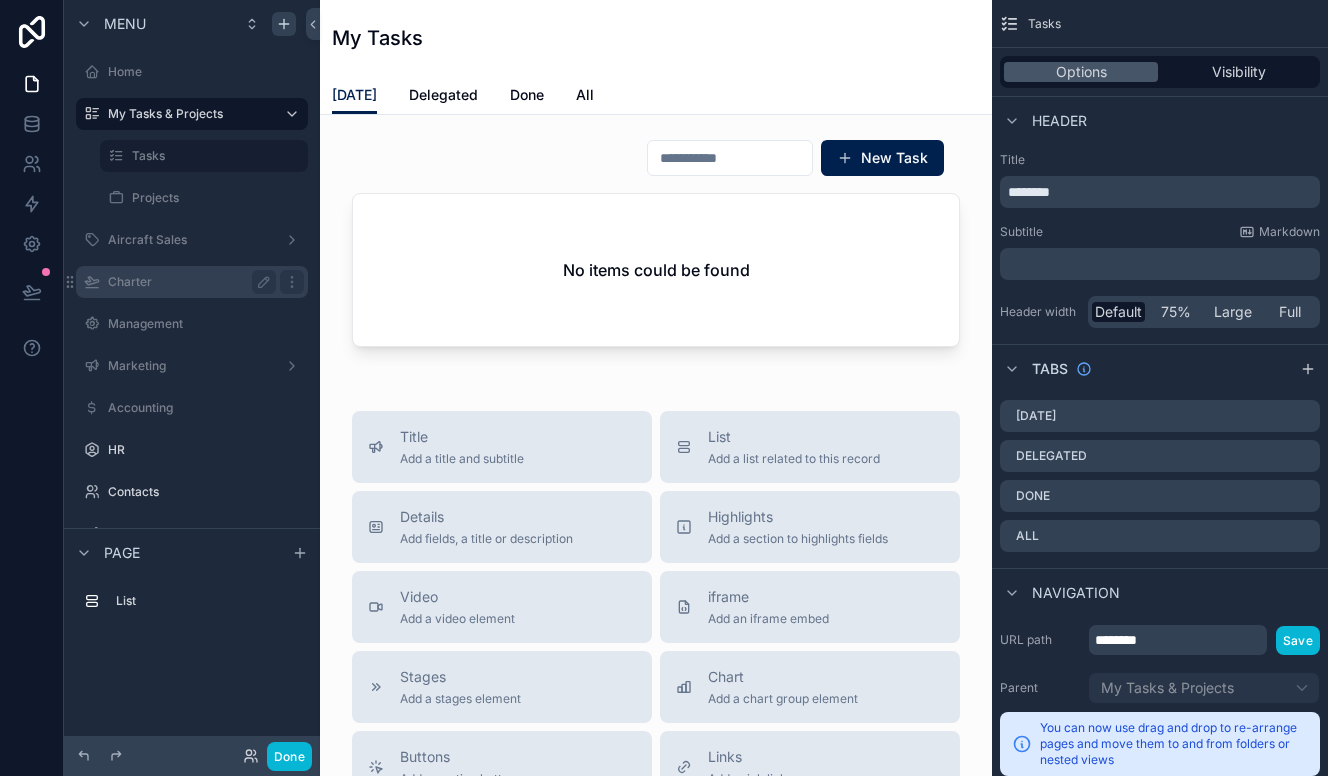 click on "Charter" at bounding box center [188, 282] 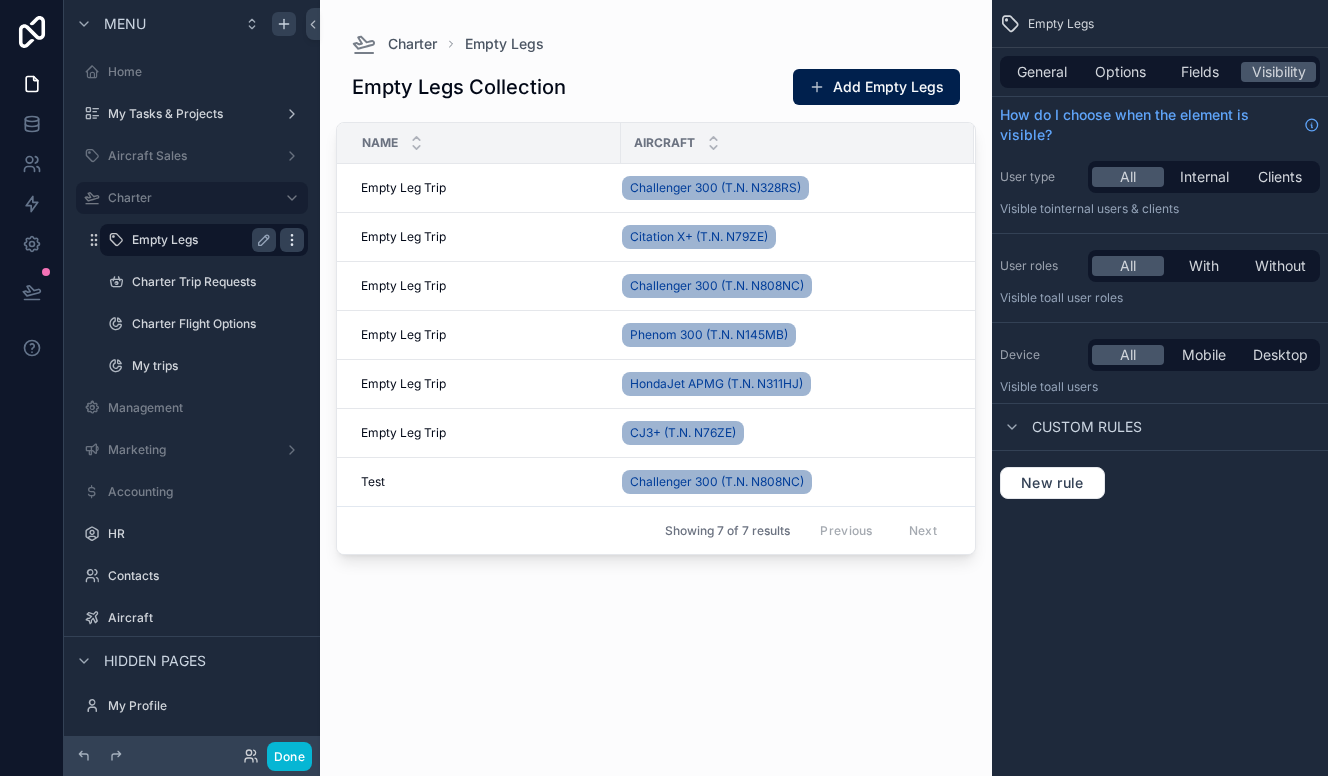 click 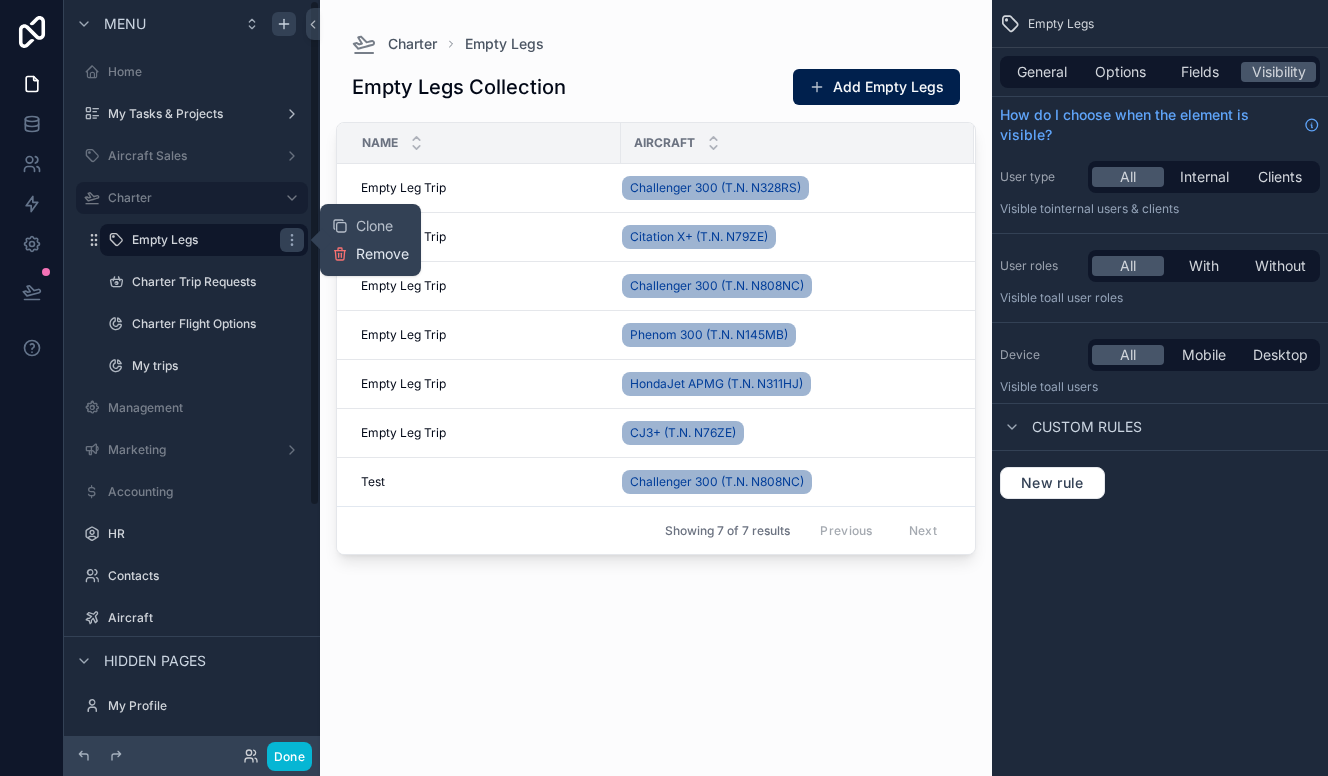 click on "Remove" at bounding box center (382, 254) 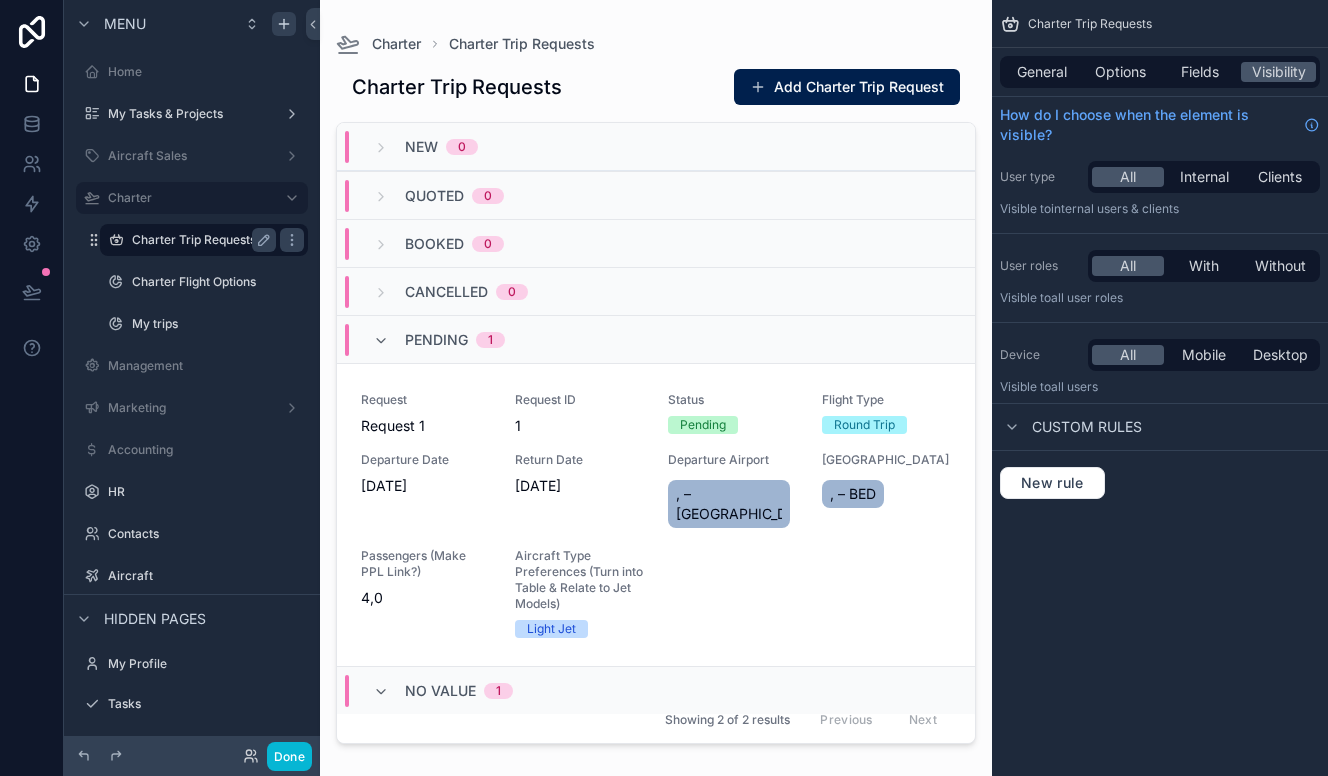 click on "Charter Trip Requests" at bounding box center (200, 240) 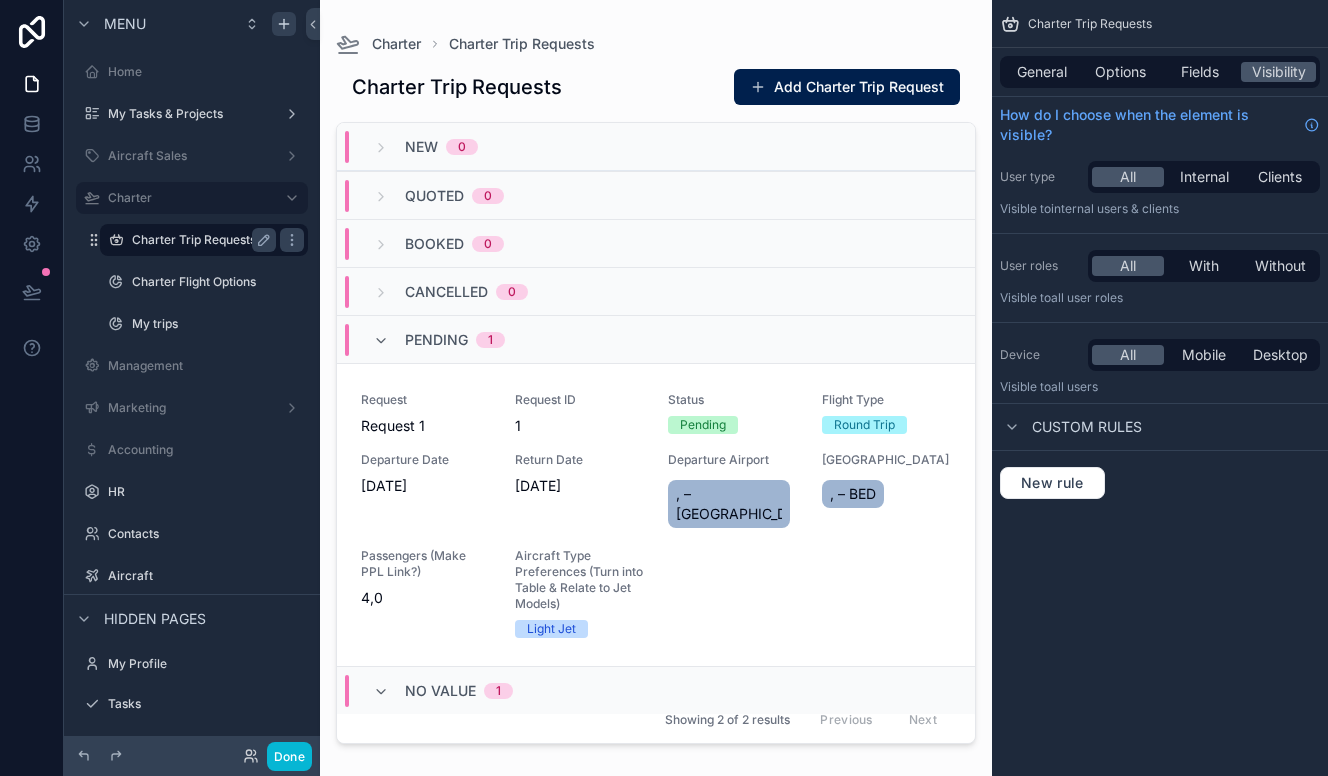 click on "Charter Trip Requests" at bounding box center [200, 240] 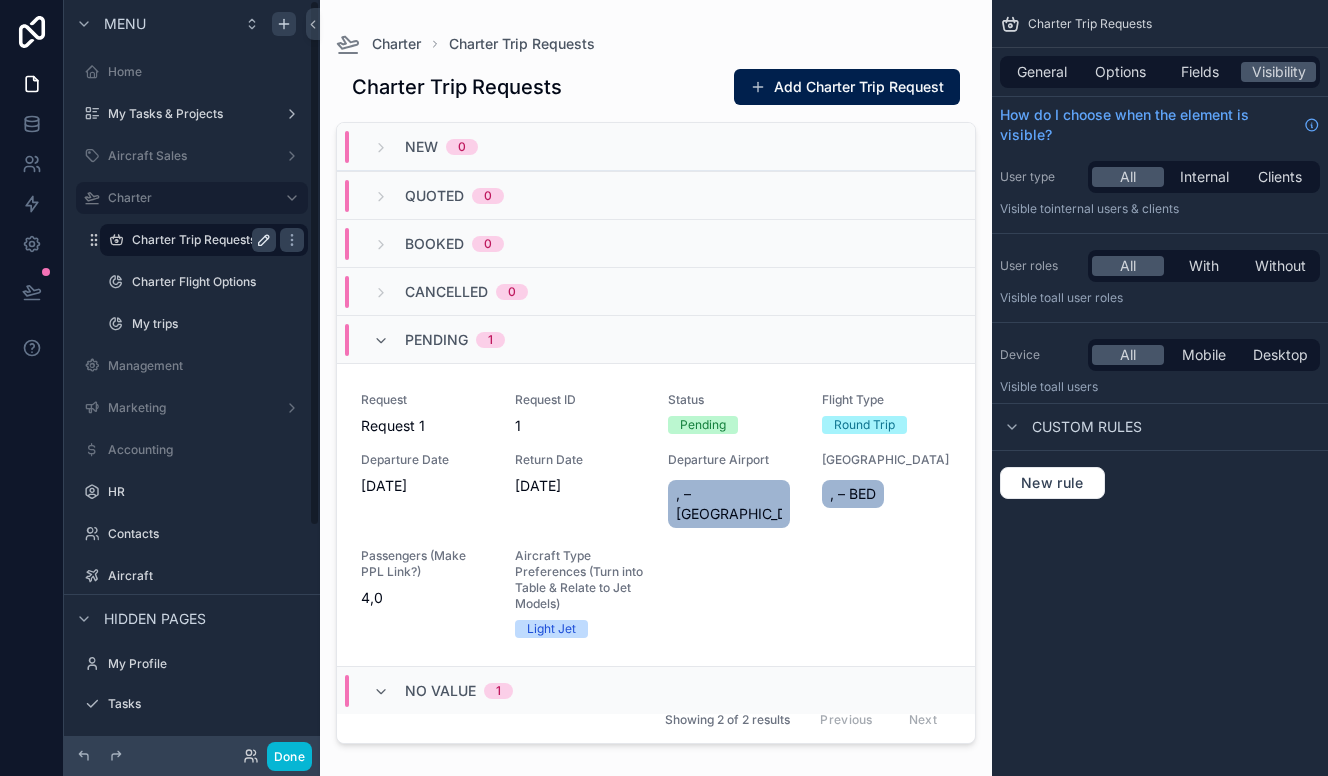 click 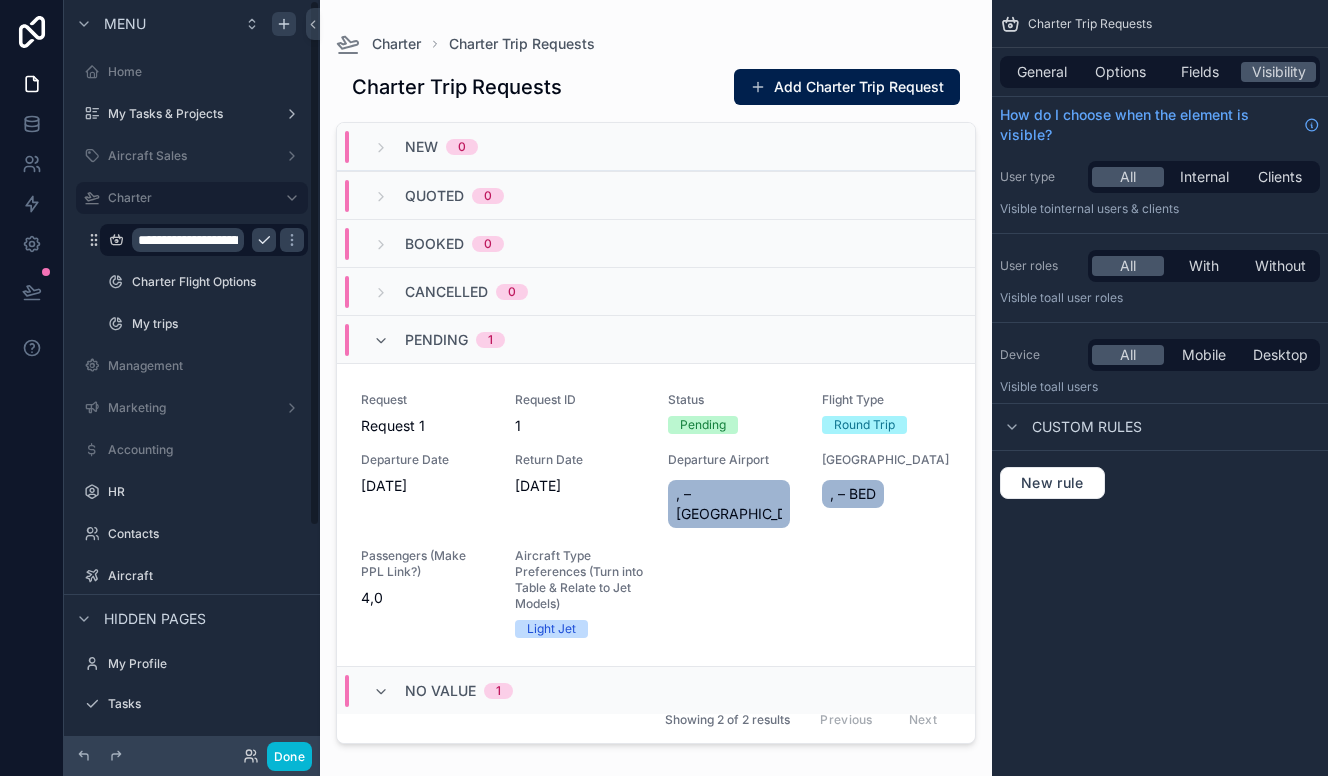 click on "**********" at bounding box center (188, 240) 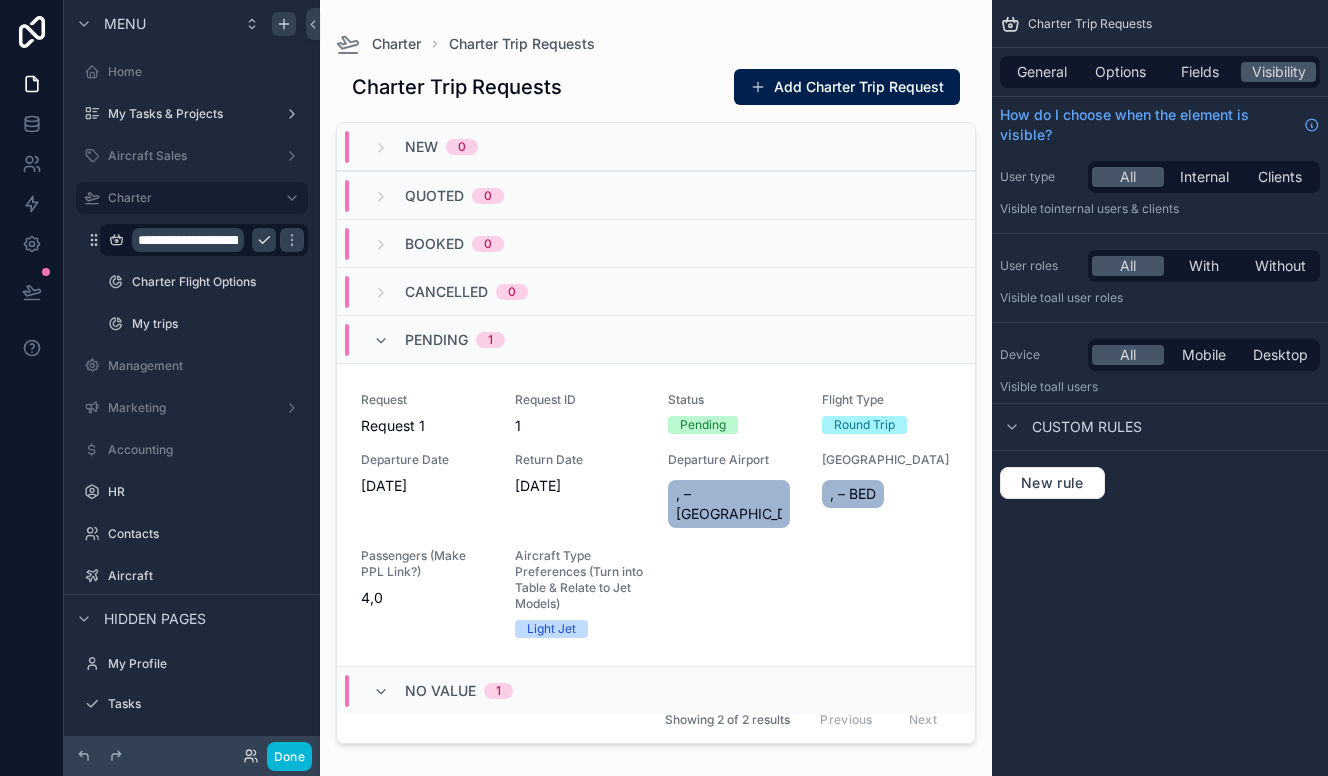 click on "**********" at bounding box center (188, 240) 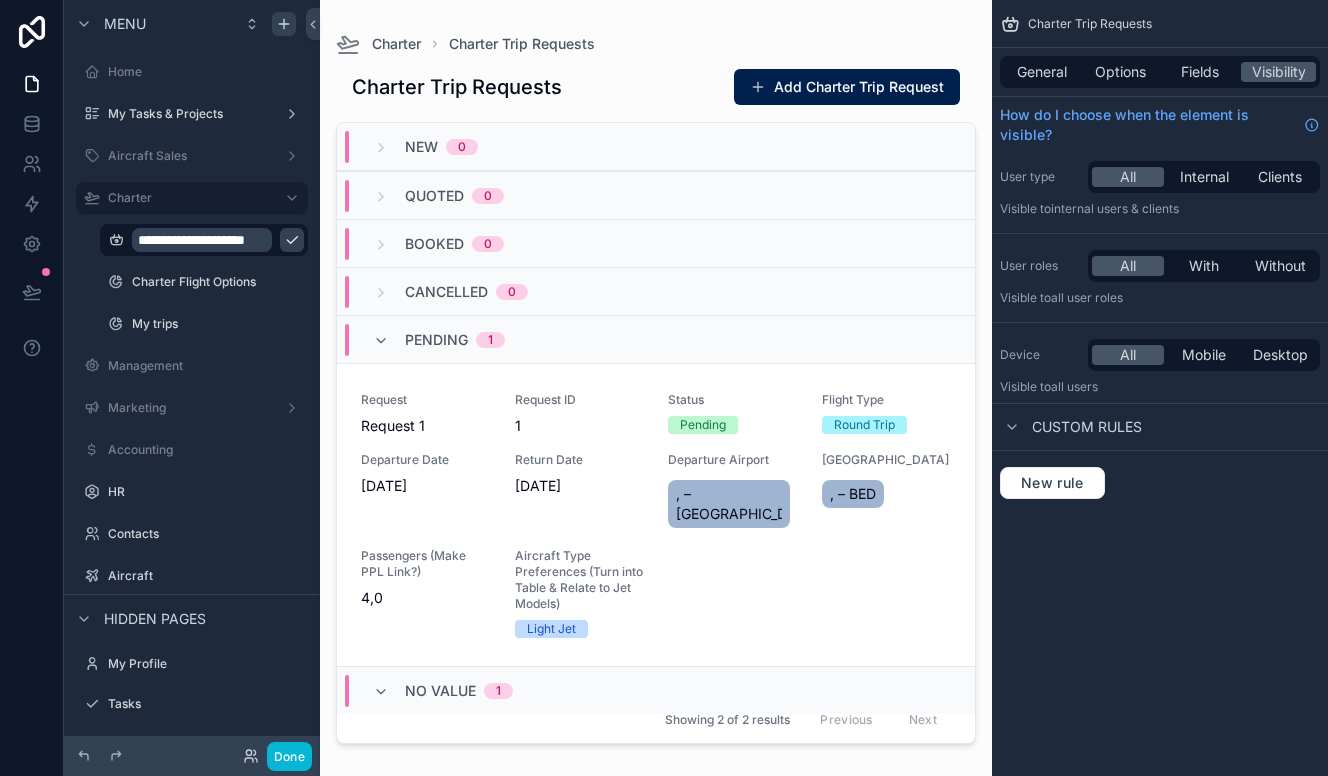 click at bounding box center (656, 376) 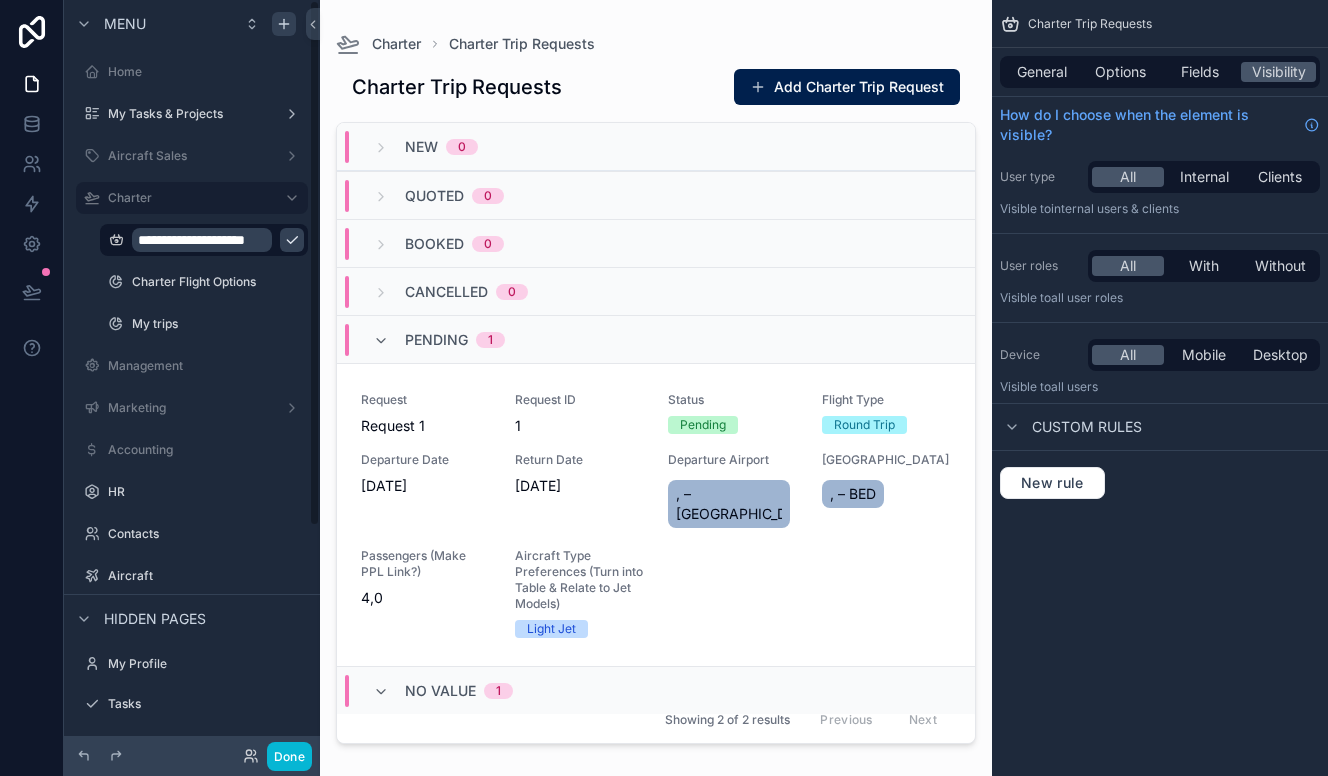 click at bounding box center (292, 240) 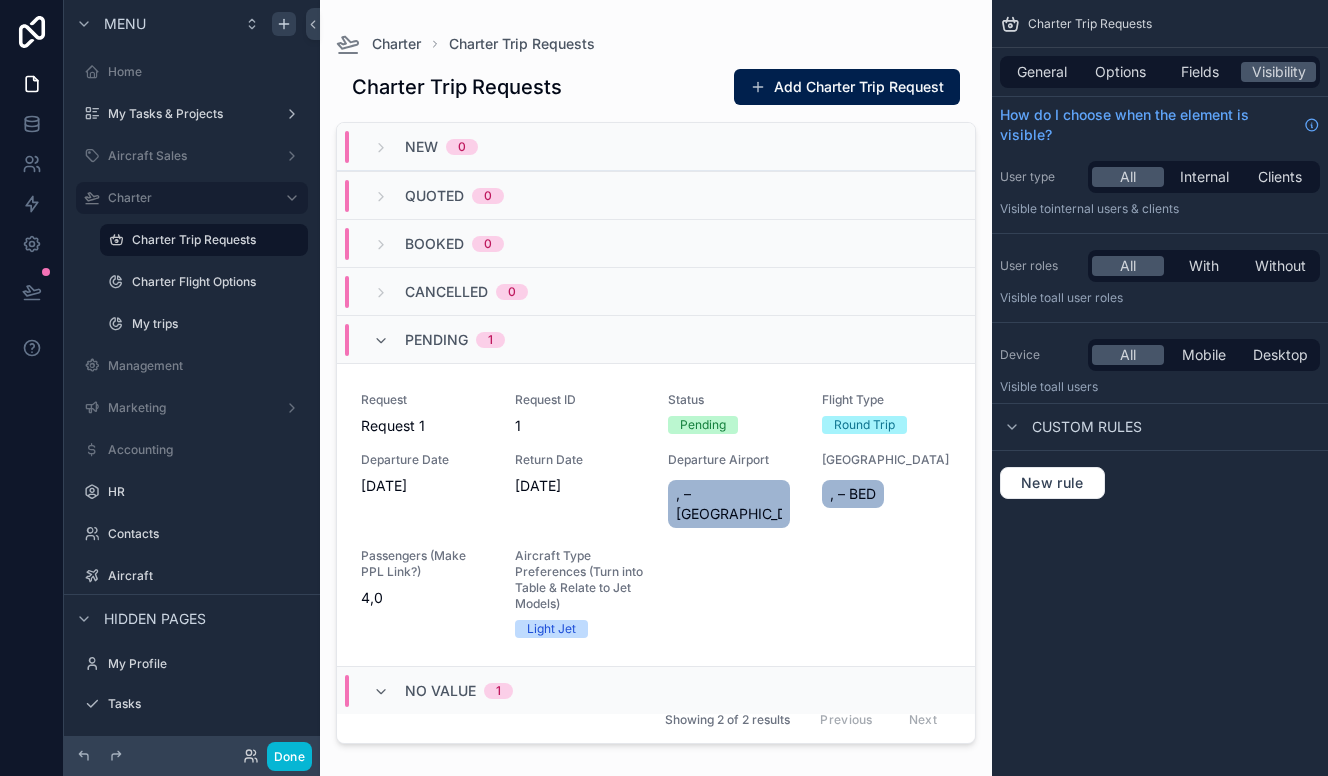 scroll, scrollTop: 245, scrollLeft: 0, axis: vertical 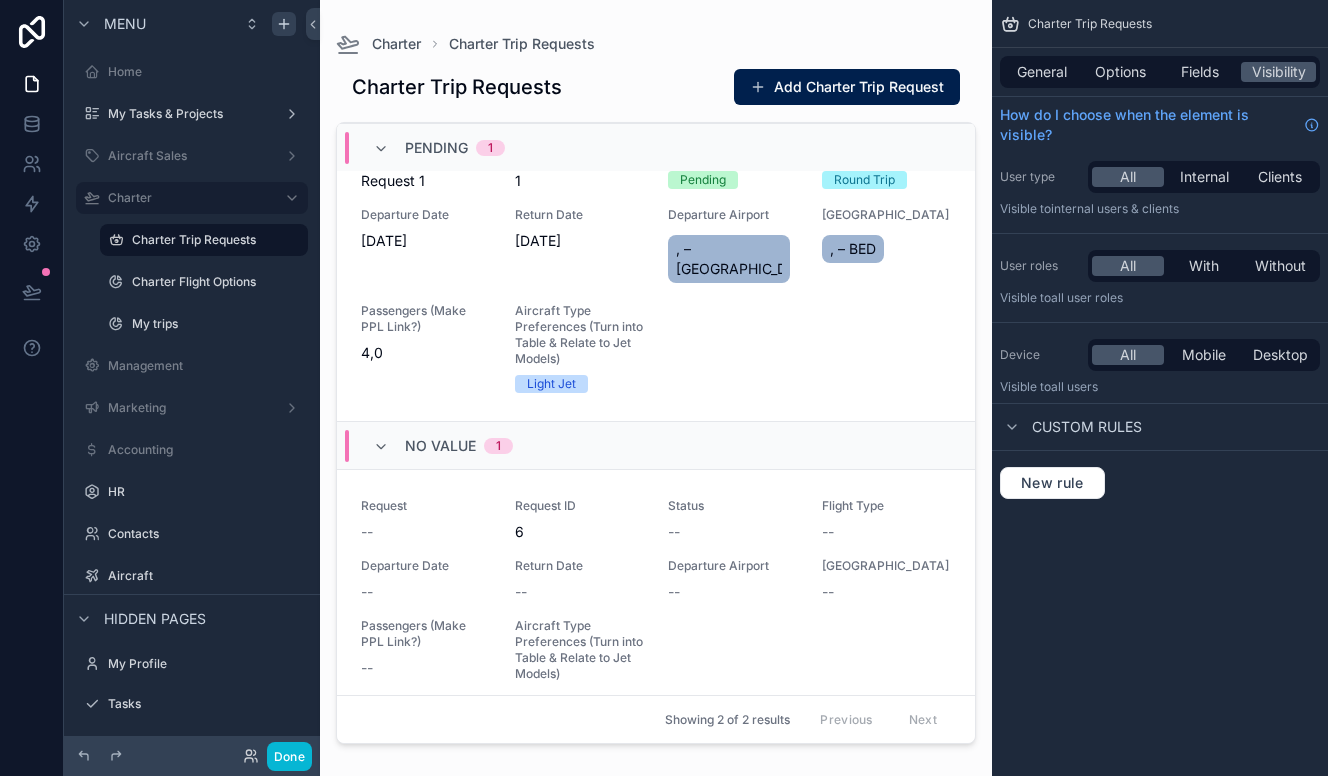 drag, startPoint x: 673, startPoint y: 742, endPoint x: 806, endPoint y: 742, distance: 133 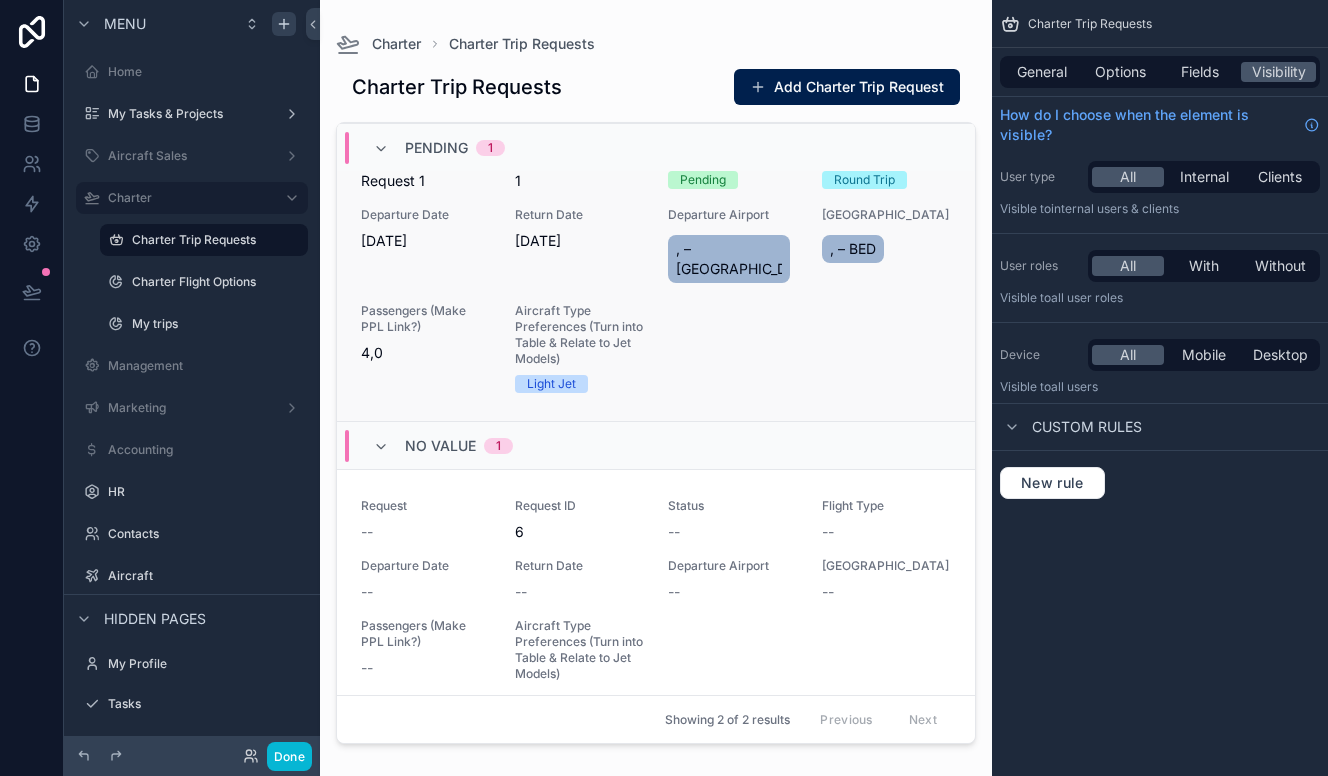 scroll, scrollTop: 0, scrollLeft: 0, axis: both 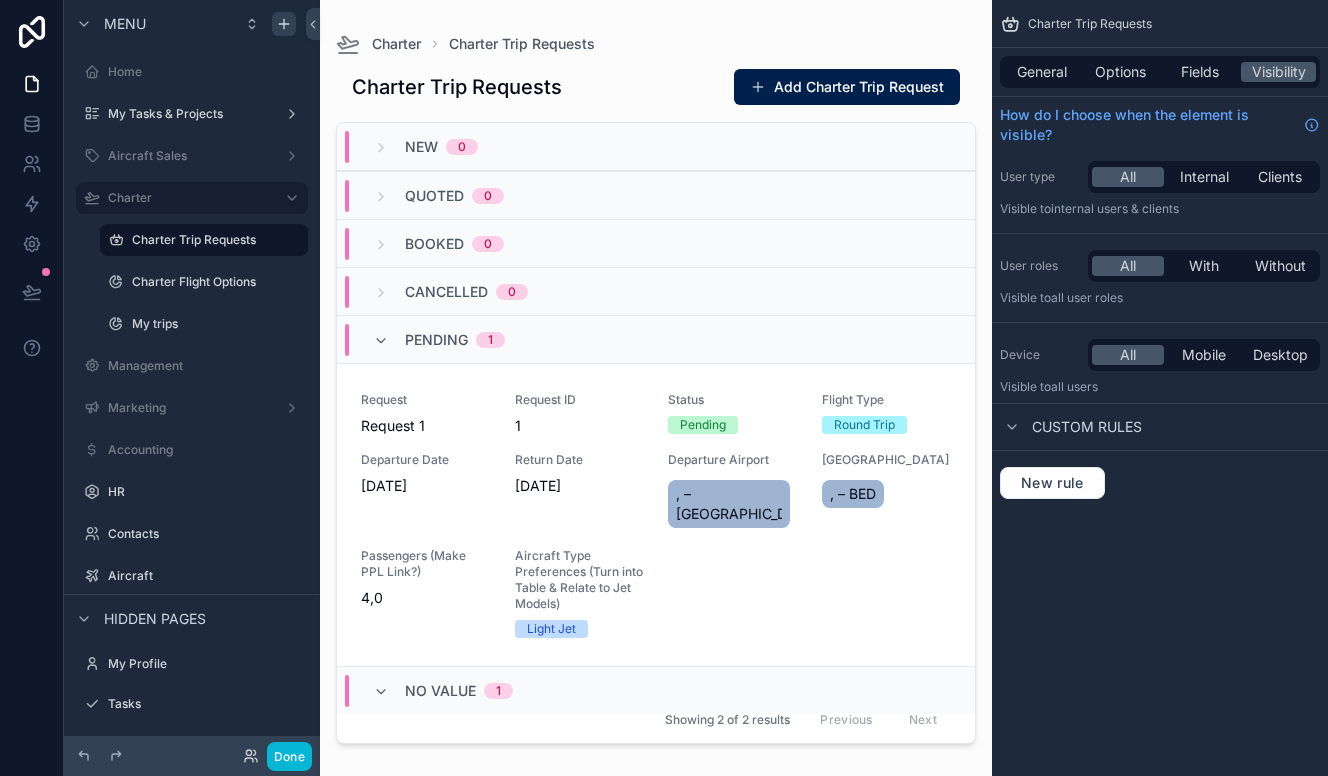 click on "New 0 Quoted 0 Booked 0 Cancelled 0 Pending 1 Request Request 1 Request ID 1 Status Pending Flight Type Round Trip Departure Date [DATE] Return Date [DATE] Departure Airport ,  – AUS Arrival Airport ,  – BED Passengers (Make PPL Link?) 4,0 Aircraft Type Preferences (Turn into Table & Relate to Jet Models) Light Jet No value 1 Request -- Request ID 6 Status -- Flight Type -- Departure Date -- Return Date -- Departure Airport -- Arrival Airport -- Passengers (Make PPL Link?) -- Aircraft Type Preferences (Turn into Table & Relate to Jet Models) Showing 2 of 2 results Previous Next" at bounding box center [656, 433] 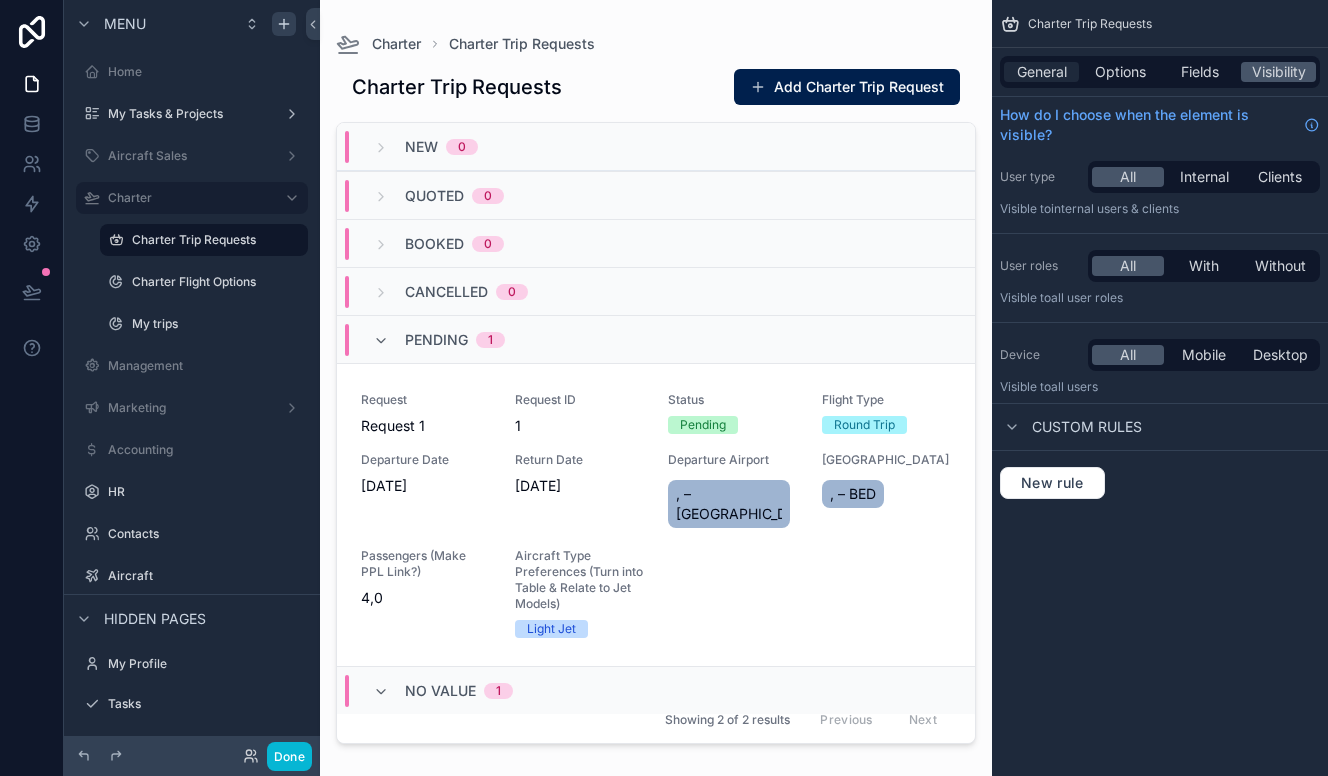 click on "General" at bounding box center (1042, 72) 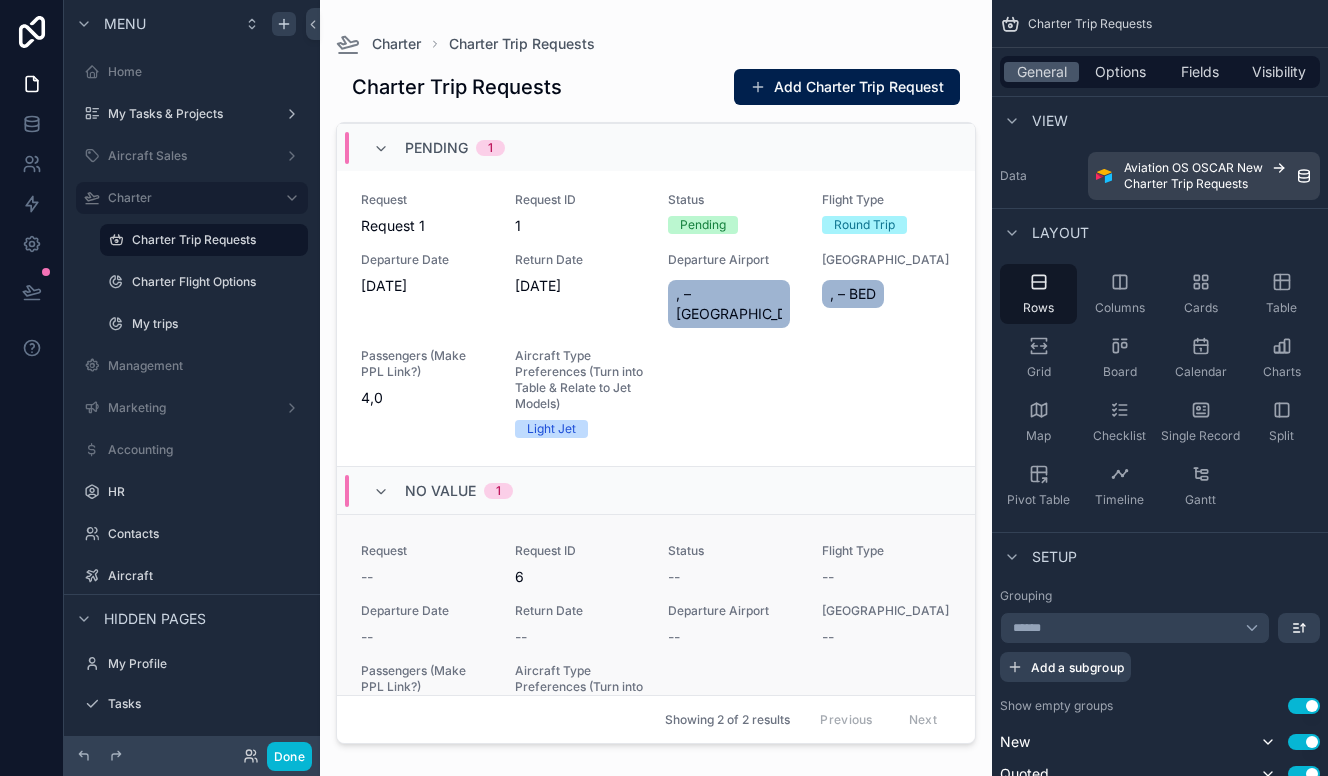 scroll, scrollTop: 245, scrollLeft: 0, axis: vertical 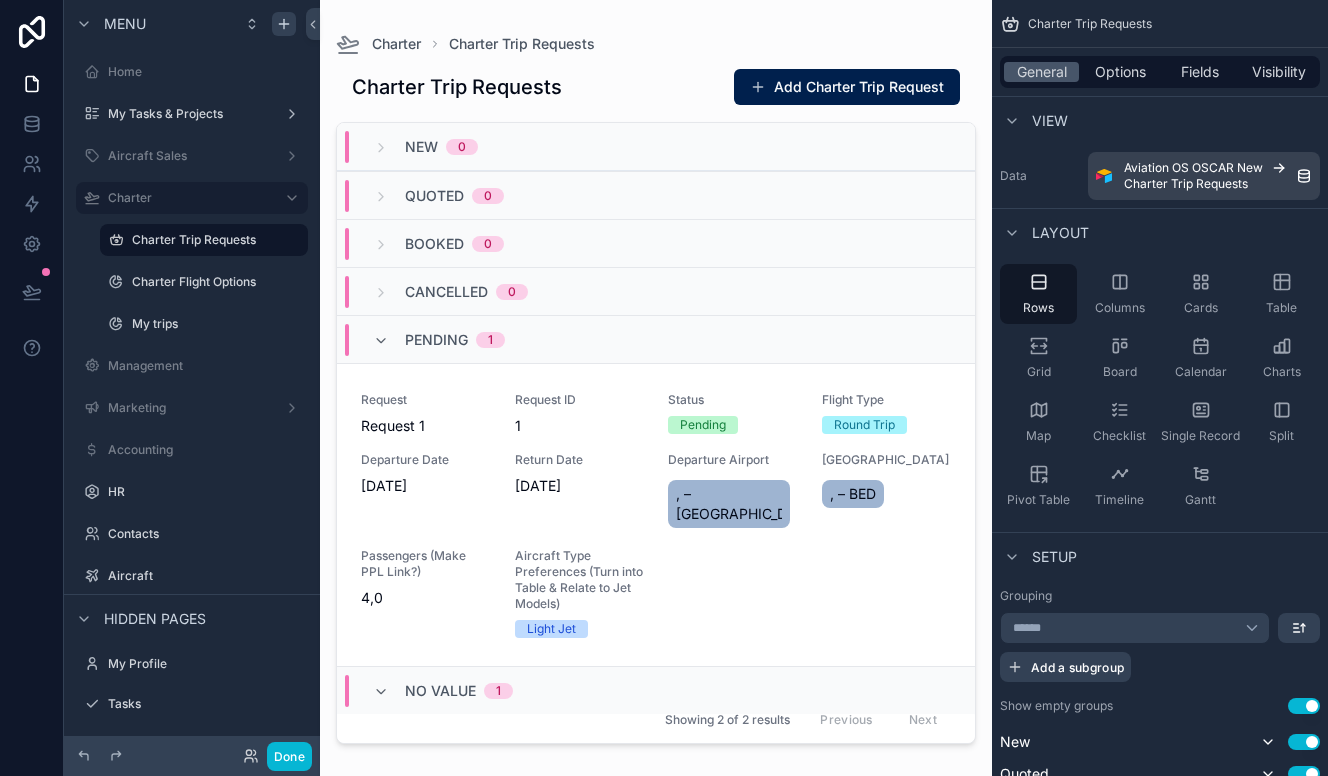 drag, startPoint x: 1220, startPoint y: 289, endPoint x: 648, endPoint y: 219, distance: 576.2673 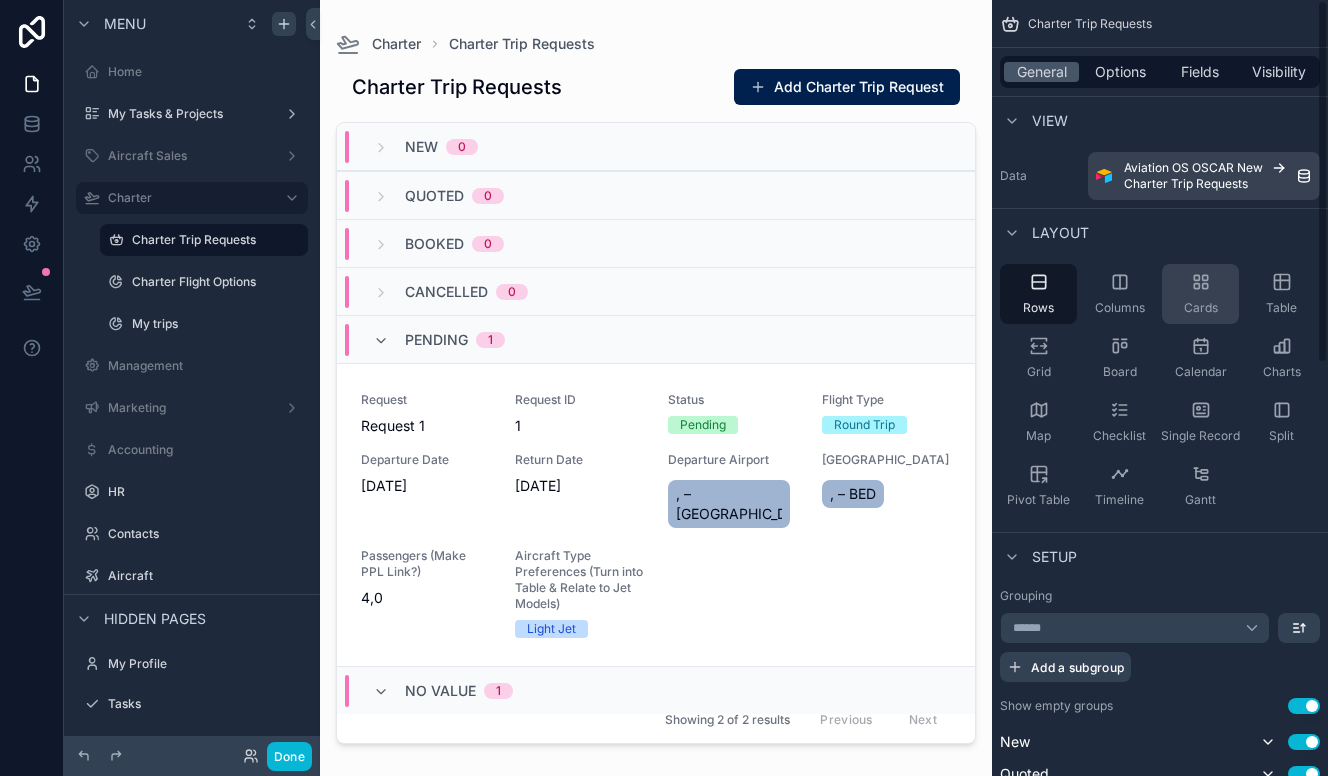 click on "Cards" at bounding box center [1201, 308] 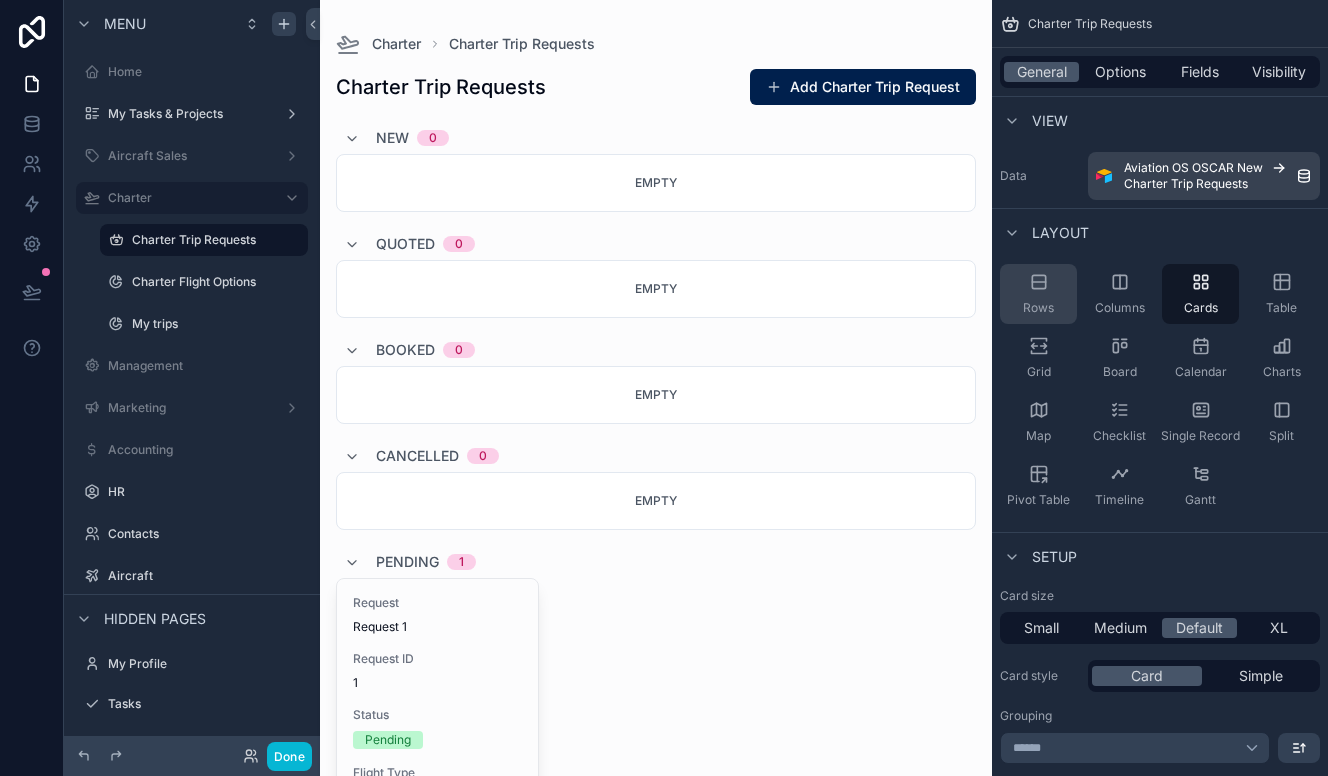 click on "Rows" at bounding box center [1038, 294] 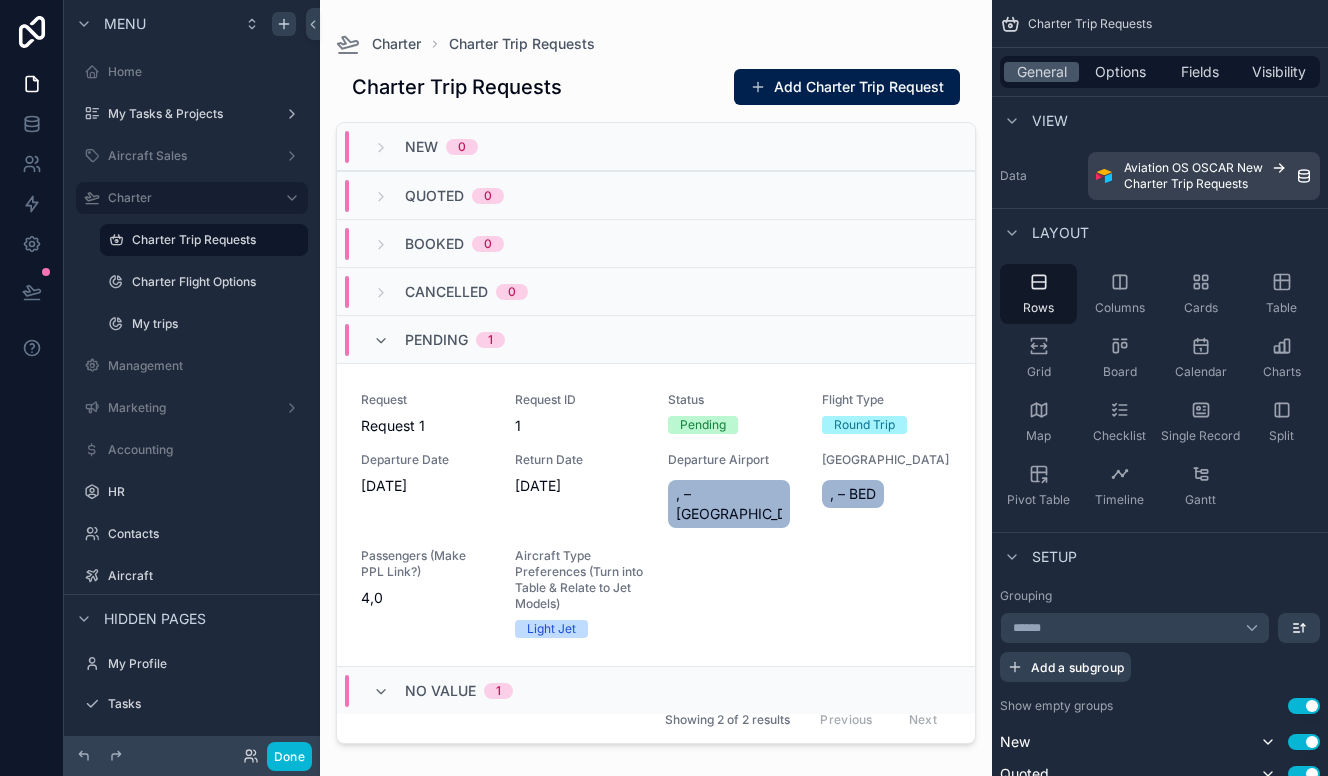 scroll, scrollTop: 245, scrollLeft: 0, axis: vertical 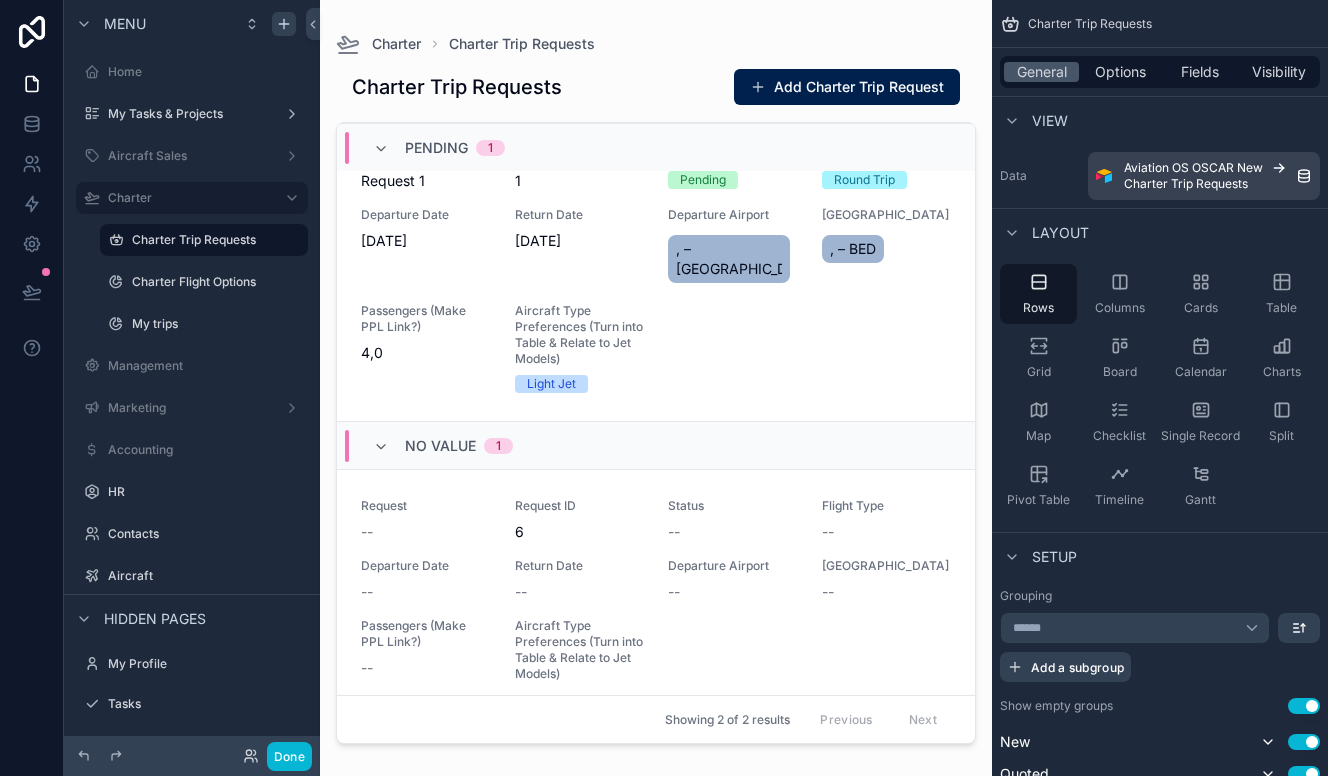 click on "Charter Charter Trip Requests Charter Trip Requests Add Charter Trip Request New 0 Quoted 0 Booked 0 Cancelled 0 Pending 1 Request Request 1 Request ID 1 Status Pending Flight Type Round Trip Departure Date [DATE] Return Date [DATE] Departure Airport ,  – AUS Arrival Airport ,  – BED Passengers (Make PPL Link?) 4,0 Aircraft Type Preferences (Turn into Table & Relate to Jet Models) Light Jet No value 1 Request -- Request ID 6 Status -- Flight Type -- Departure Date -- Return Date -- Departure Airport -- Arrival Airport -- Passengers (Make PPL Link?) -- Aircraft Type Preferences (Turn into Table & Relate to Jet Models) Showing 2 of 2 results Previous Next" at bounding box center [656, 388] 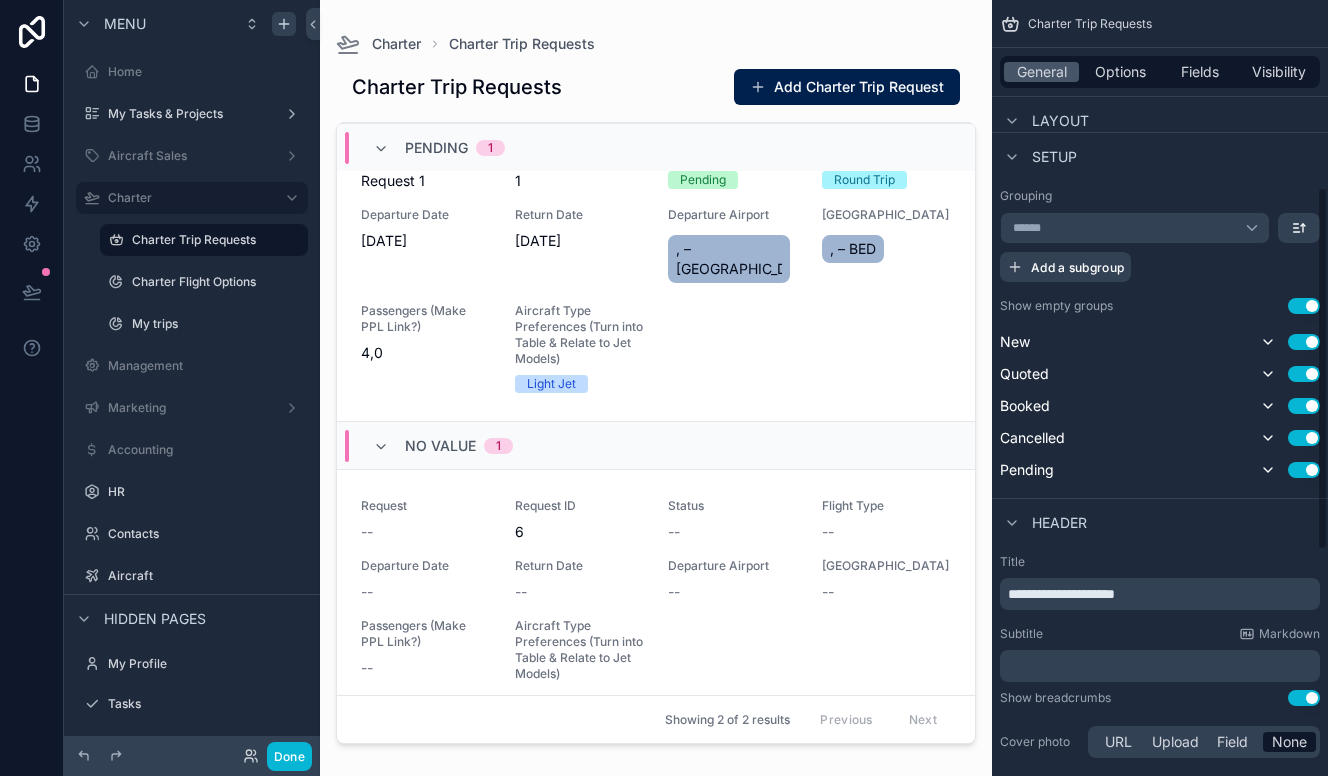 scroll, scrollTop: 881, scrollLeft: 0, axis: vertical 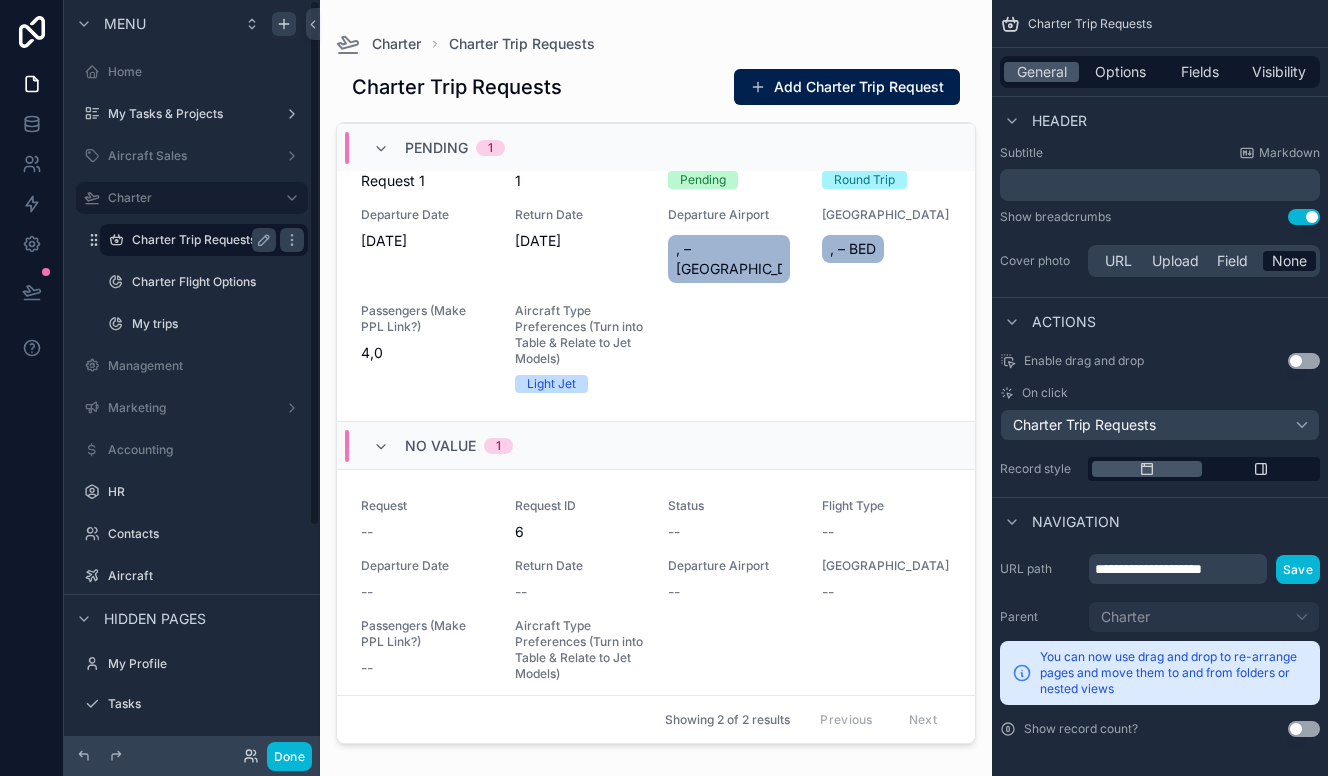 click on "Charter Trip Requests" at bounding box center [200, 240] 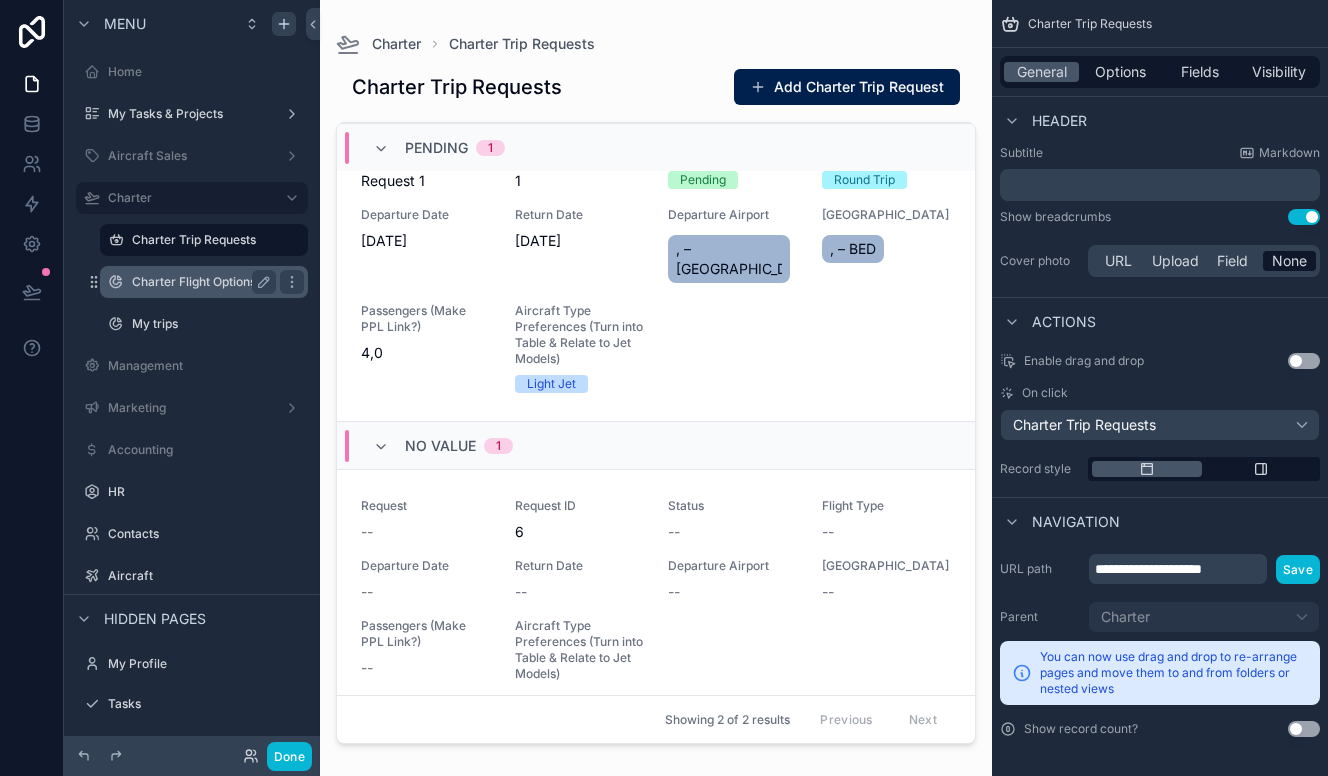click on "Charter Flight Options" at bounding box center [204, 282] 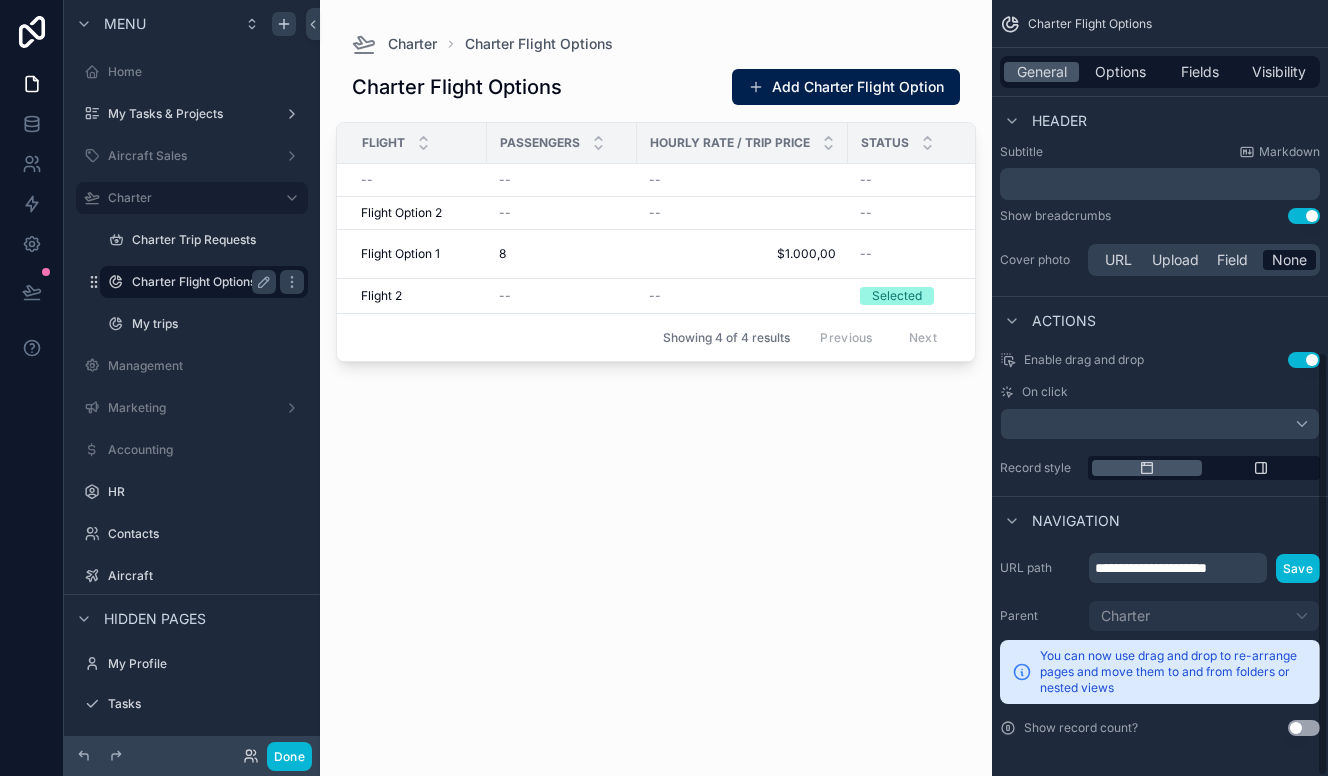 scroll, scrollTop: 644, scrollLeft: 0, axis: vertical 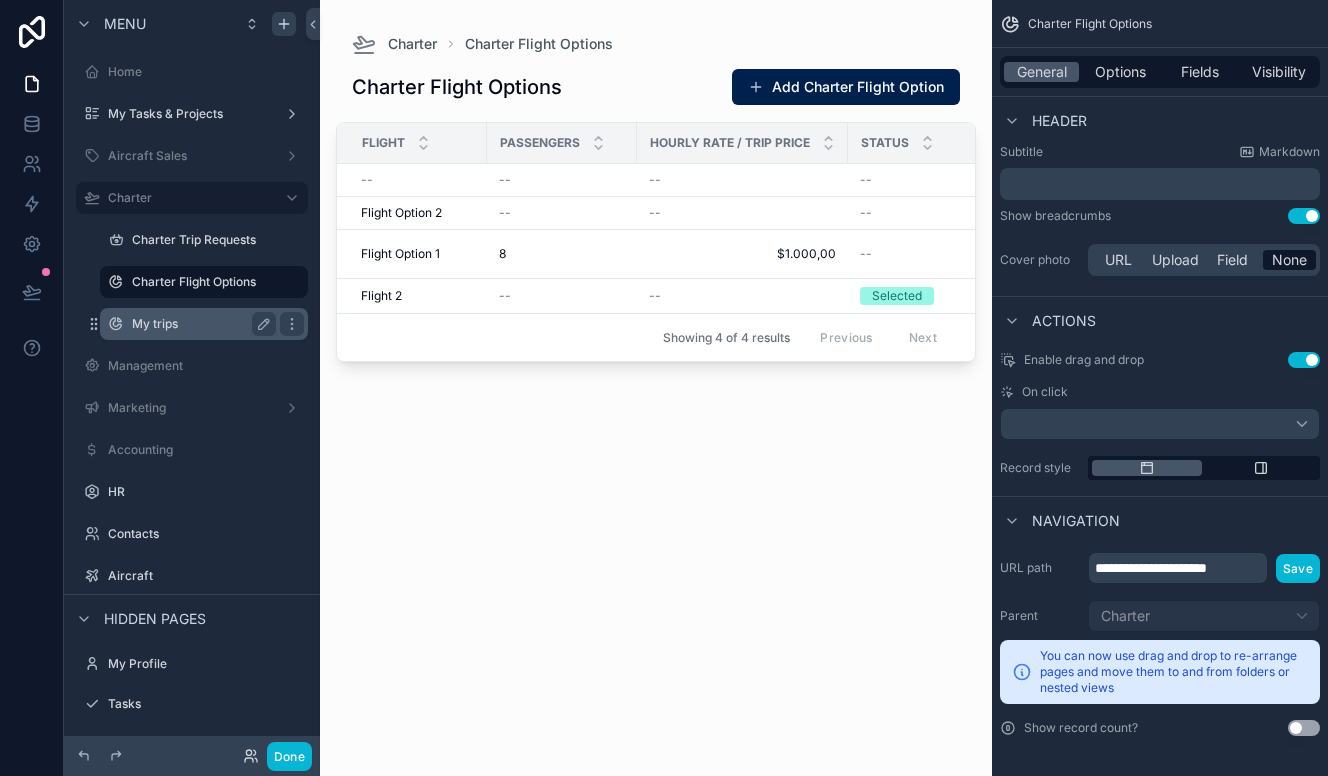 click on "My trips" at bounding box center (200, 324) 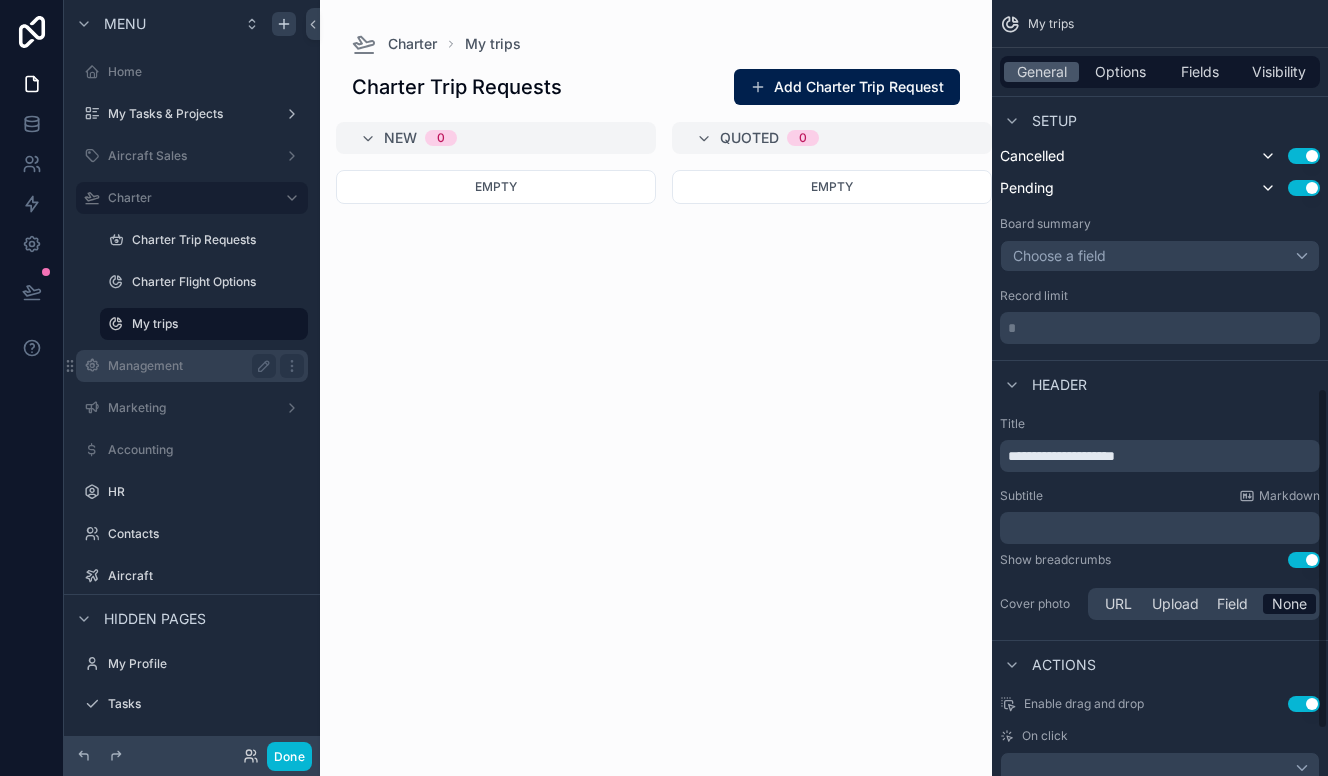 scroll, scrollTop: 881, scrollLeft: 0, axis: vertical 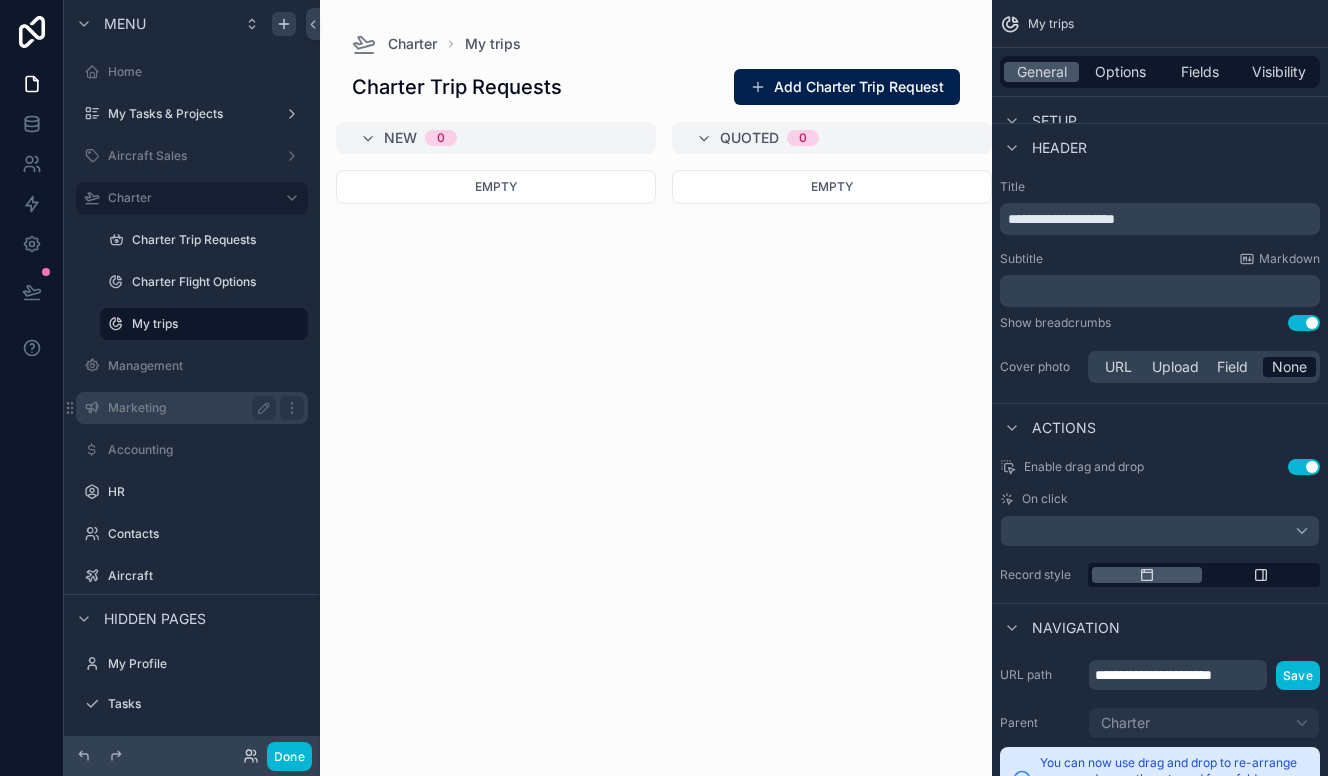 click on "Marketing" at bounding box center (188, 408) 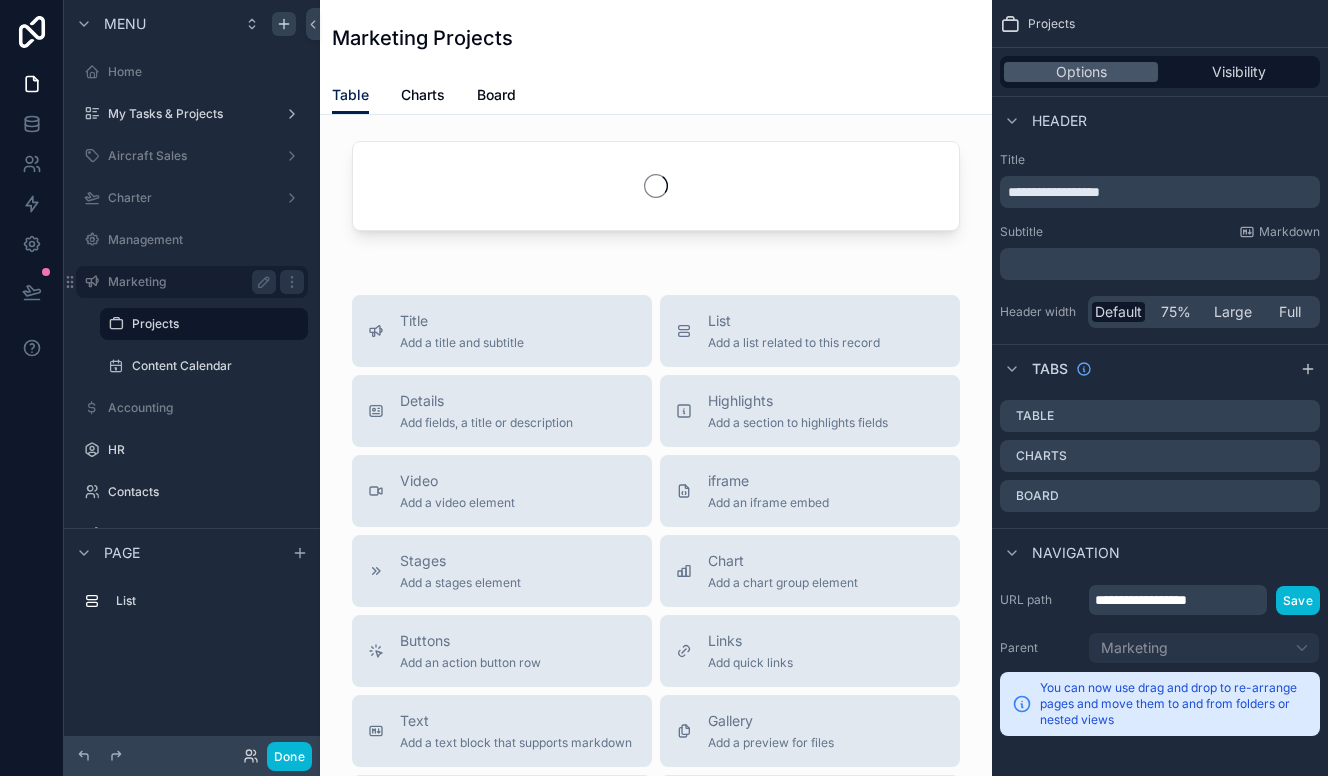 scroll, scrollTop: 0, scrollLeft: 0, axis: both 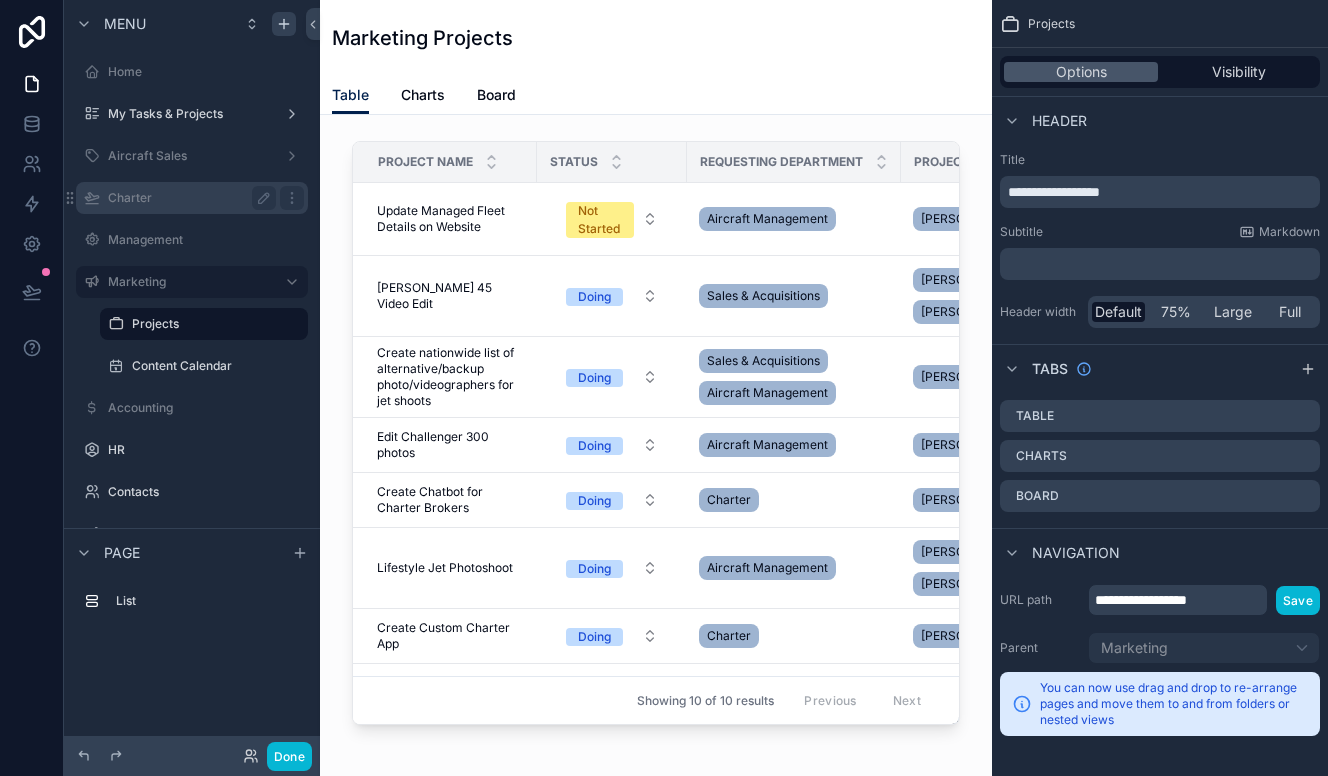 click on "Charter" at bounding box center (188, 198) 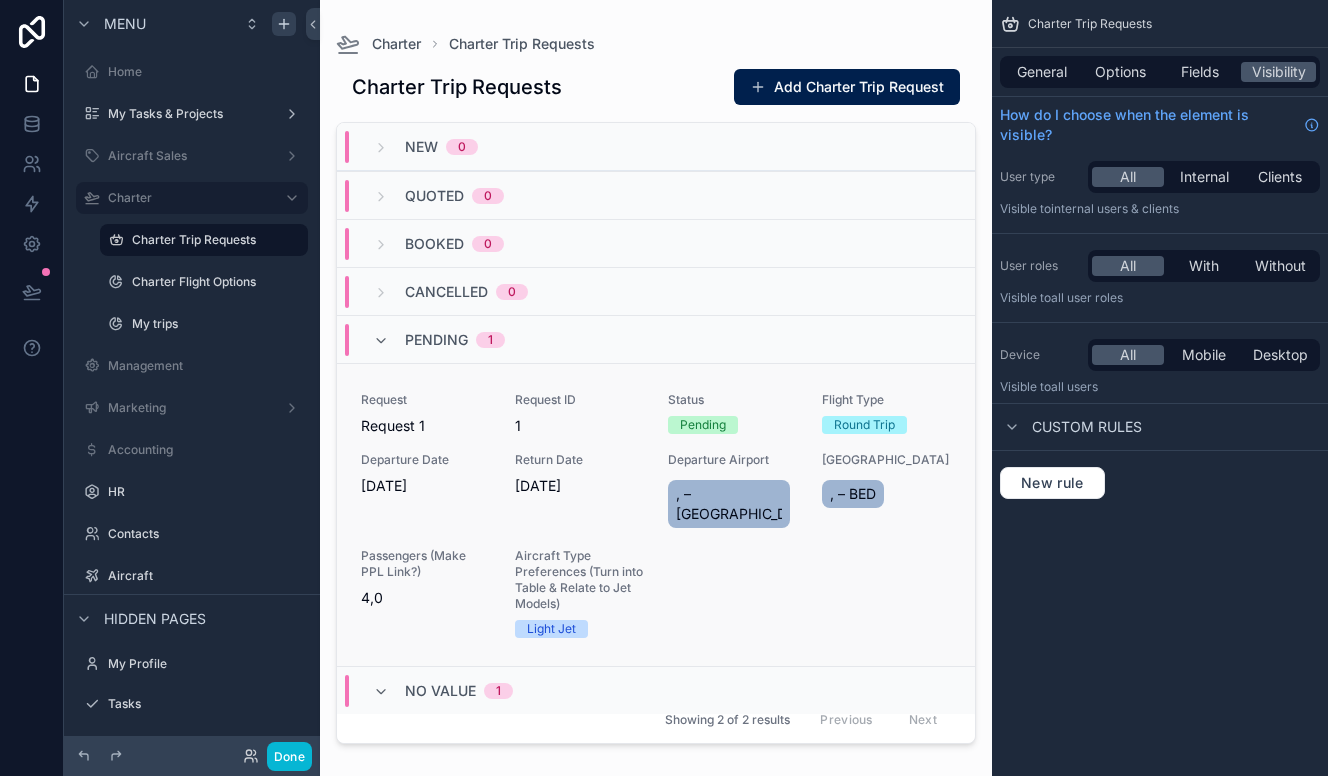 click on "Request Request 1 Request ID 1 Status Pending Flight Type Round Trip Departure Date [DATE] Return Date [DATE] Departure Airport ,  – AUS [GEOGRAPHIC_DATA] ,  – BED Passengers (Make PPL Link?) 4,0 Aircraft Type Preferences (Turn into Table & Relate to Jet Models) Light Jet" at bounding box center (656, 514) 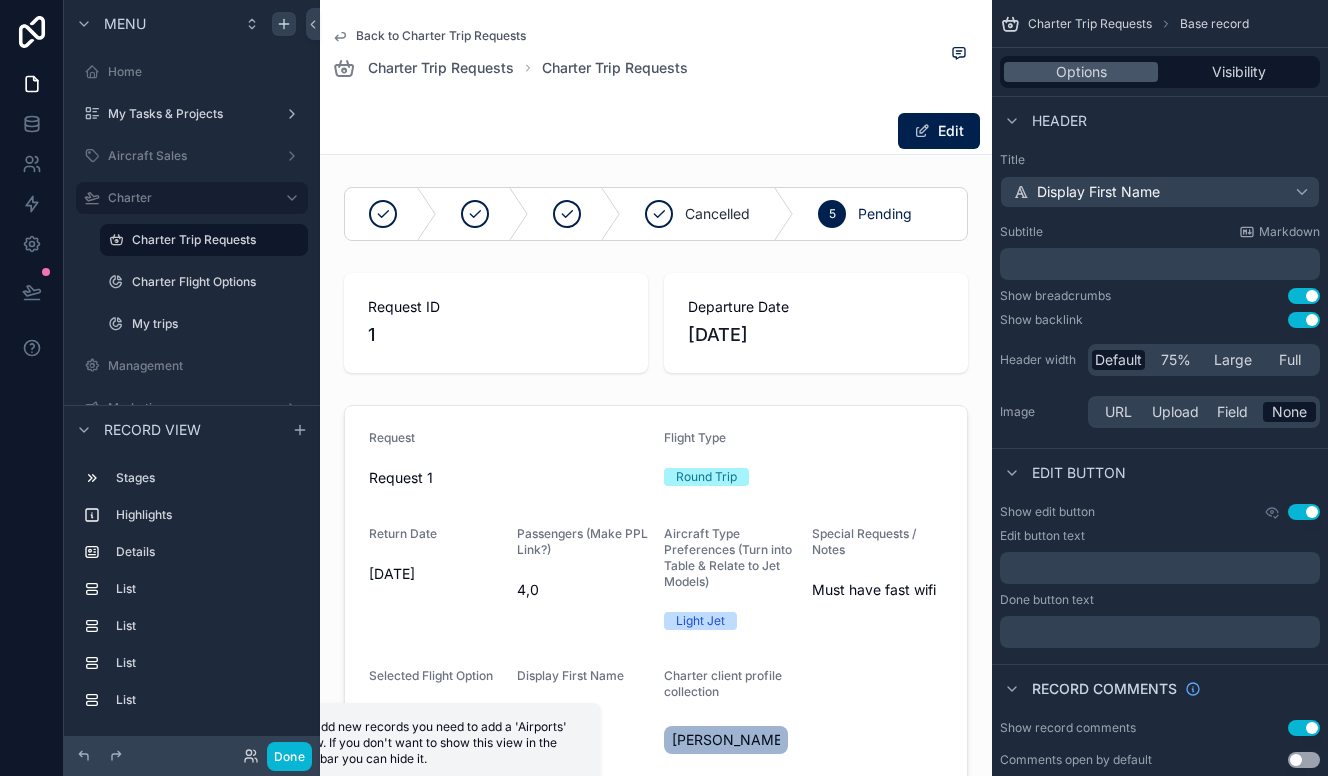click 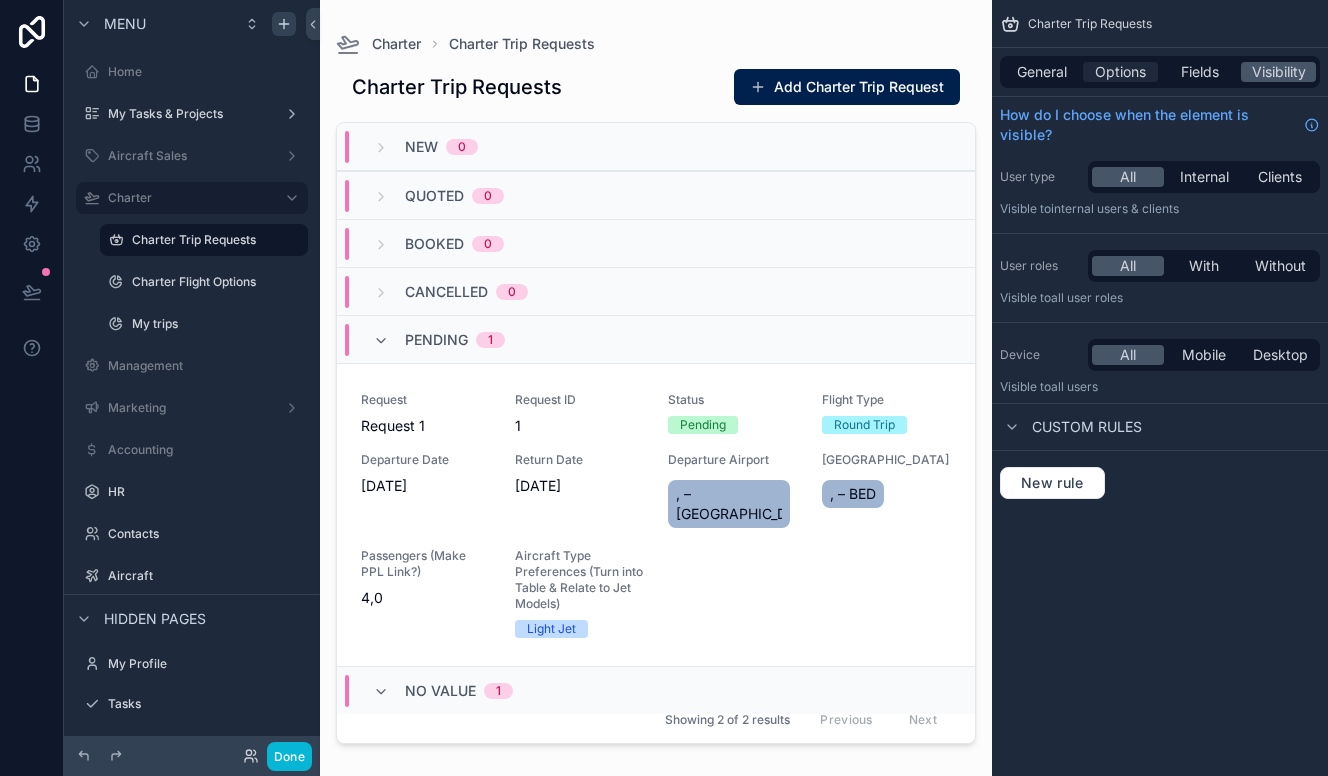 click on "Options" at bounding box center (1120, 72) 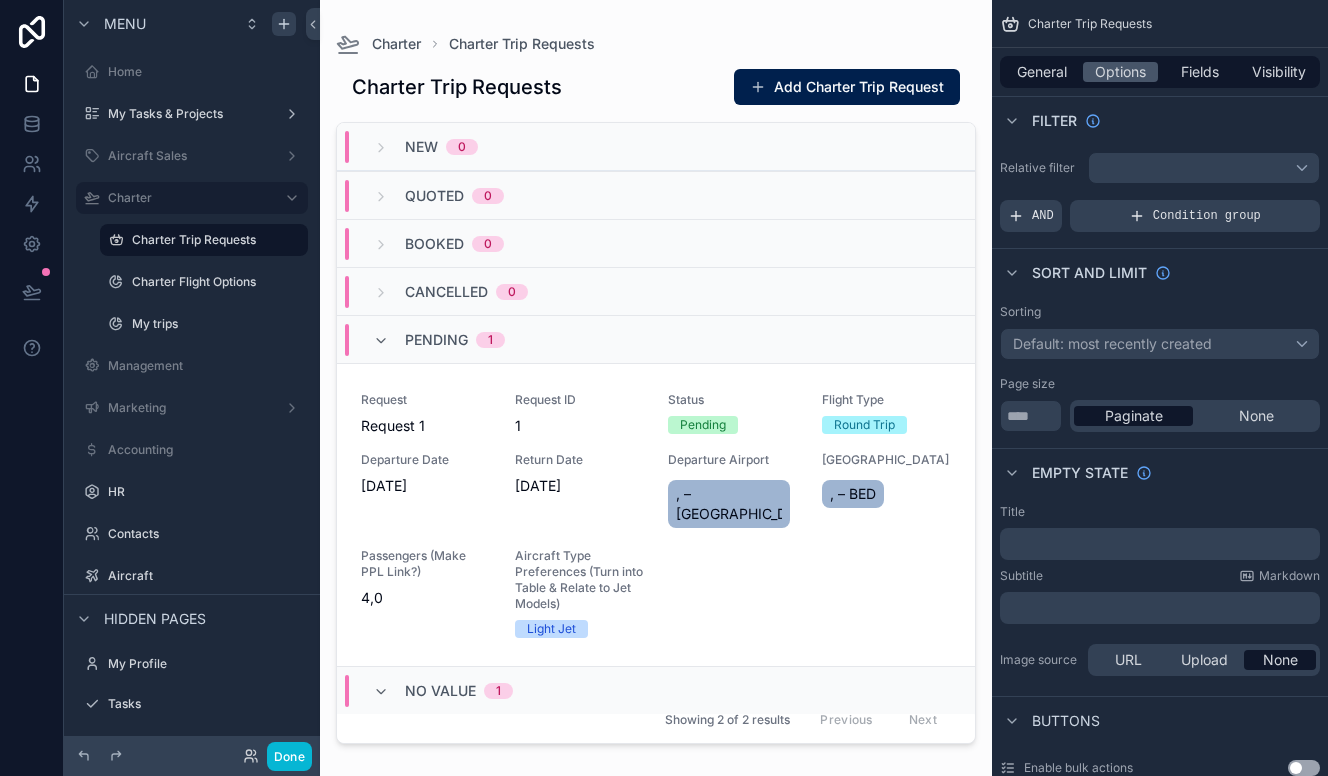 click on "General Options Fields Visibility" at bounding box center (1160, 72) 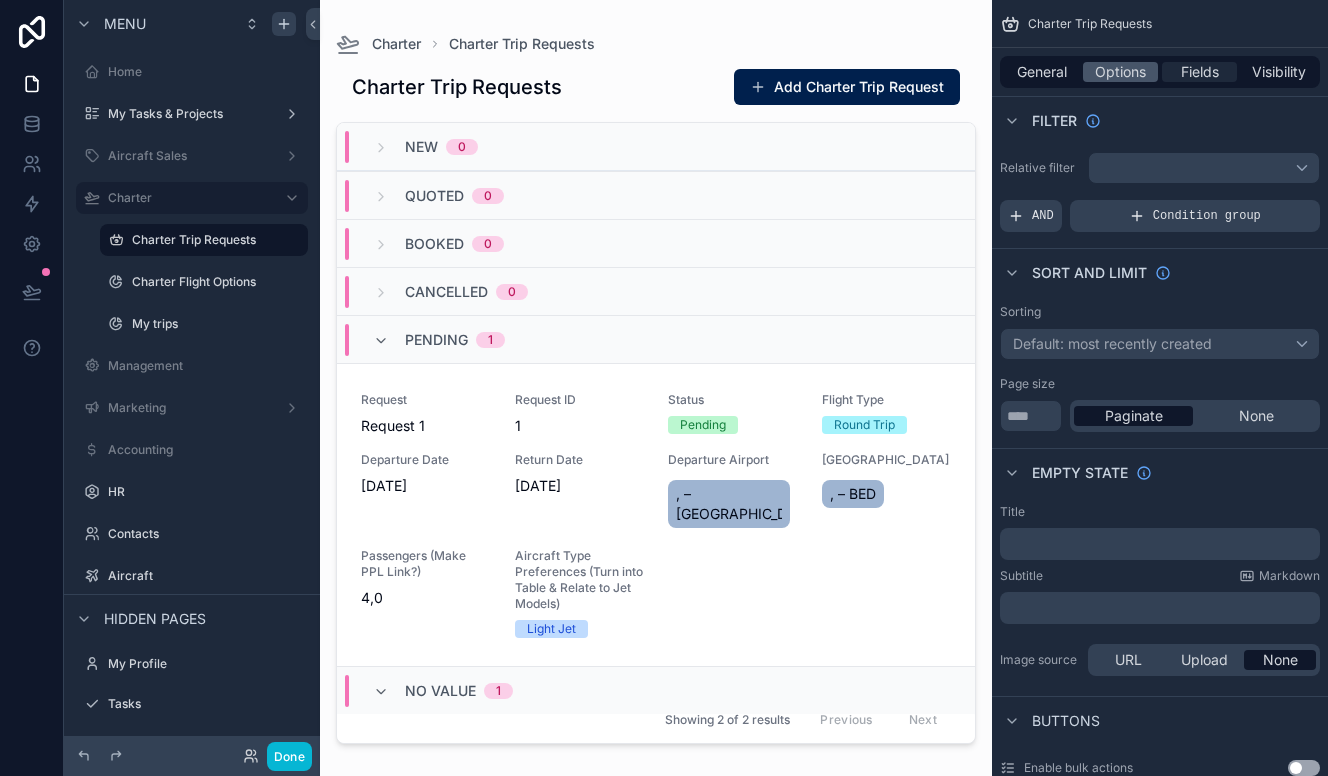 click on "Fields" at bounding box center (1200, 72) 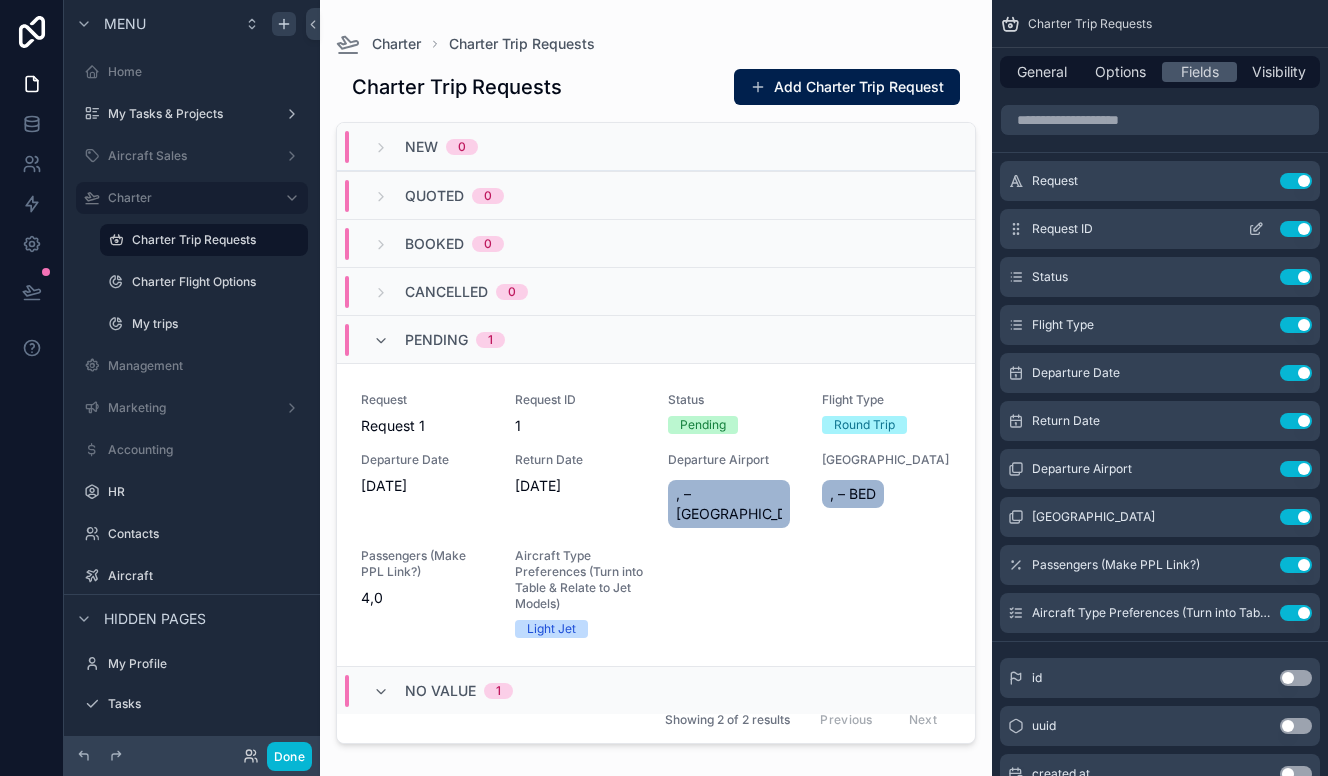 click on "Use setting" at bounding box center [1296, 229] 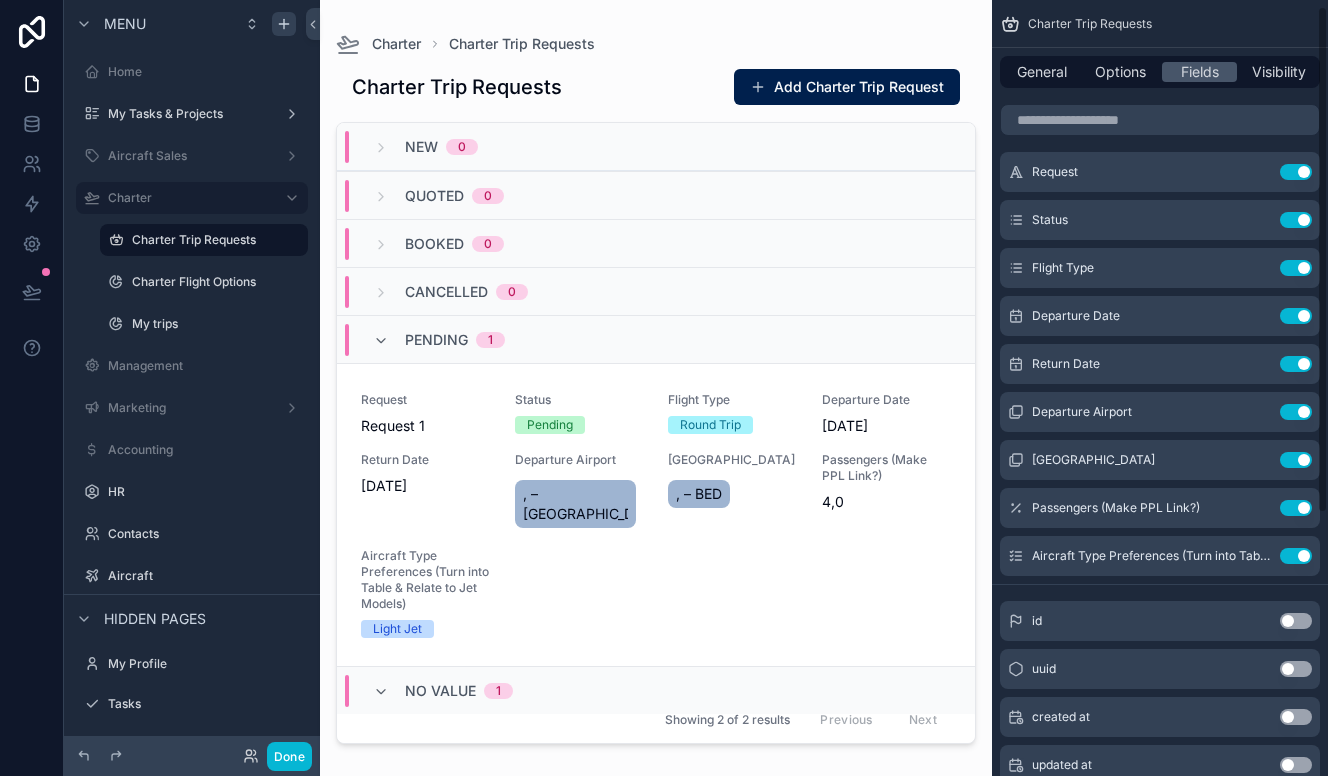 scroll, scrollTop: 0, scrollLeft: 0, axis: both 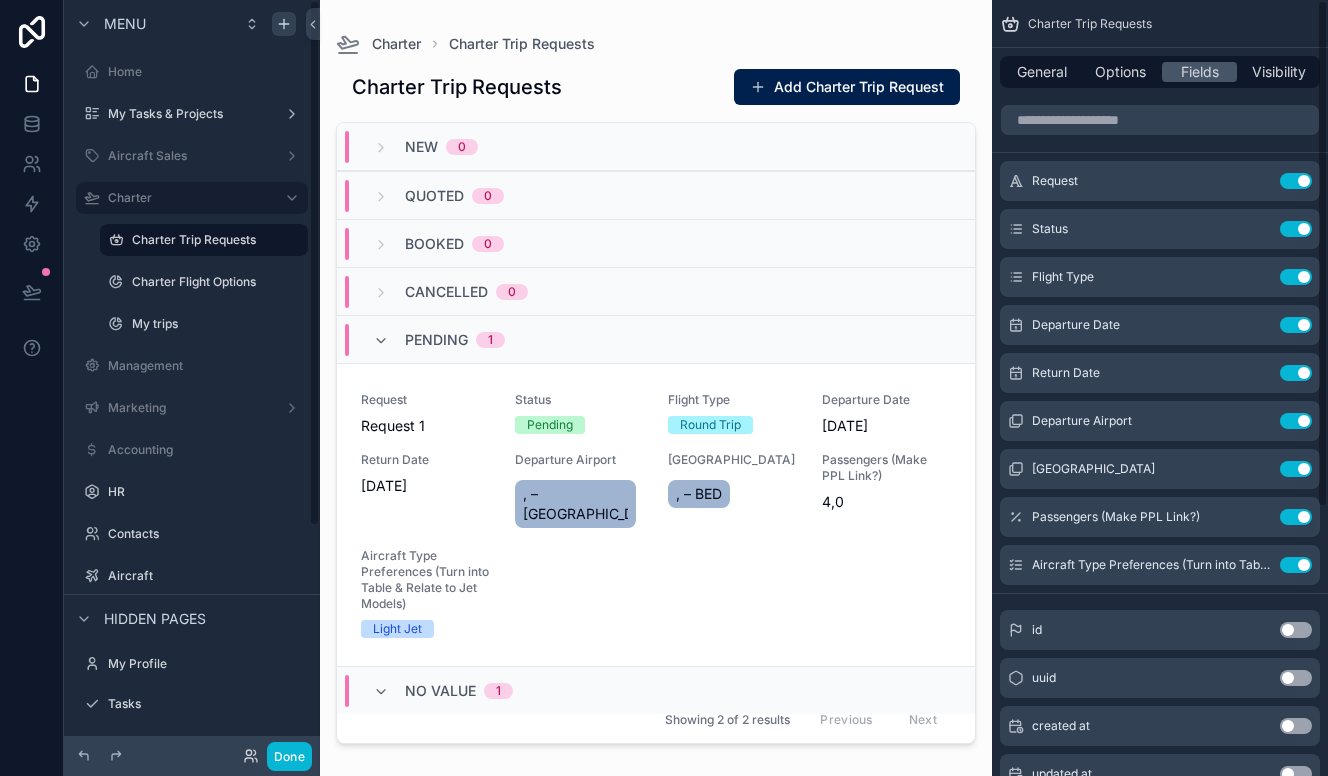 click on "Charter Trip Requests" at bounding box center [204, 240] 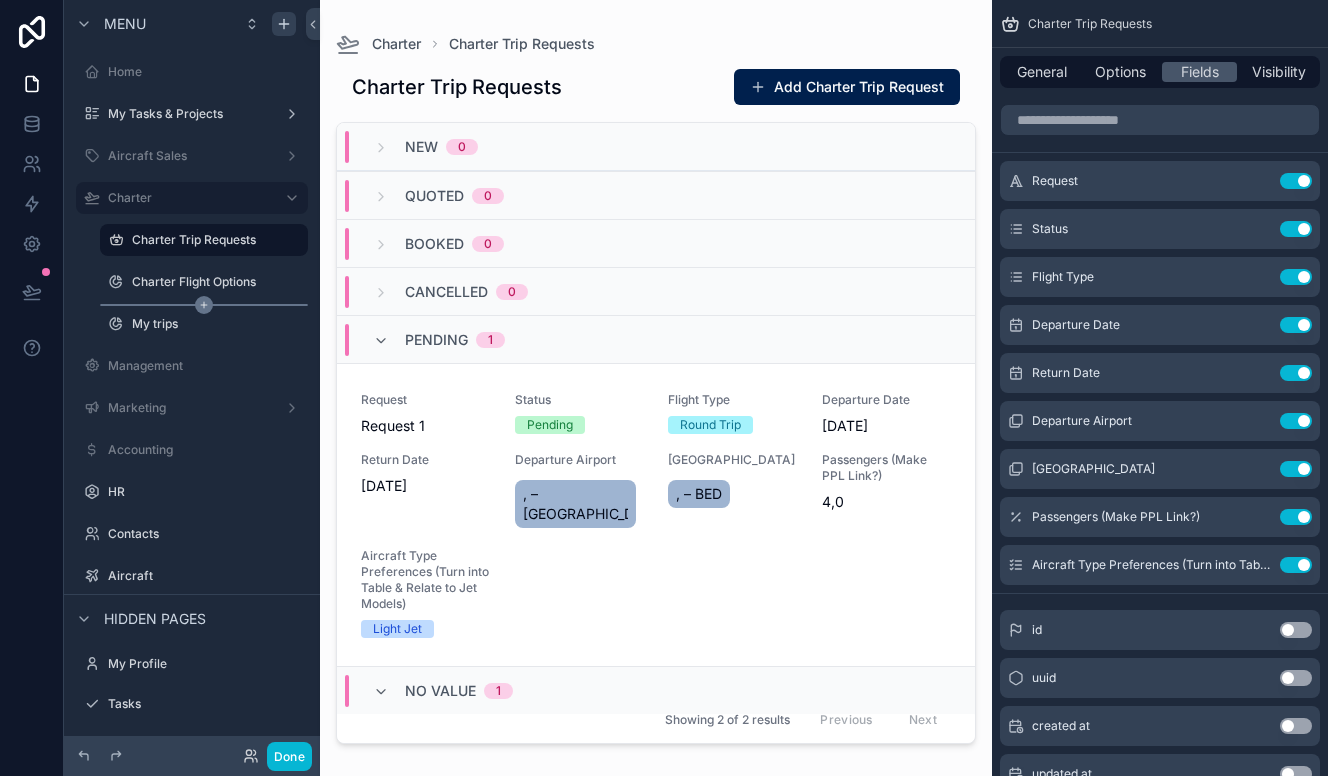 click 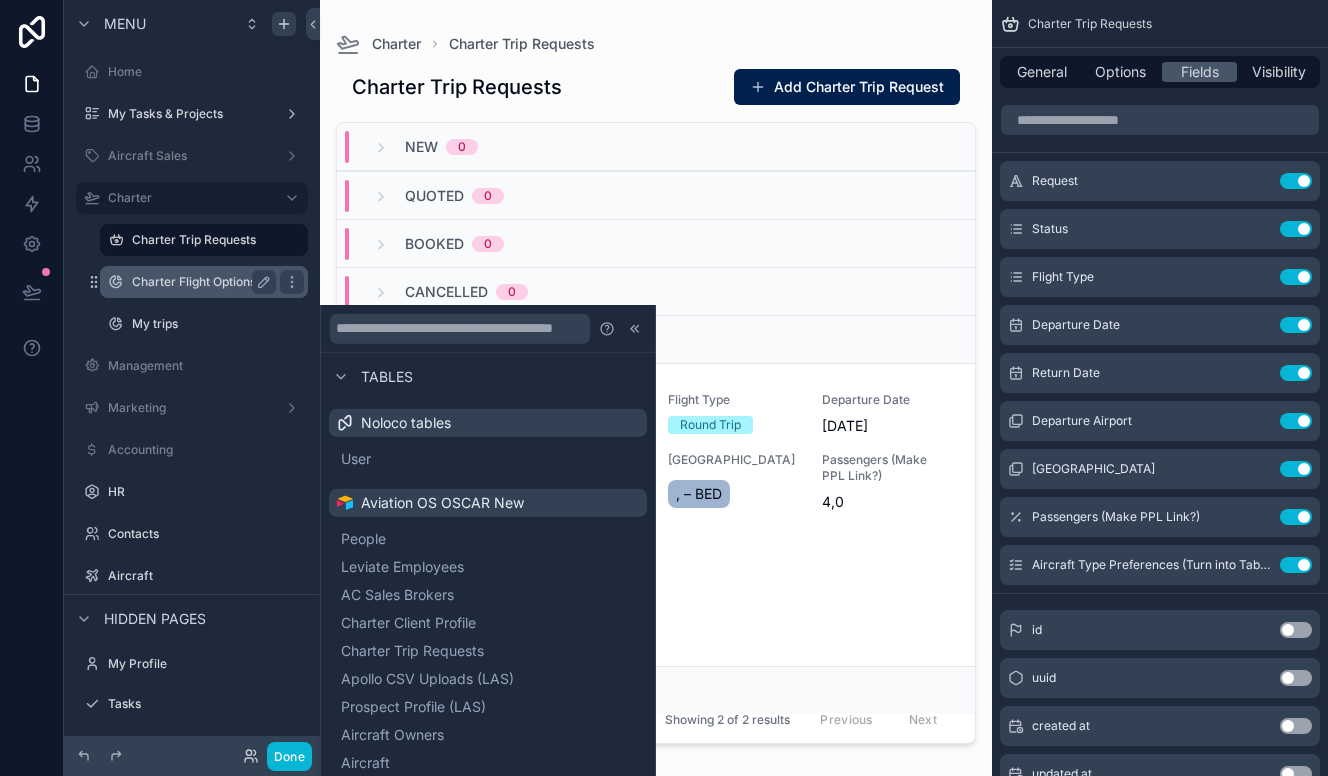 click on "Charter Flight Options" at bounding box center (200, 282) 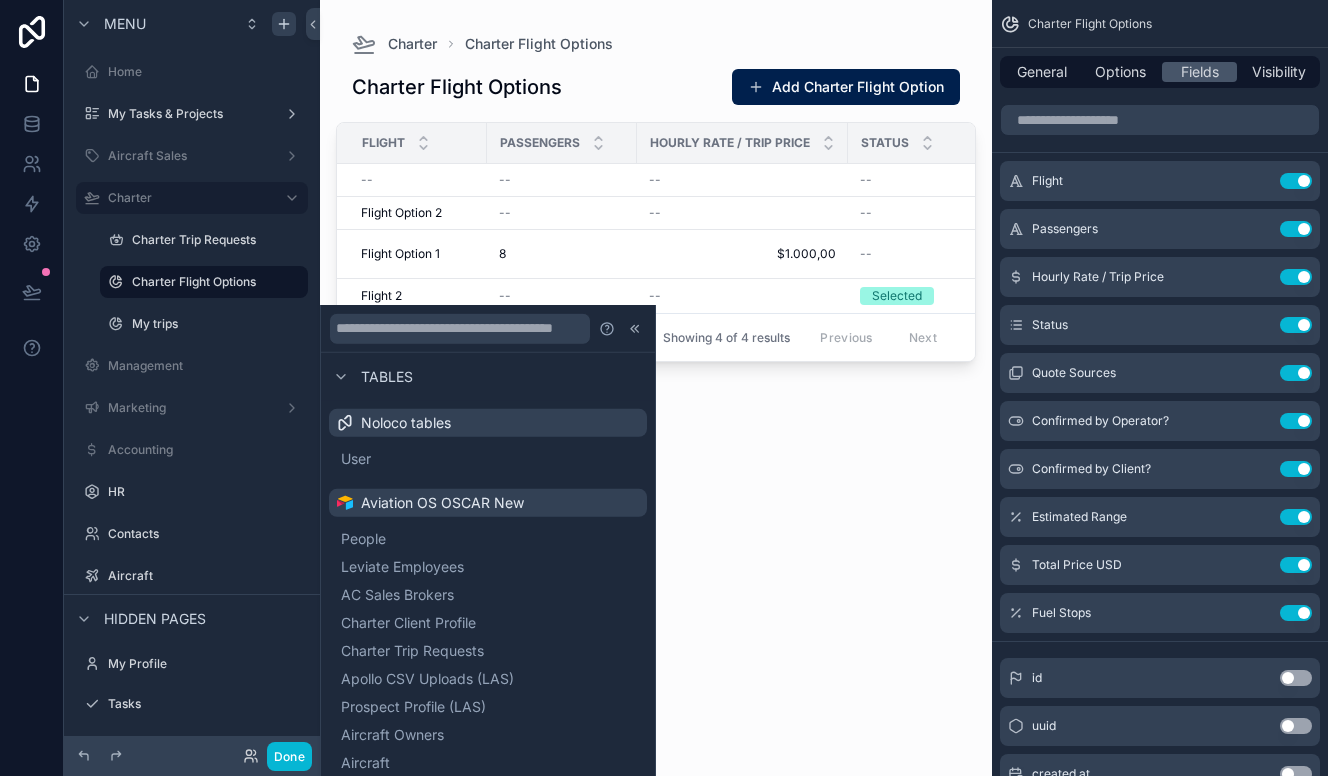 click at bounding box center [656, 376] 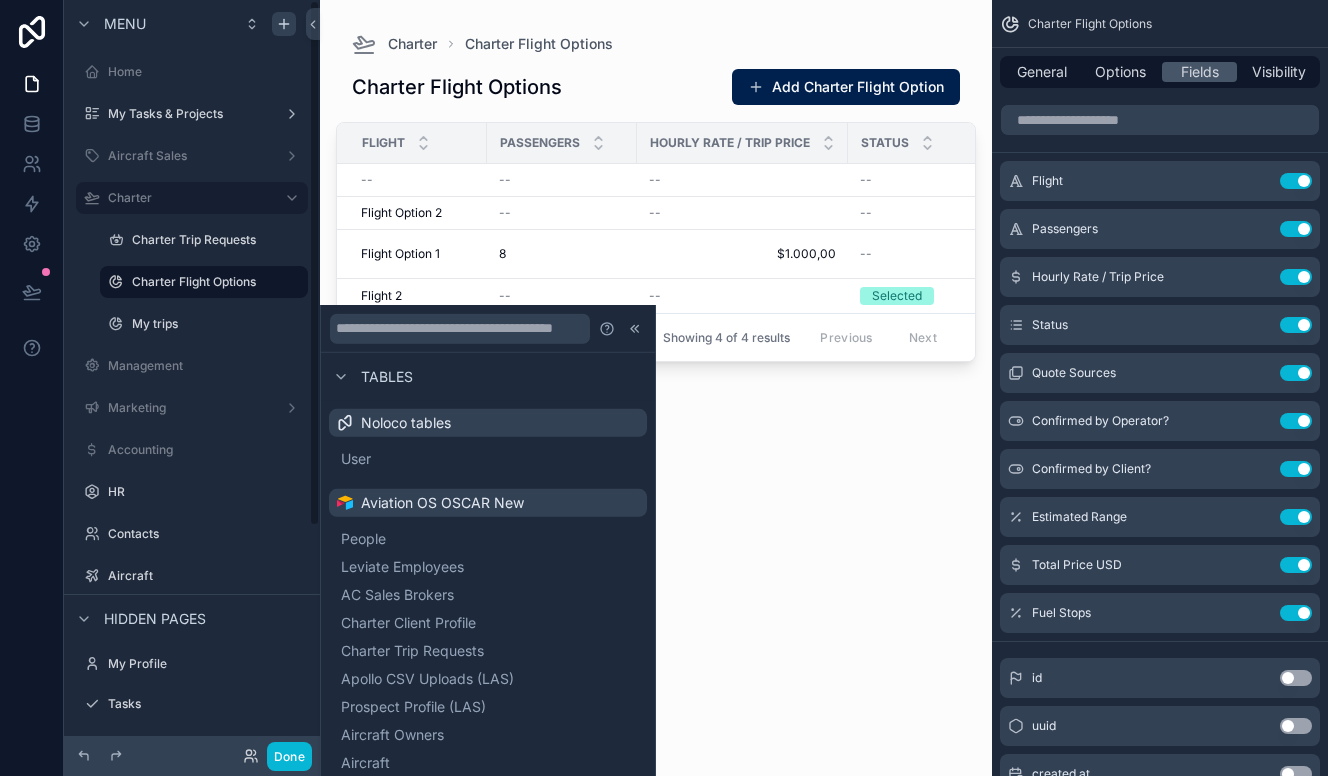 click on "Hourly Rate / Trip Price" at bounding box center (742, 143) 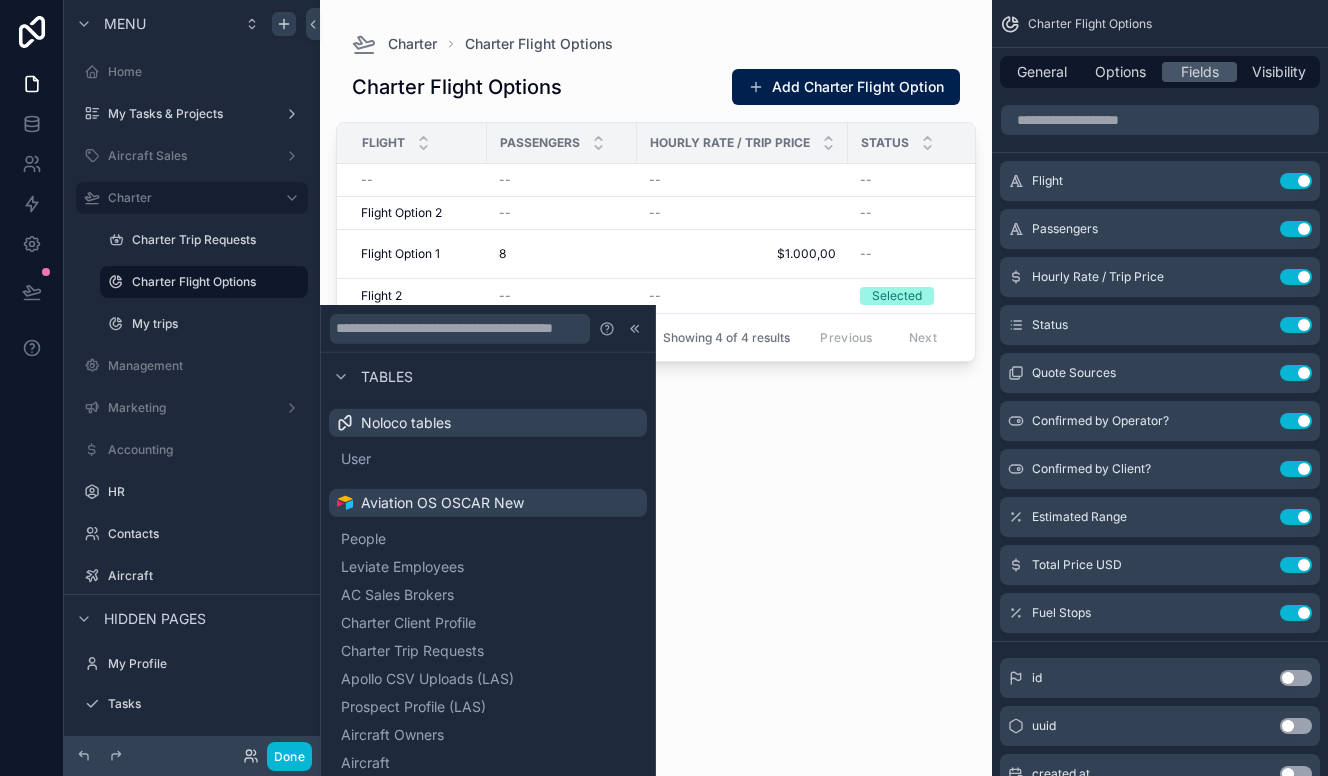 drag, startPoint x: 619, startPoint y: 110, endPoint x: 592, endPoint y: 168, distance: 63.97656 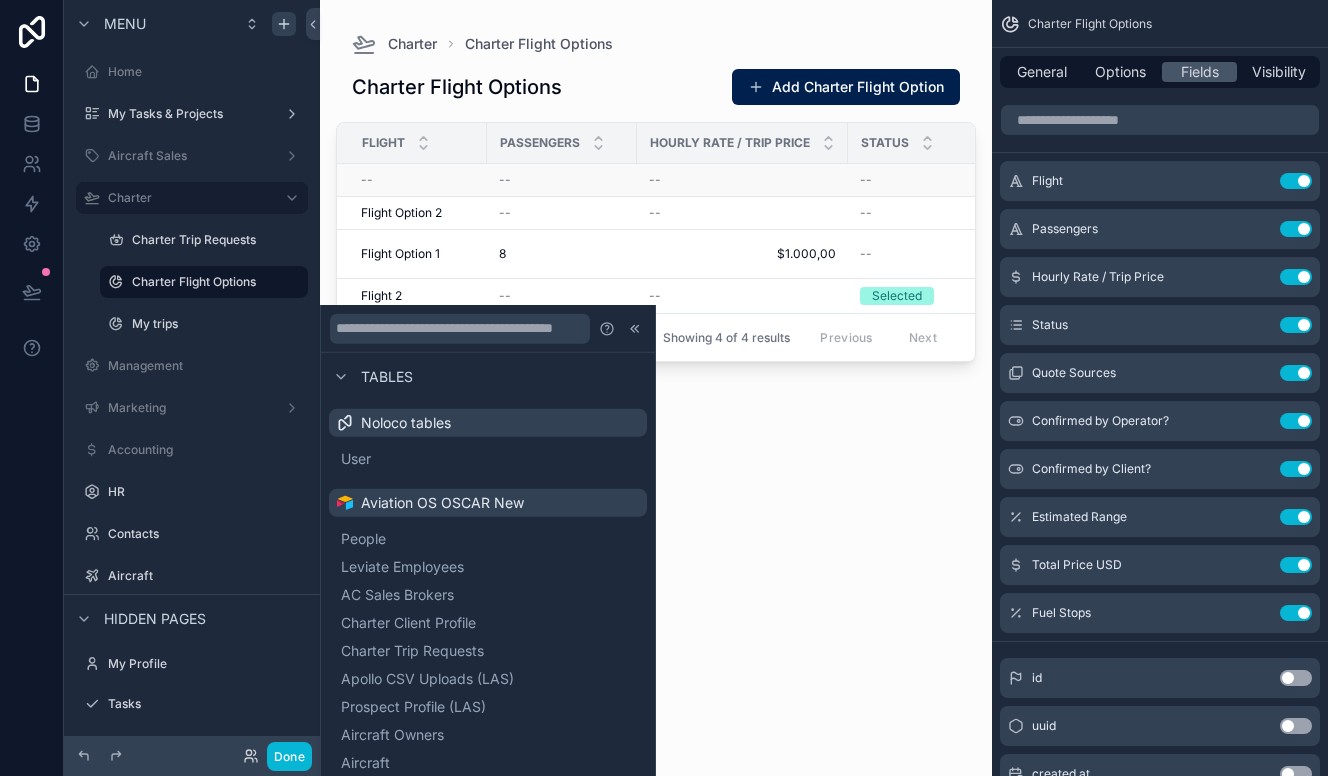 click on "Charter Flight Options Add Charter Flight Option" at bounding box center (656, 91) 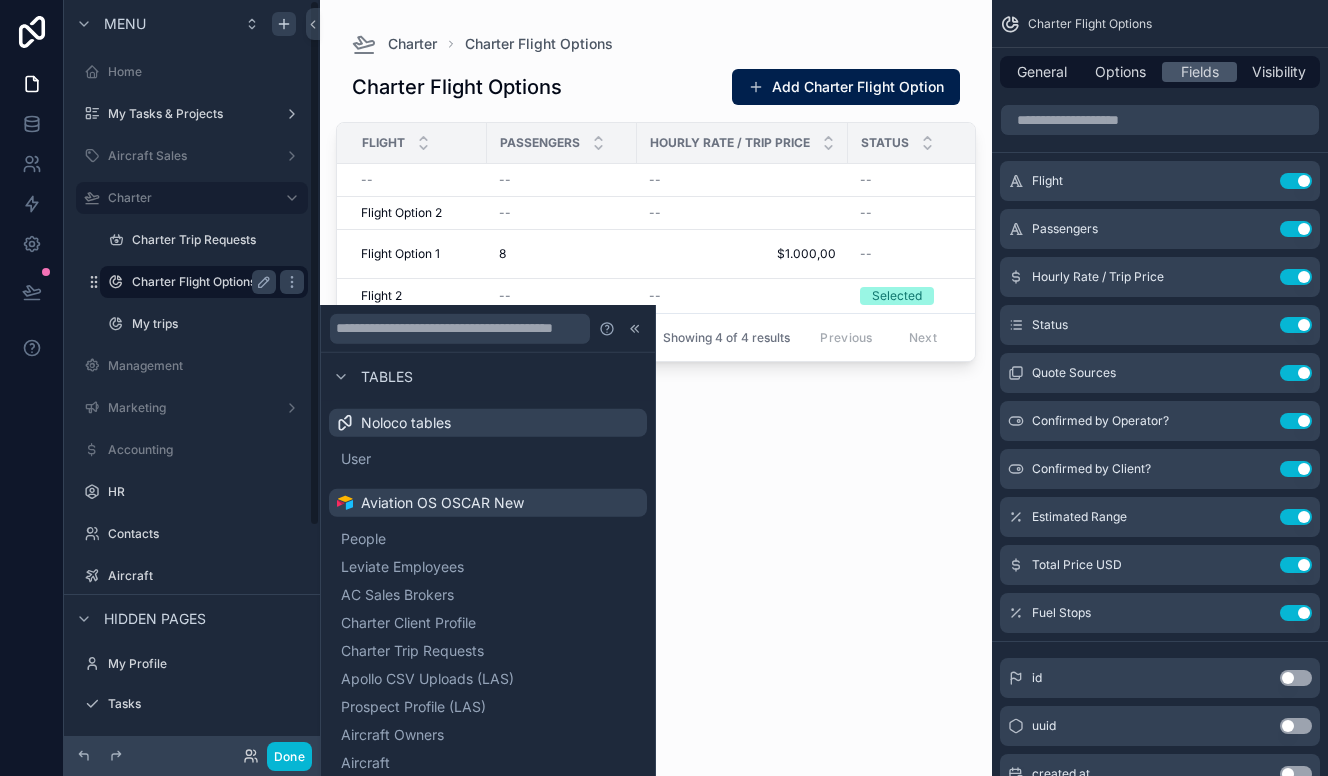 click on "Charter Flight Options" at bounding box center (204, 282) 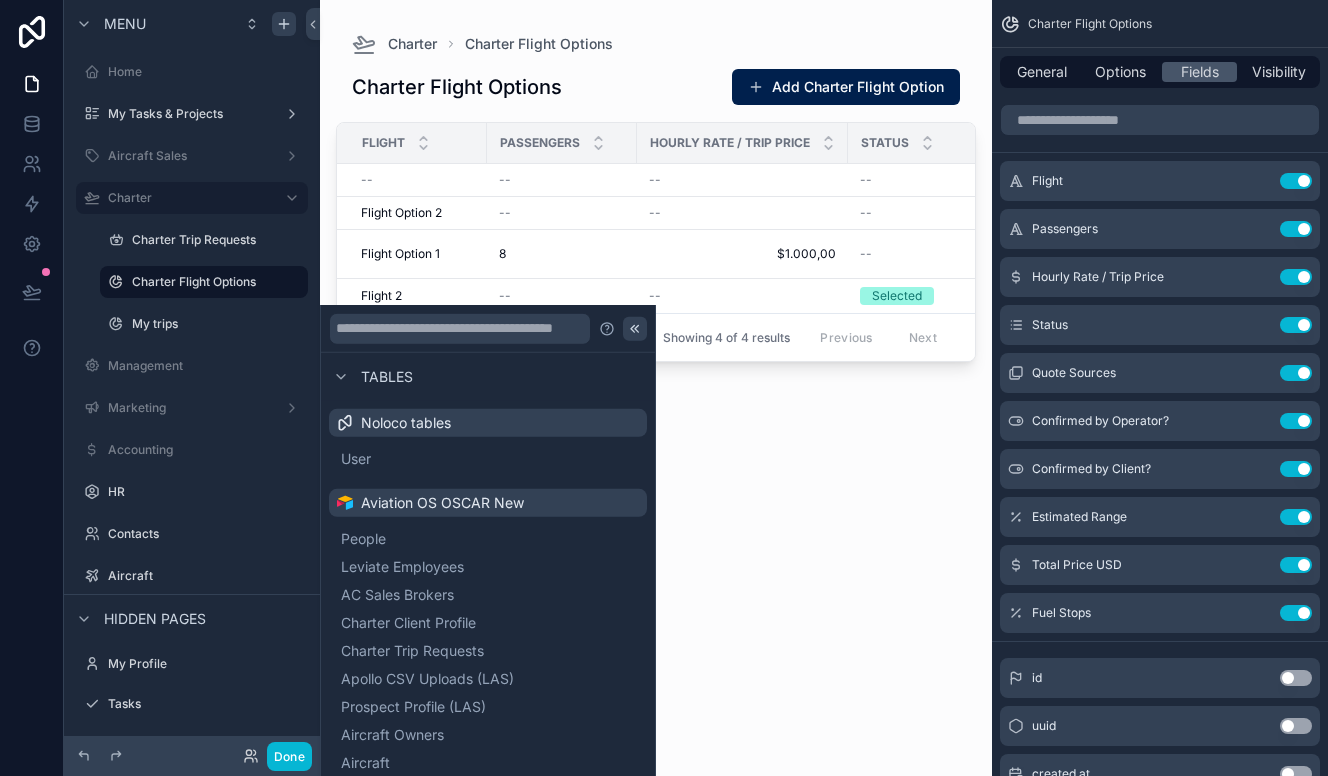click 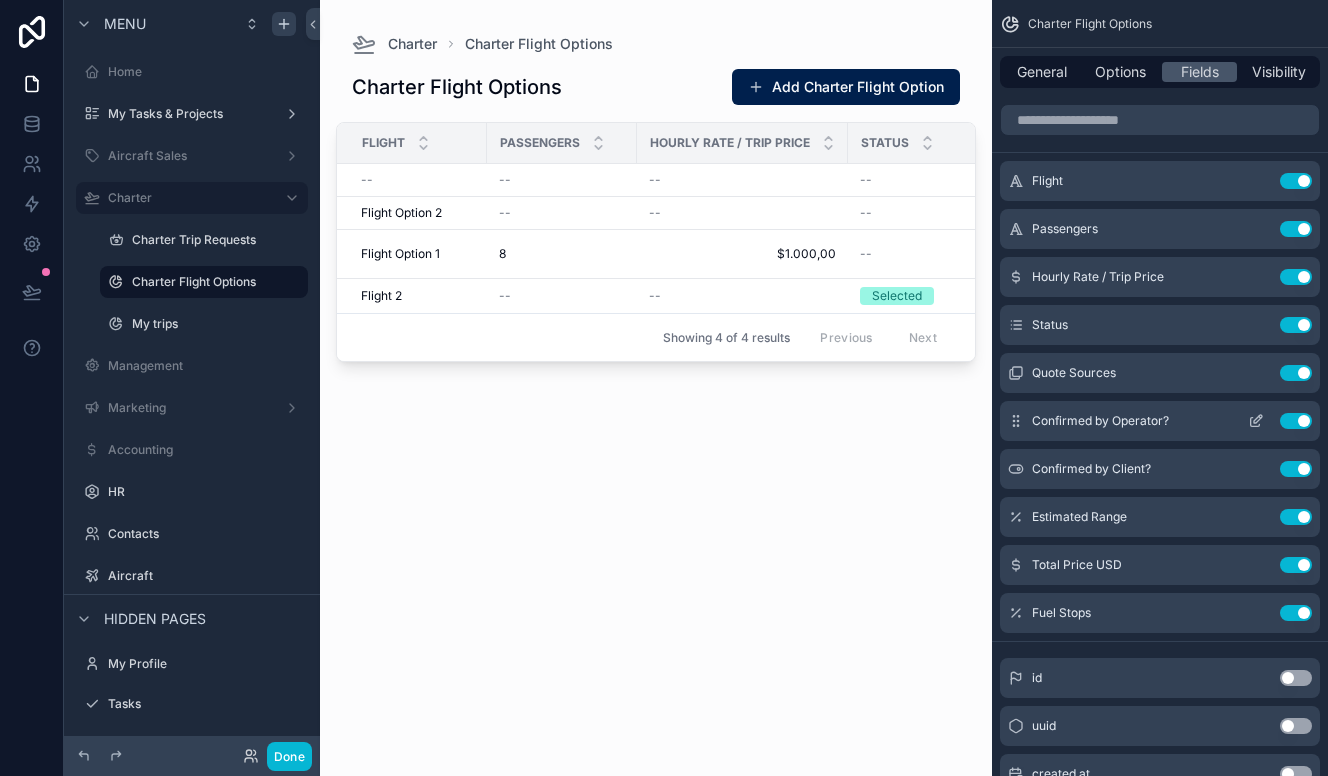 click on "Use setting" at bounding box center (1296, 373) 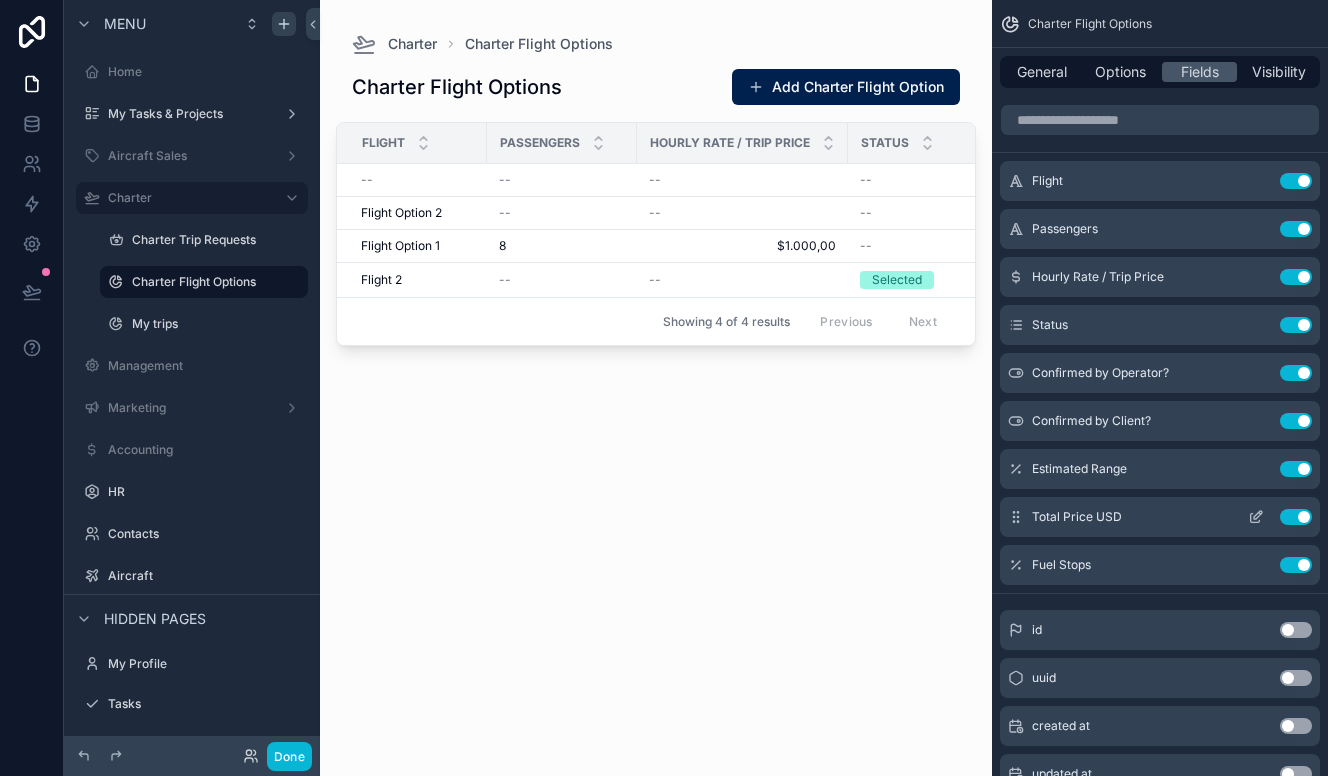 click on "Use setting" at bounding box center [1296, 469] 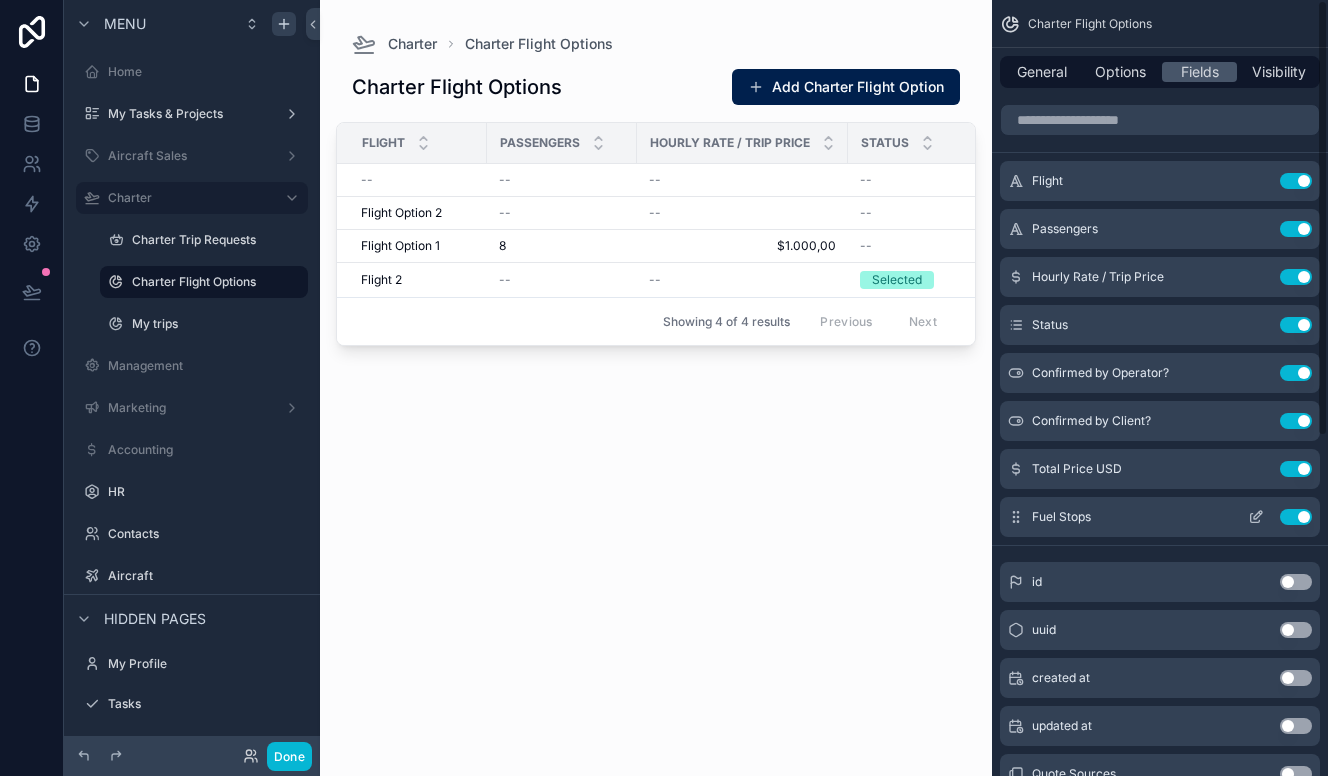 click on "Use setting" at bounding box center (1296, 469) 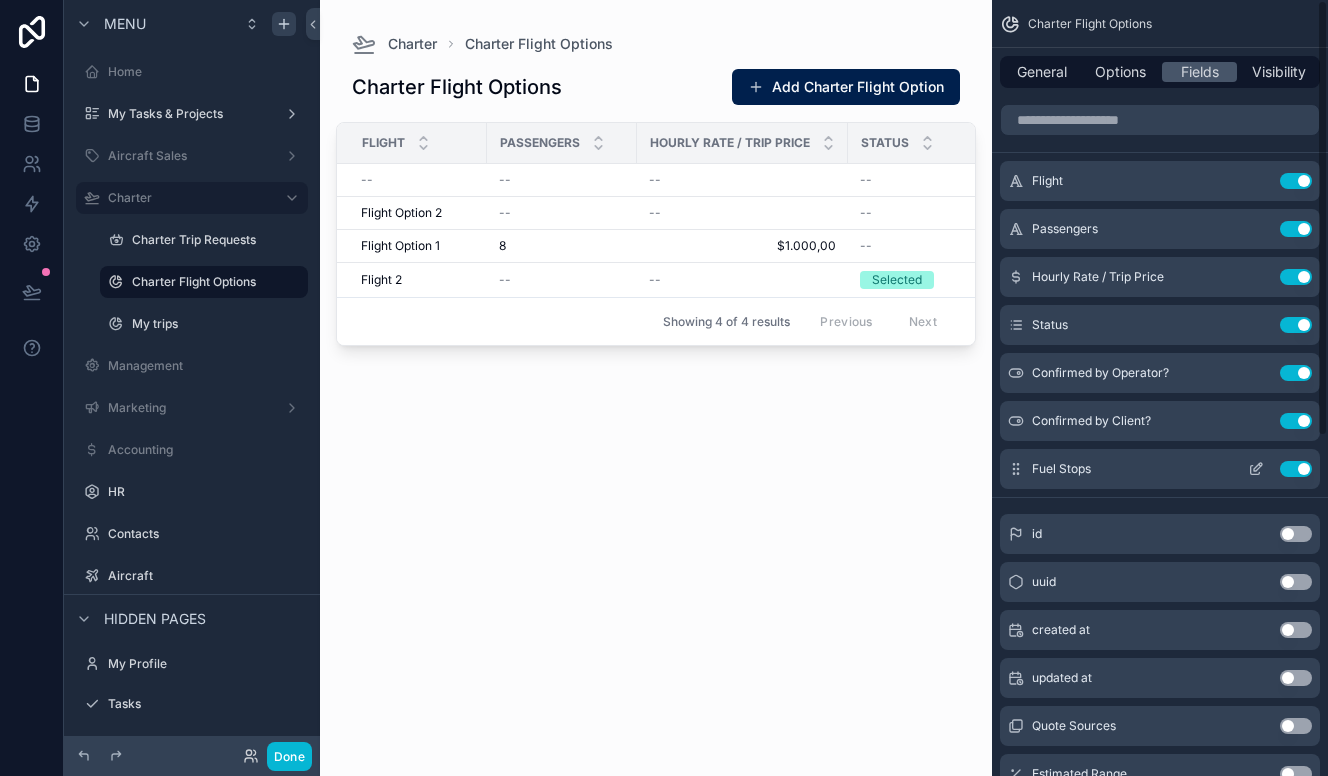 click on "Fuel Stops Use setting" at bounding box center [1160, 469] 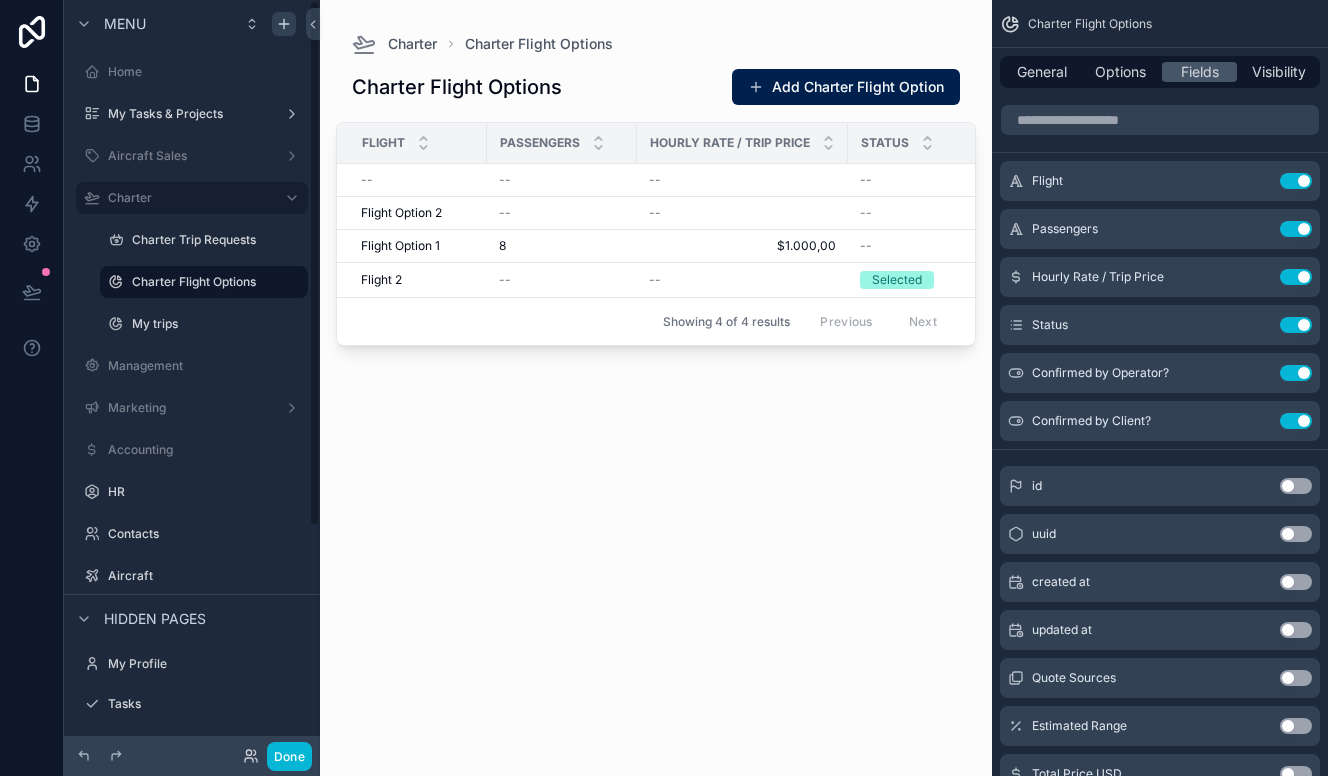 drag, startPoint x: 816, startPoint y: 481, endPoint x: 652, endPoint y: 477, distance: 164.04877 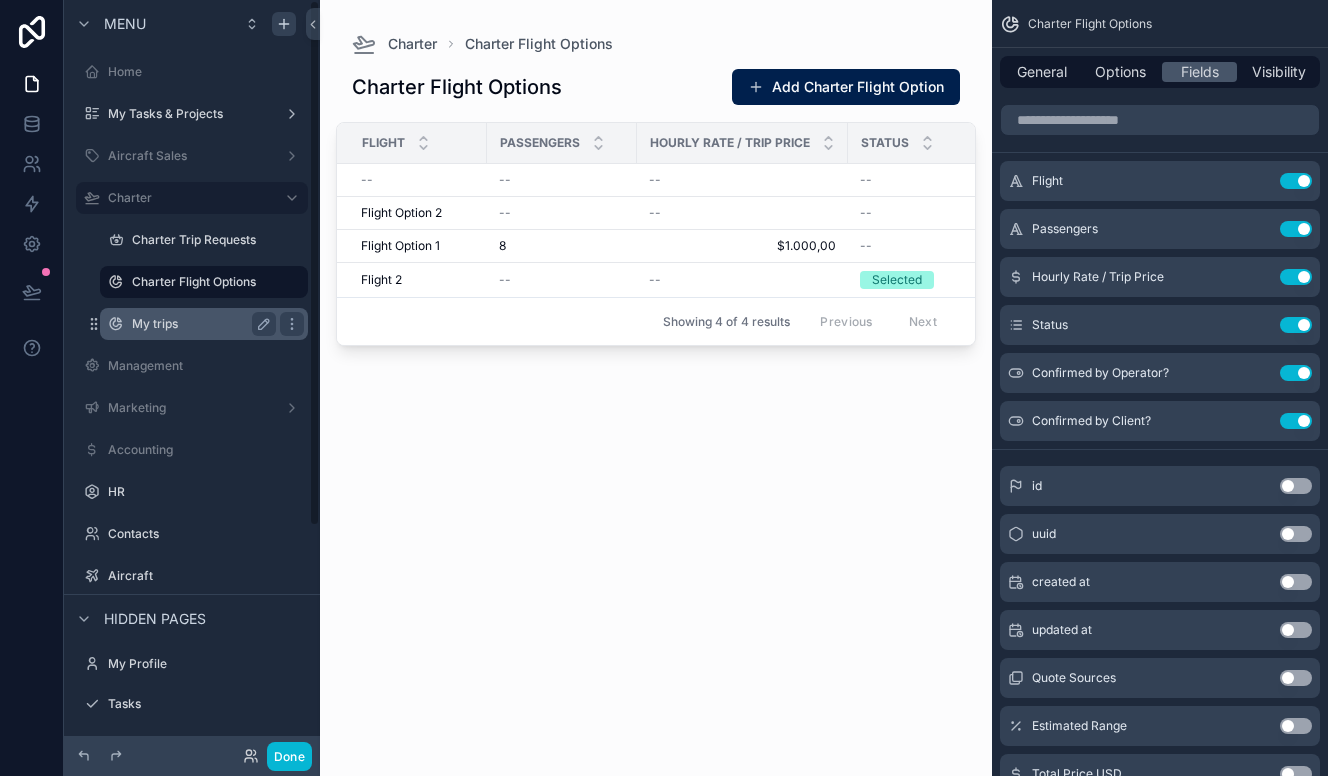 click on "My trips" at bounding box center (200, 324) 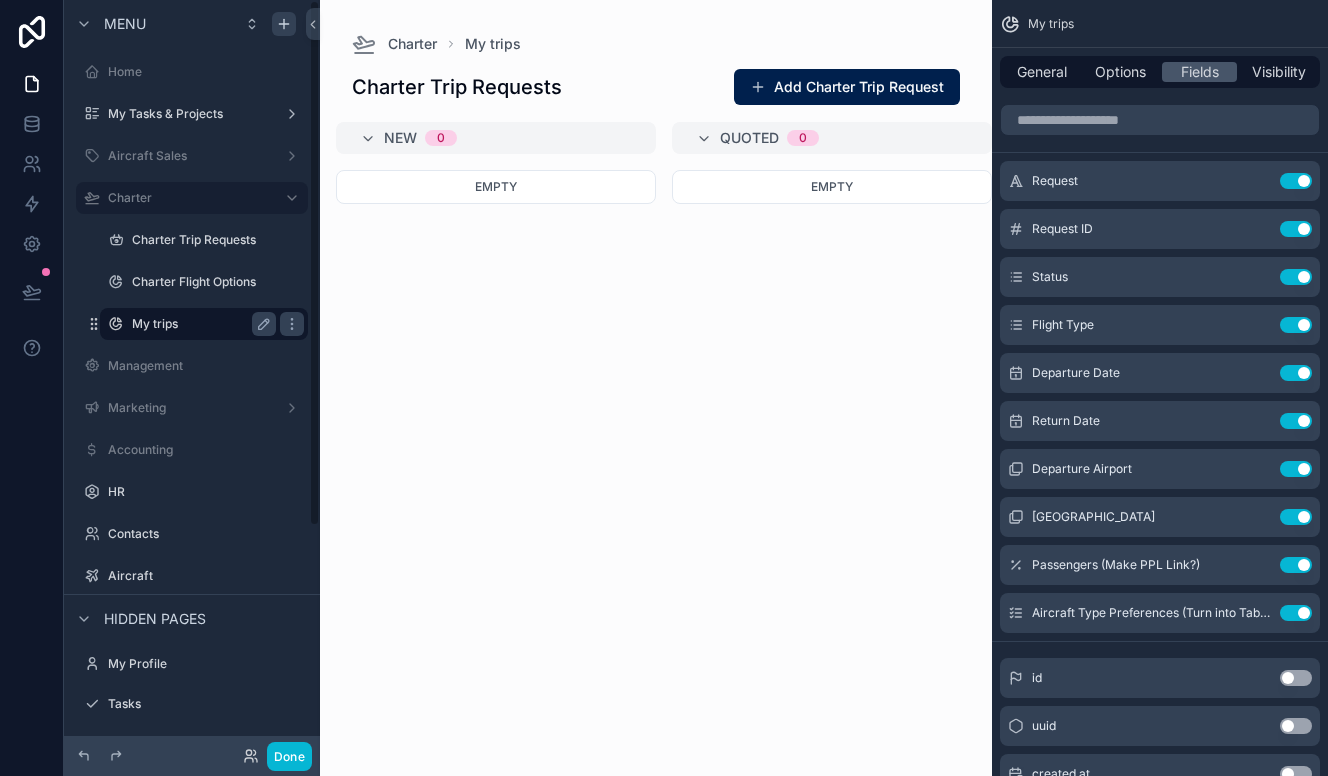 click on "My trips" at bounding box center [200, 324] 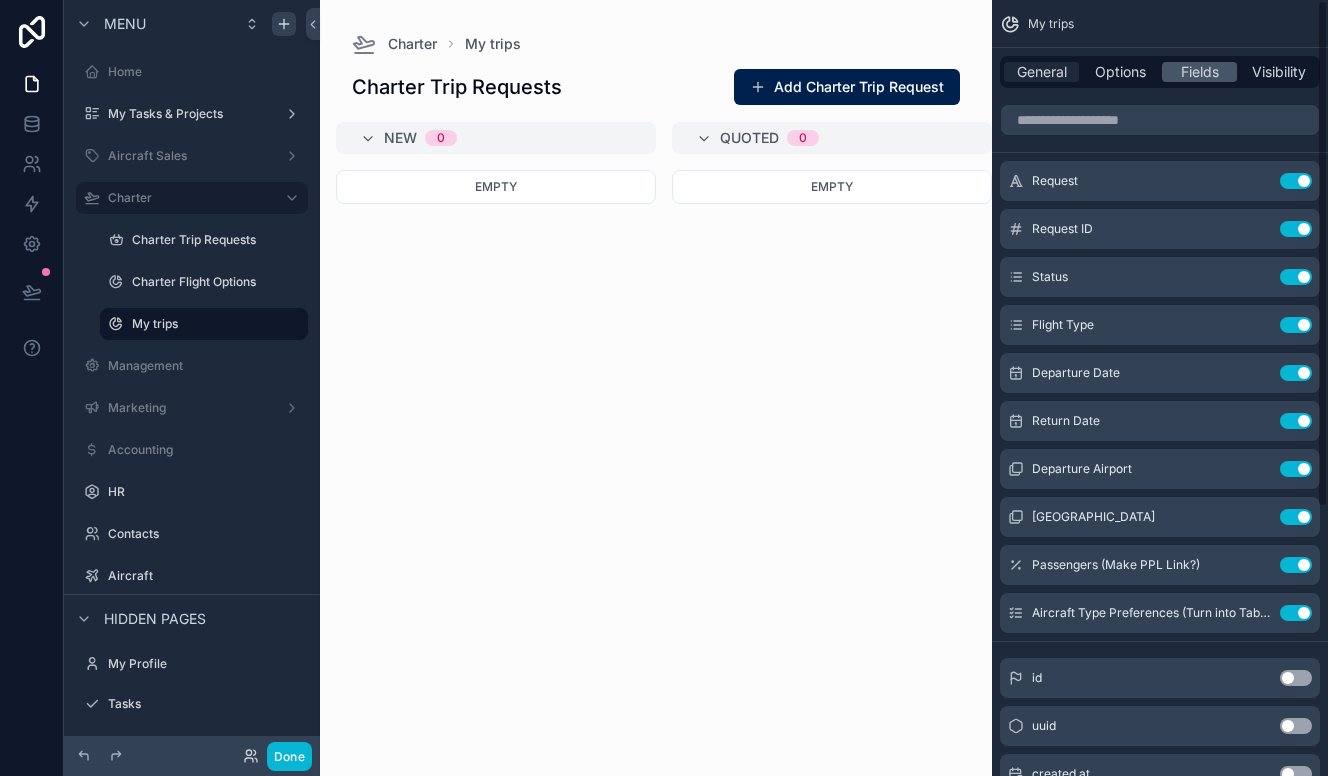 click on "General" at bounding box center [1042, 72] 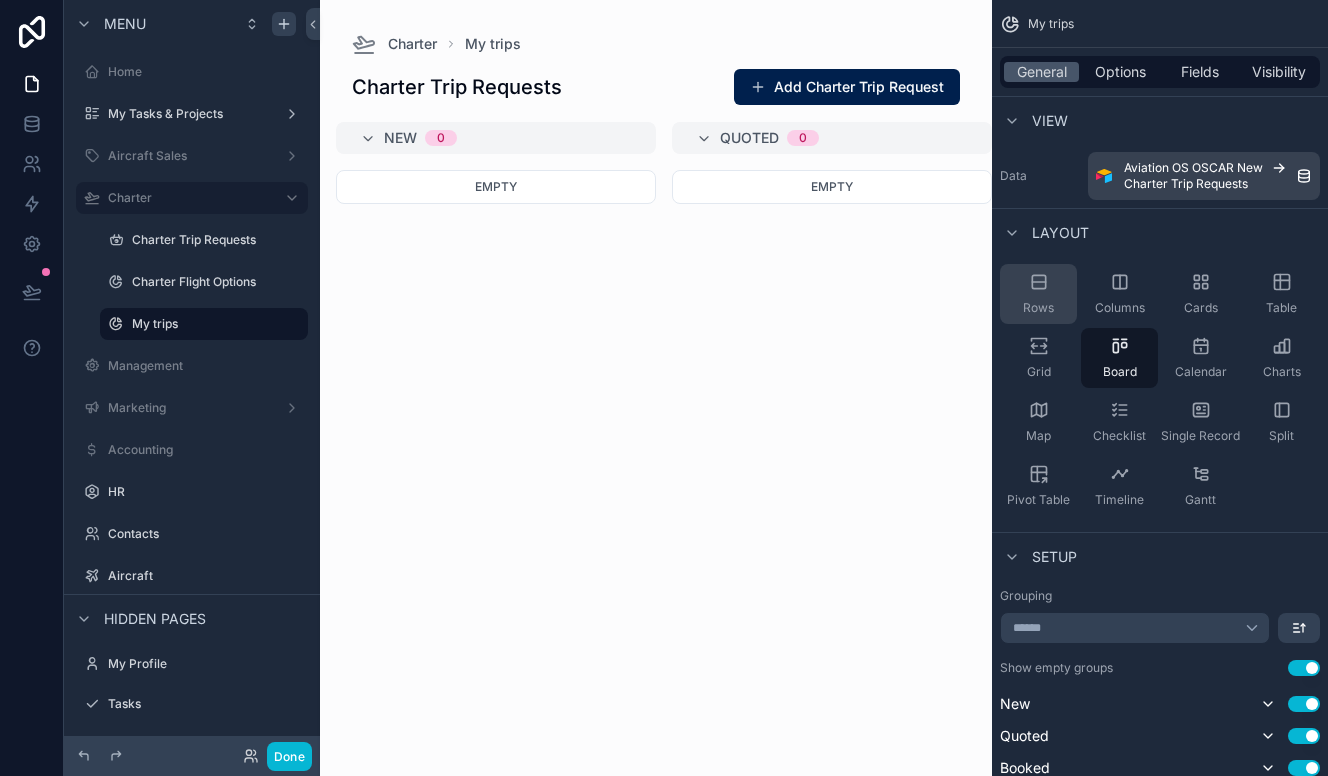 click on "Rows" at bounding box center [1038, 294] 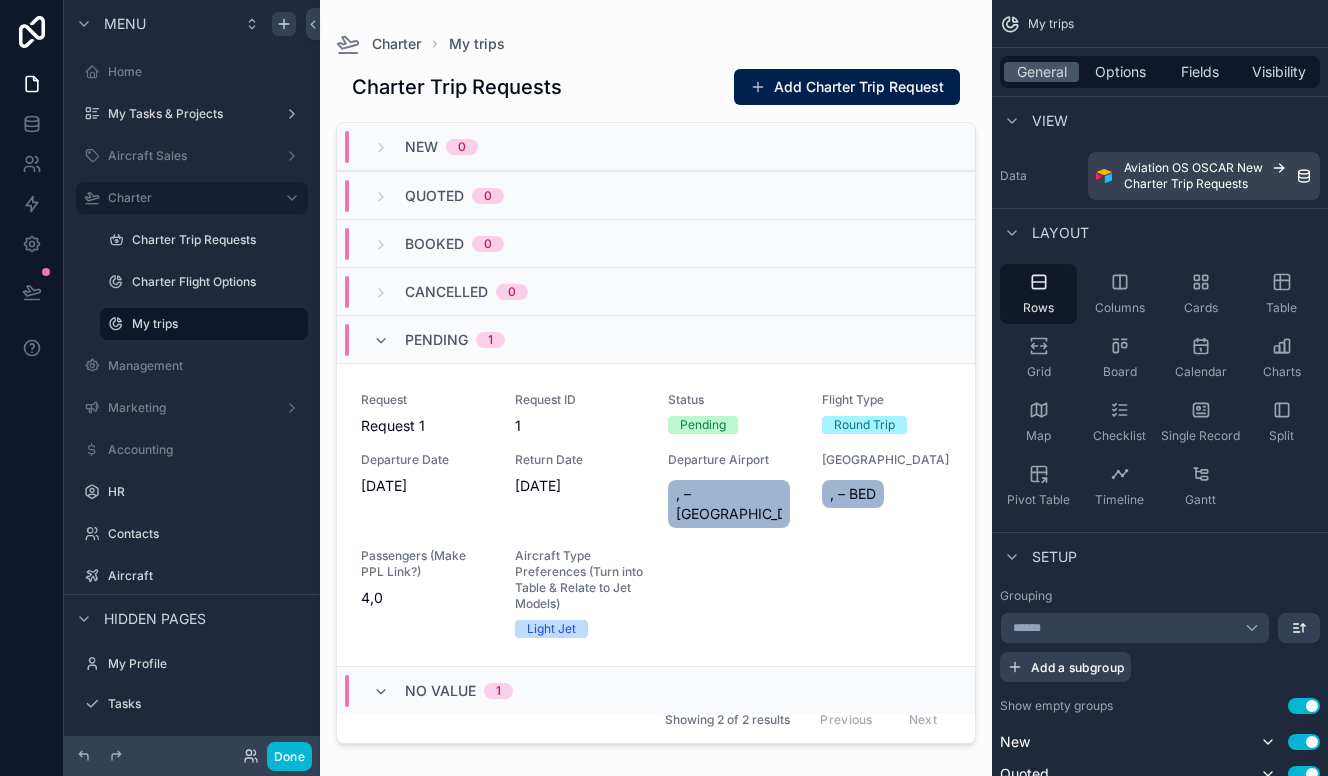 click at bounding box center (656, 376) 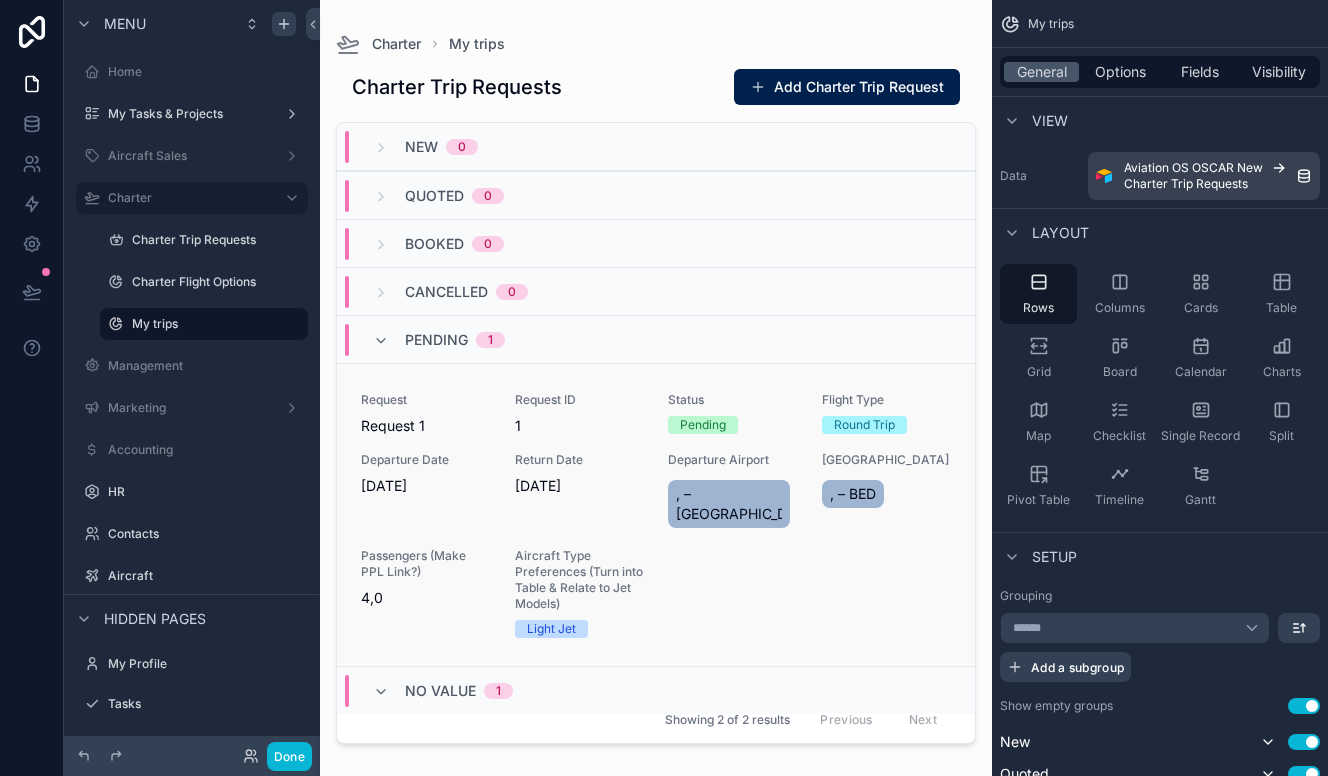 click on "Pending" at bounding box center [703, 425] 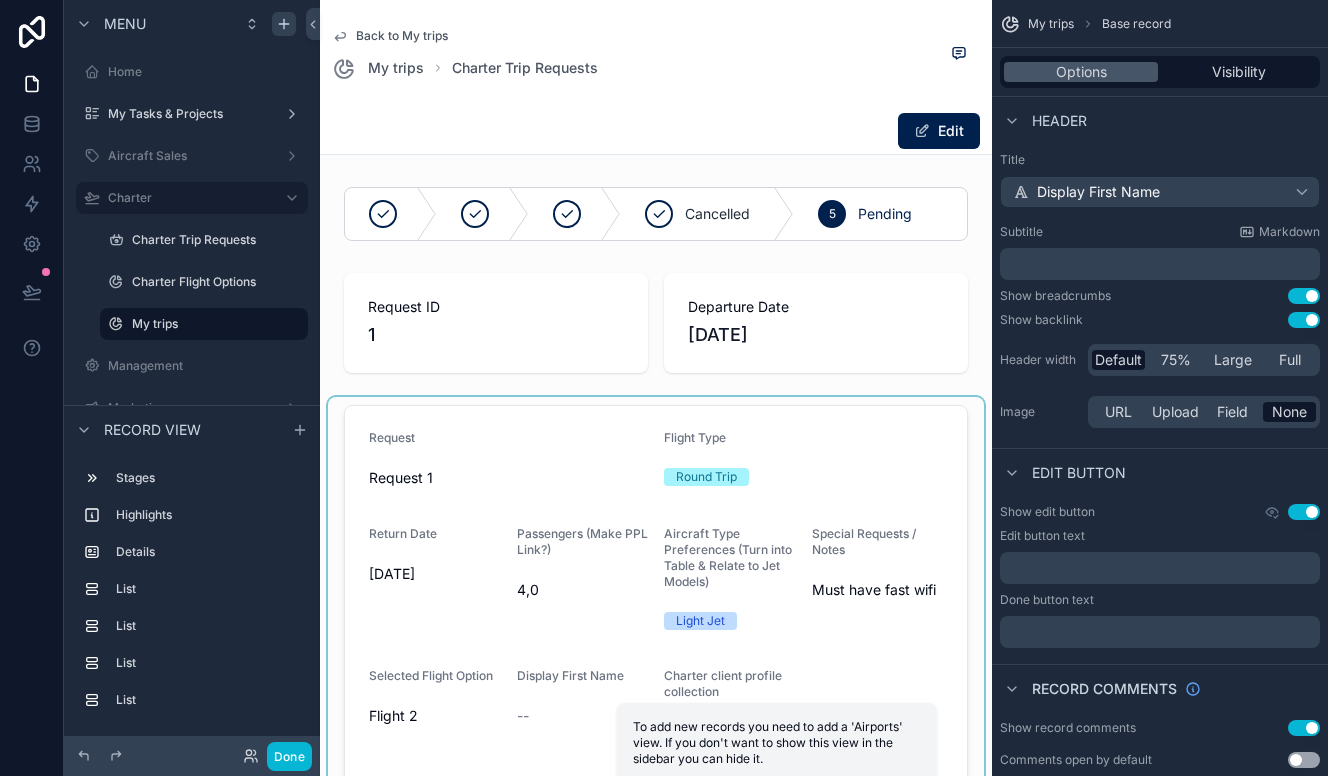 click at bounding box center (656, 597) 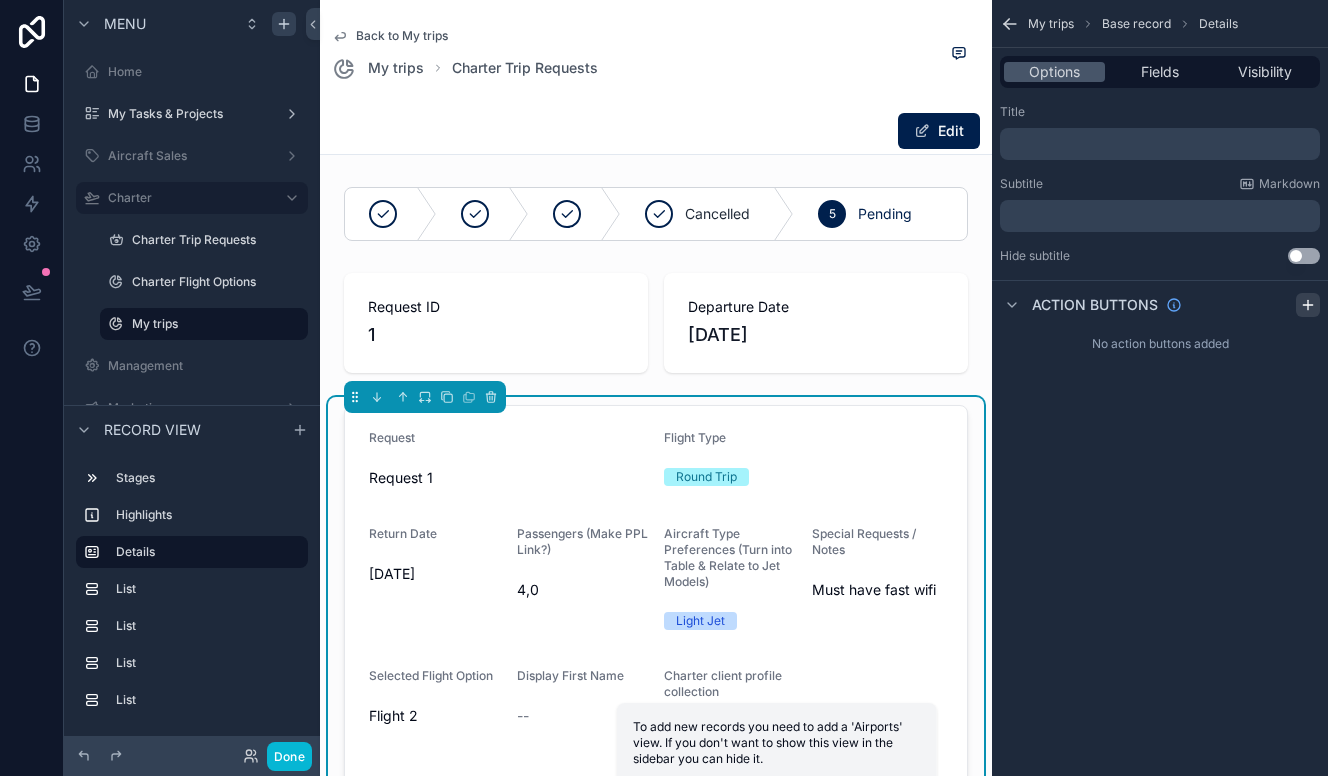 click 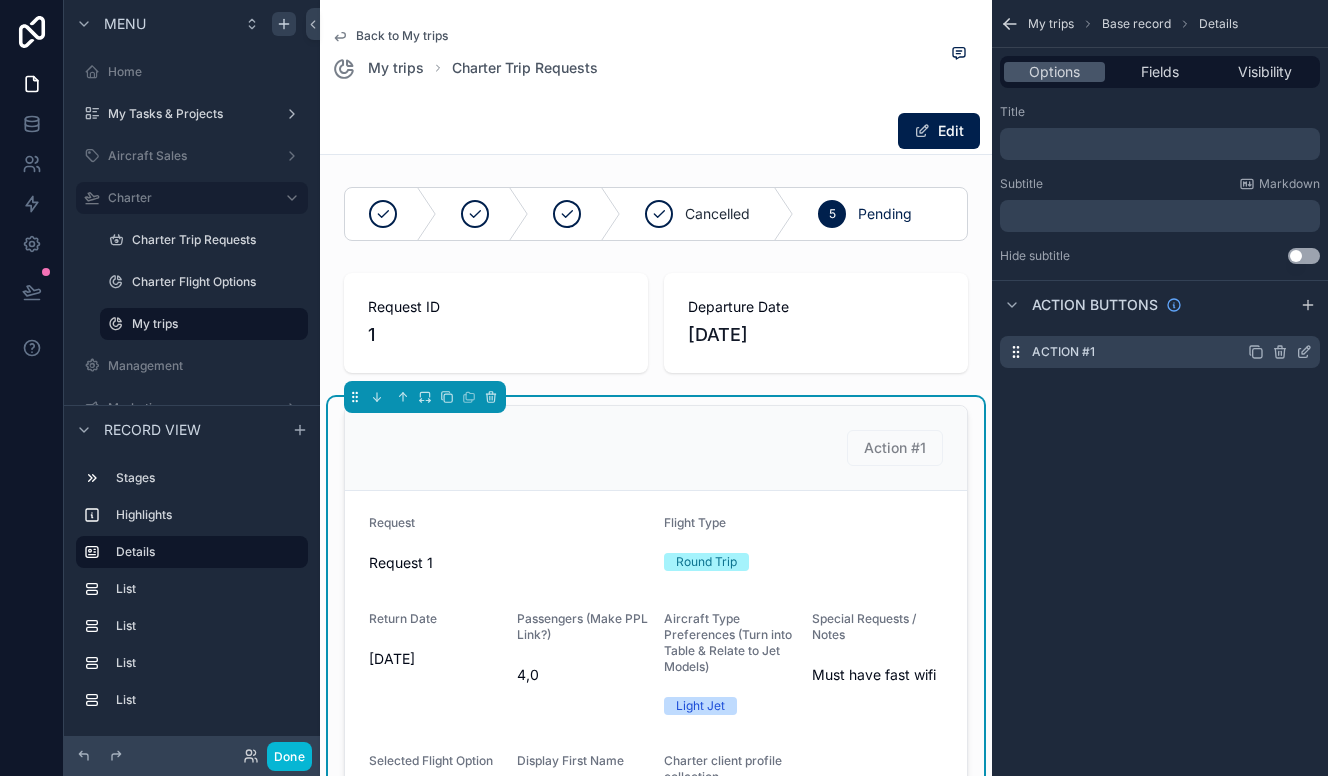 click on "Action #1" at bounding box center (1063, 352) 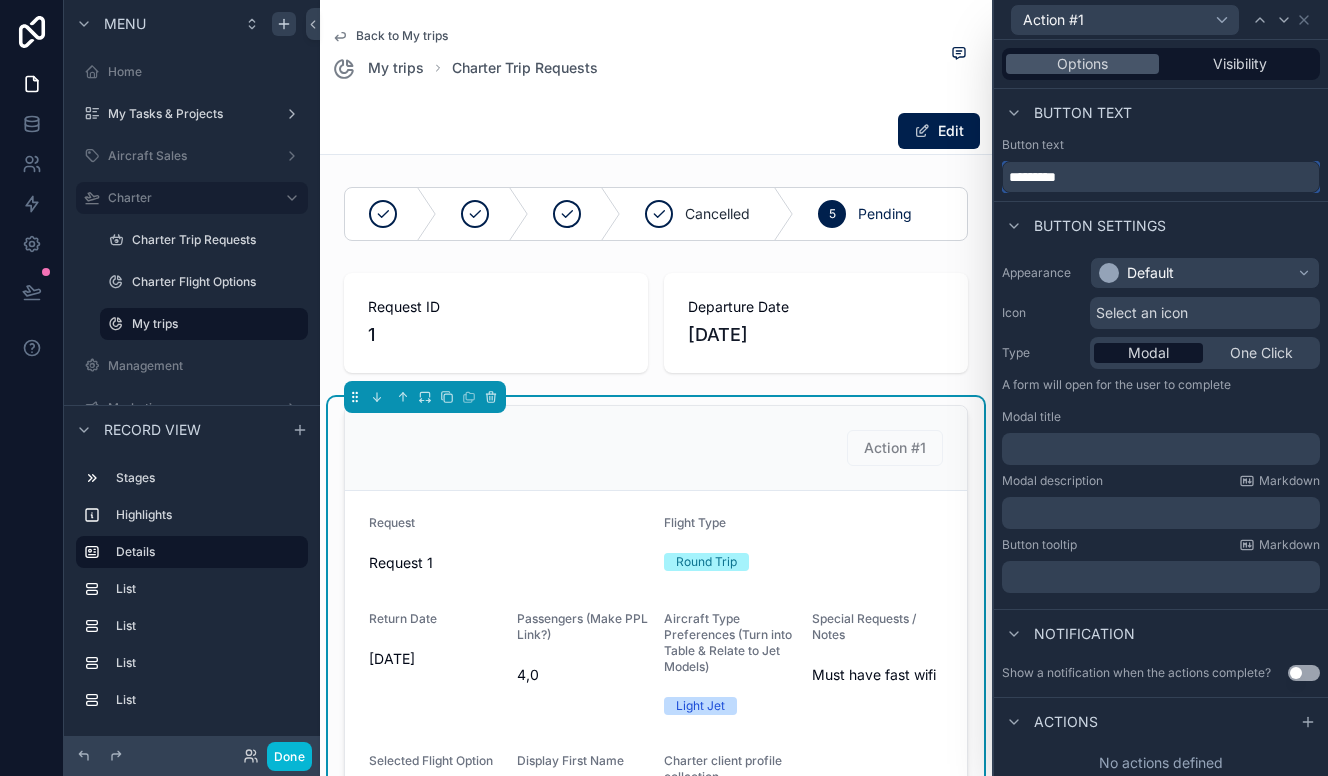 click on "*********" at bounding box center (1161, 177) 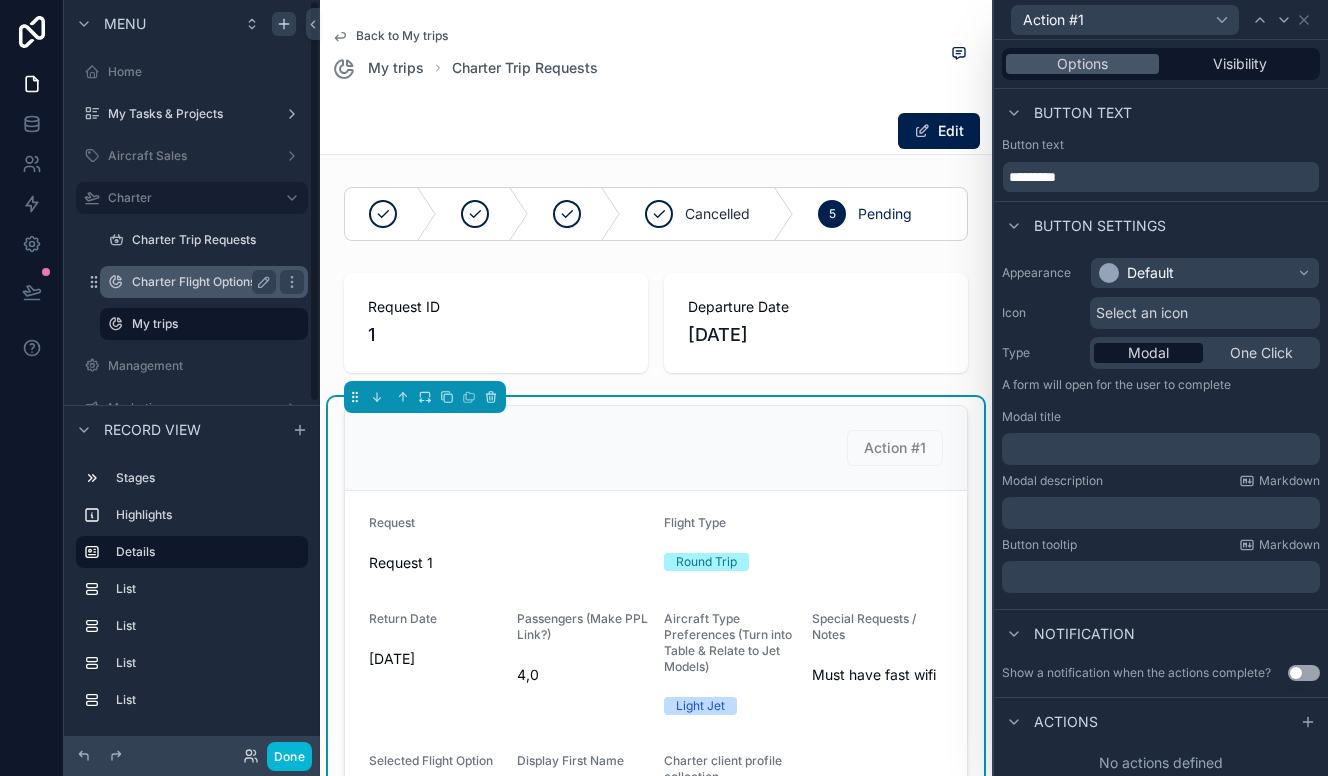 click on "Charter Flight Options" at bounding box center [204, 282] 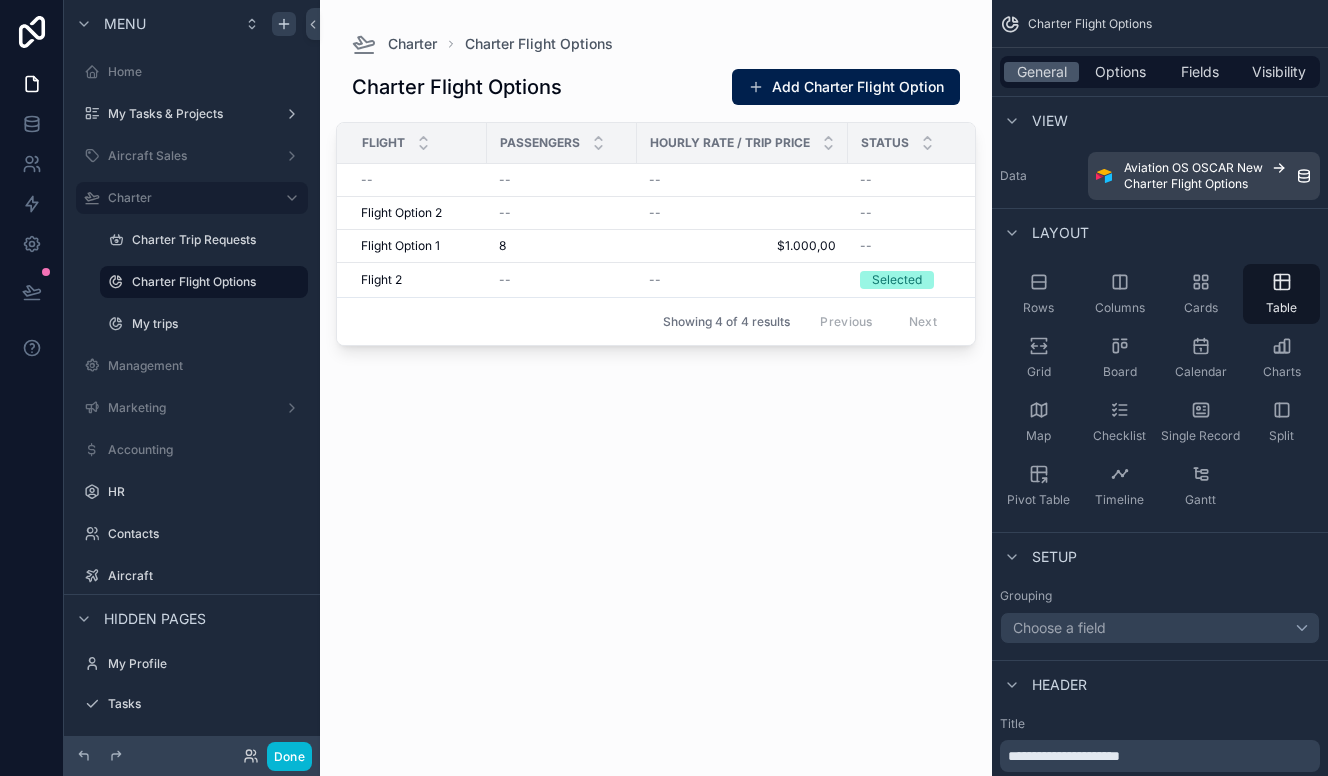 click at bounding box center [656, 376] 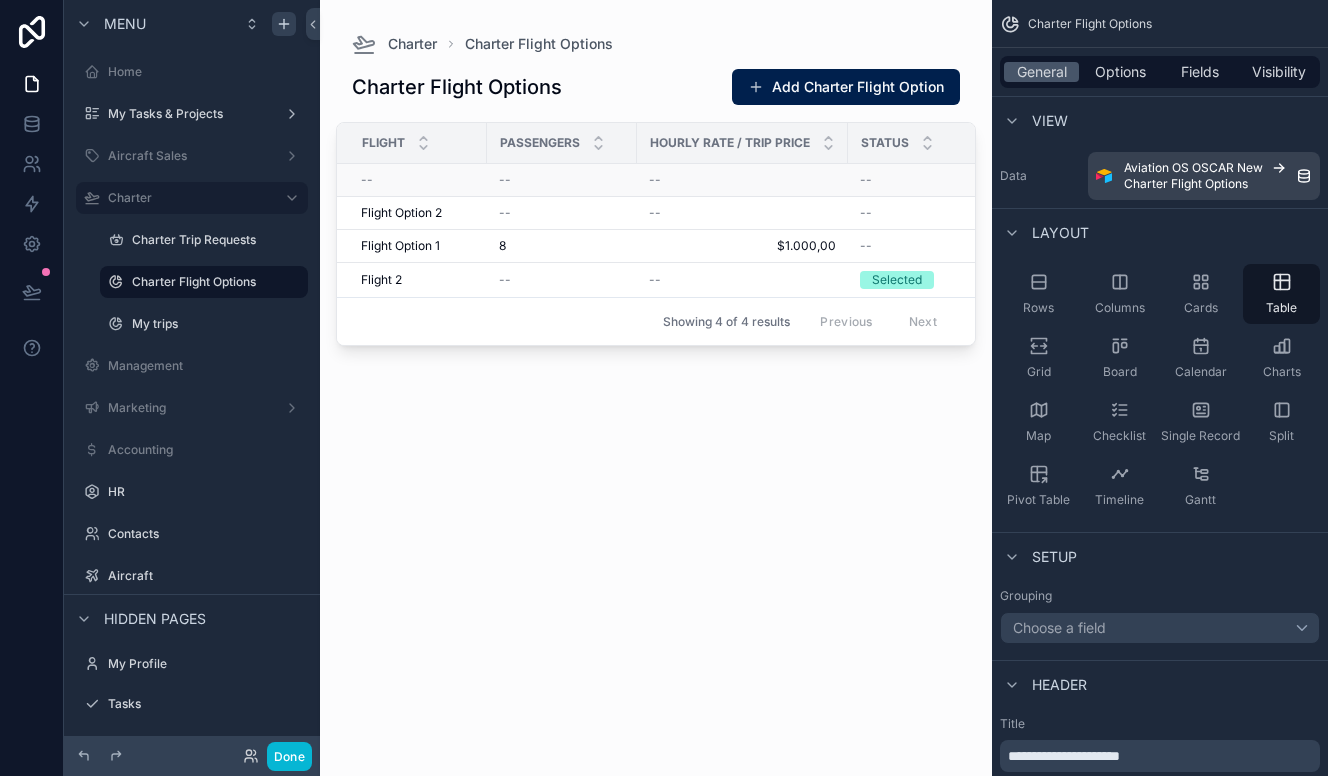 click on "--" at bounding box center (742, 180) 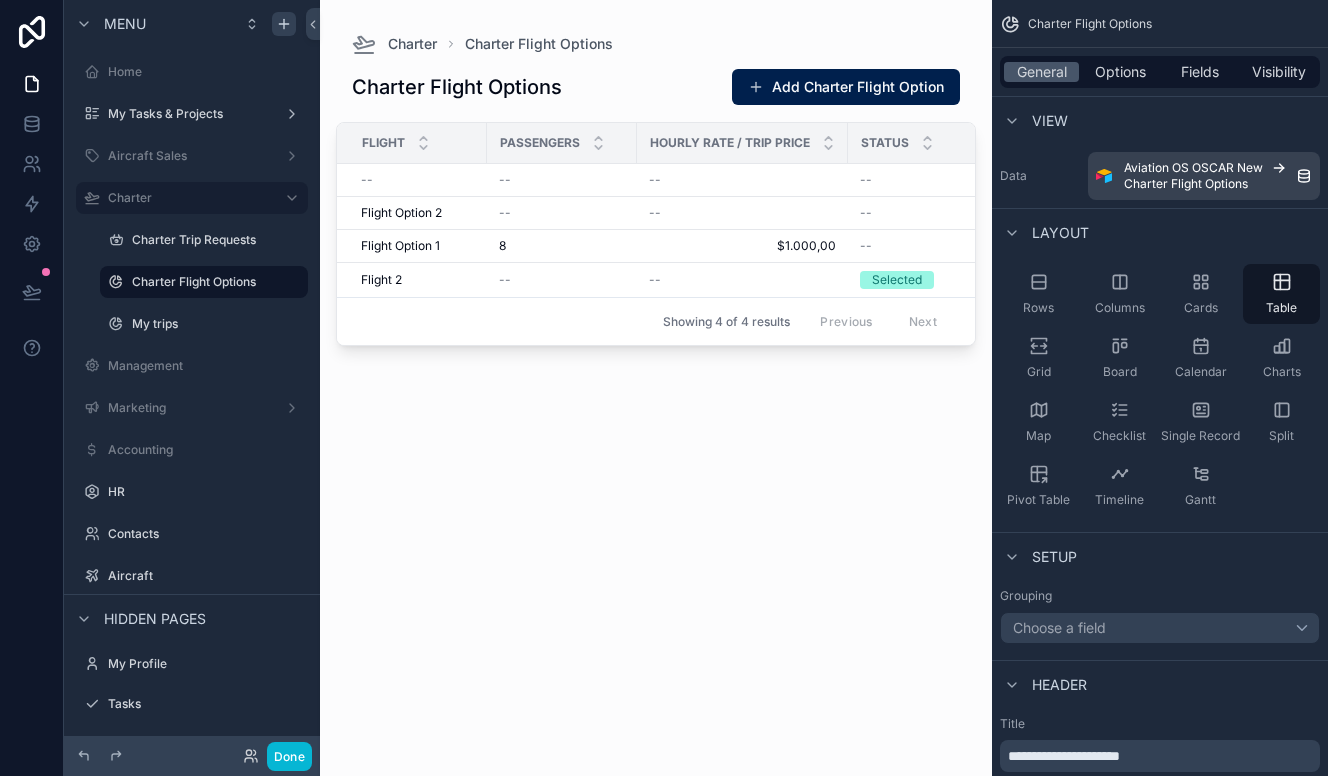 click on "Passengers" at bounding box center (562, 143) 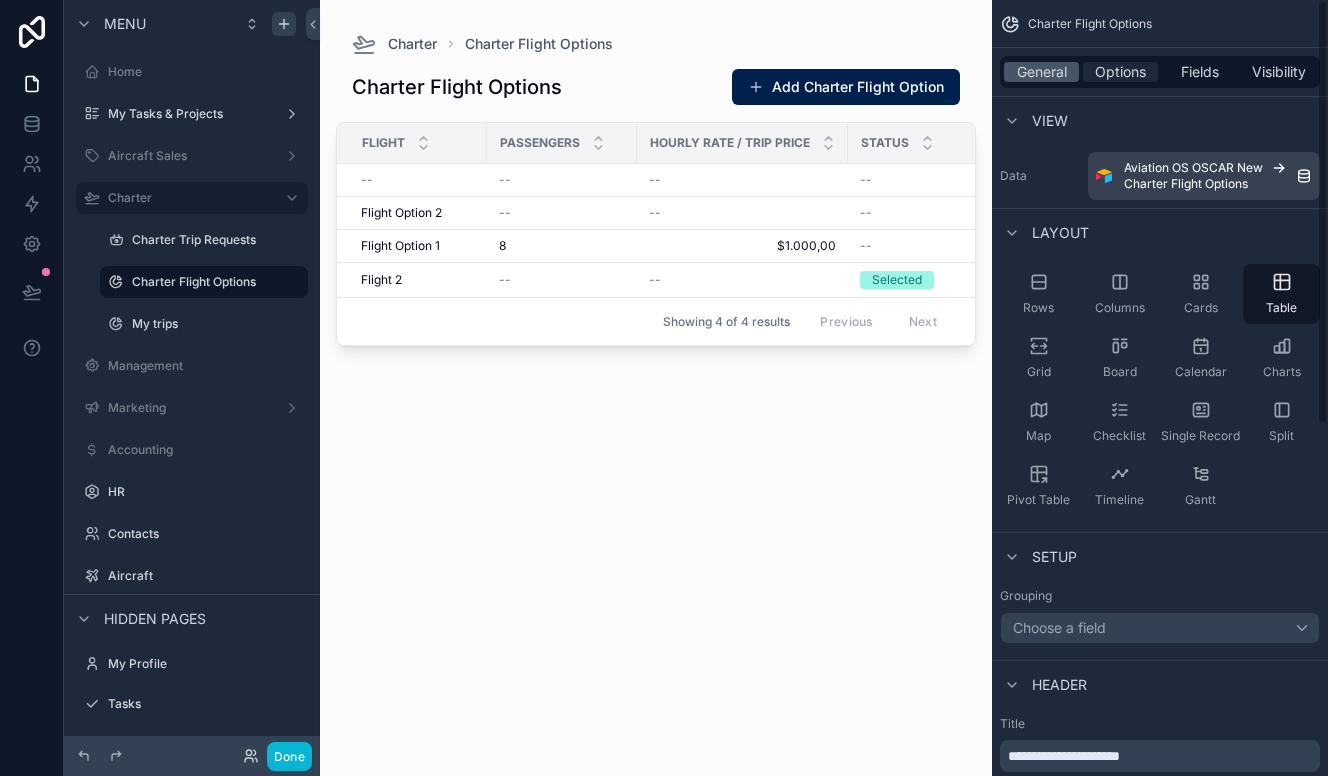click on "Options" at bounding box center [1120, 72] 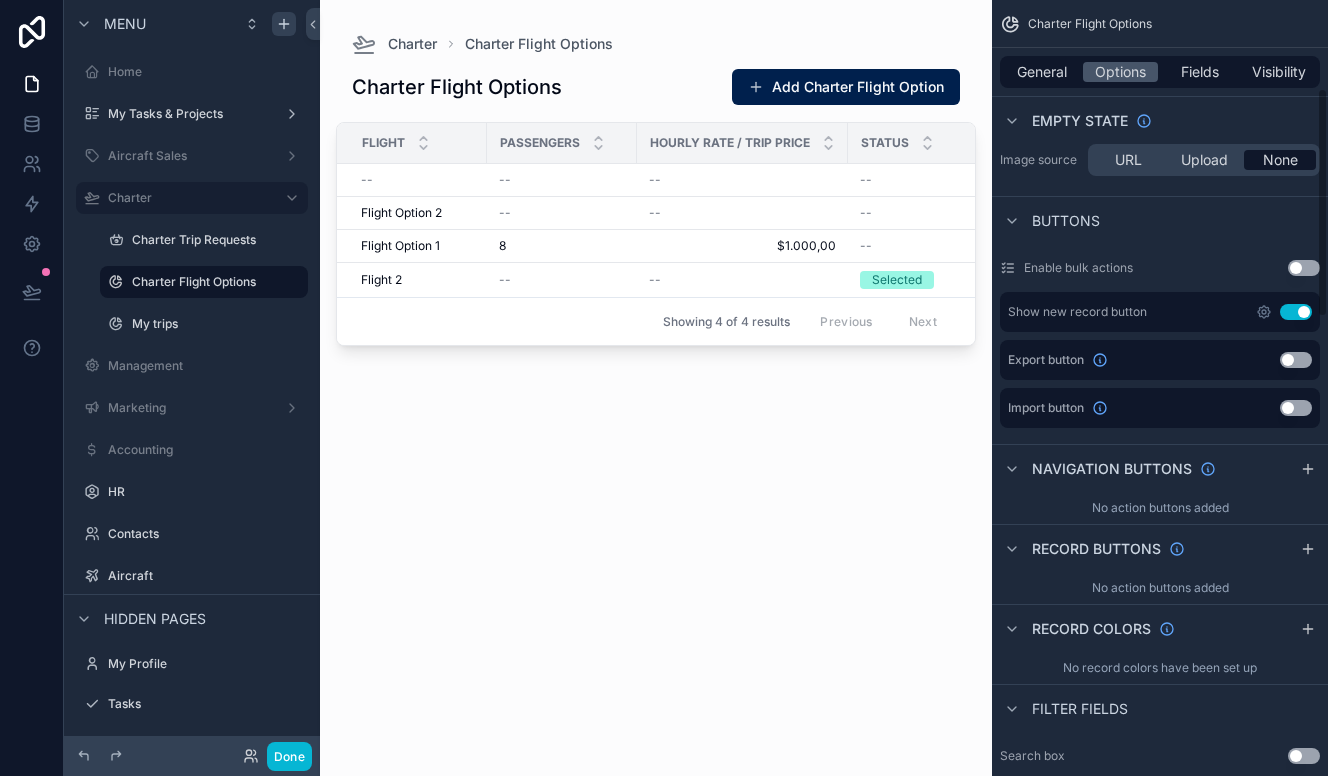 scroll, scrollTop: 300, scrollLeft: 0, axis: vertical 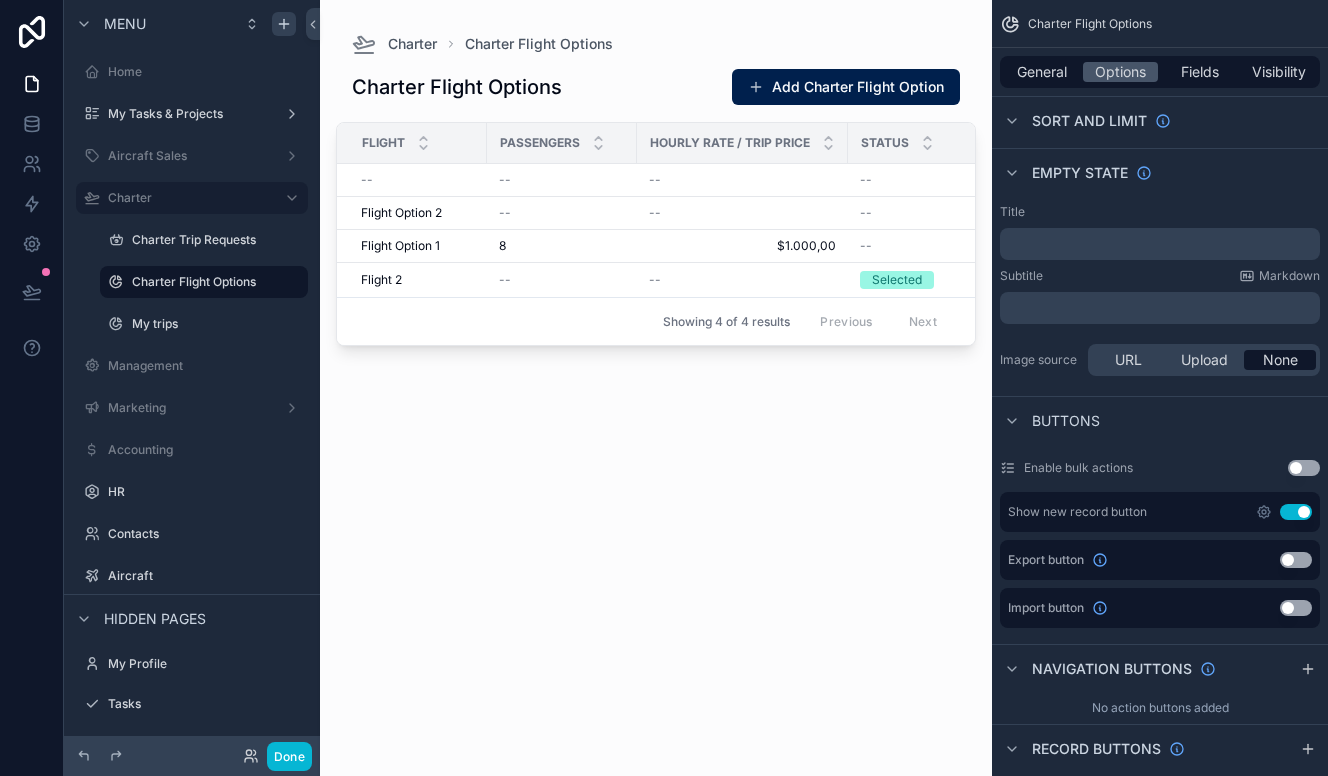 click on "Use setting" at bounding box center [1304, 468] 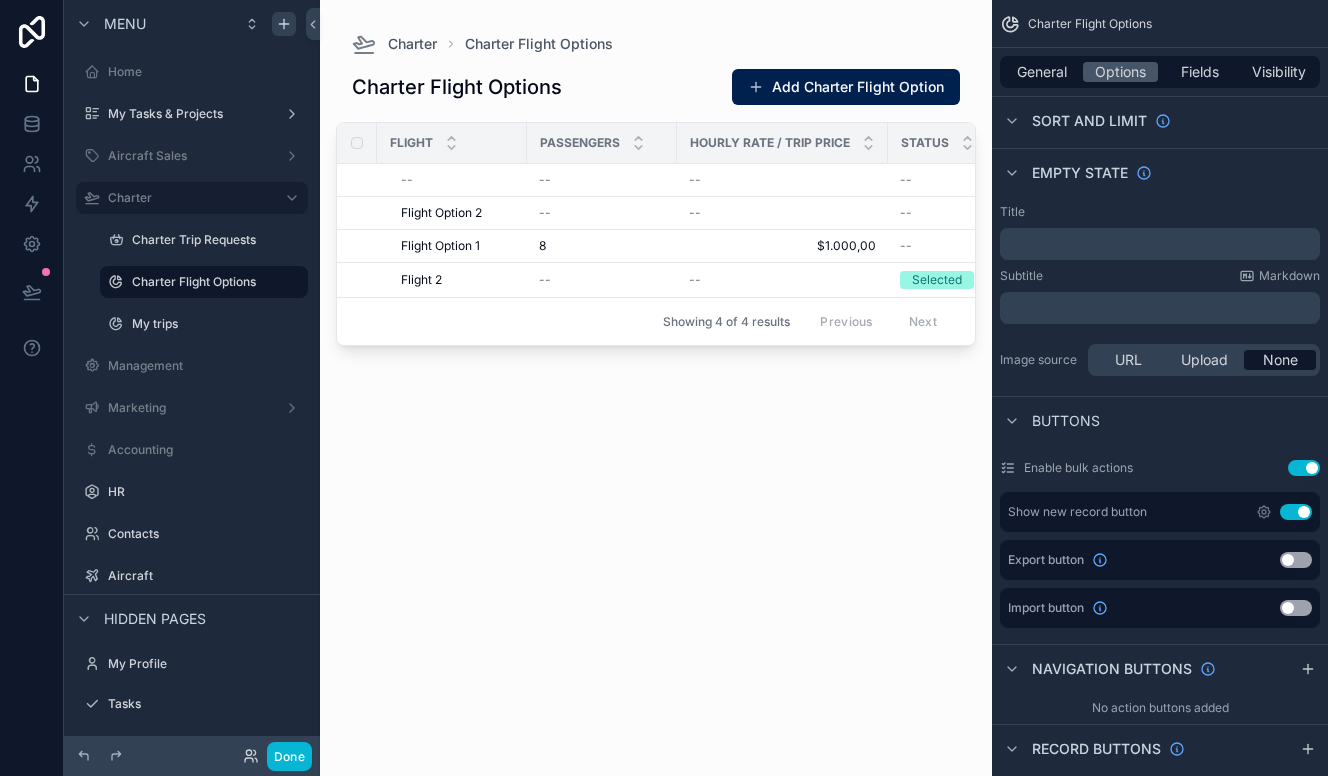click on "Use setting" at bounding box center (1304, 468) 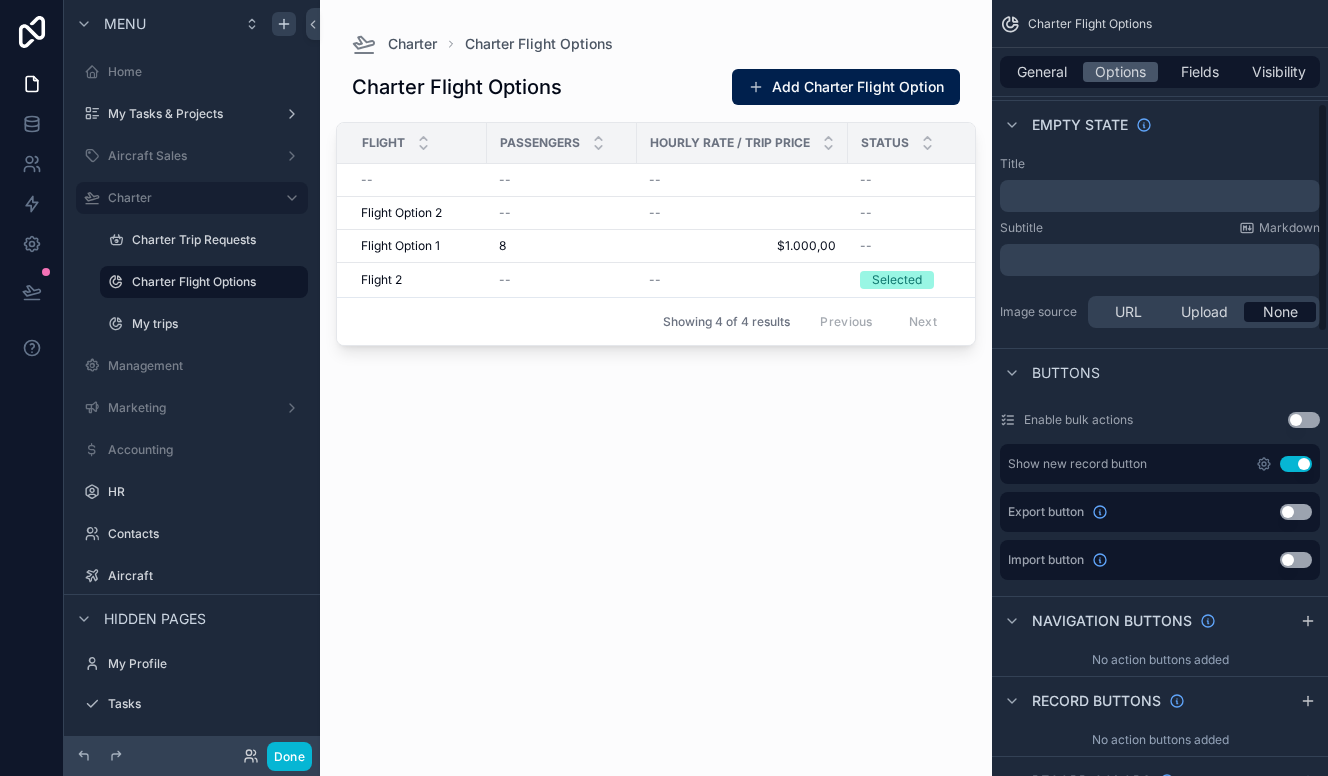 scroll, scrollTop: 0, scrollLeft: 0, axis: both 